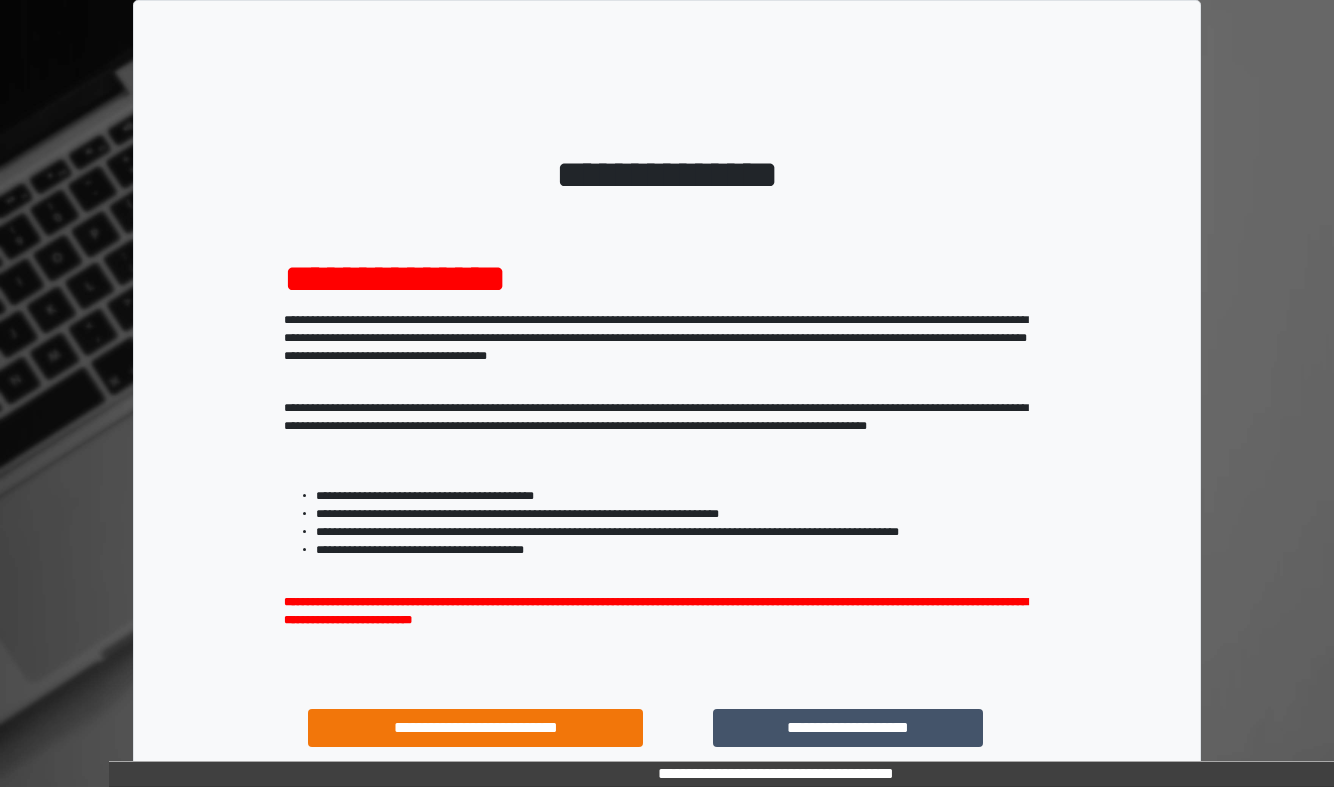 scroll, scrollTop: 47, scrollLeft: 0, axis: vertical 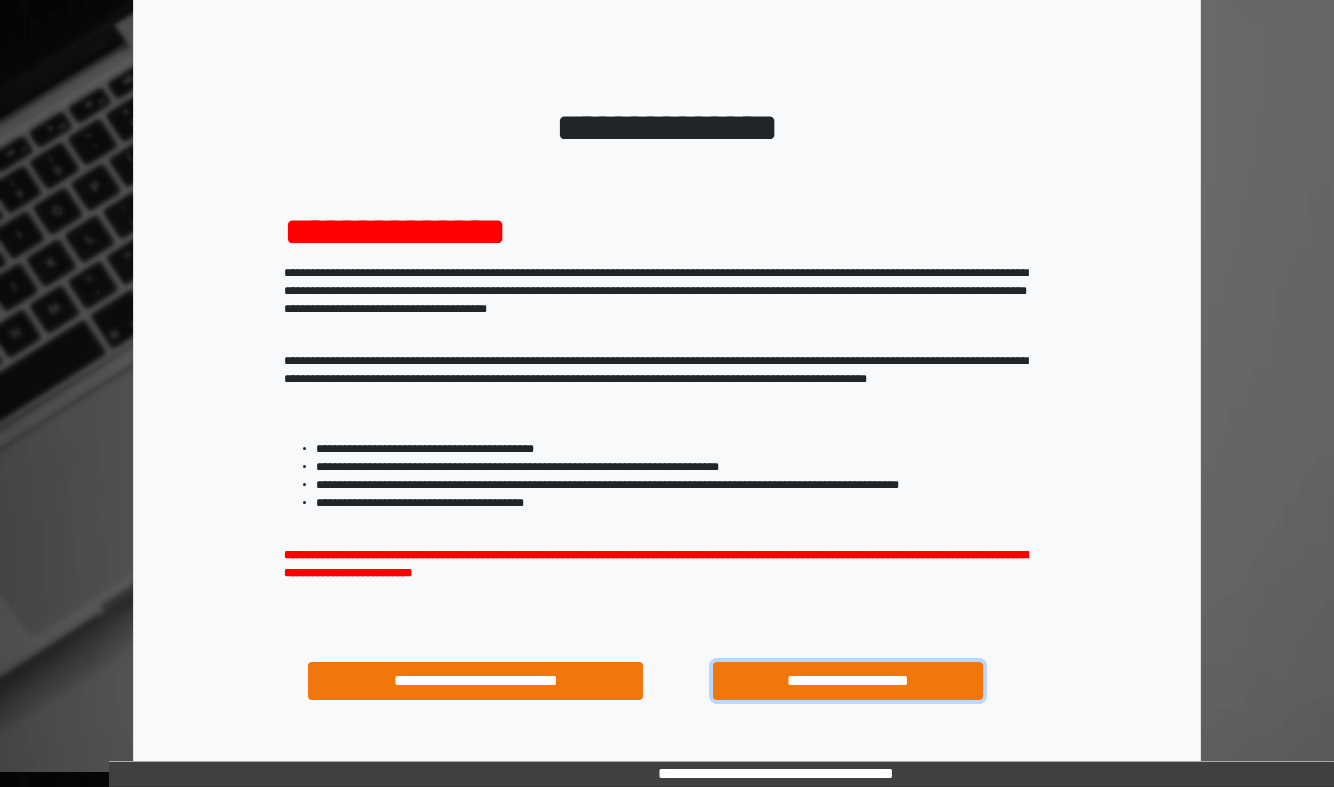 click on "**********" at bounding box center [848, 681] 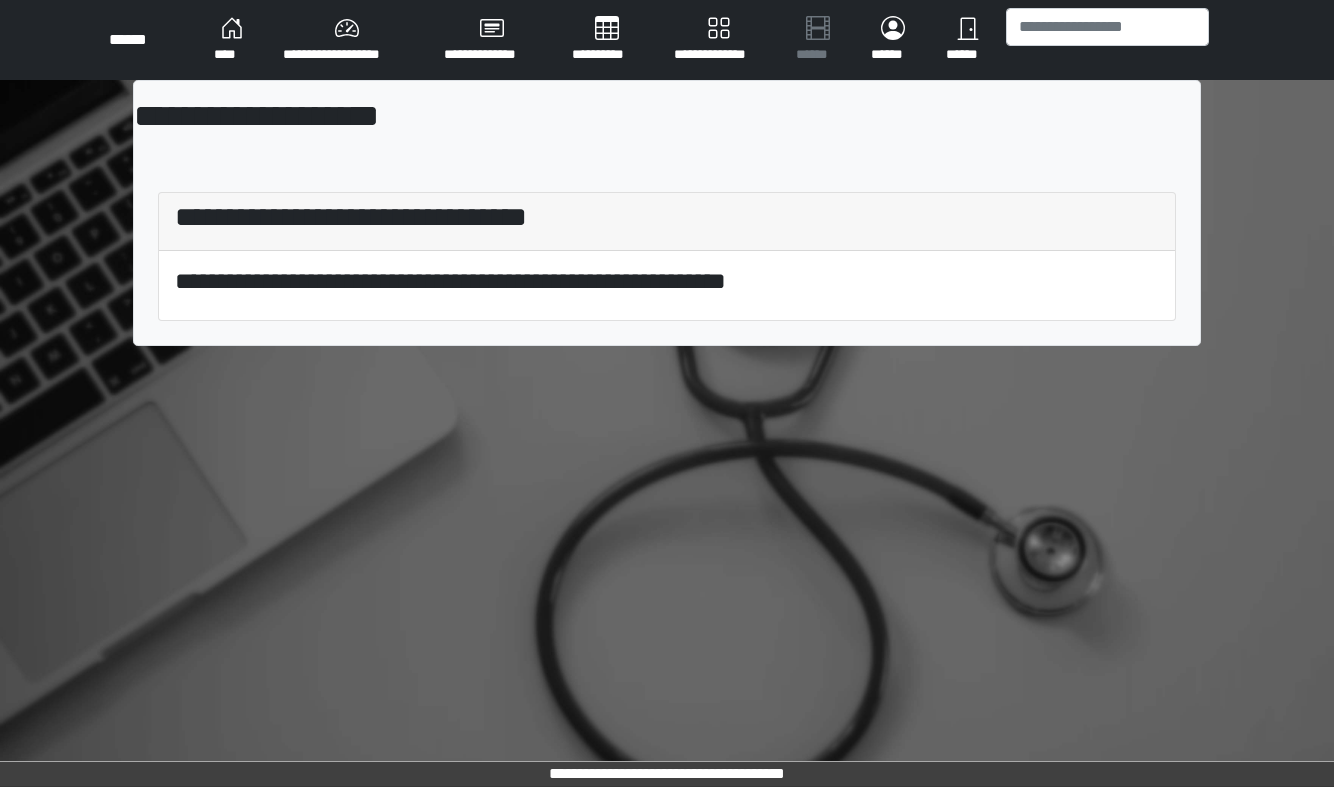 scroll, scrollTop: 0, scrollLeft: 0, axis: both 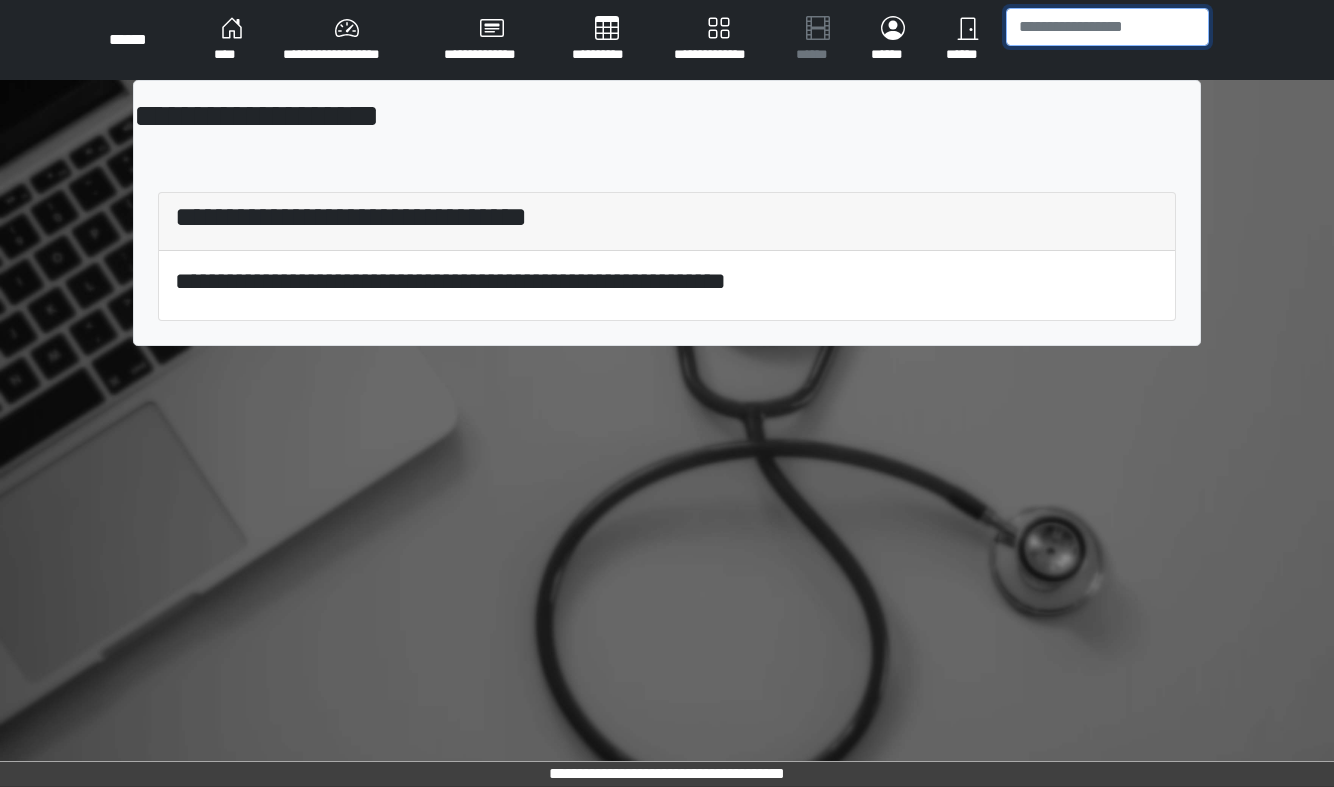 click at bounding box center [1107, 27] 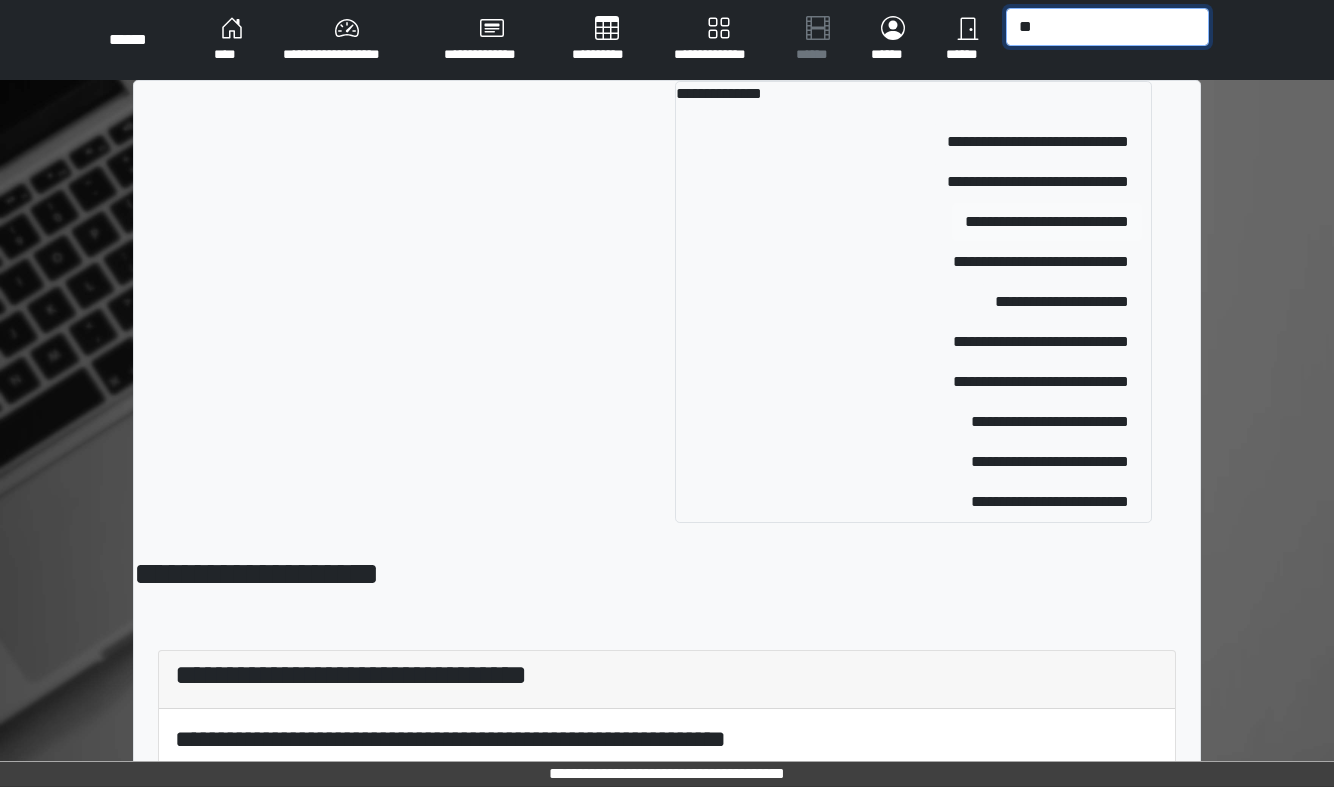 type on "*" 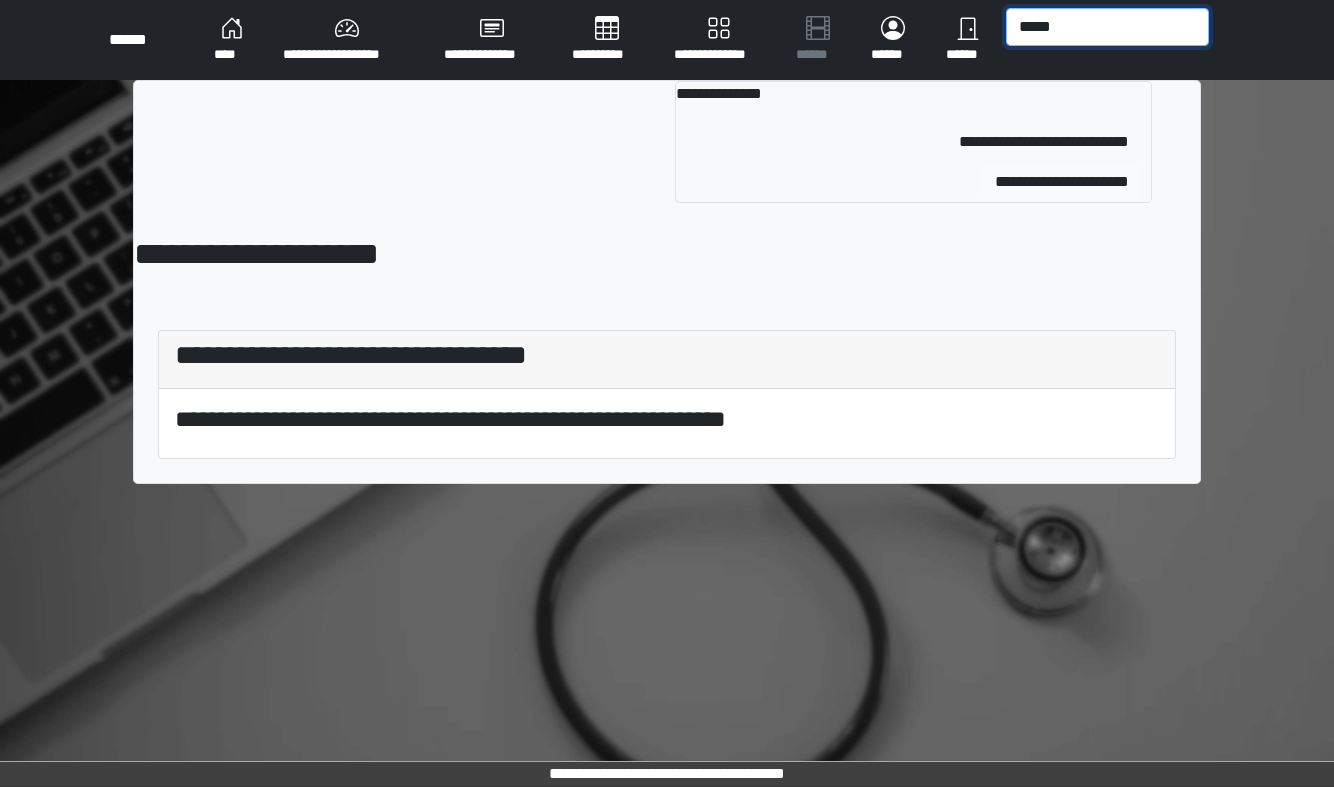 type on "*****" 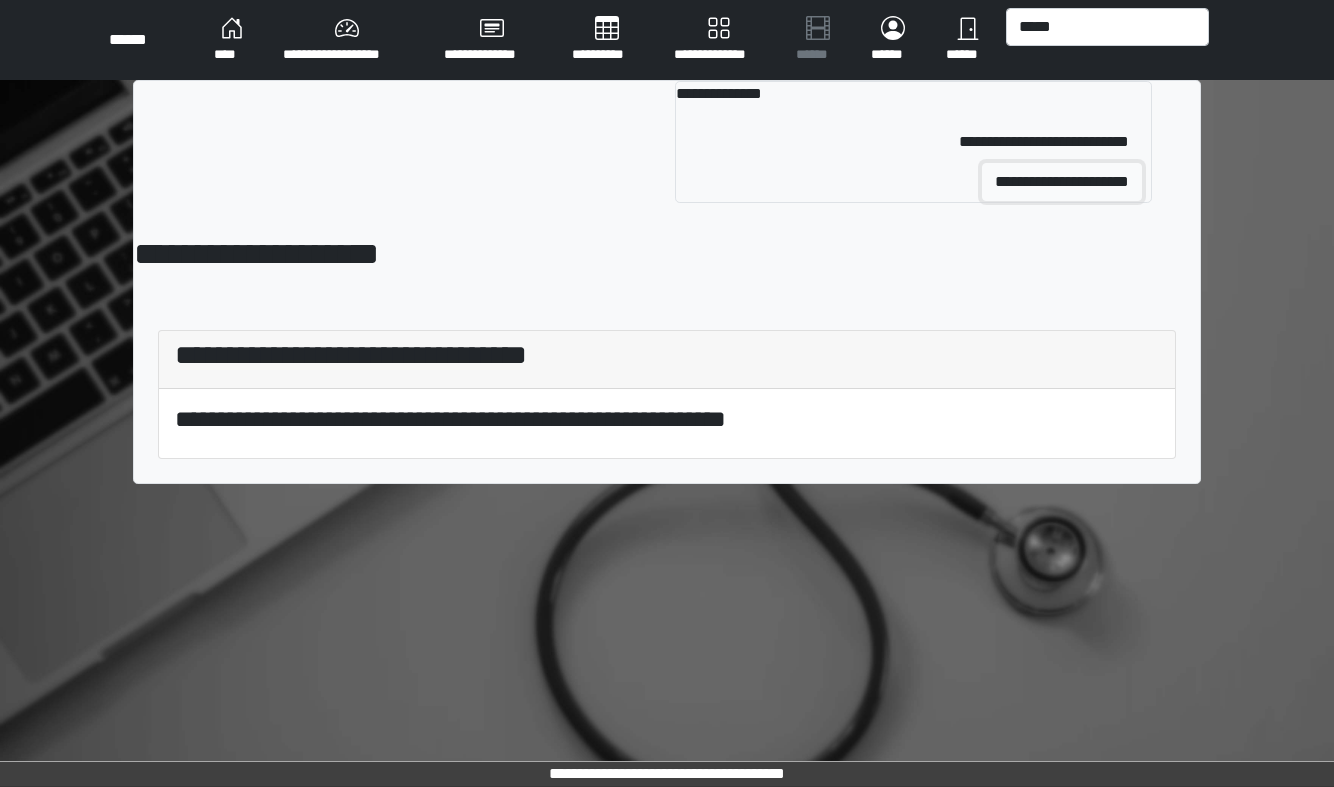 click on "**********" at bounding box center [1062, 182] 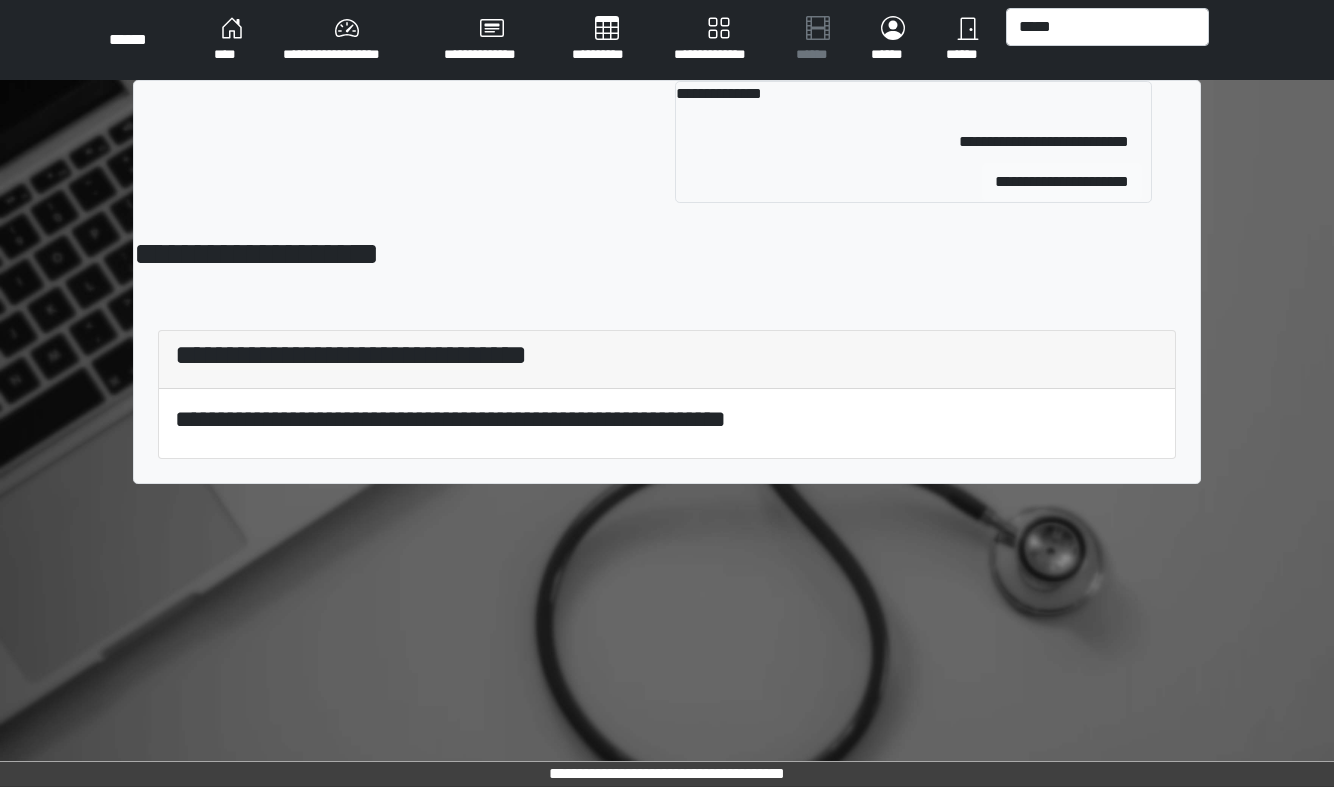 type 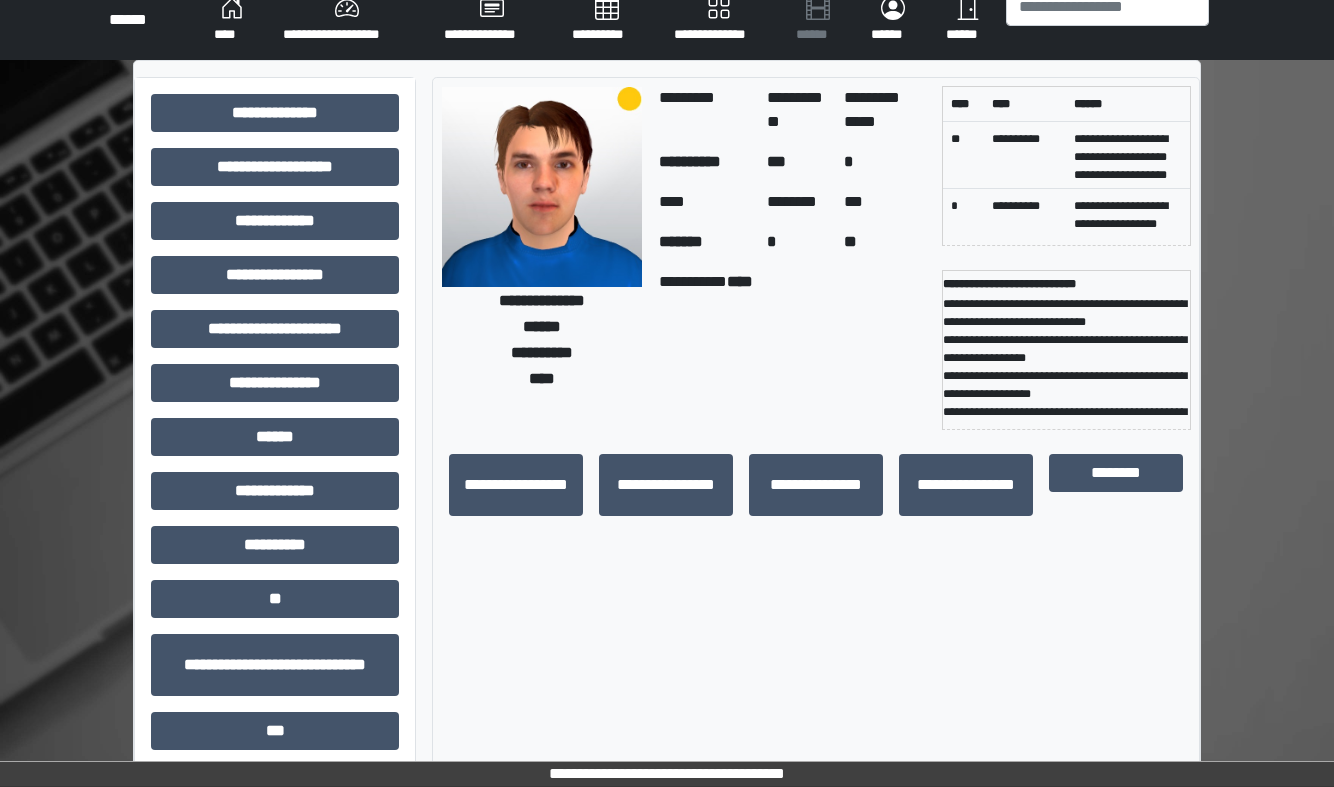 scroll, scrollTop: 21, scrollLeft: 0, axis: vertical 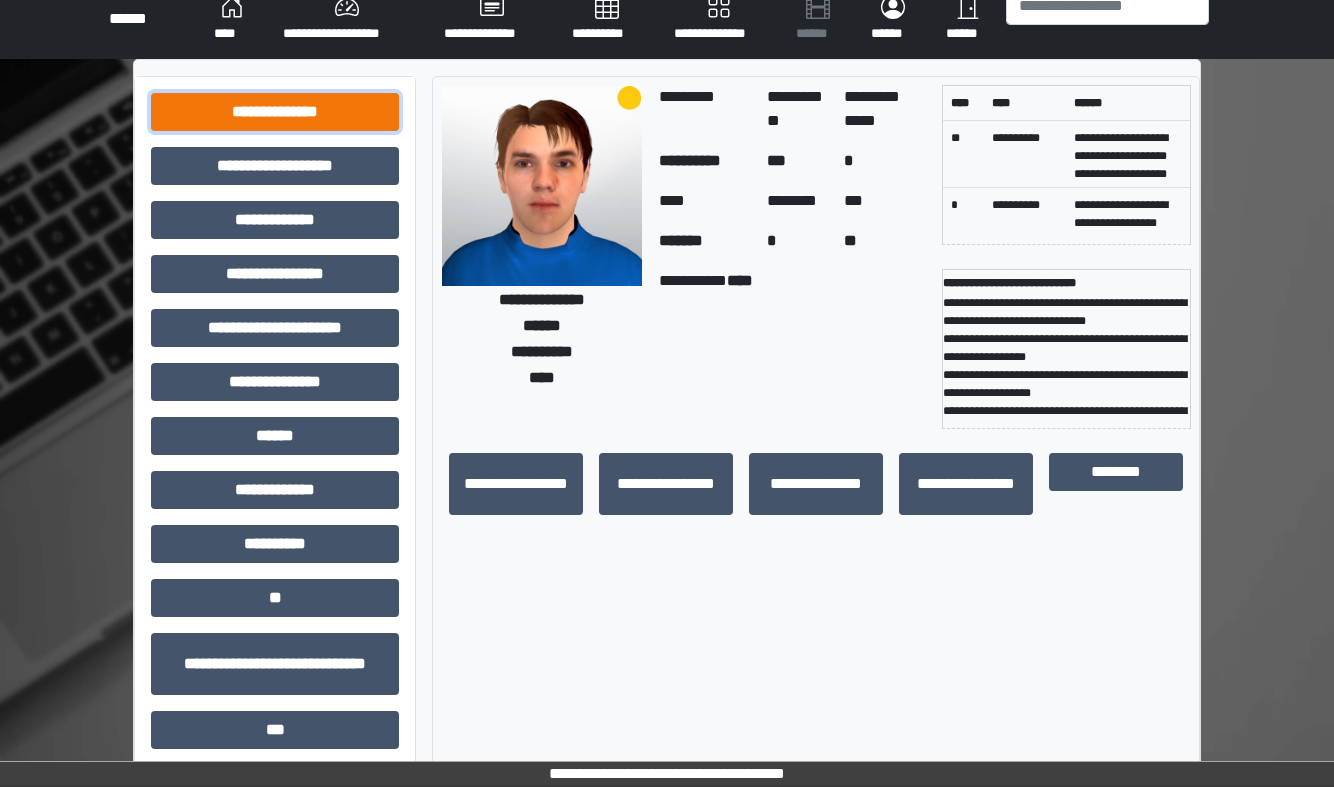 click on "**********" at bounding box center [275, 112] 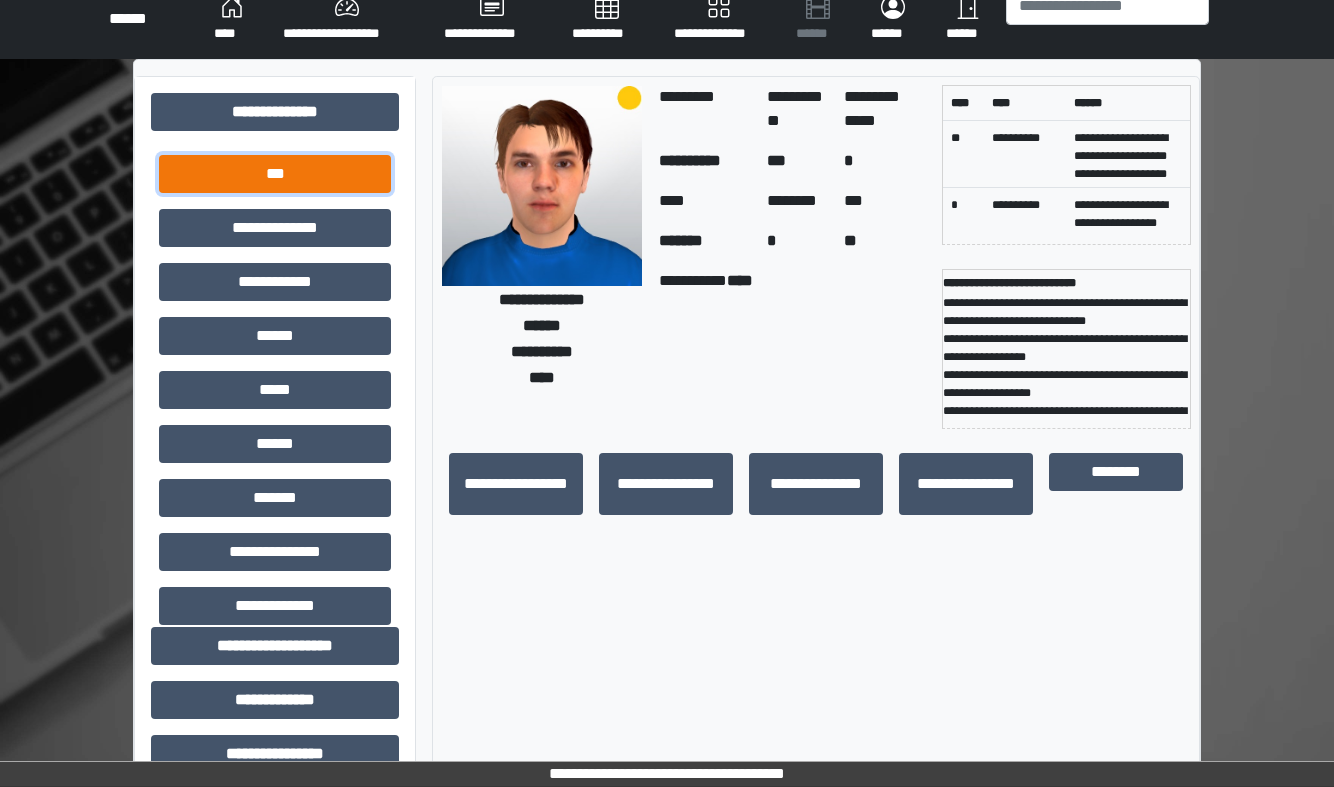 click on "***" at bounding box center (275, 174) 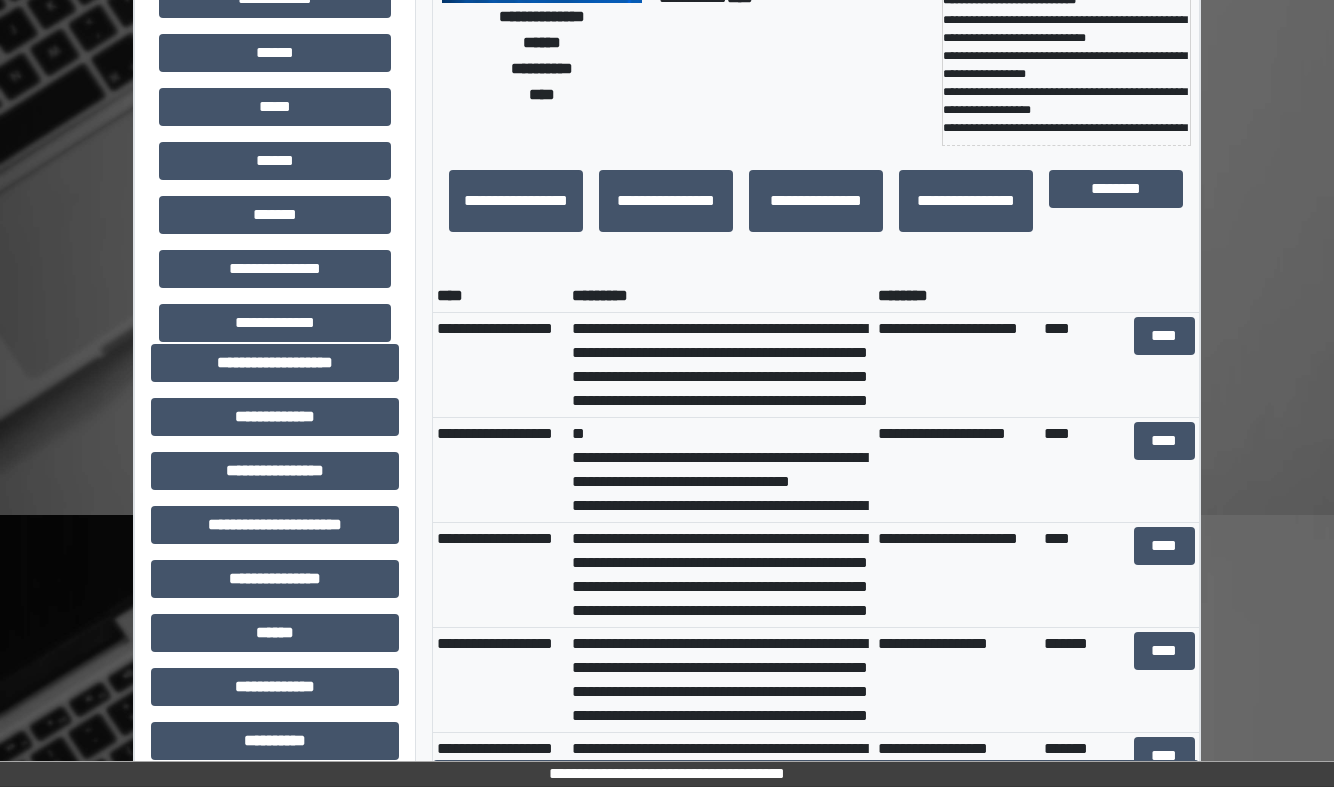 scroll, scrollTop: 312, scrollLeft: 0, axis: vertical 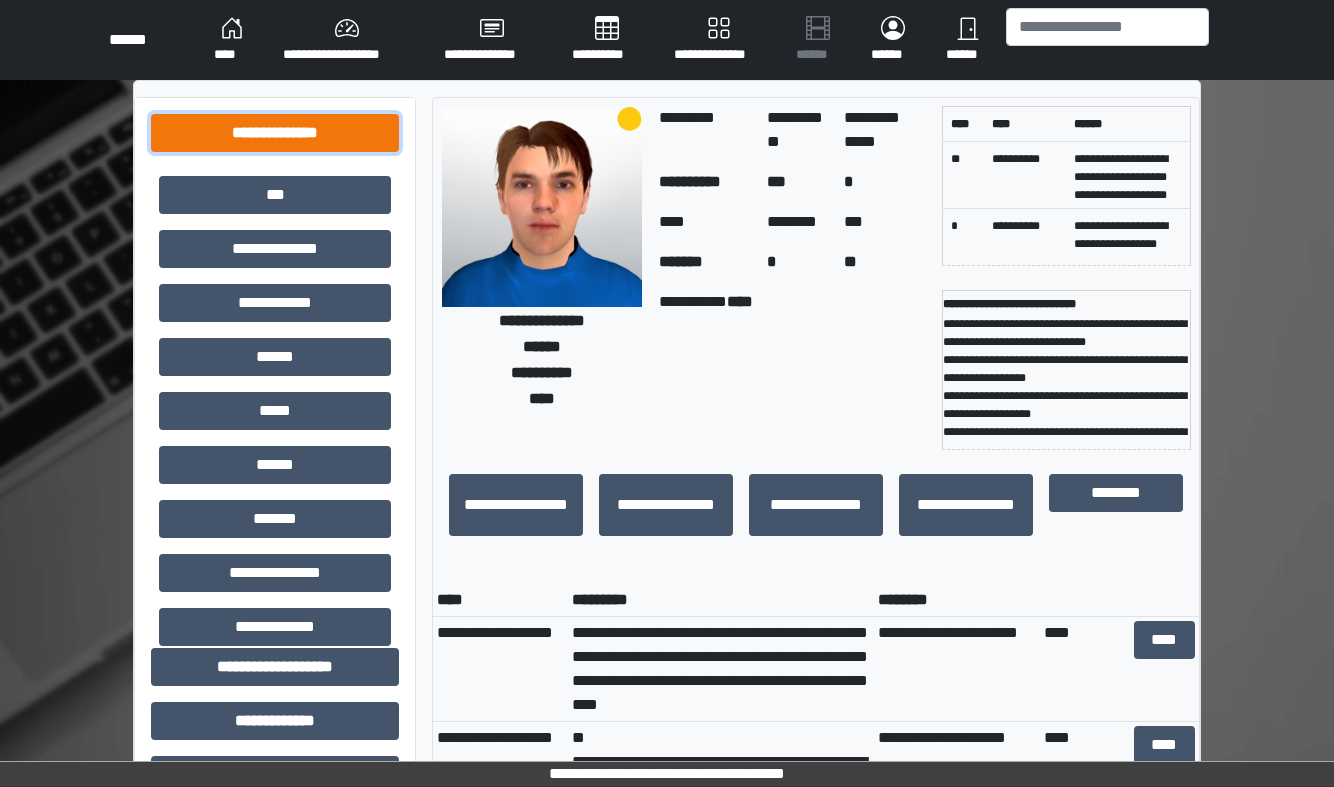 click on "**********" at bounding box center (275, 133) 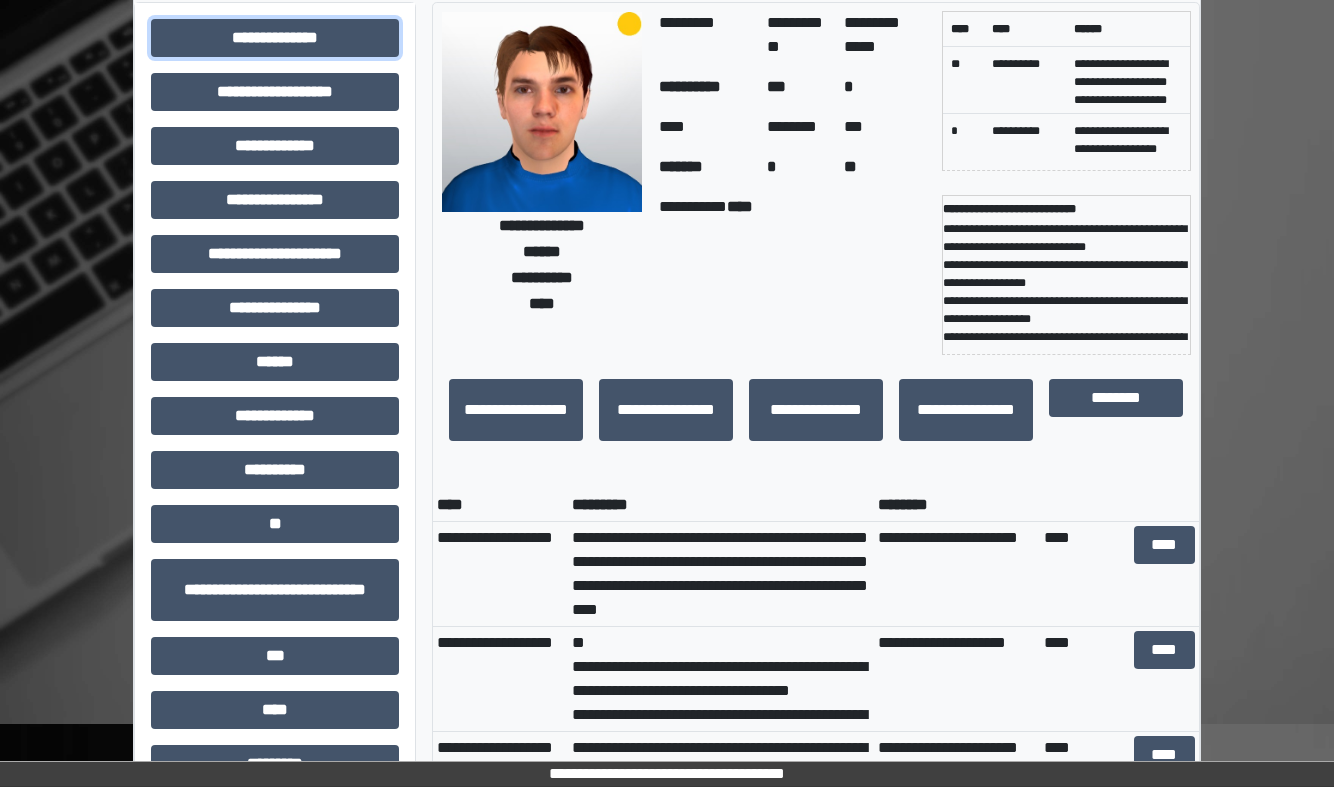 scroll, scrollTop: 101, scrollLeft: 0, axis: vertical 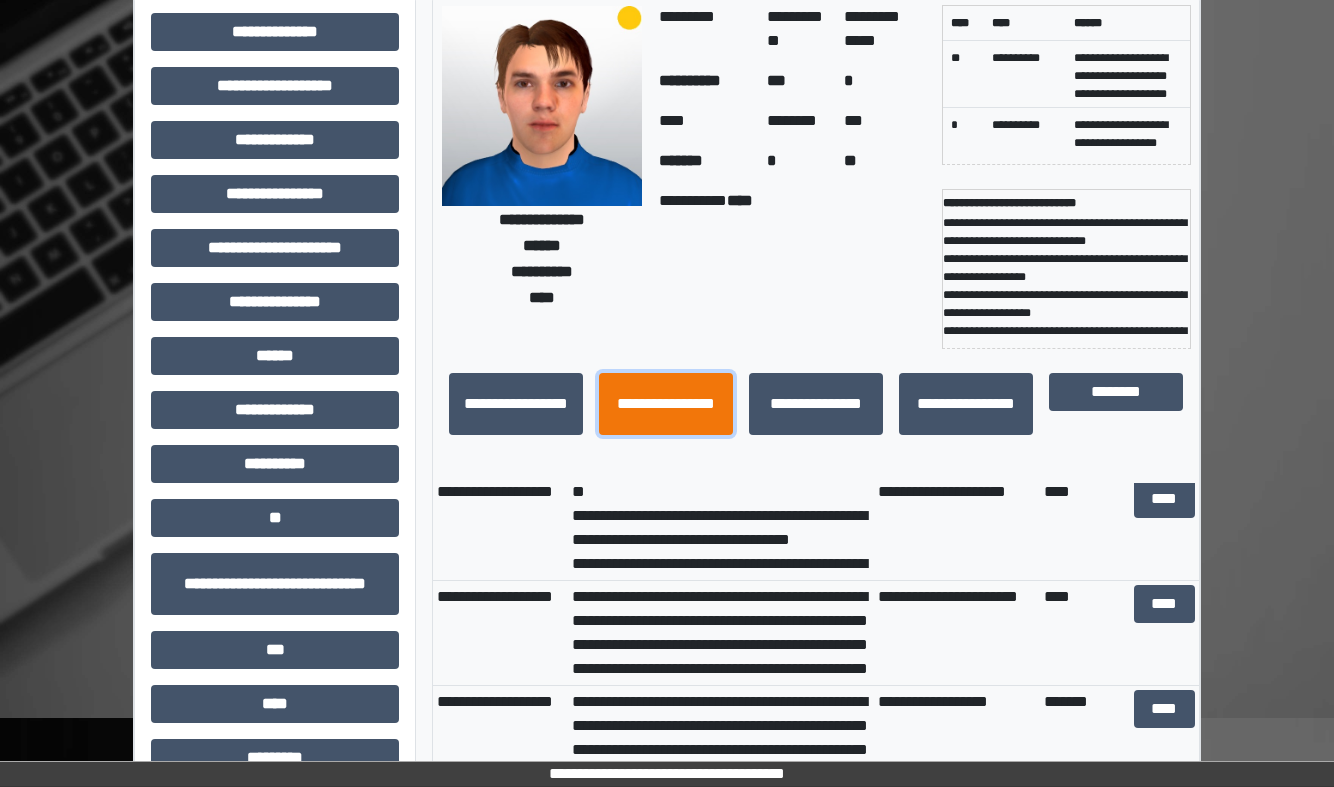 click on "**********" at bounding box center [666, 404] 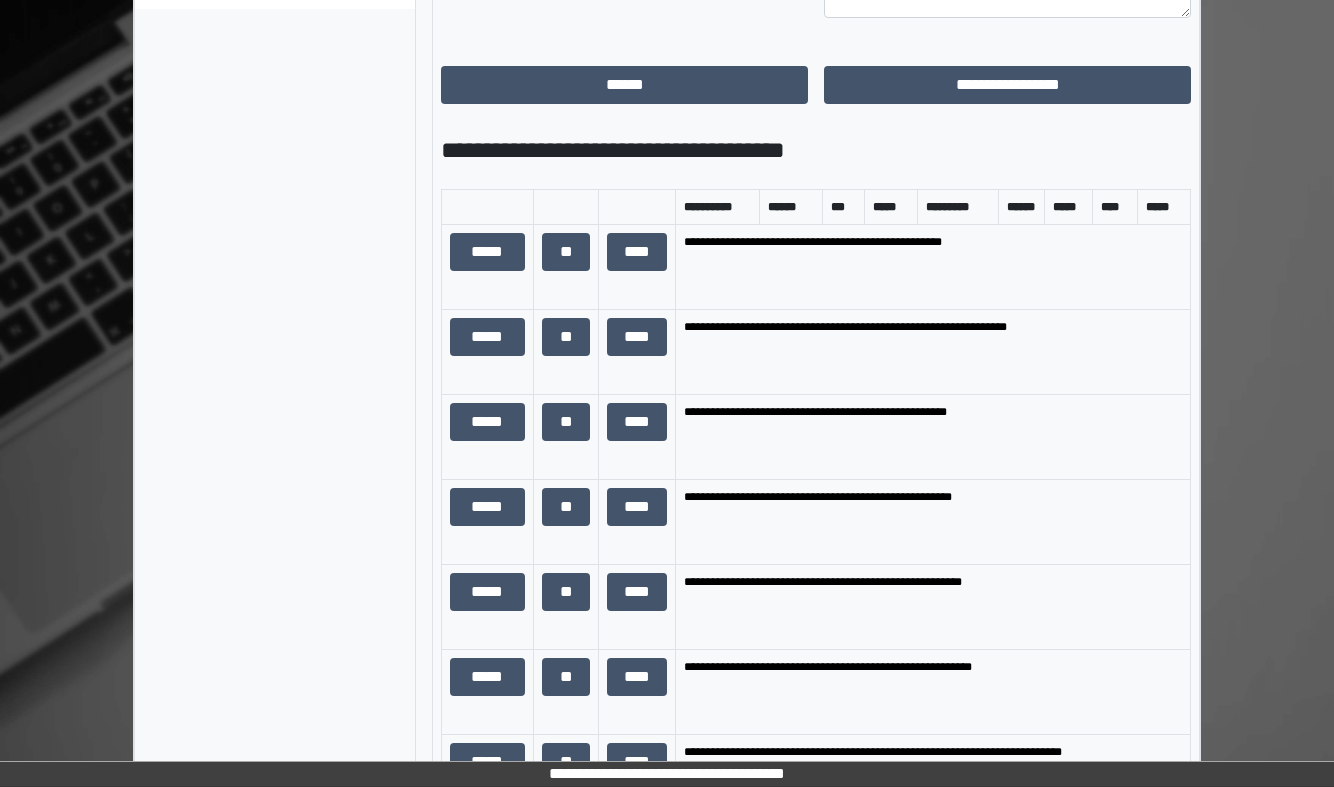 scroll, scrollTop: 906, scrollLeft: 0, axis: vertical 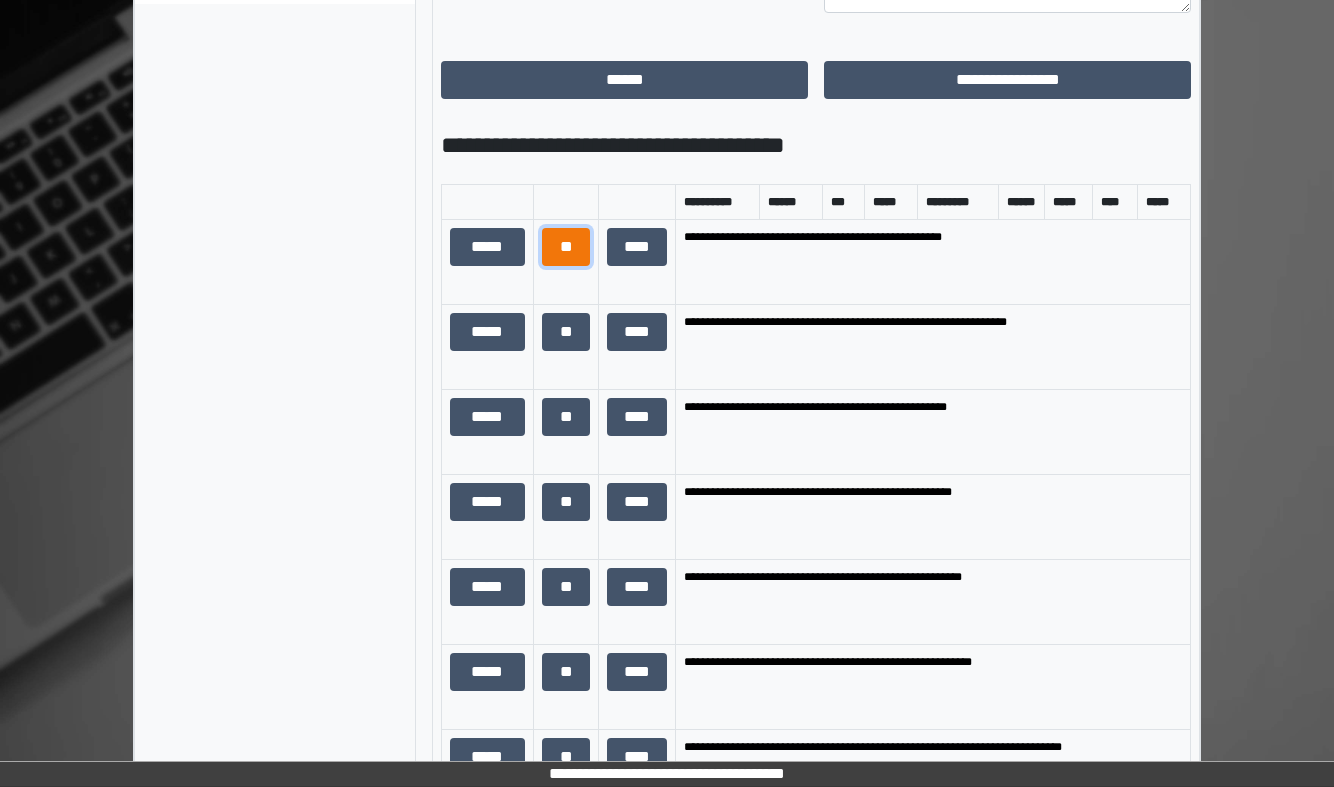 click on "**" at bounding box center (566, 247) 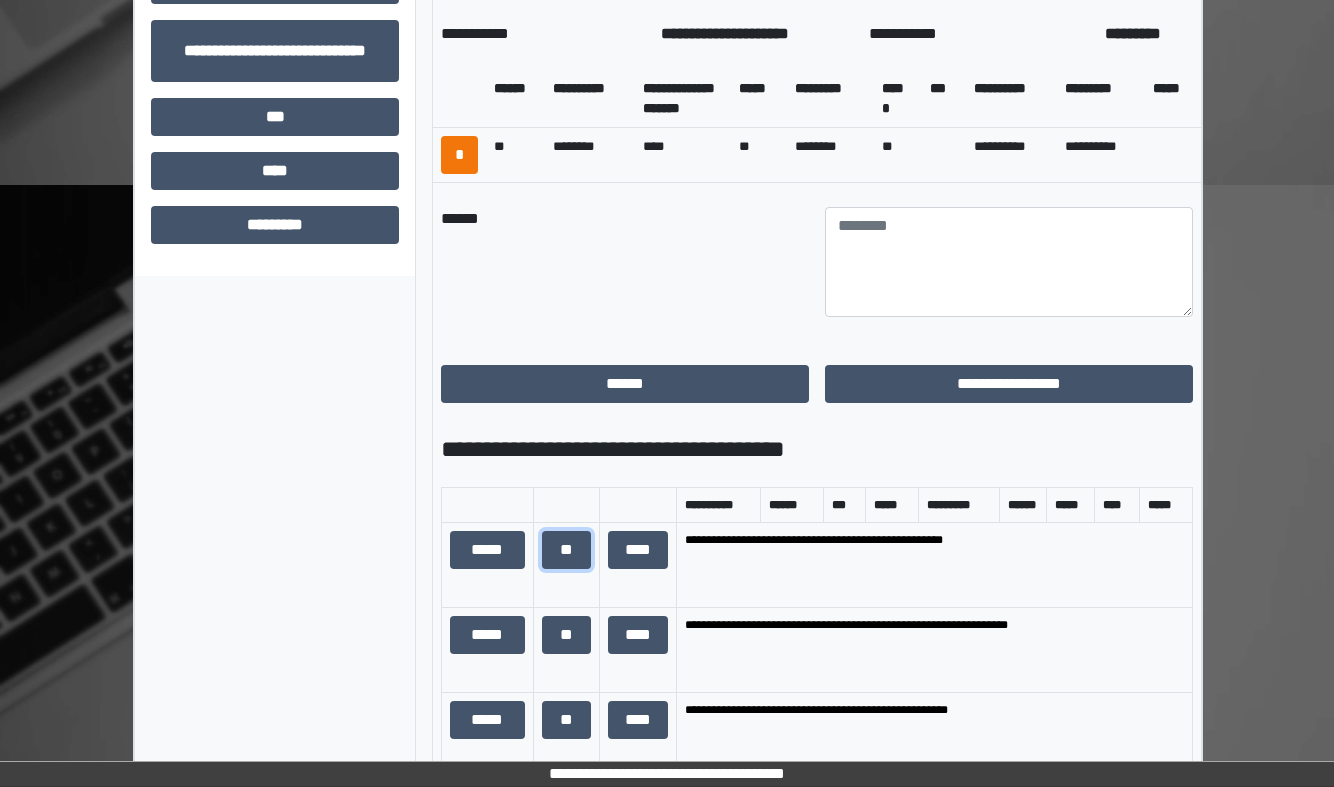 scroll, scrollTop: 453, scrollLeft: 0, axis: vertical 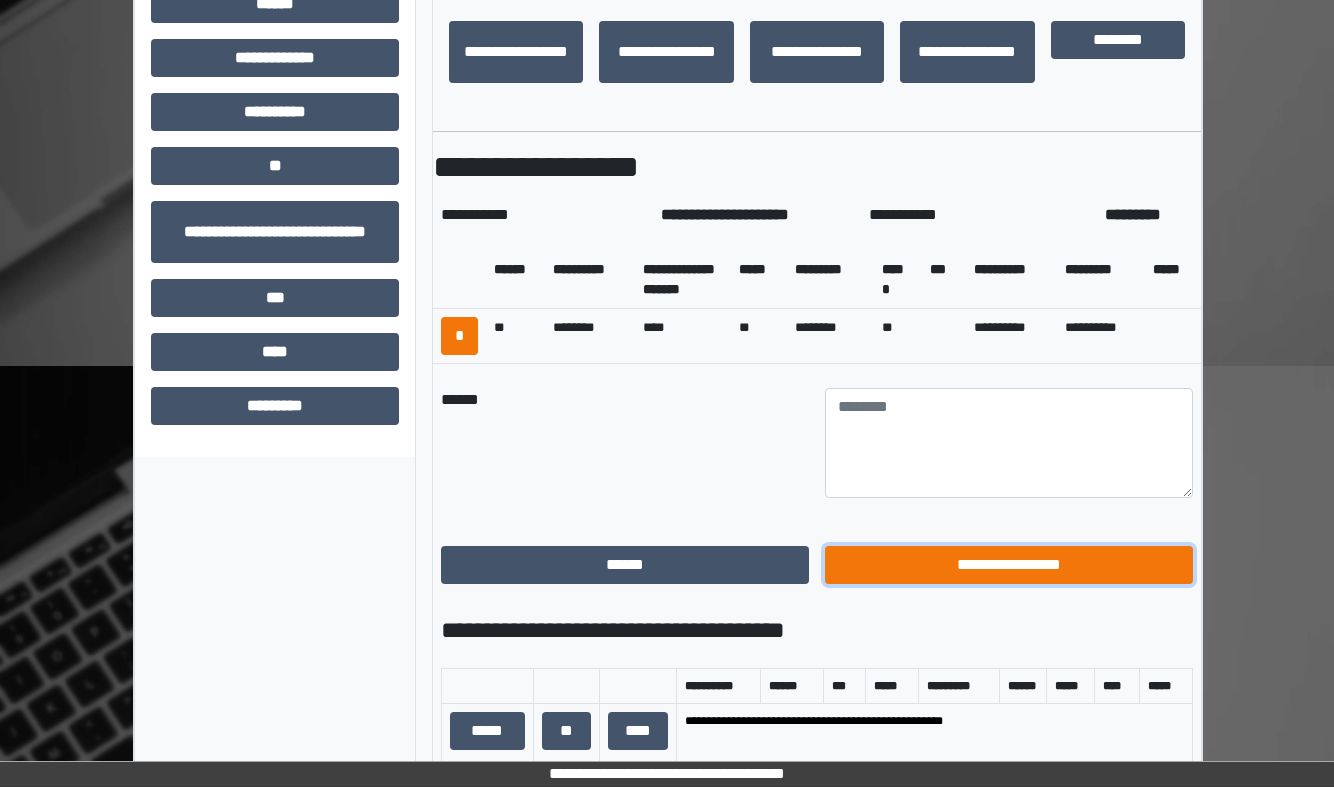 click on "**********" at bounding box center (1009, 565) 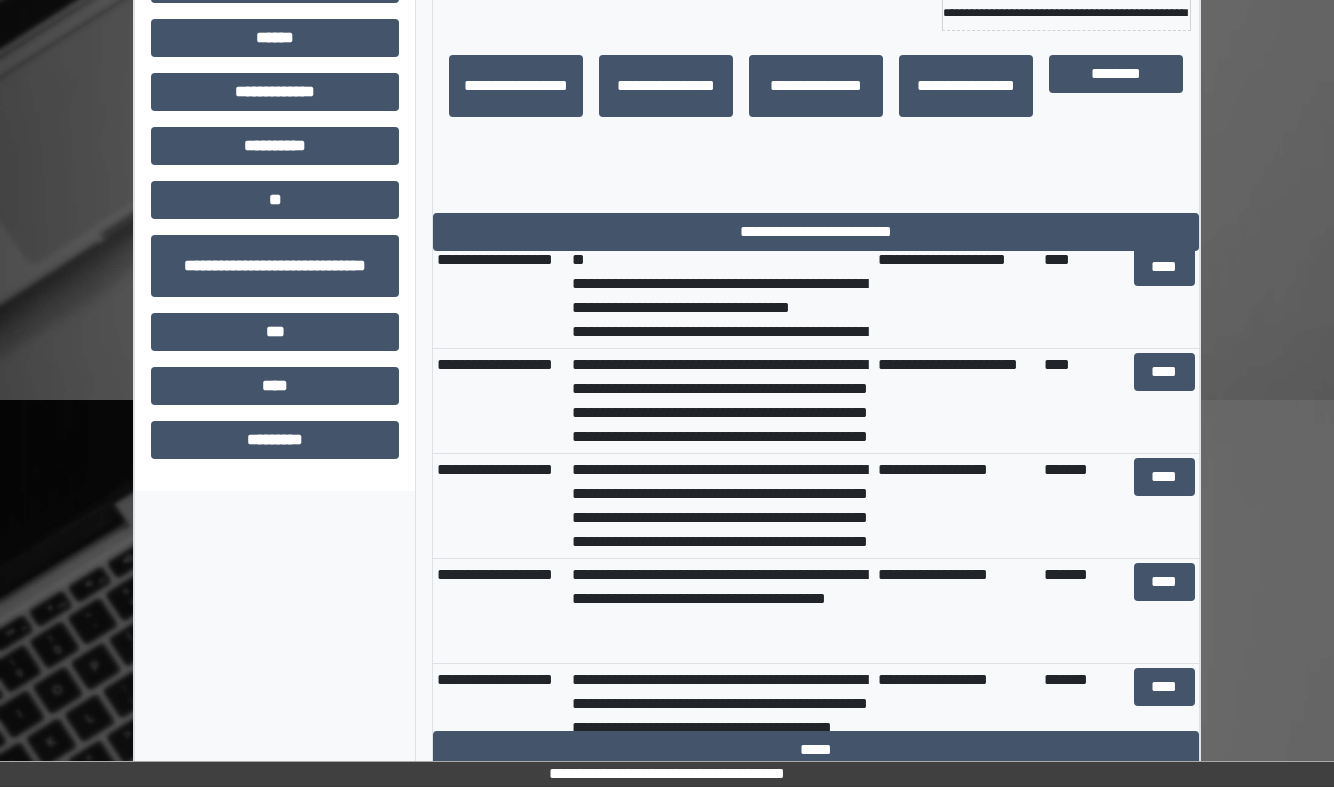 scroll, scrollTop: 419, scrollLeft: 0, axis: vertical 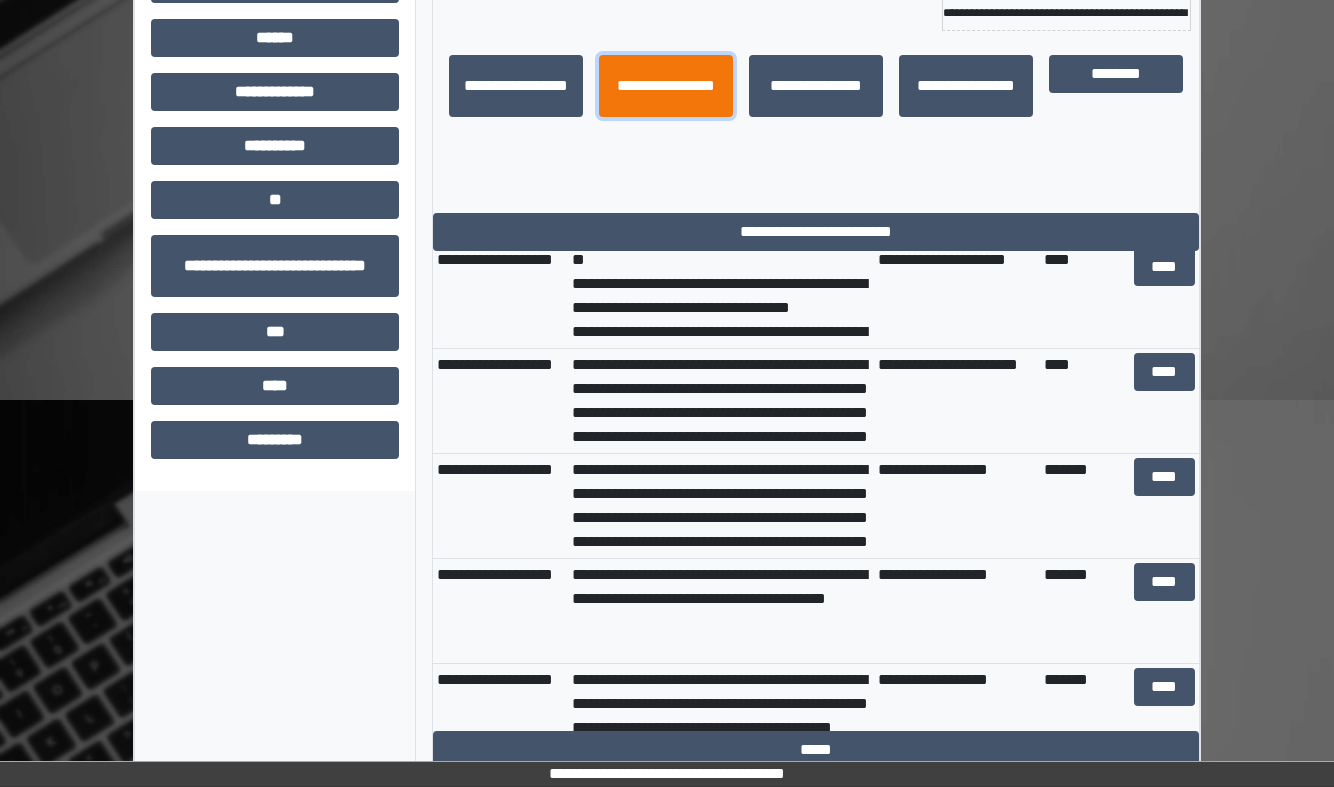 click on "**********" at bounding box center (666, 86) 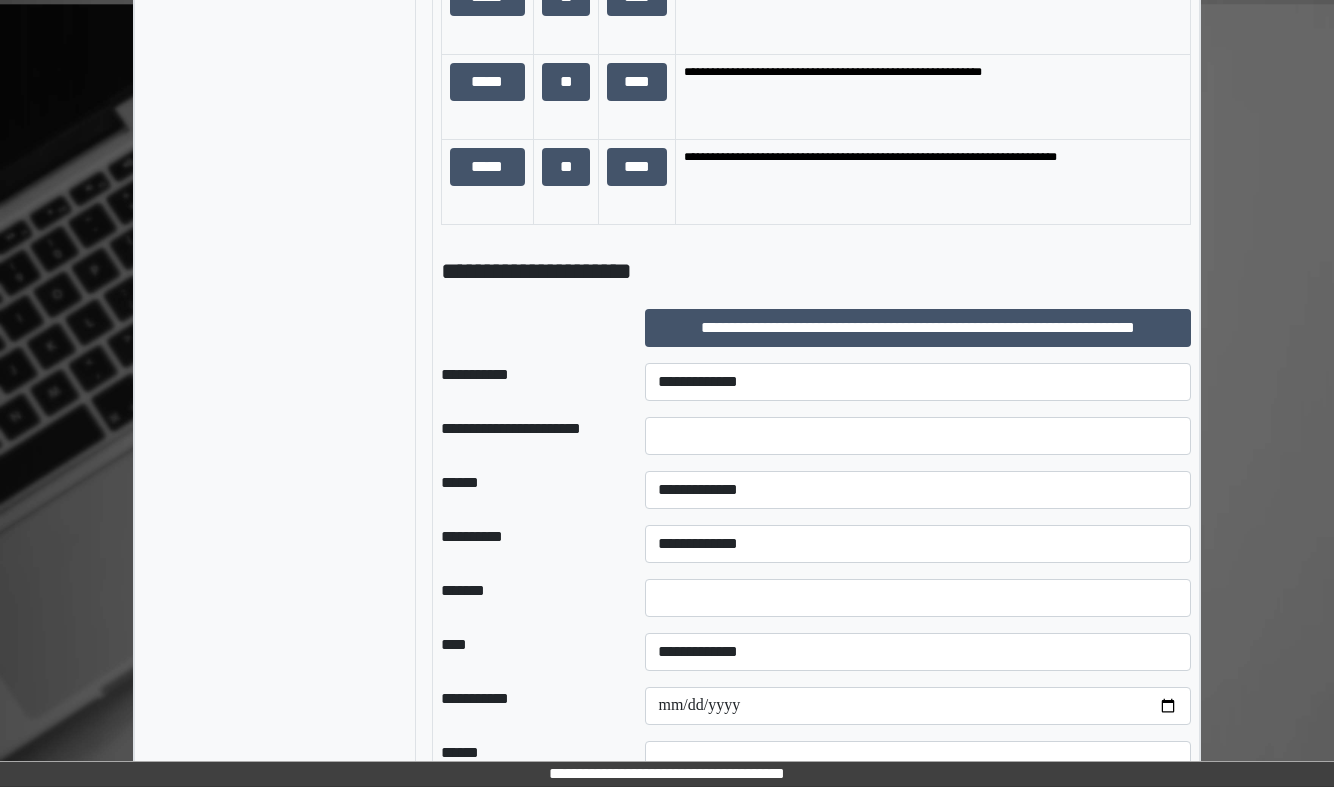 scroll, scrollTop: 1710, scrollLeft: 0, axis: vertical 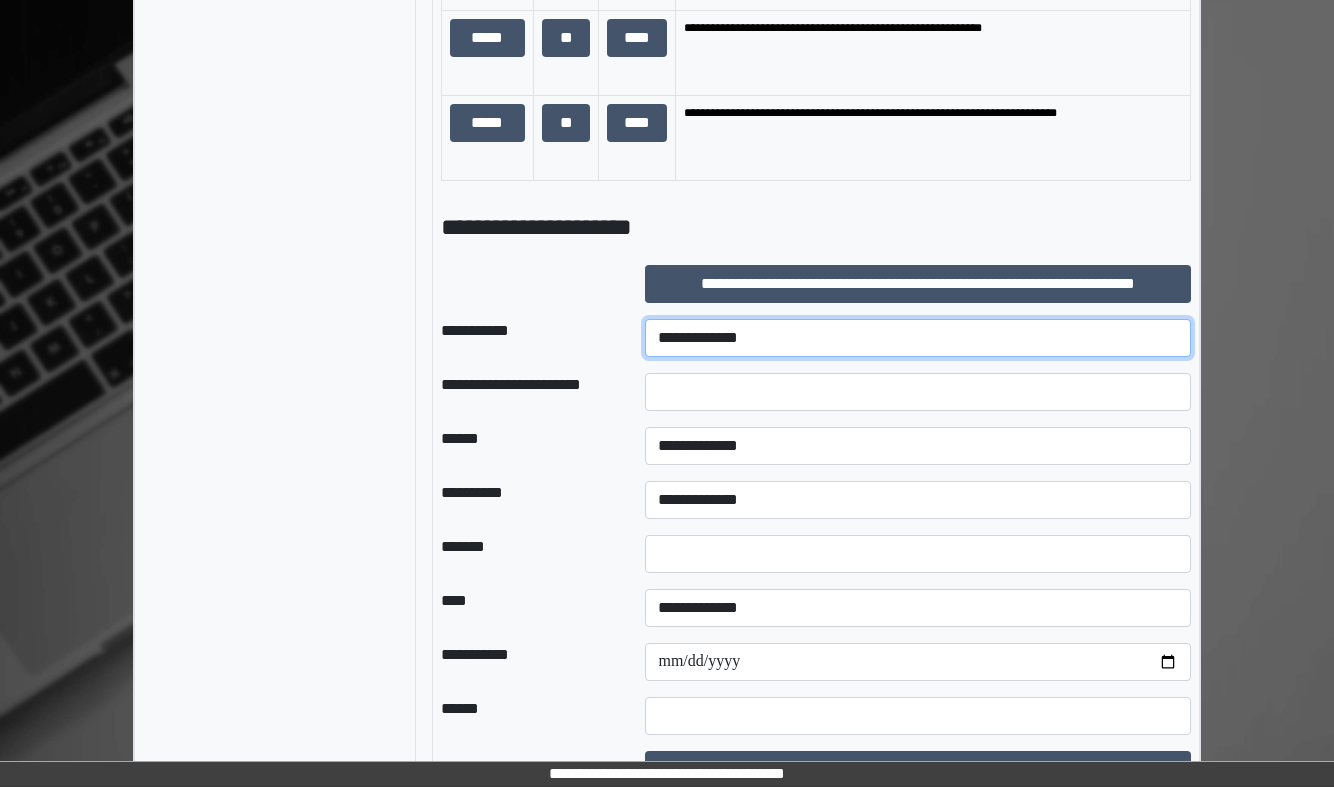 click on "**********" at bounding box center (918, 338) 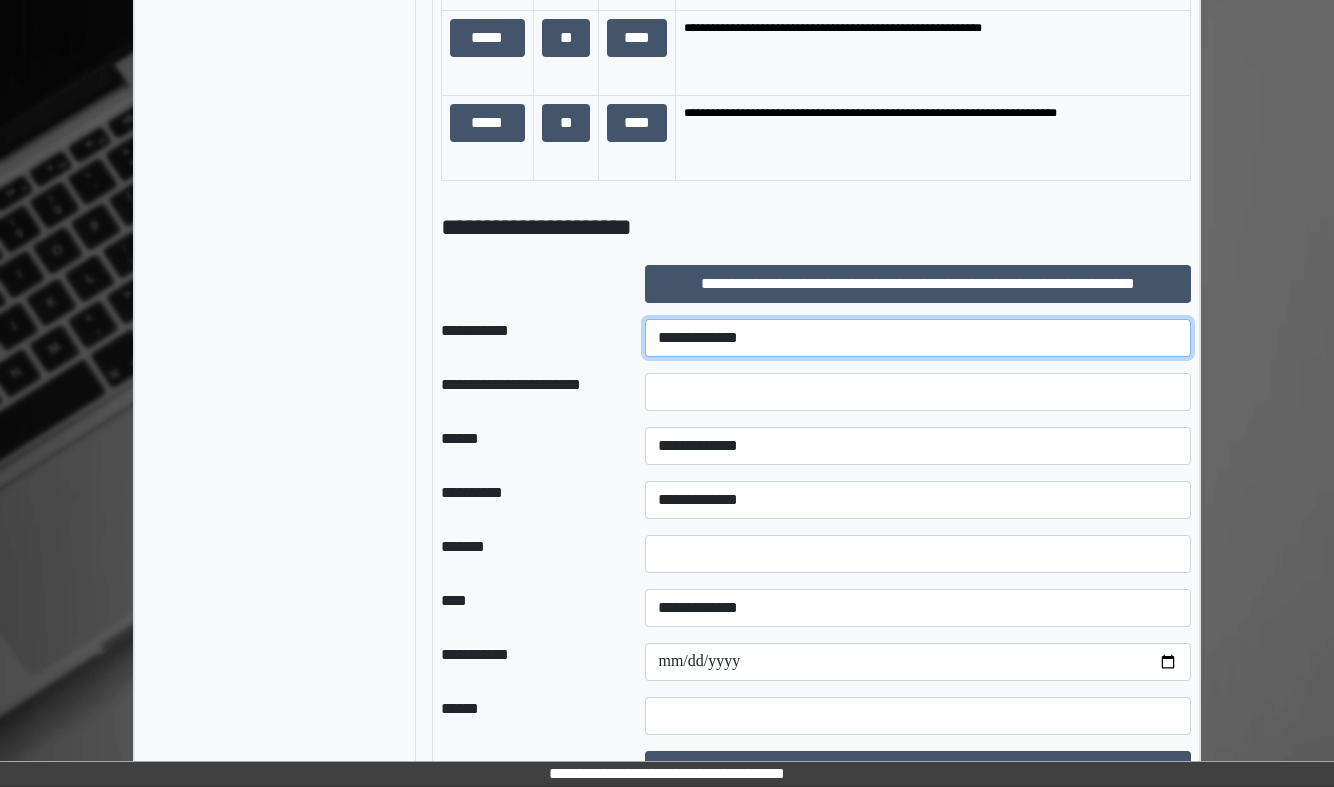 select on "***" 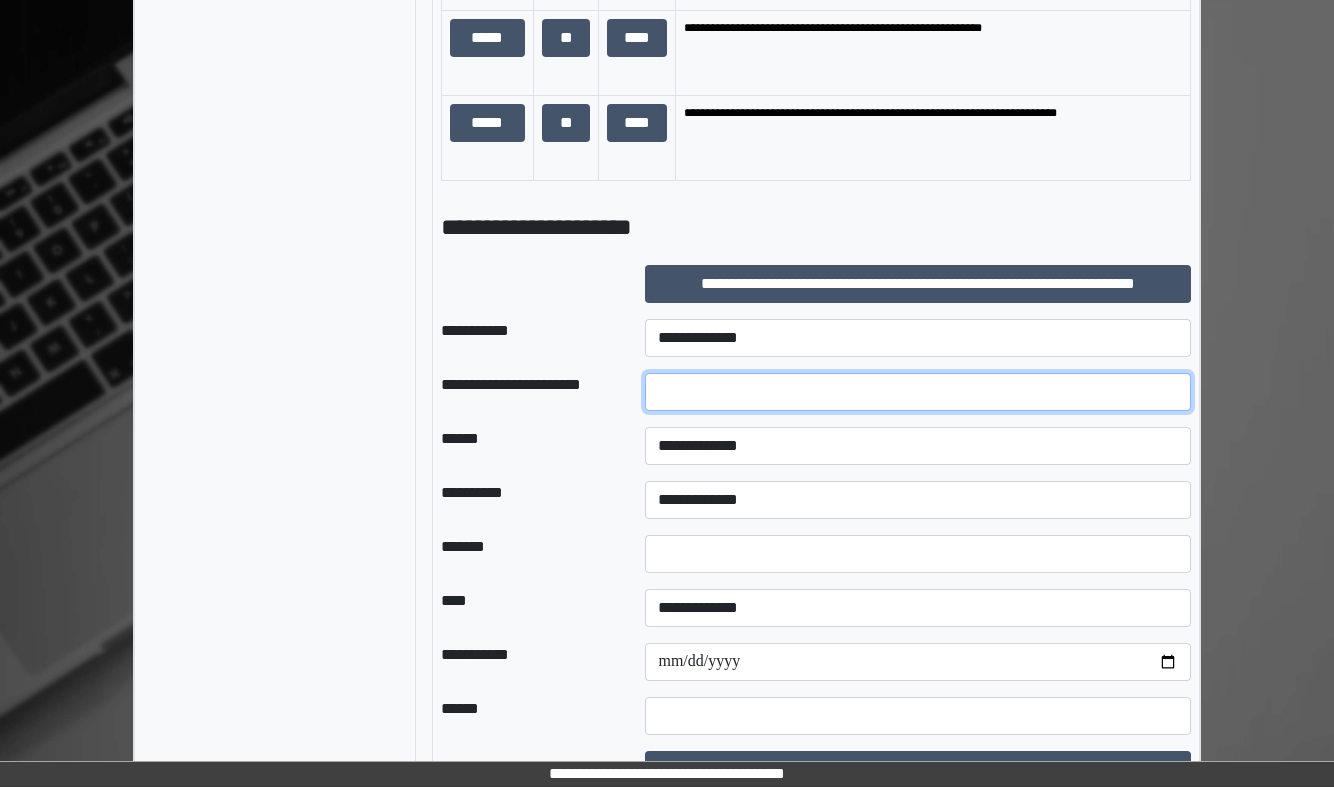 click at bounding box center [918, 392] 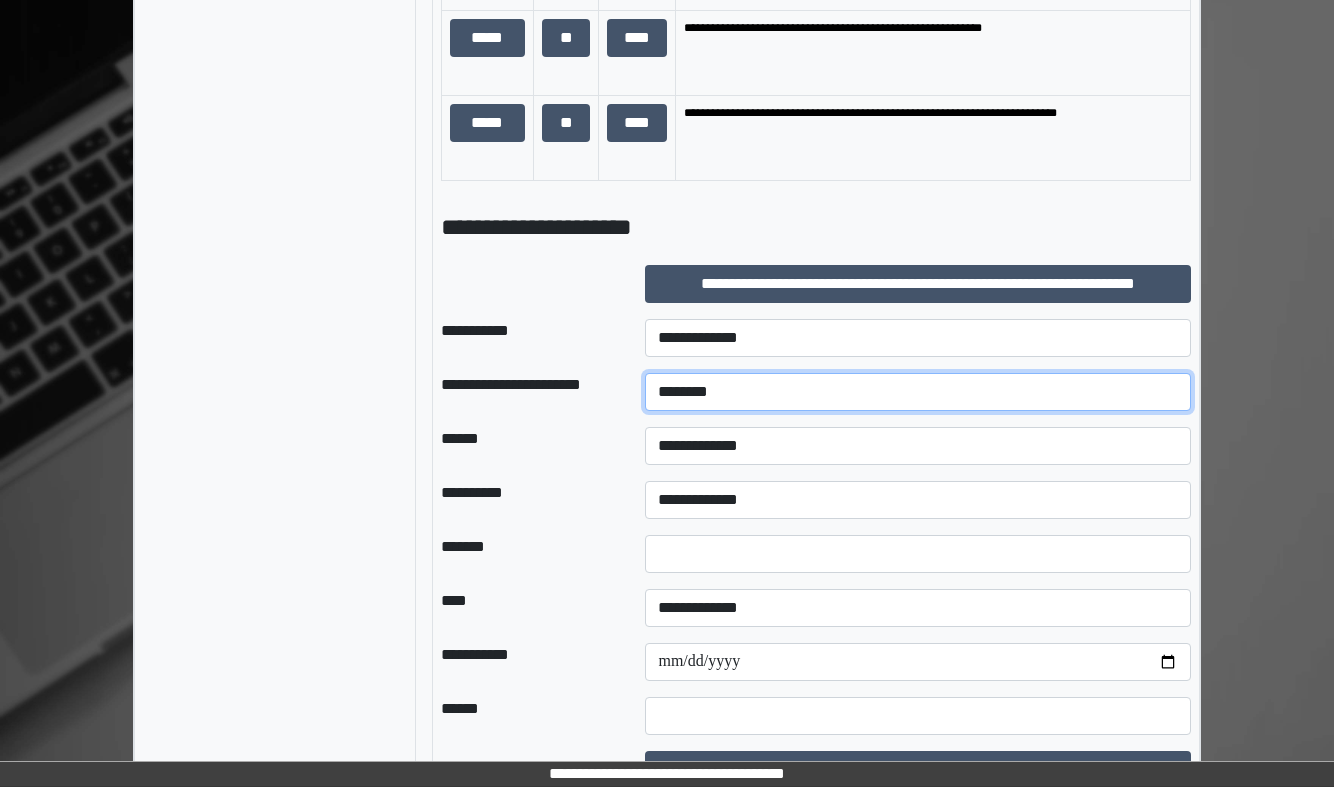 type on "*******" 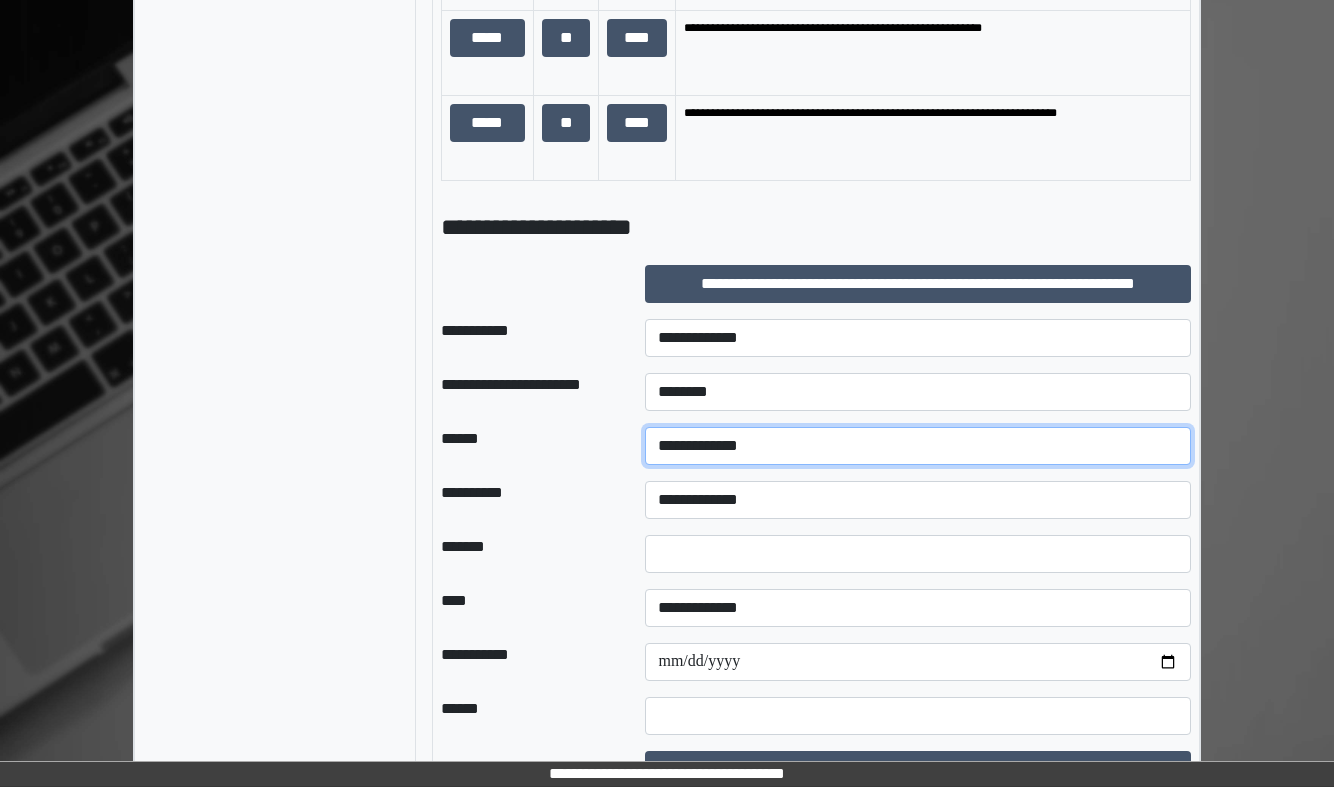 click on "**********" at bounding box center [918, 446] 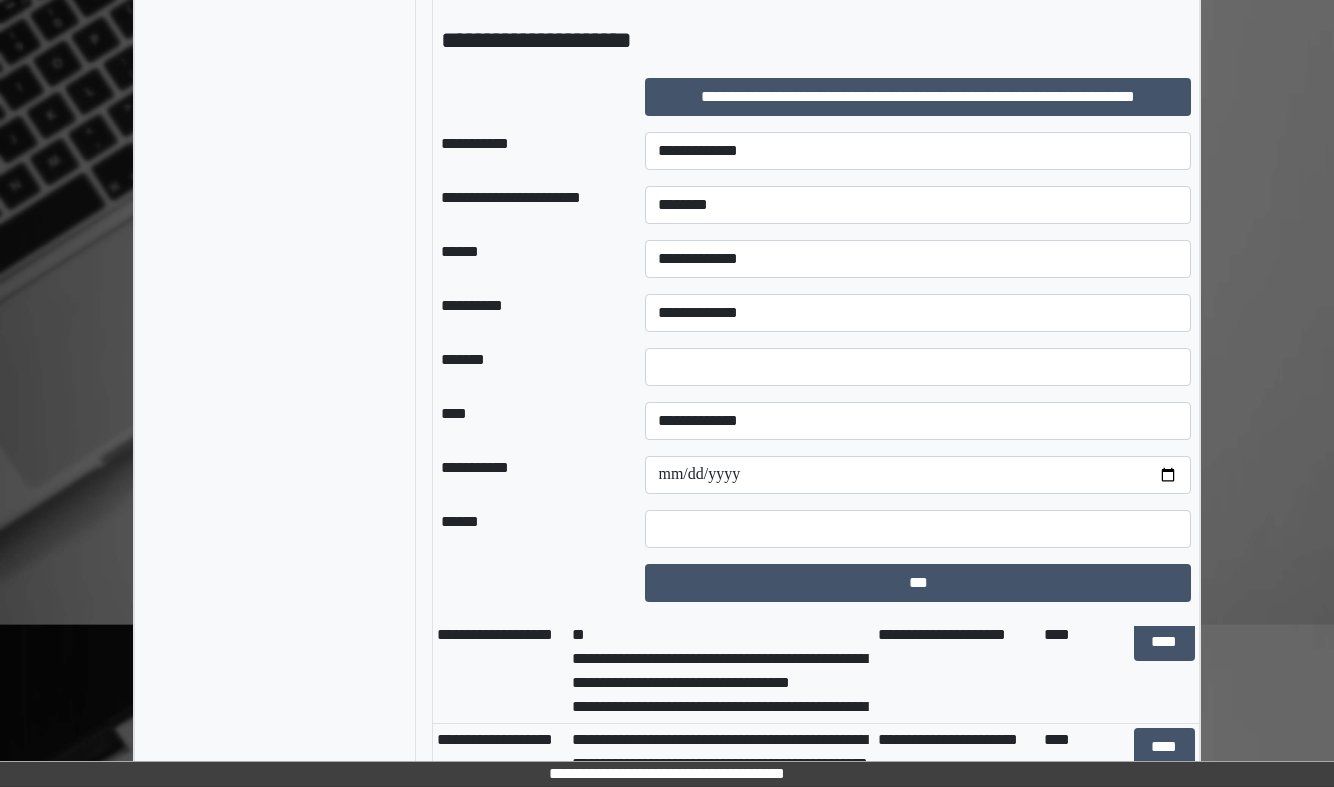 click on "**********" at bounding box center [918, 313] 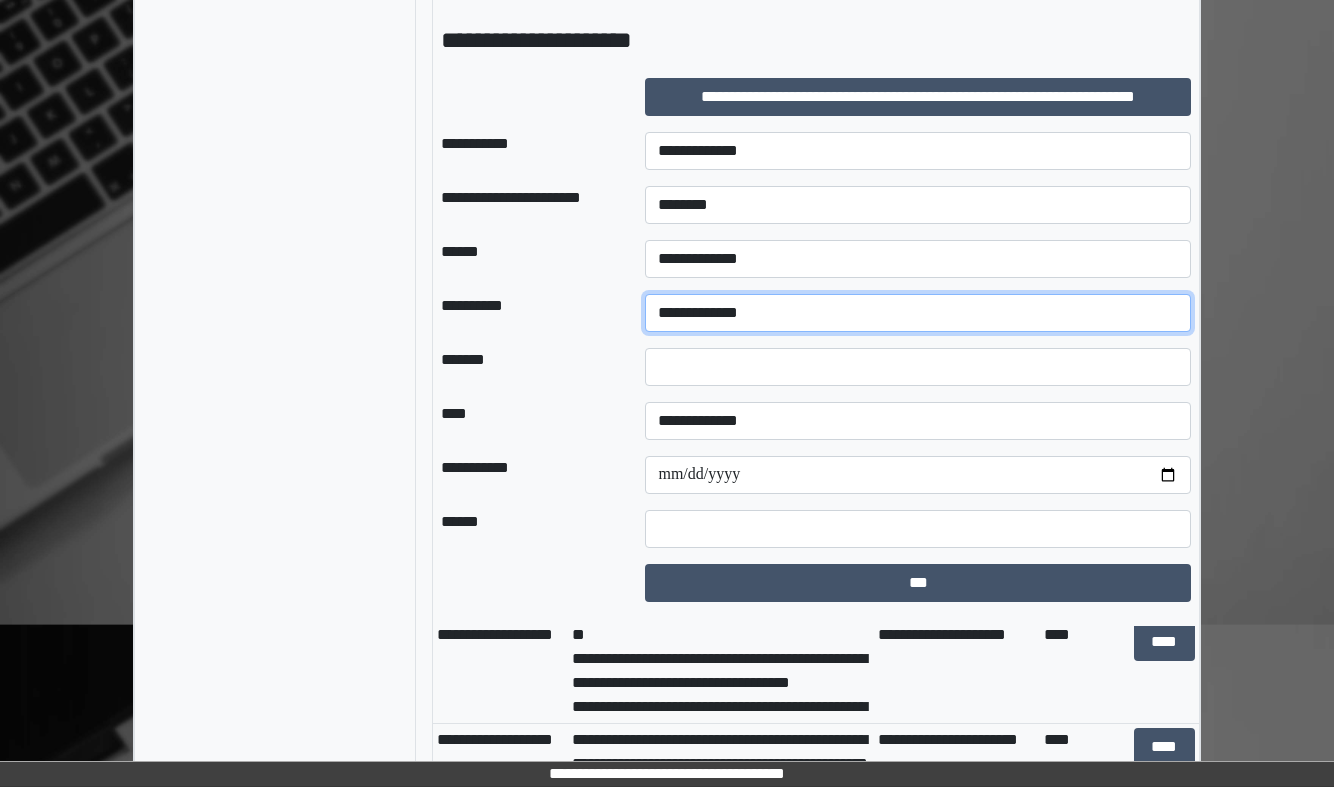 click on "**********" at bounding box center (918, 313) 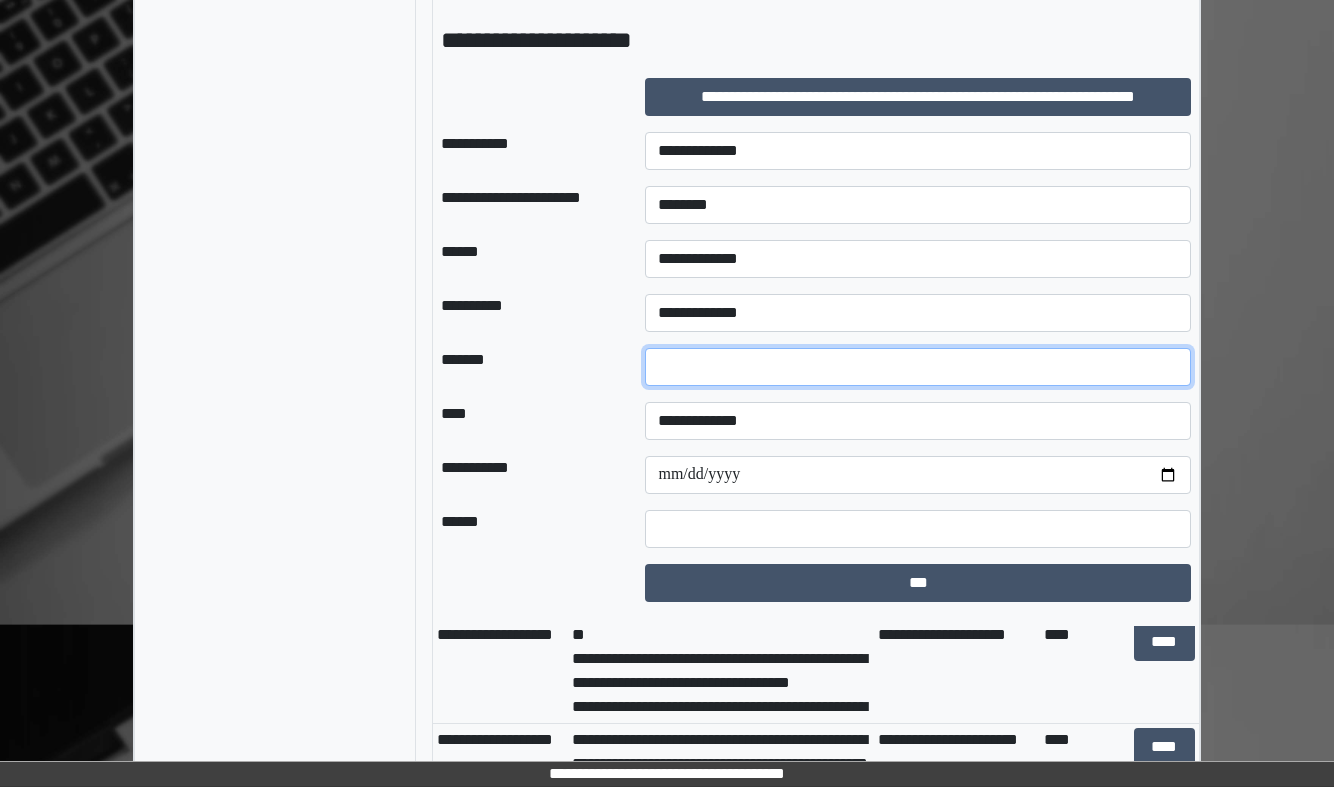 click at bounding box center (918, 367) 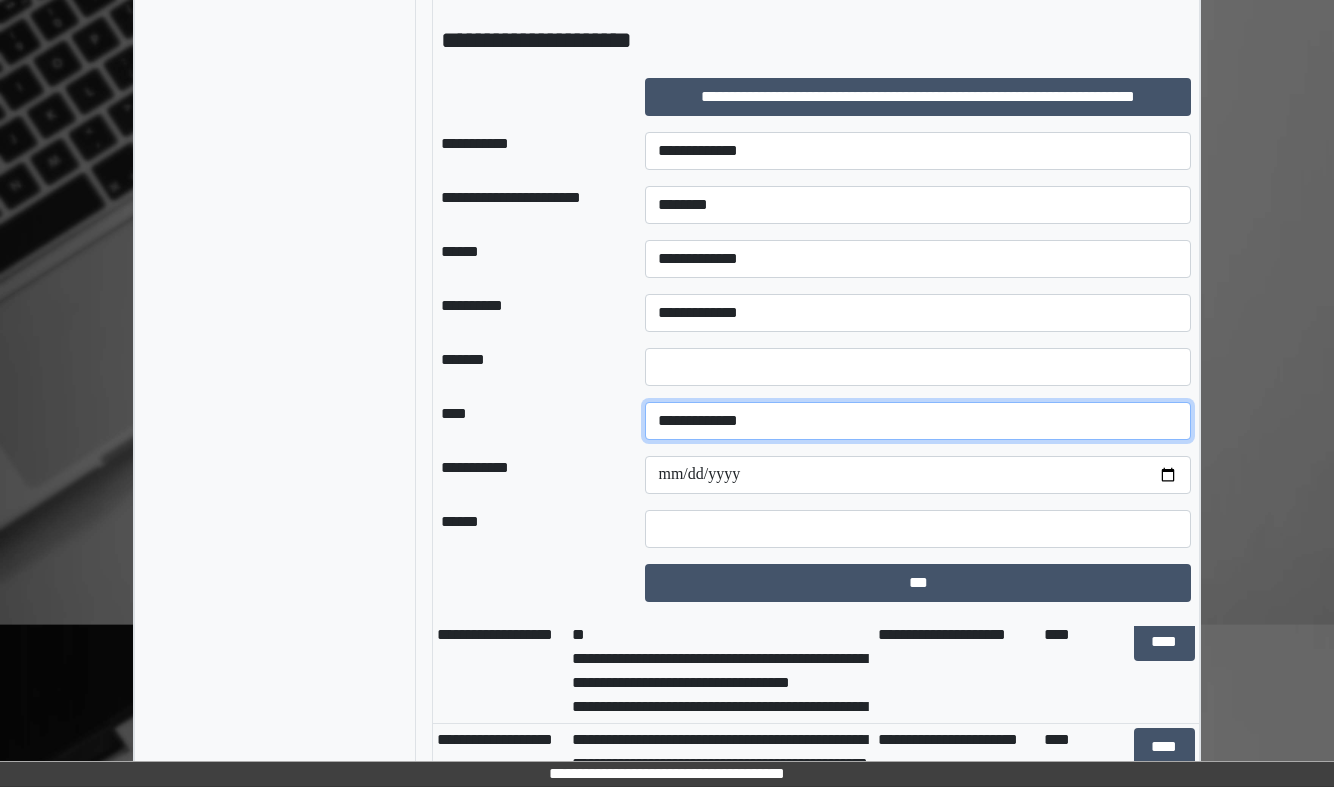 click on "**********" at bounding box center [918, 421] 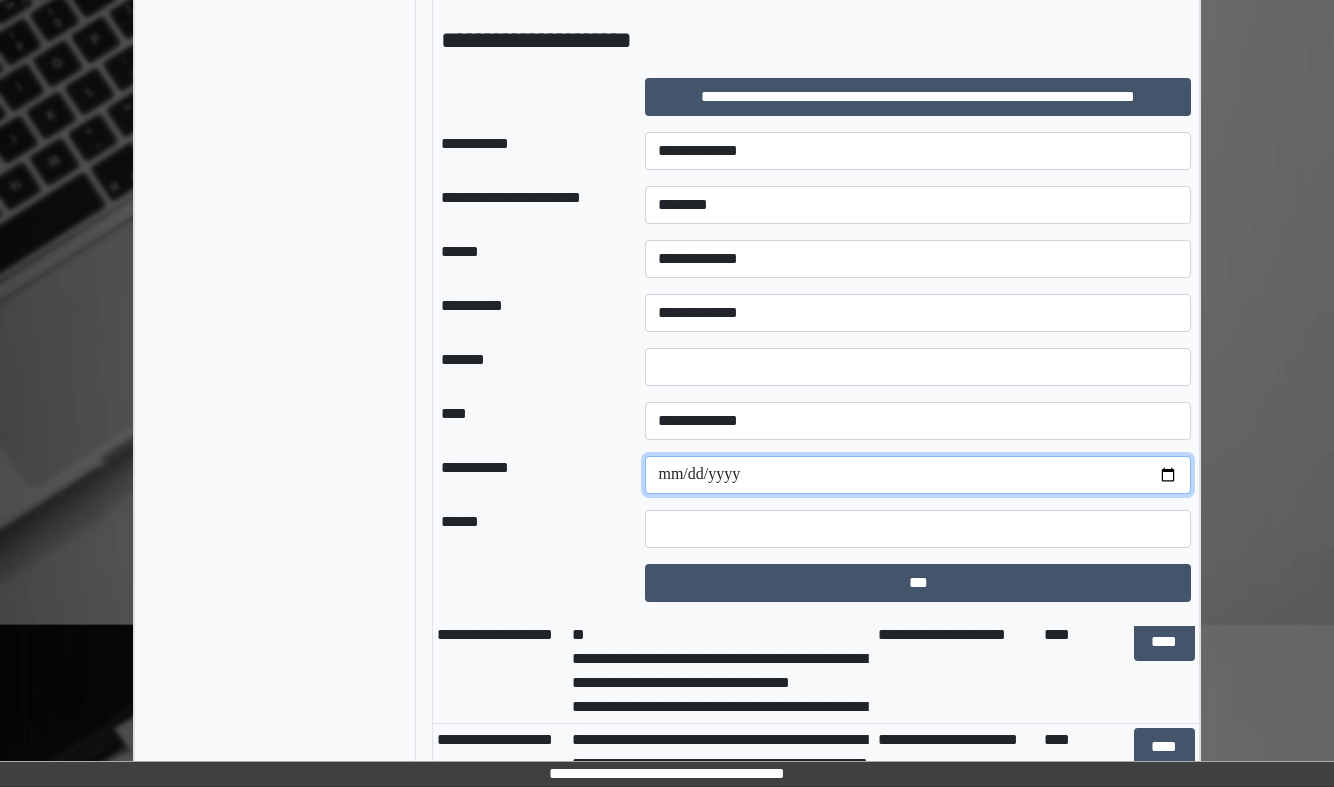 click at bounding box center [918, 475] 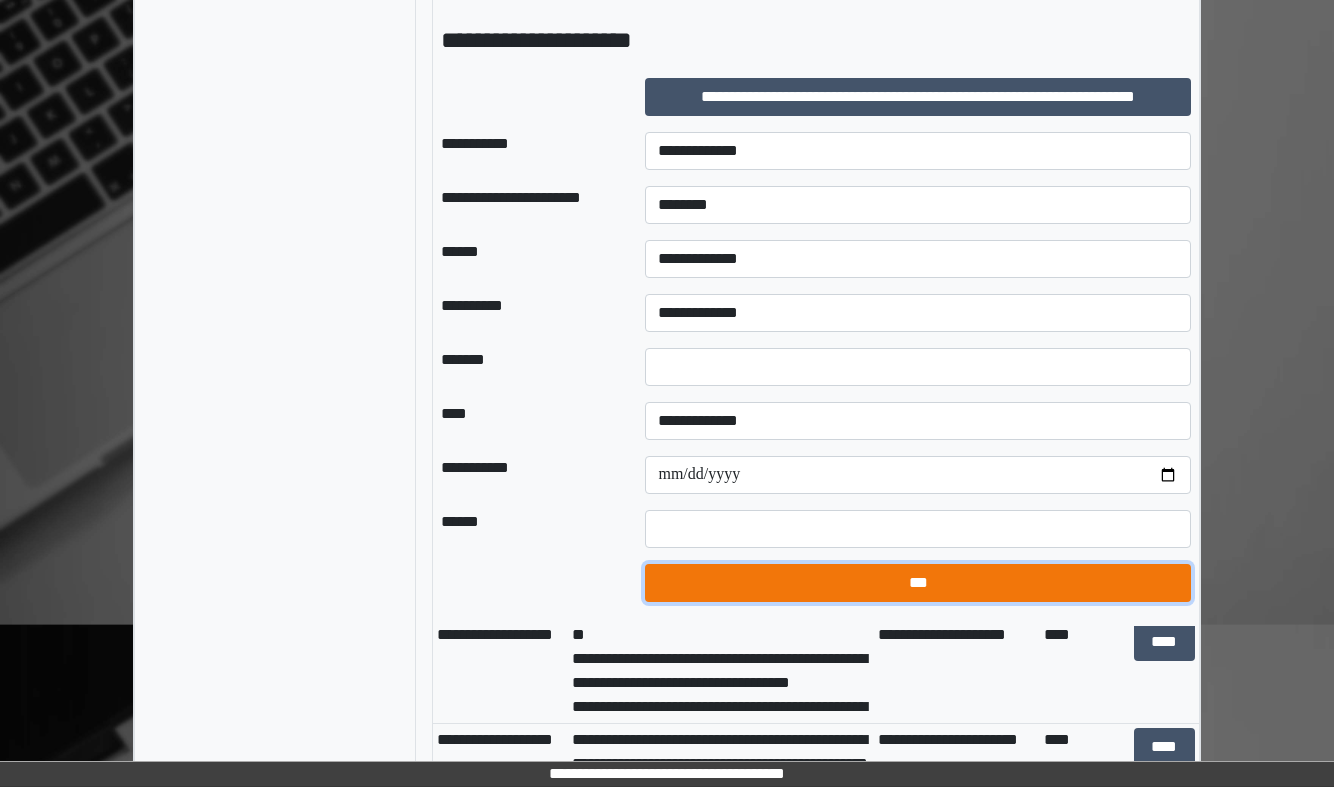 click on "***" at bounding box center [918, 583] 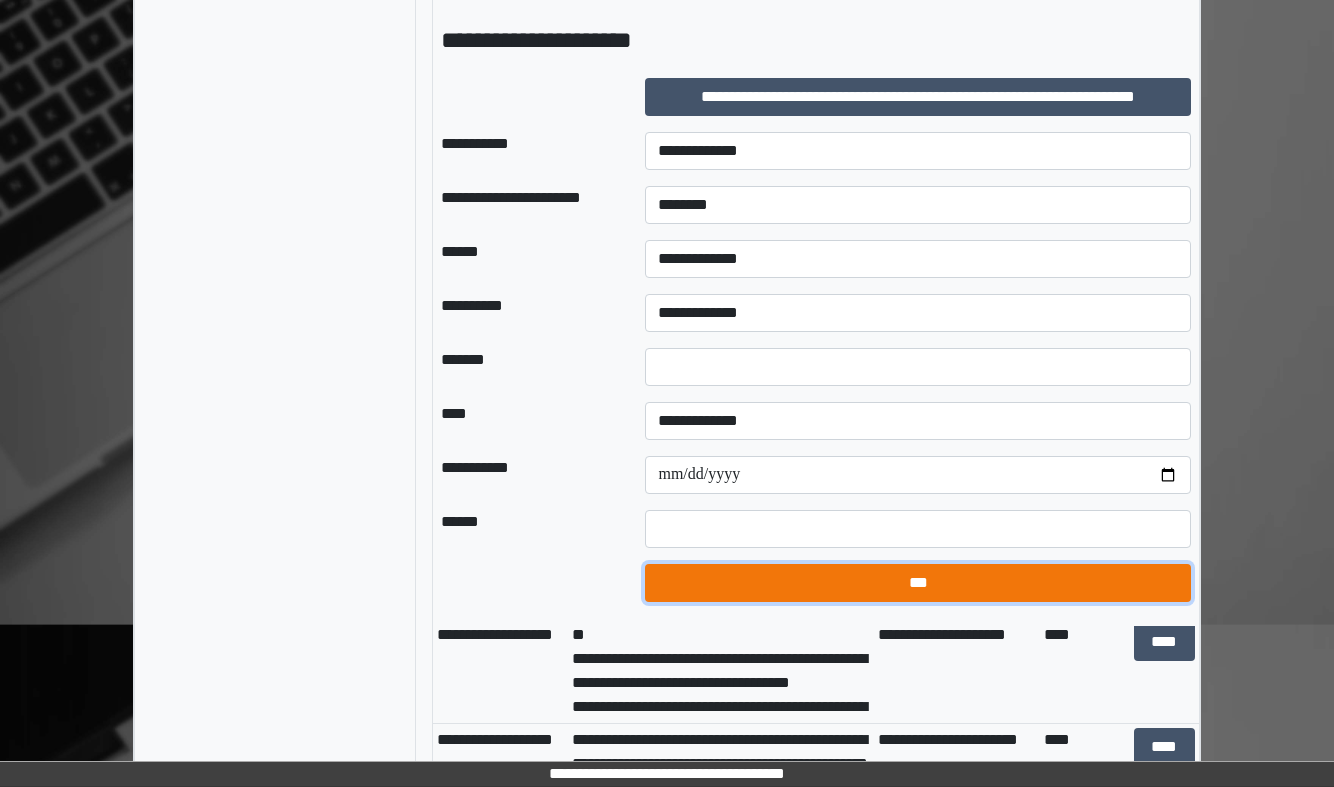 type 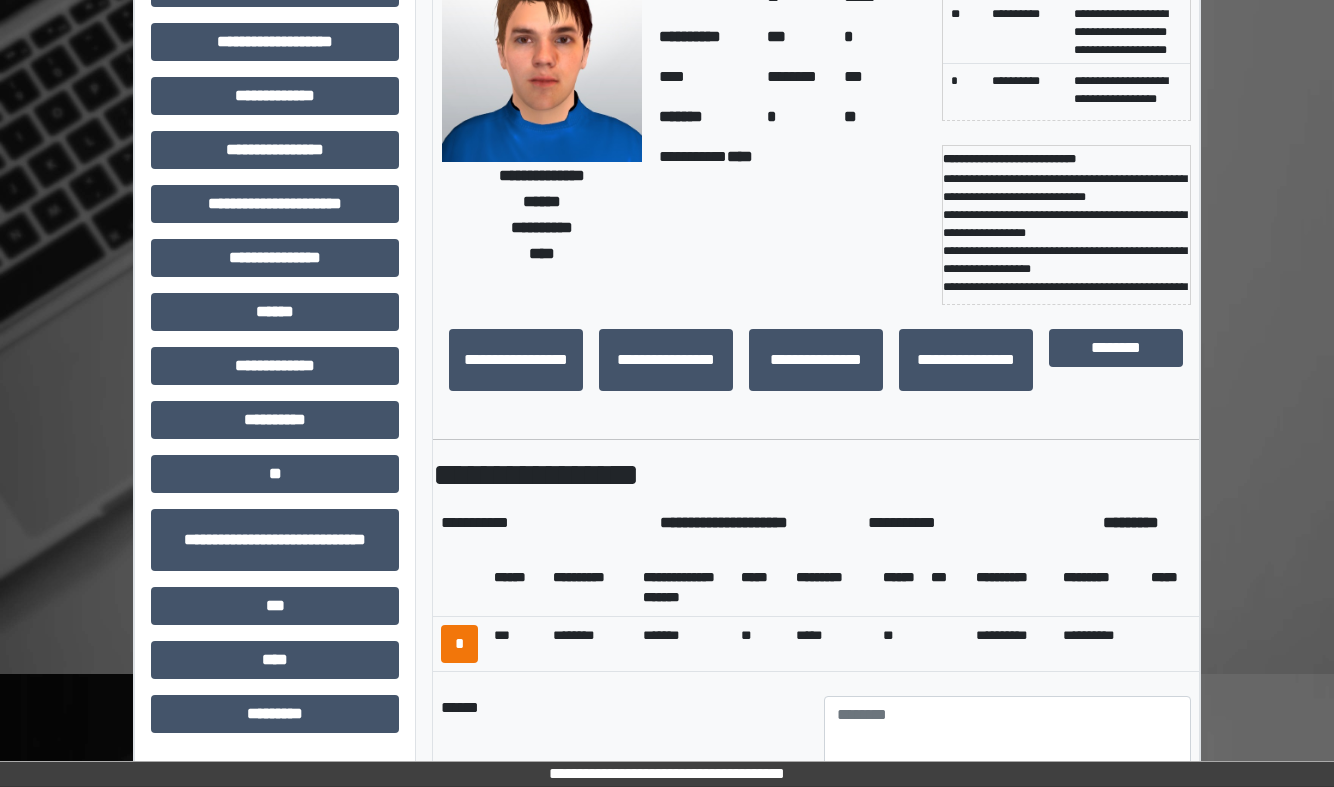 scroll, scrollTop: 0, scrollLeft: 0, axis: both 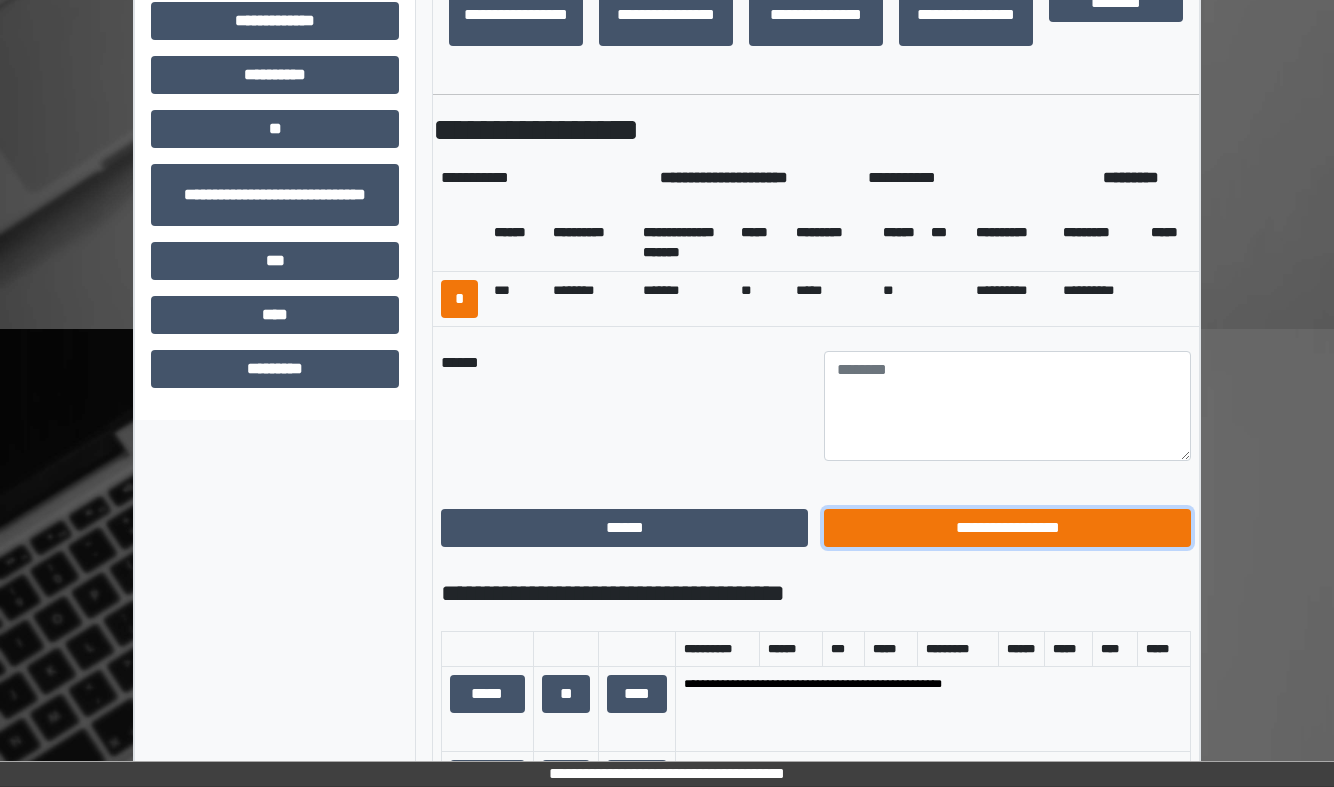 click on "**********" at bounding box center [1007, 528] 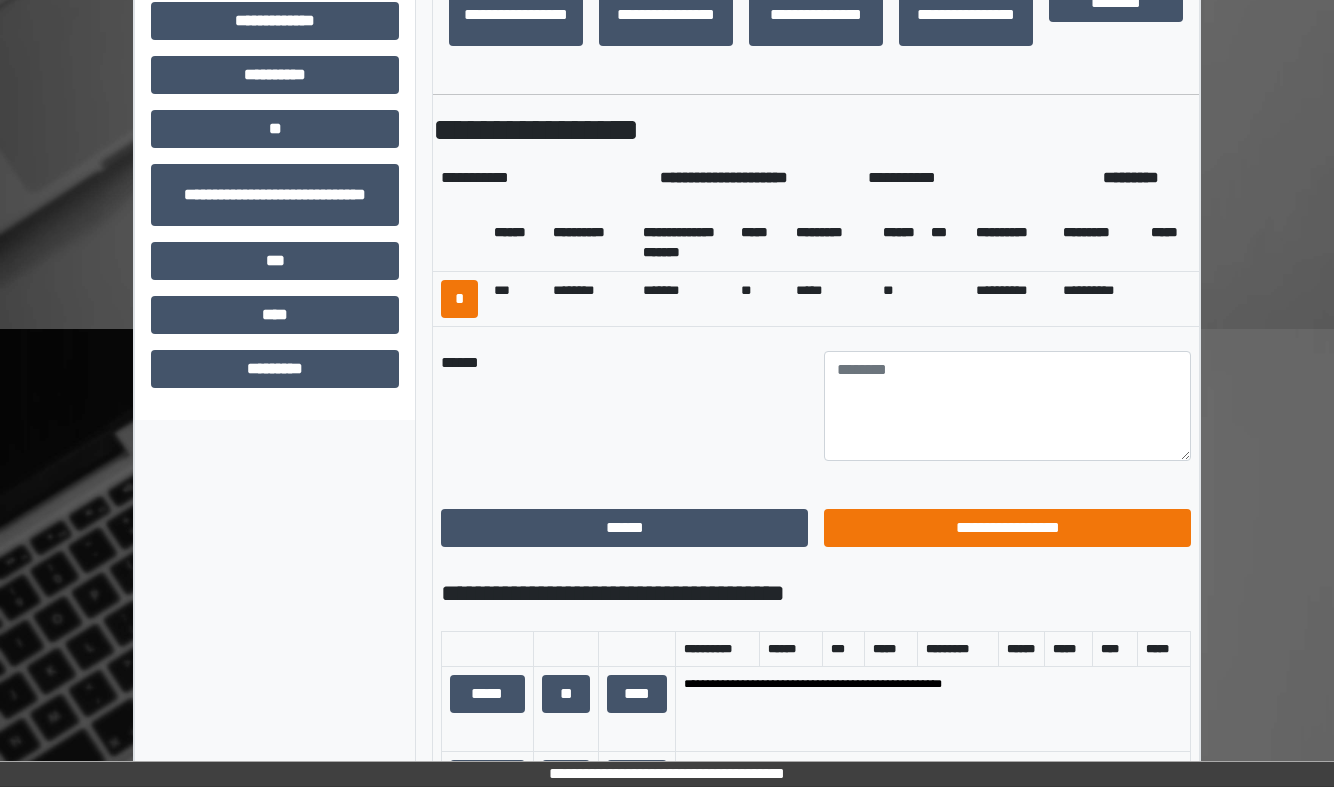 scroll, scrollTop: 419, scrollLeft: 0, axis: vertical 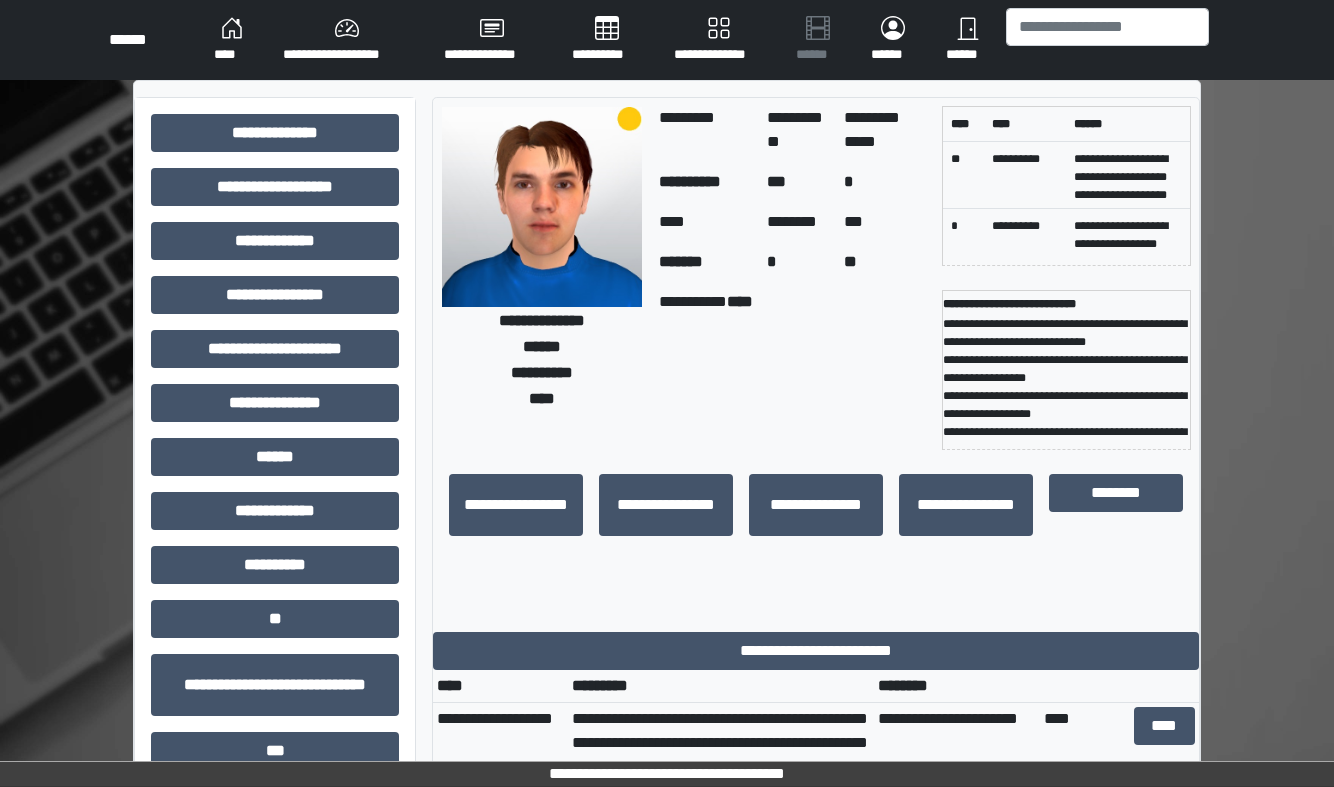 click on "****" at bounding box center [232, 40] 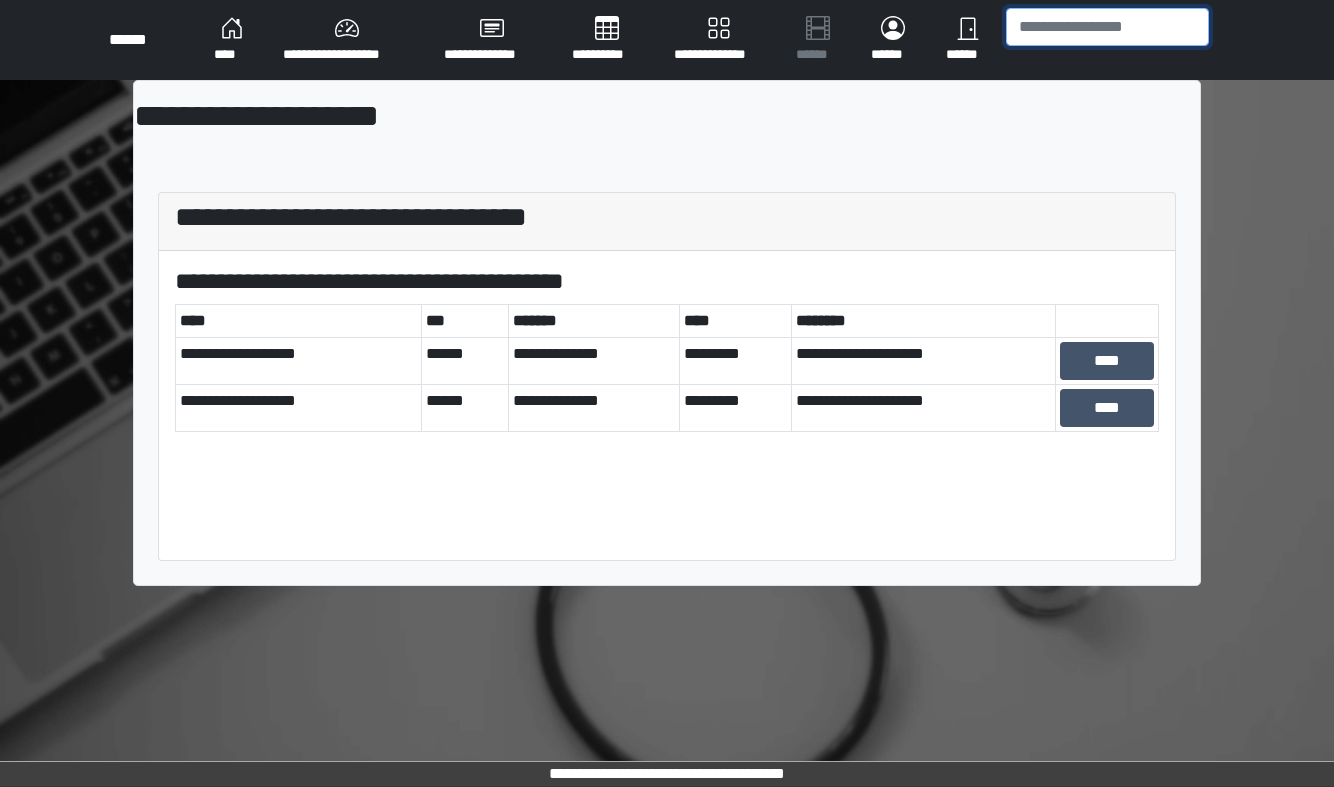 click at bounding box center (1107, 27) 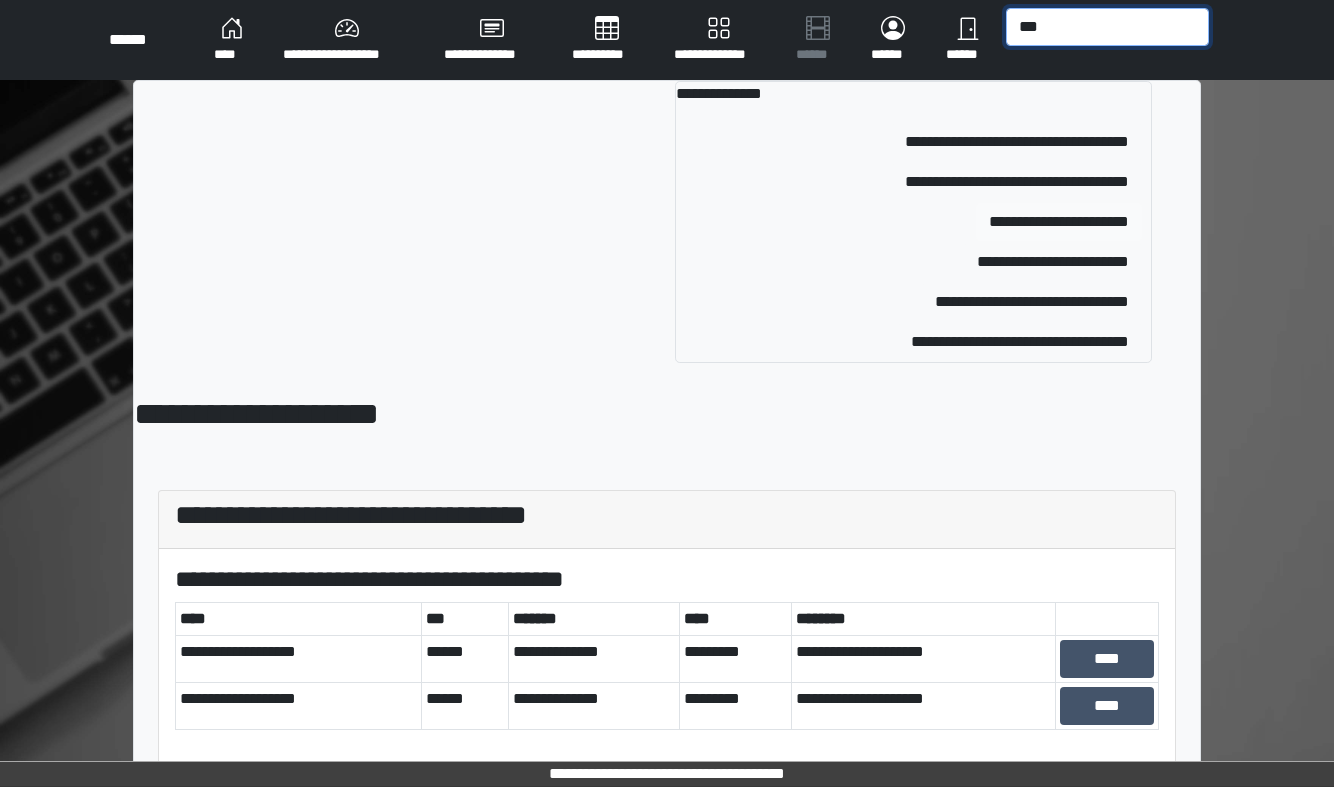 type on "***" 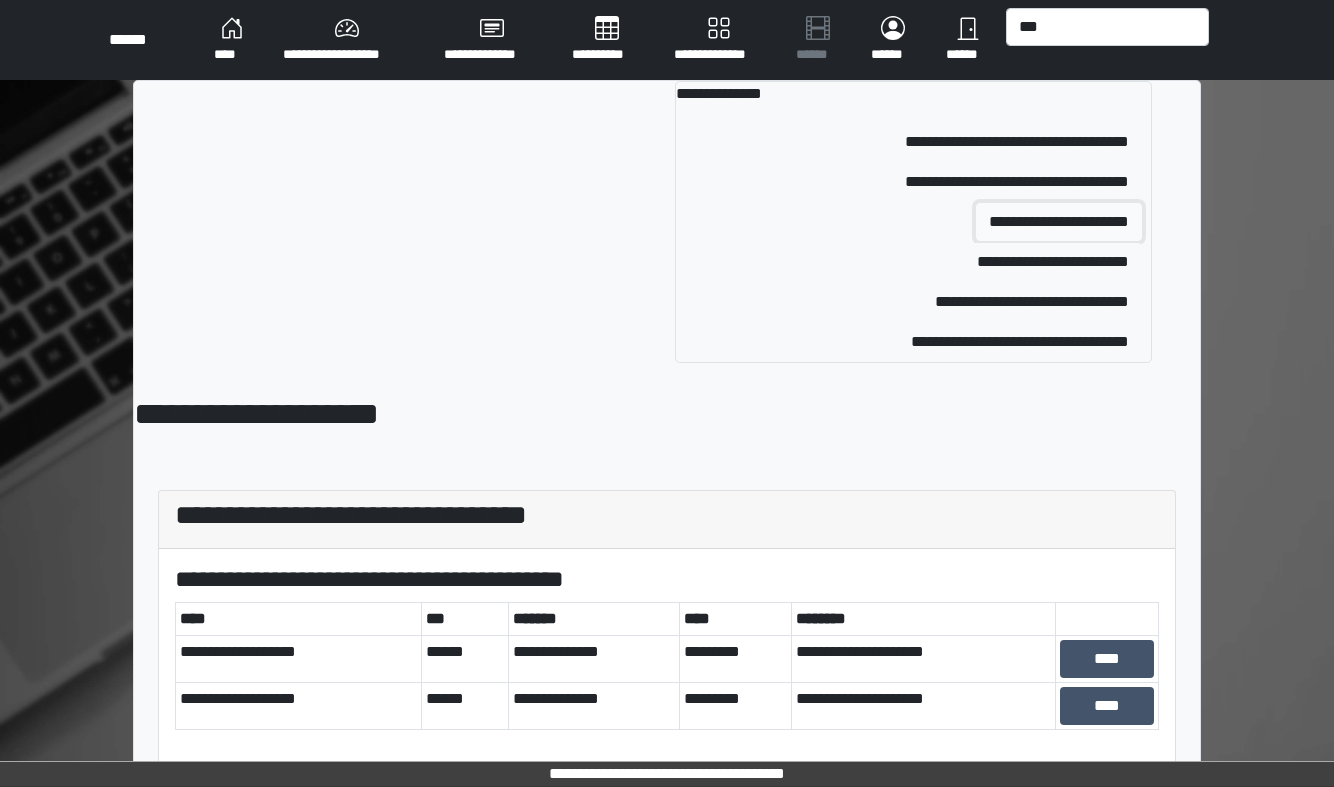 click on "**********" at bounding box center [1059, 222] 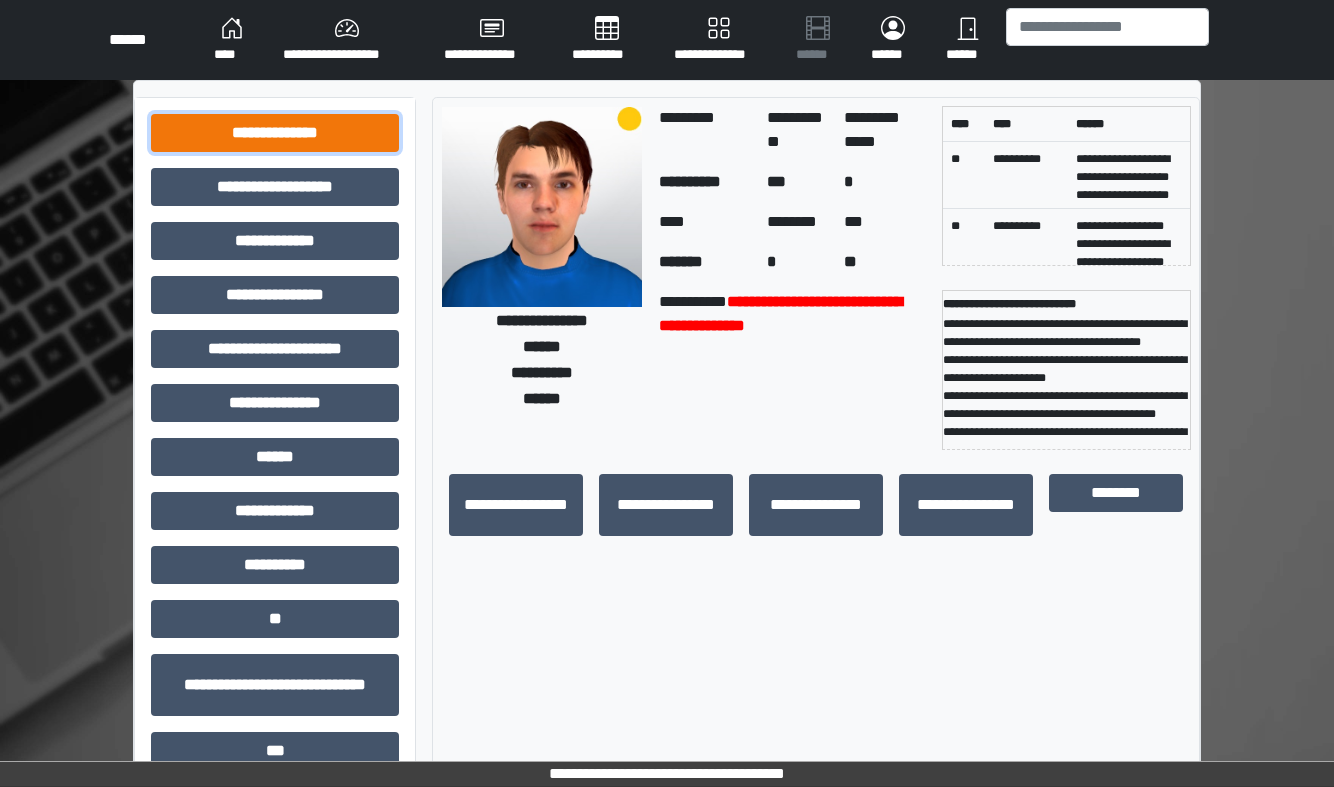 click on "**********" at bounding box center [275, 133] 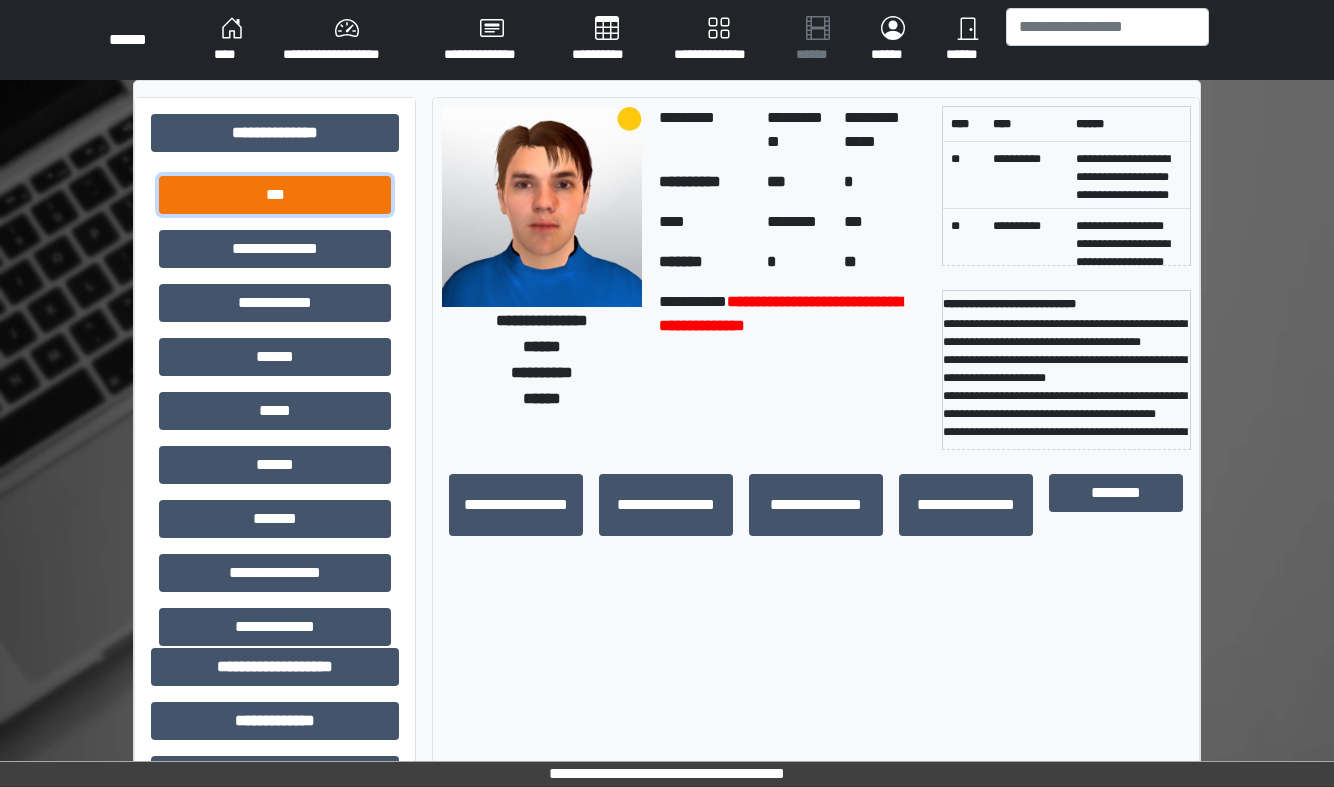 click on "***" at bounding box center (275, 195) 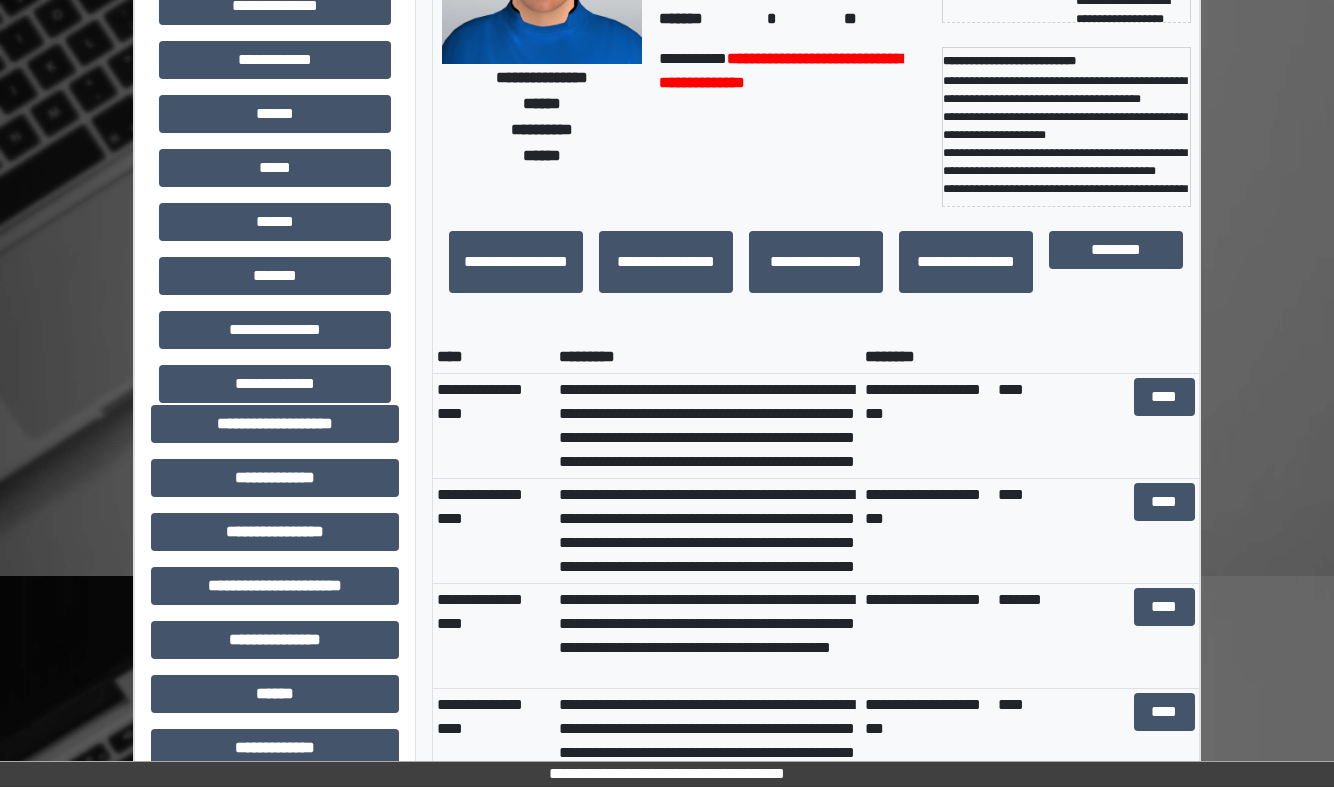 scroll, scrollTop: 245, scrollLeft: 0, axis: vertical 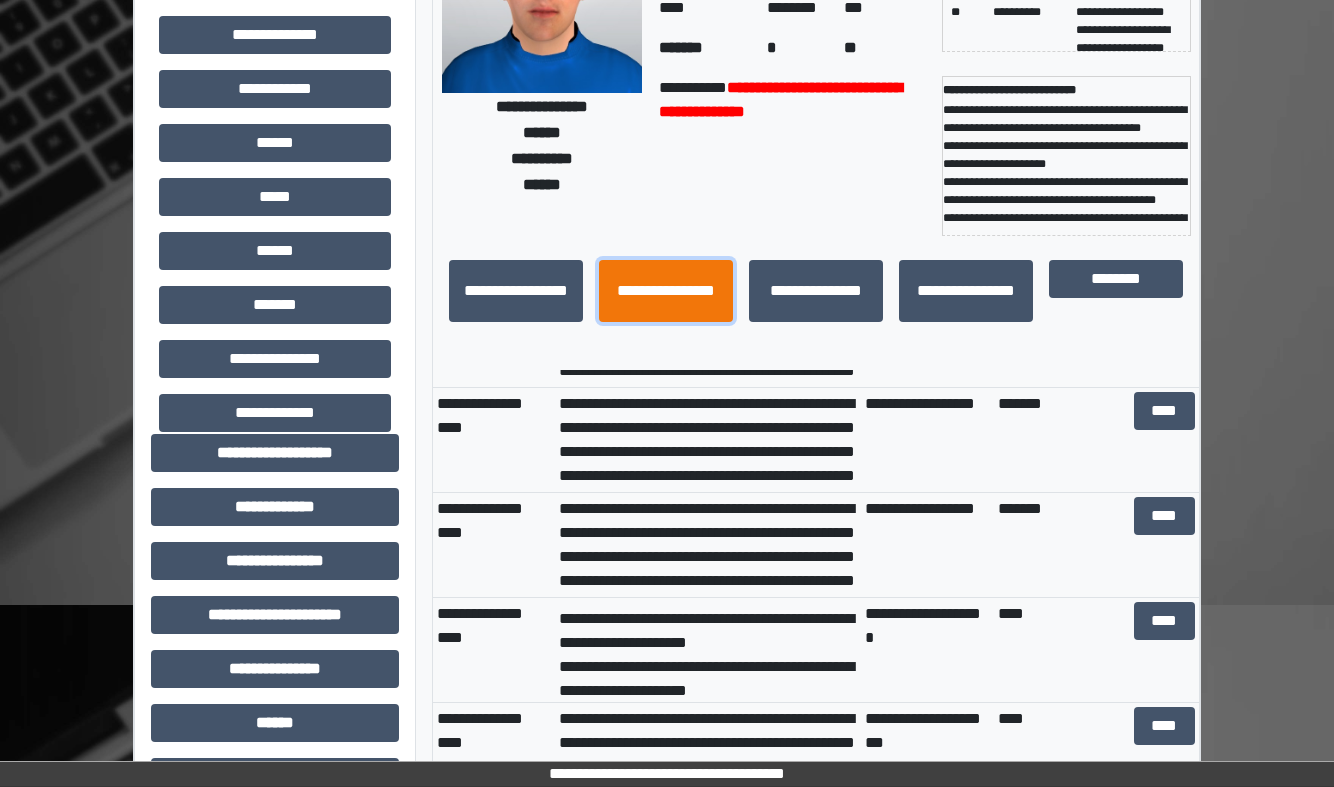 click on "**********" at bounding box center (666, 291) 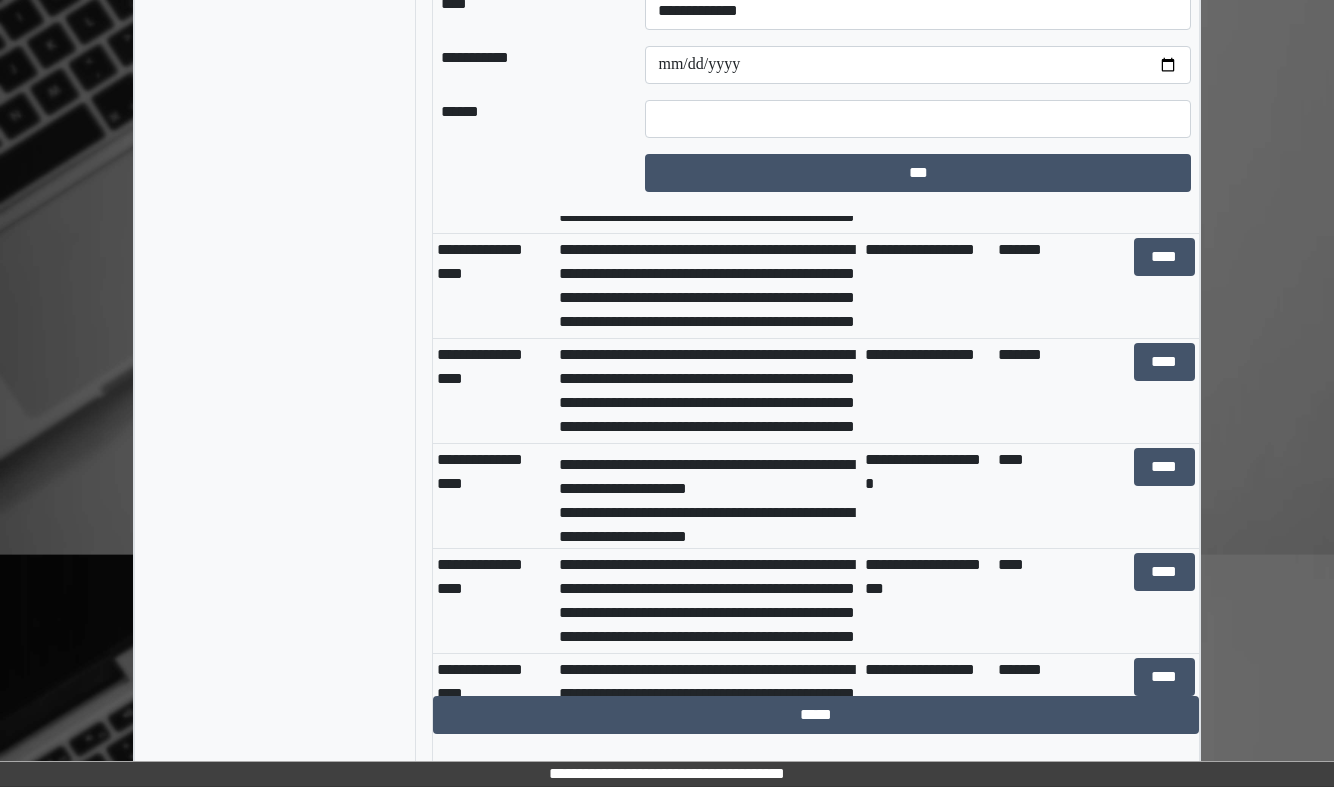 scroll, scrollTop: 1984, scrollLeft: 0, axis: vertical 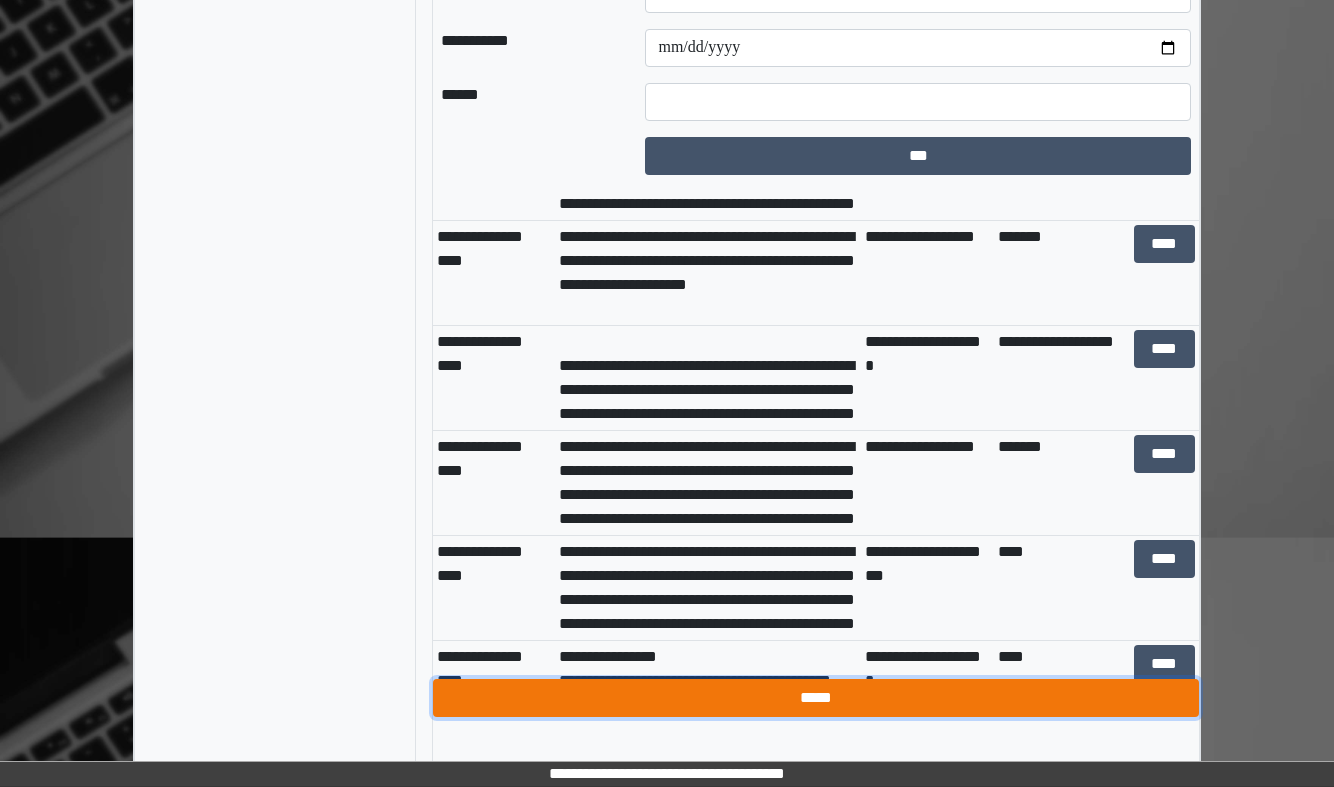 click on "*****" at bounding box center (816, 698) 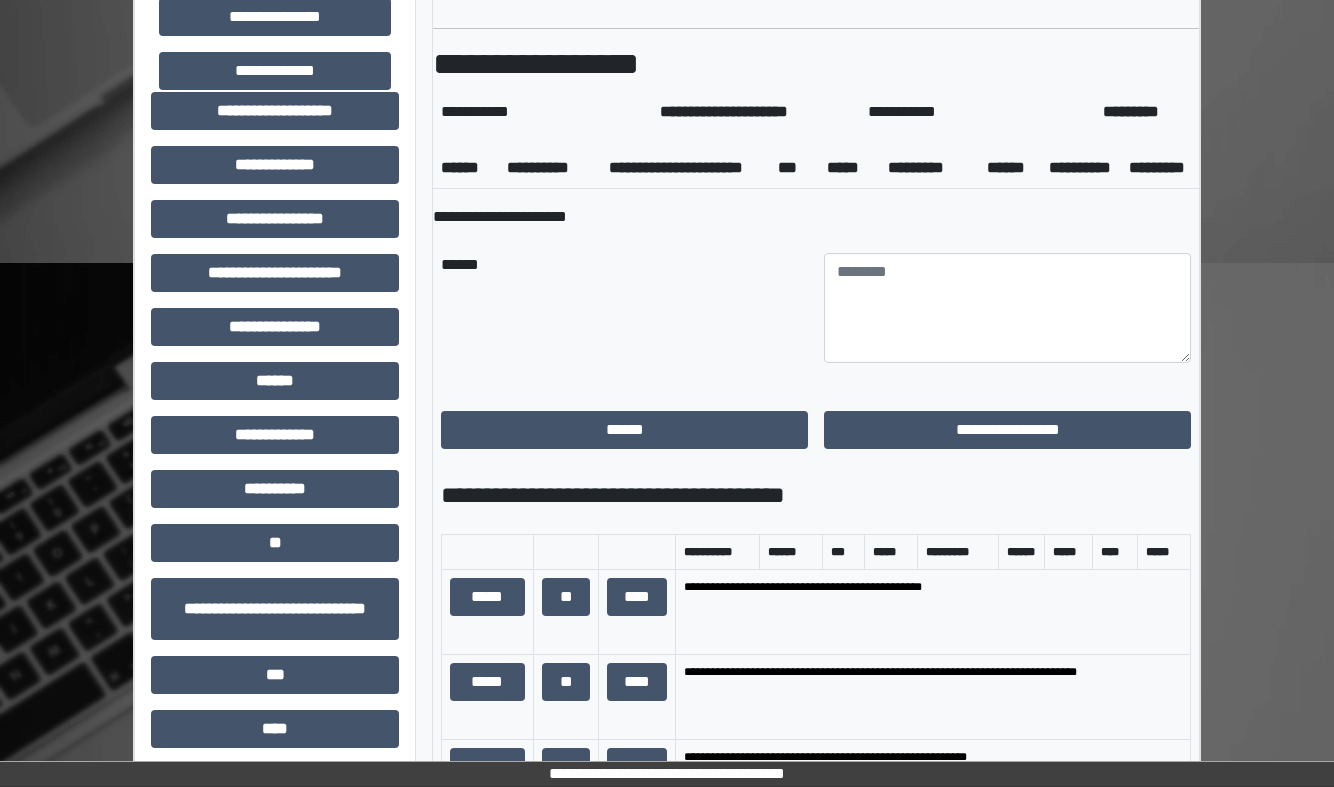 scroll, scrollTop: 558, scrollLeft: 0, axis: vertical 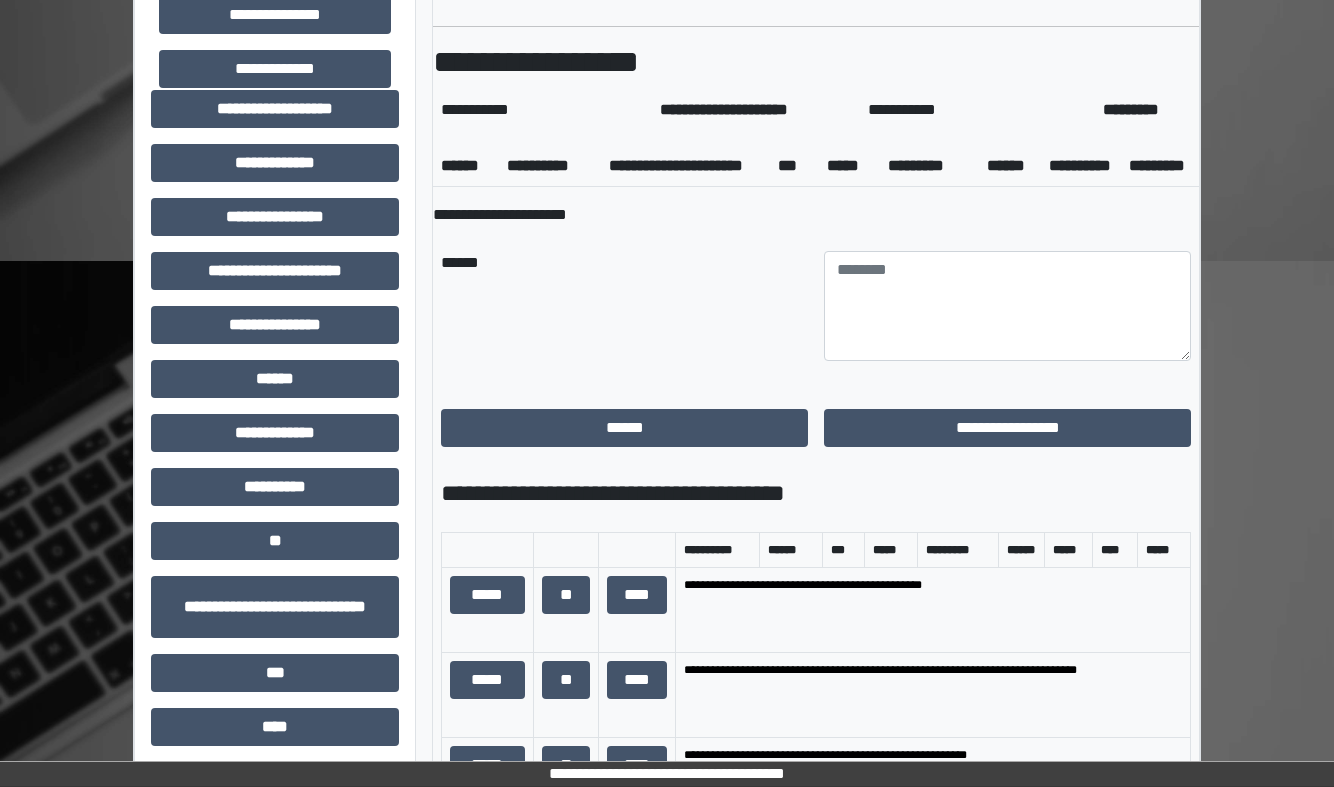 click at bounding box center [816, 393] 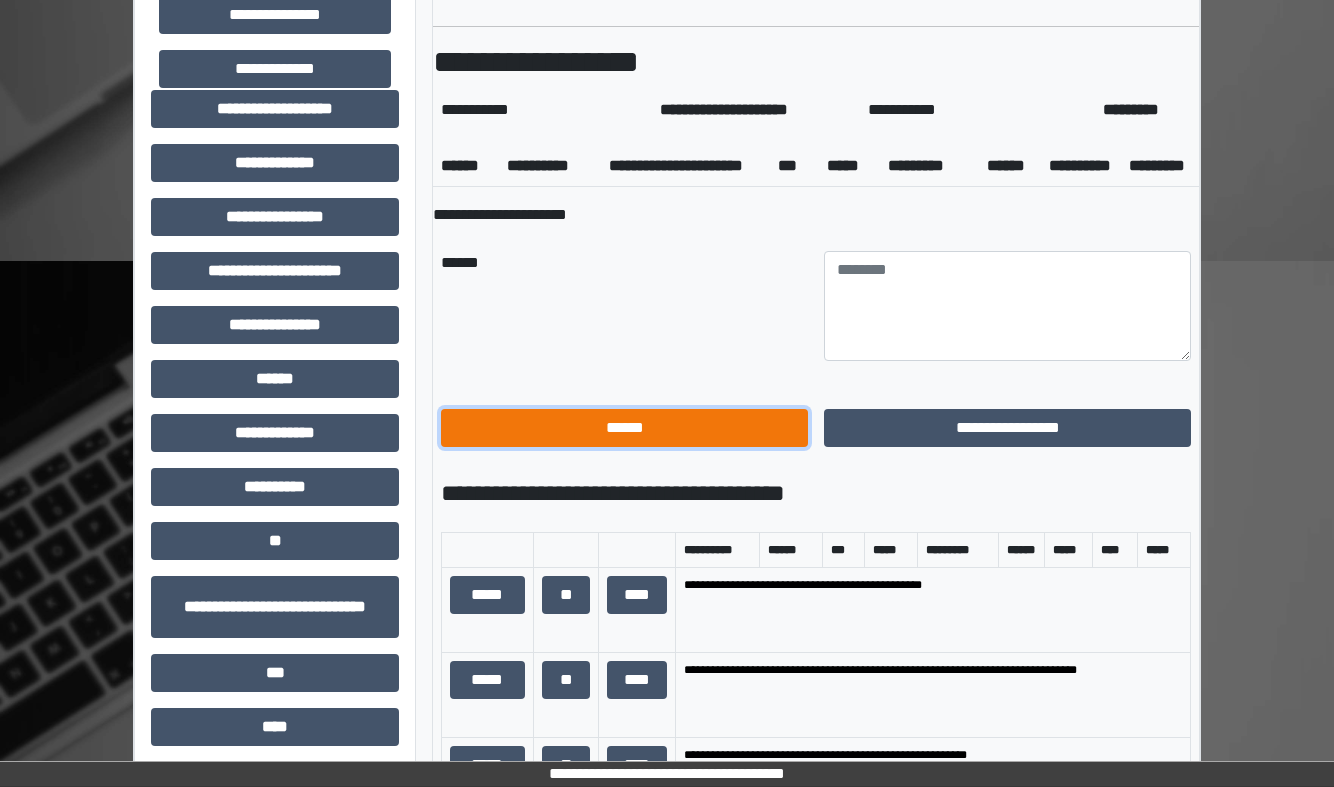 click on "******" at bounding box center [624, 428] 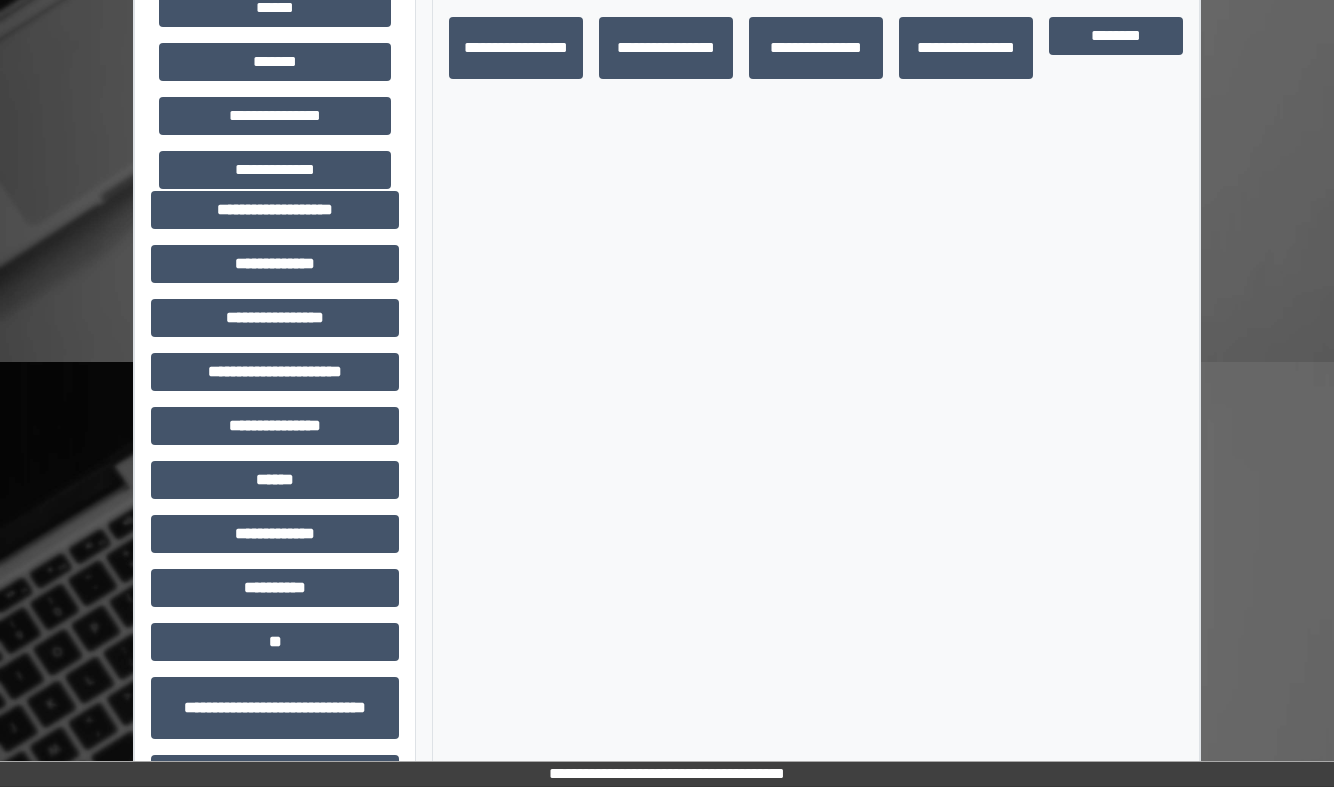scroll, scrollTop: 109, scrollLeft: 0, axis: vertical 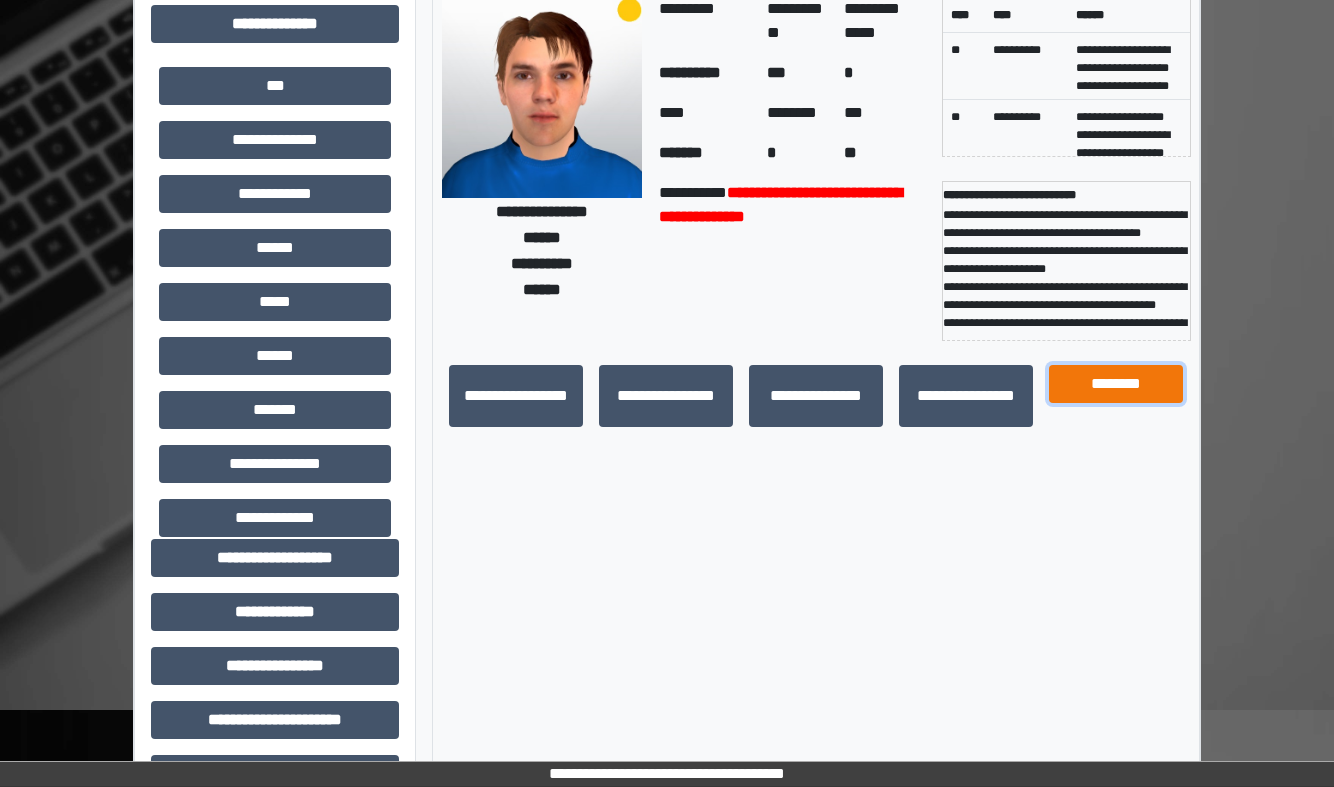 click on "********" at bounding box center (1116, 384) 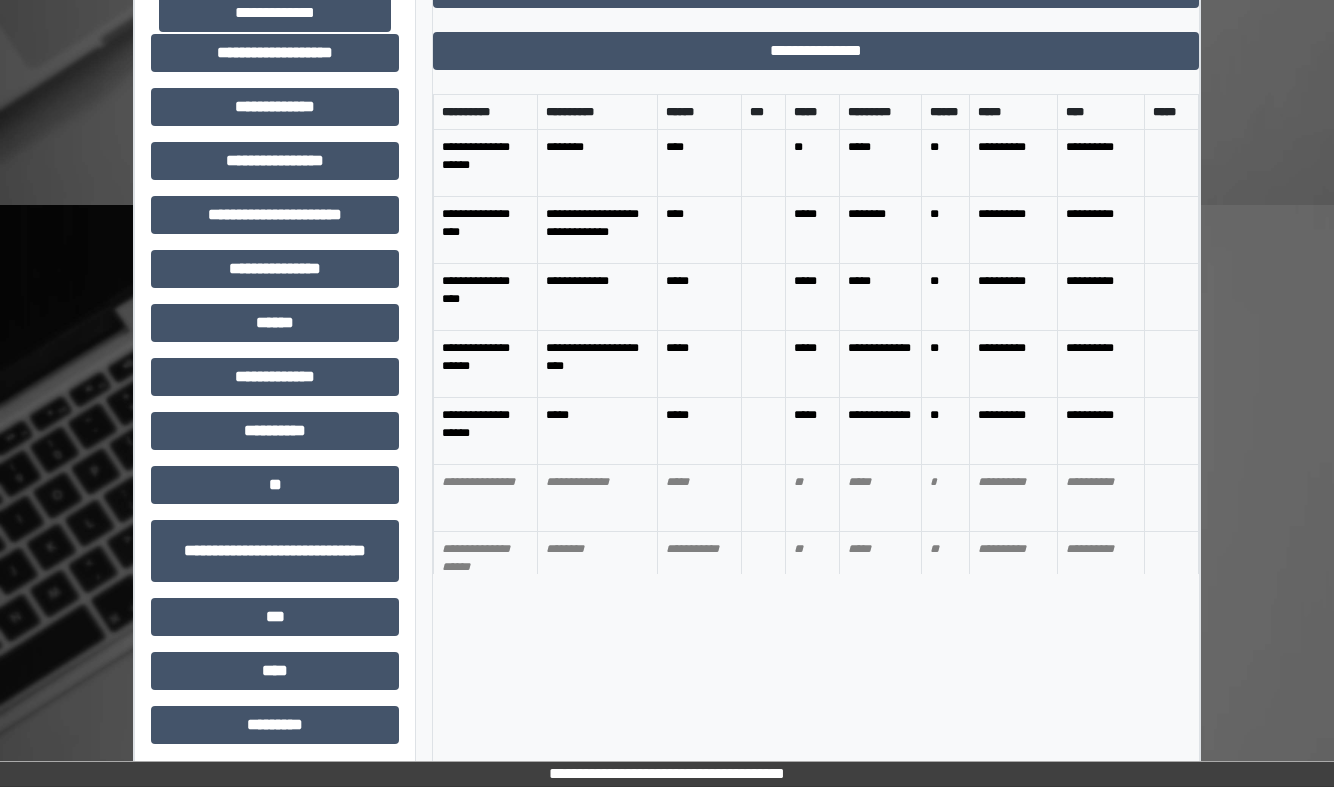 scroll, scrollTop: 621, scrollLeft: 0, axis: vertical 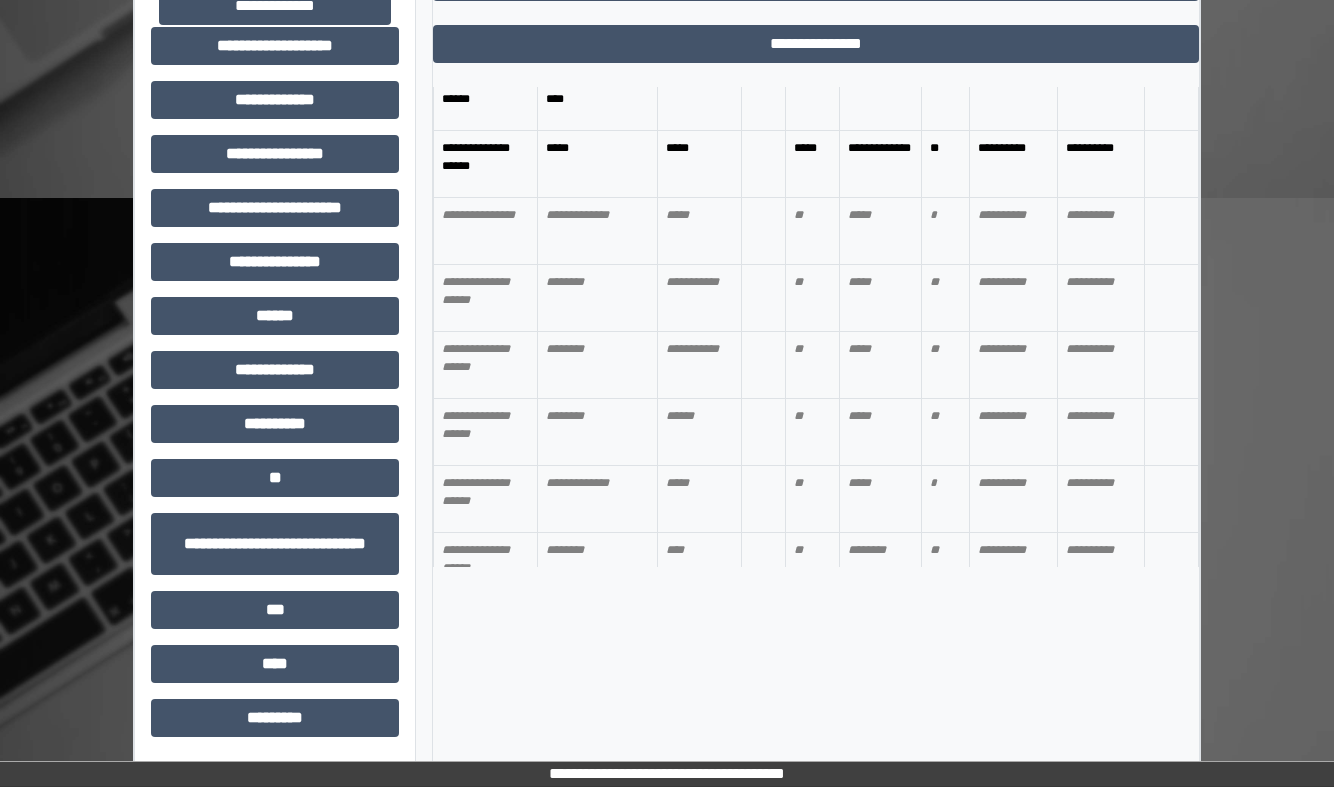 click on "**********" at bounding box center [1100, 432] 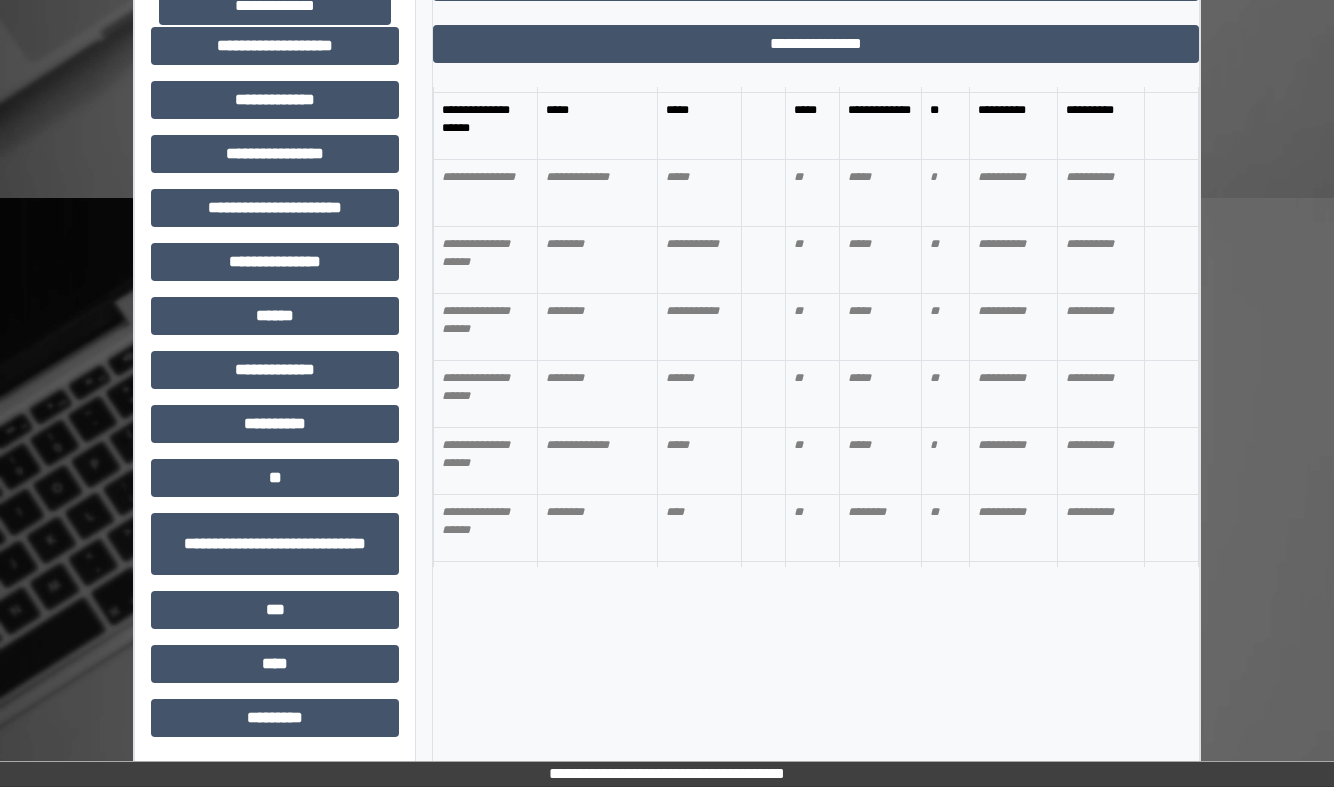 scroll, scrollTop: 300, scrollLeft: 0, axis: vertical 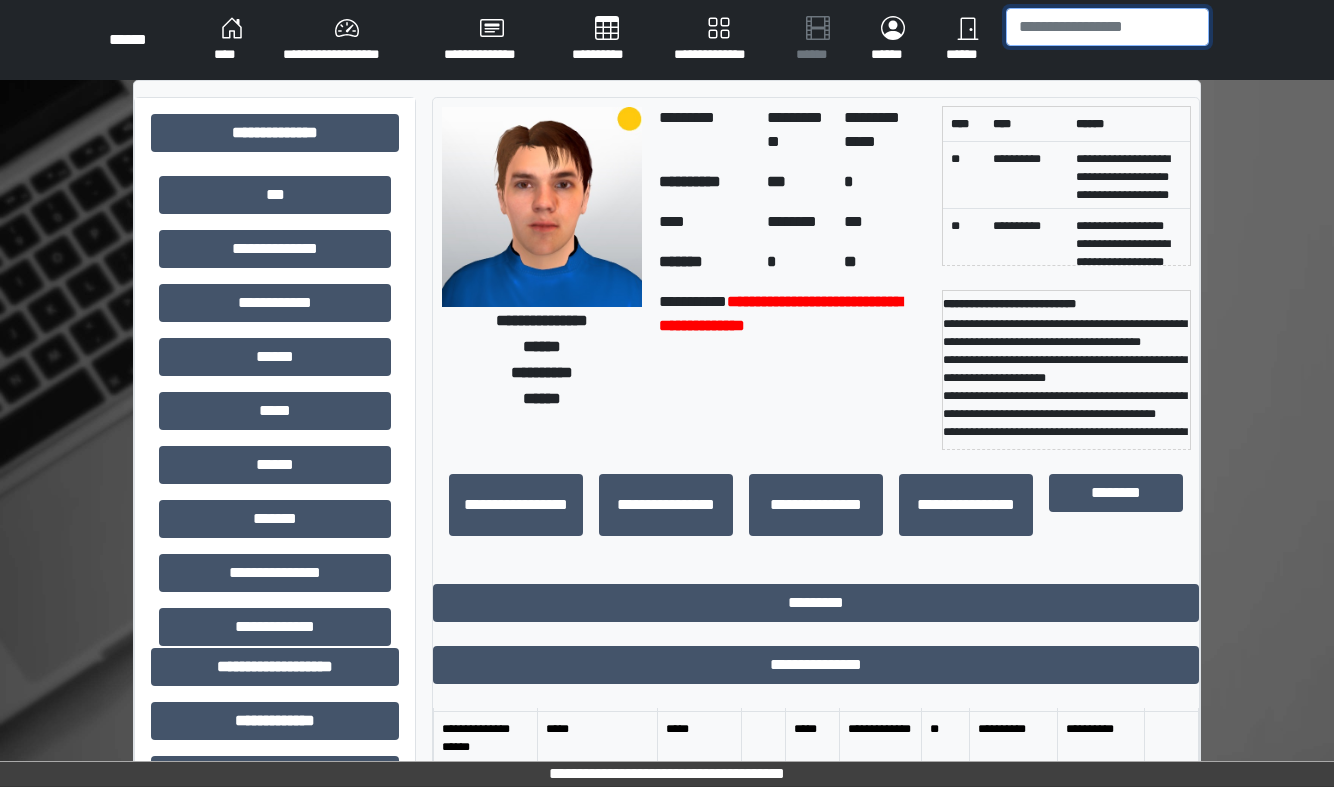 click at bounding box center [1107, 27] 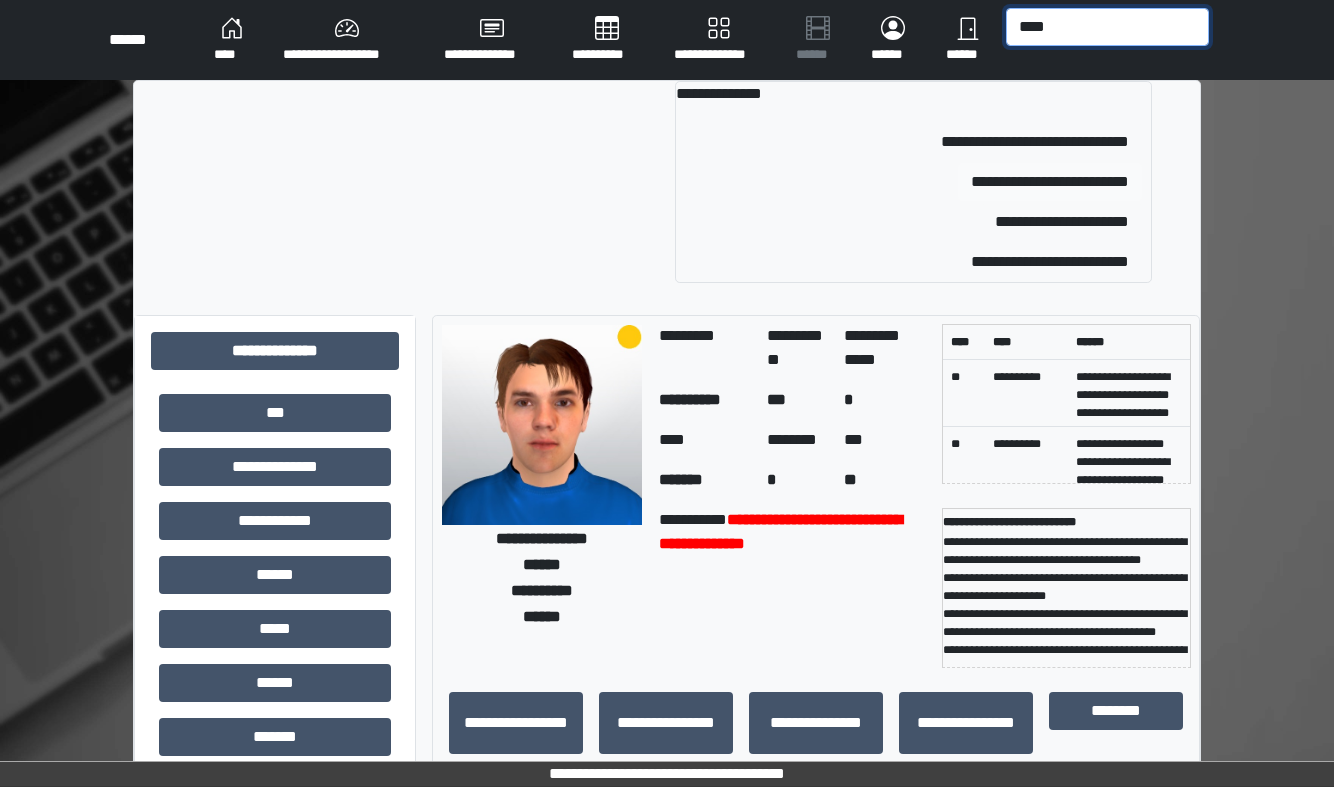 type on "****" 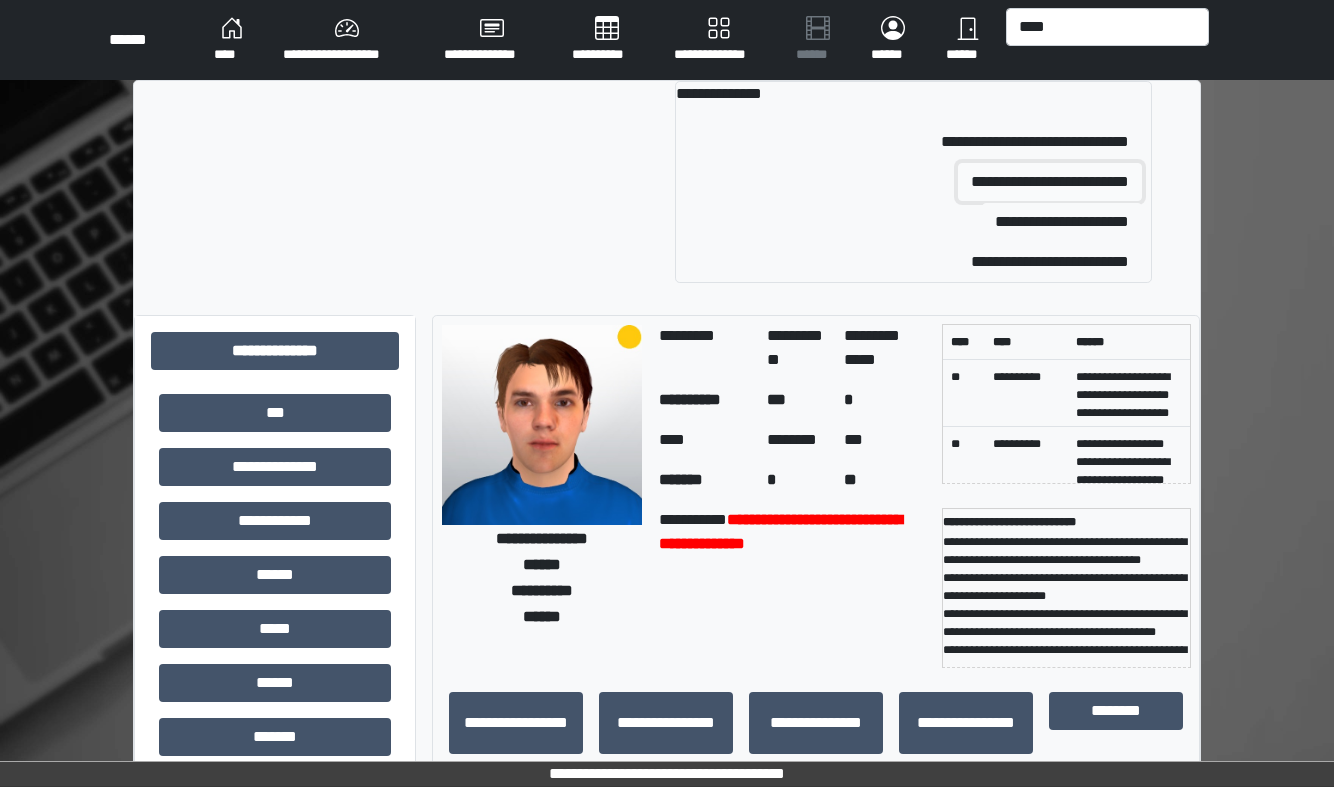 click on "**********" at bounding box center [1050, 182] 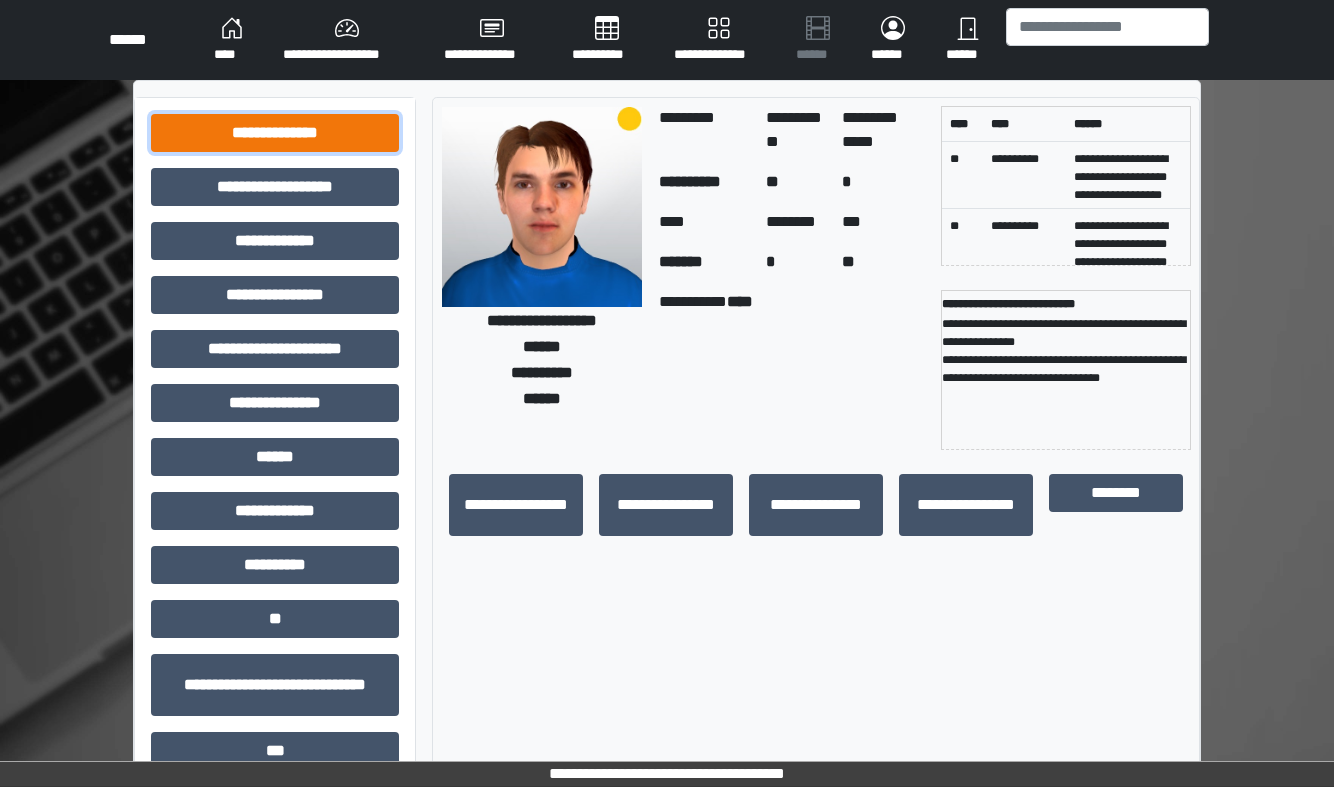 click on "**********" at bounding box center (275, 133) 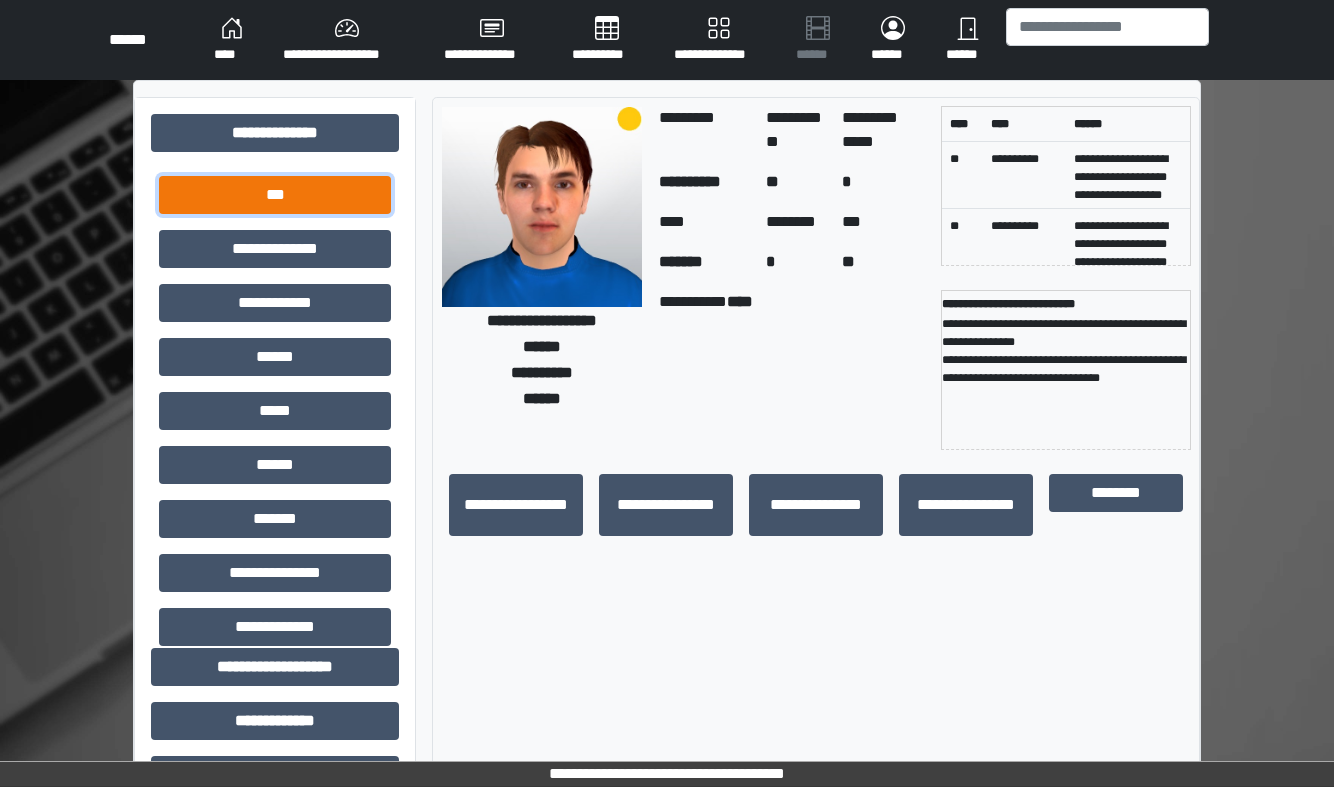 click on "***" at bounding box center [275, 195] 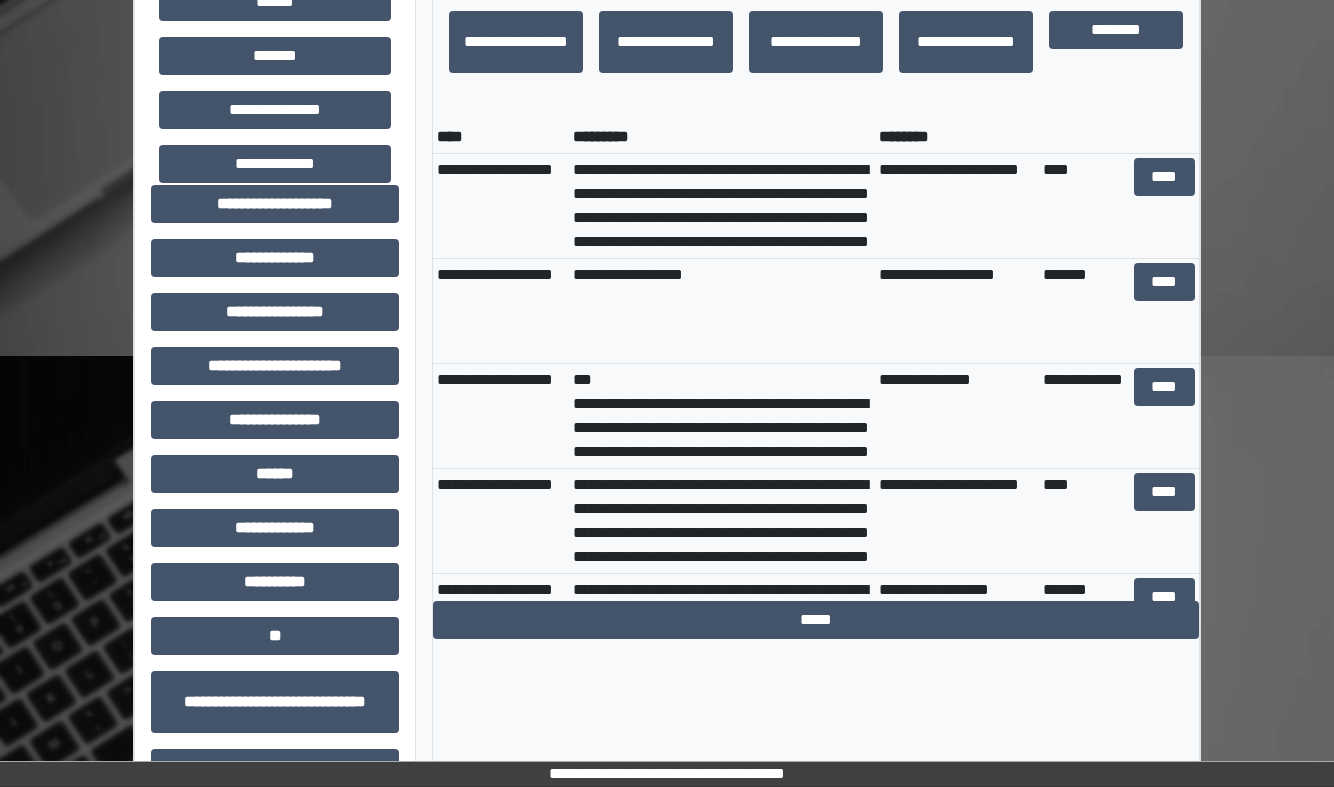 scroll, scrollTop: 471, scrollLeft: 0, axis: vertical 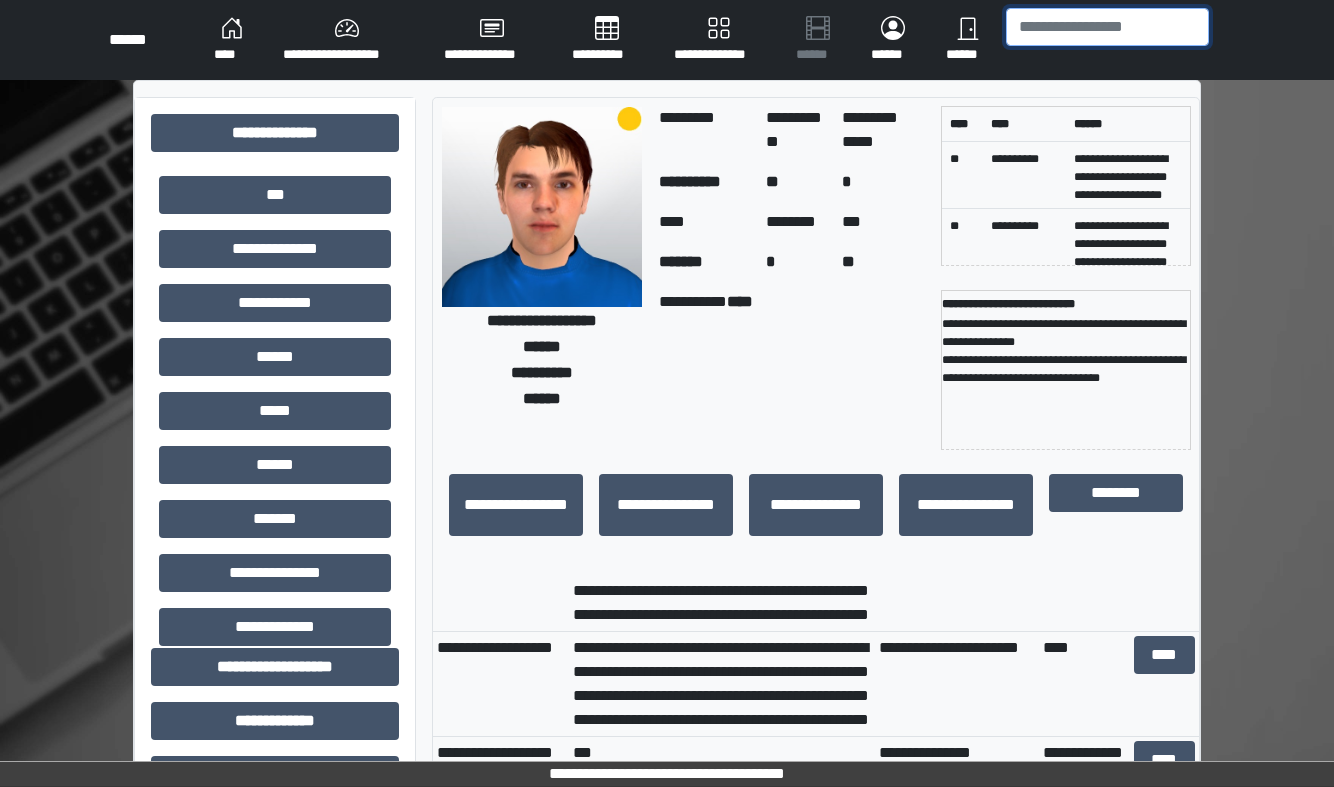 click at bounding box center (1107, 27) 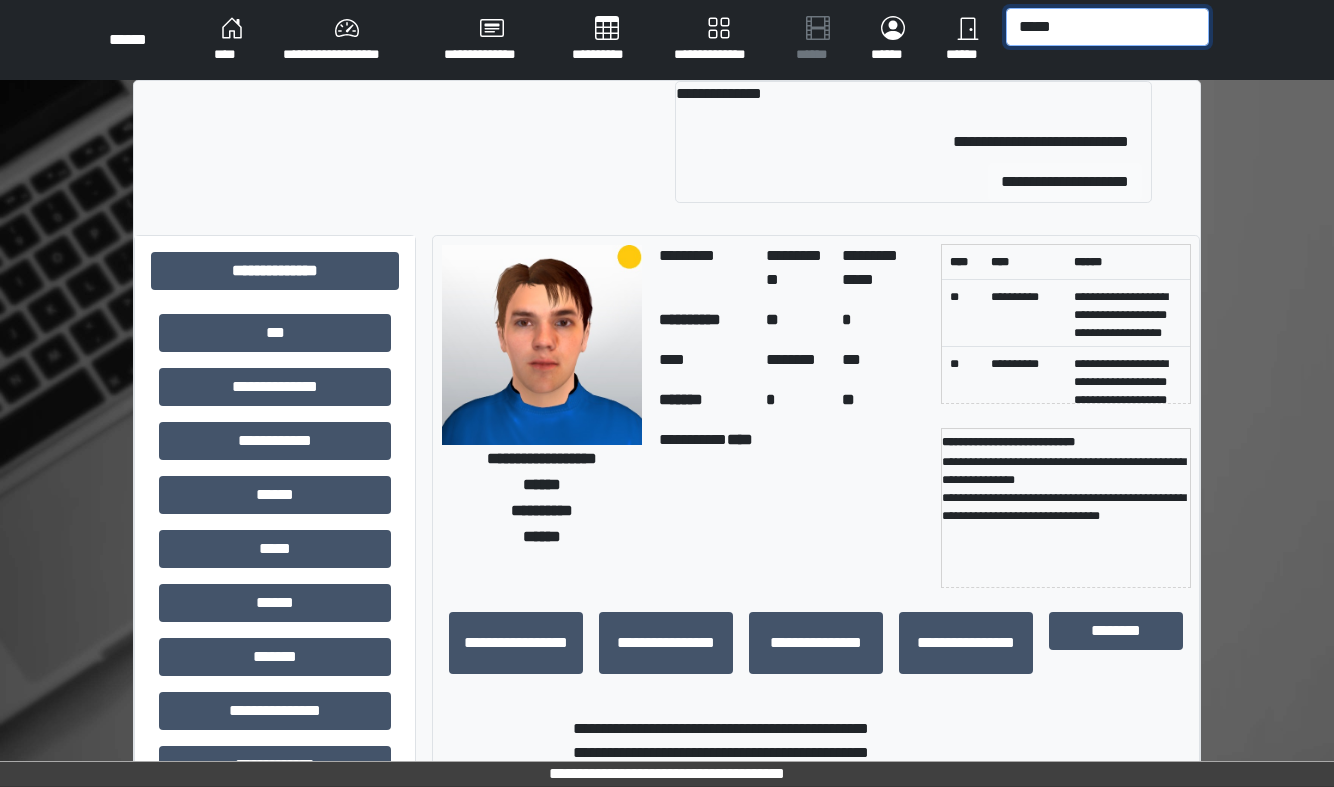 type on "*****" 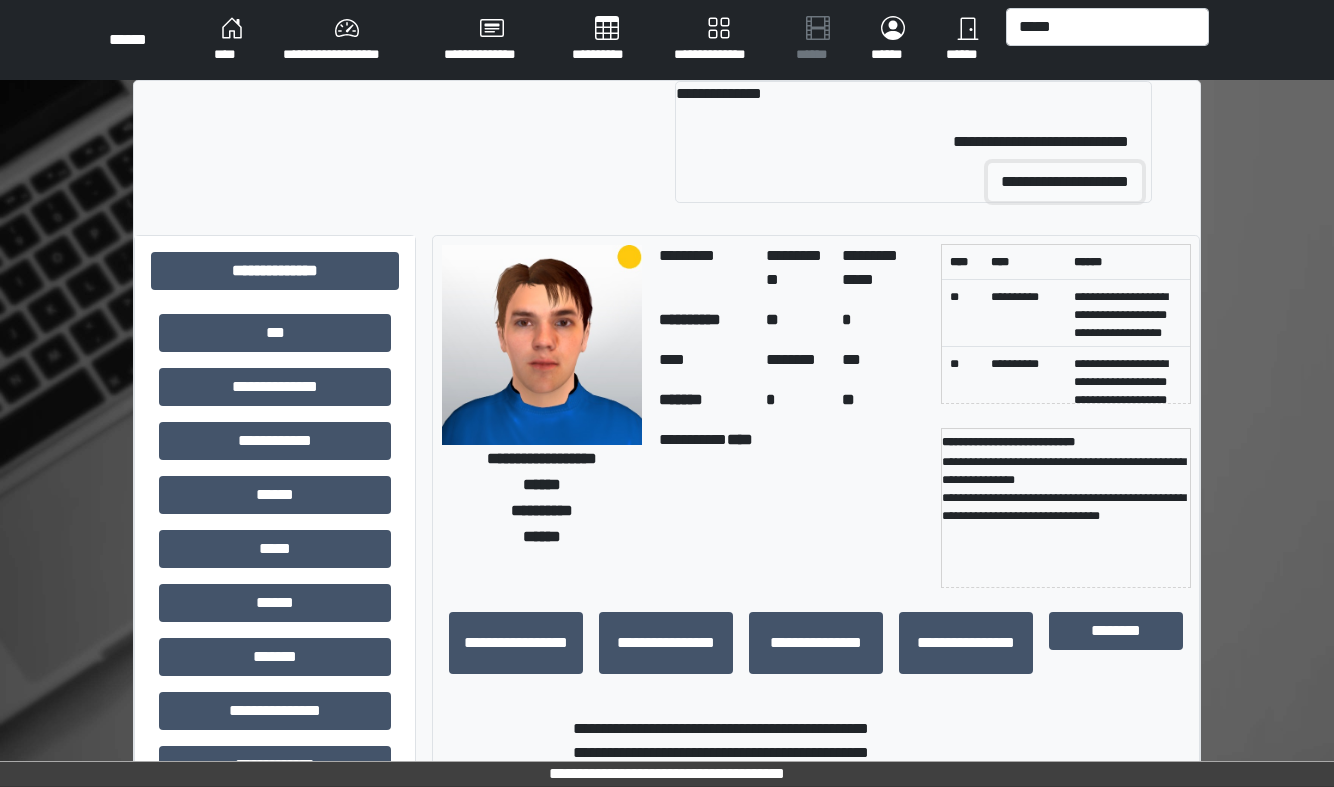 click on "**********" at bounding box center [1065, 182] 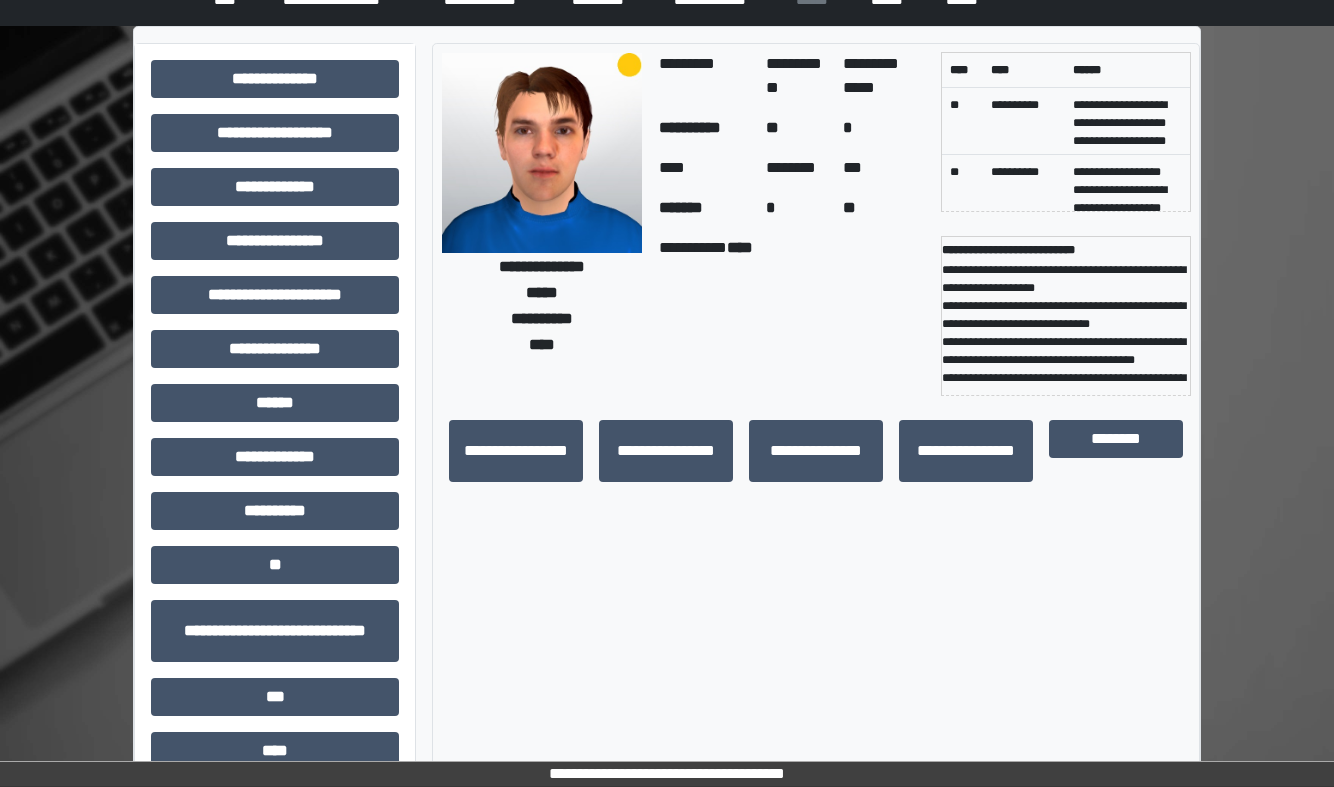 scroll, scrollTop: 0, scrollLeft: 0, axis: both 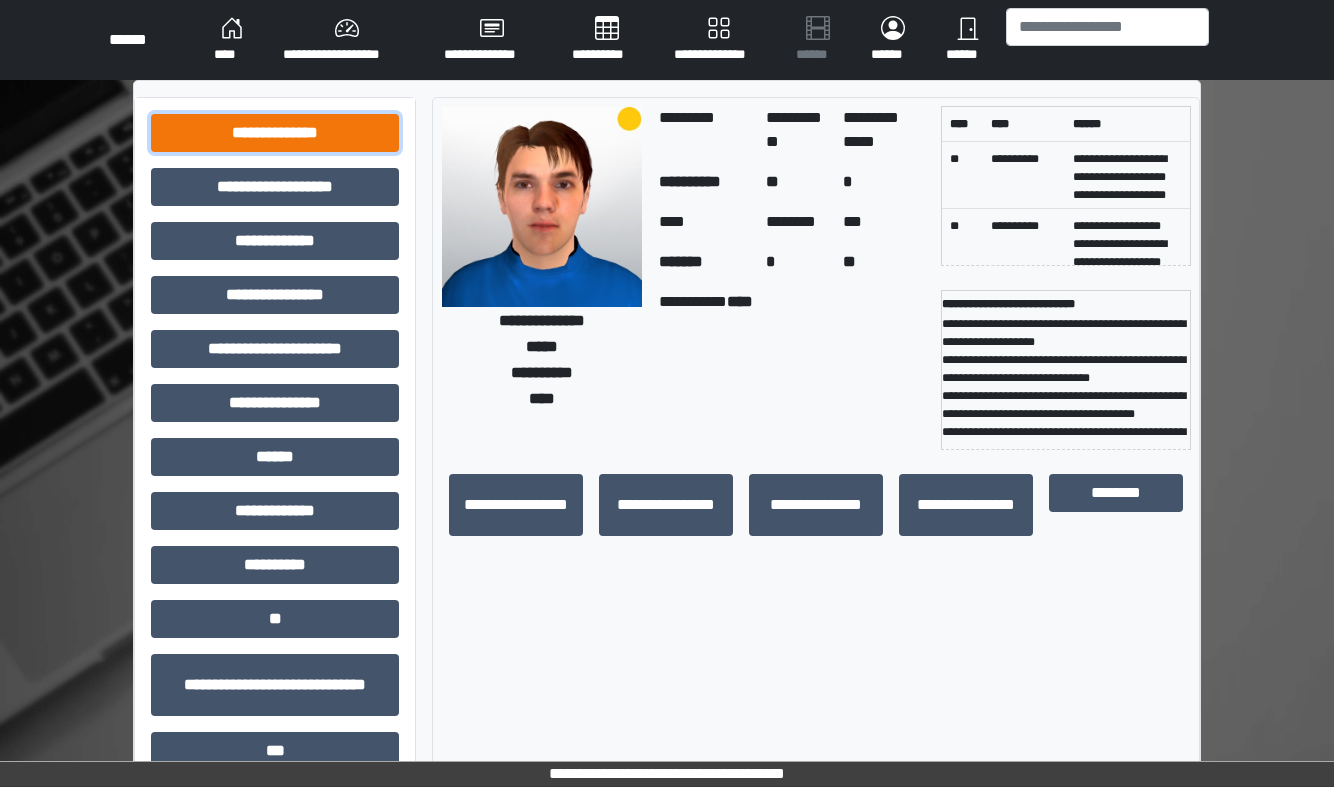 click on "**********" at bounding box center [275, 133] 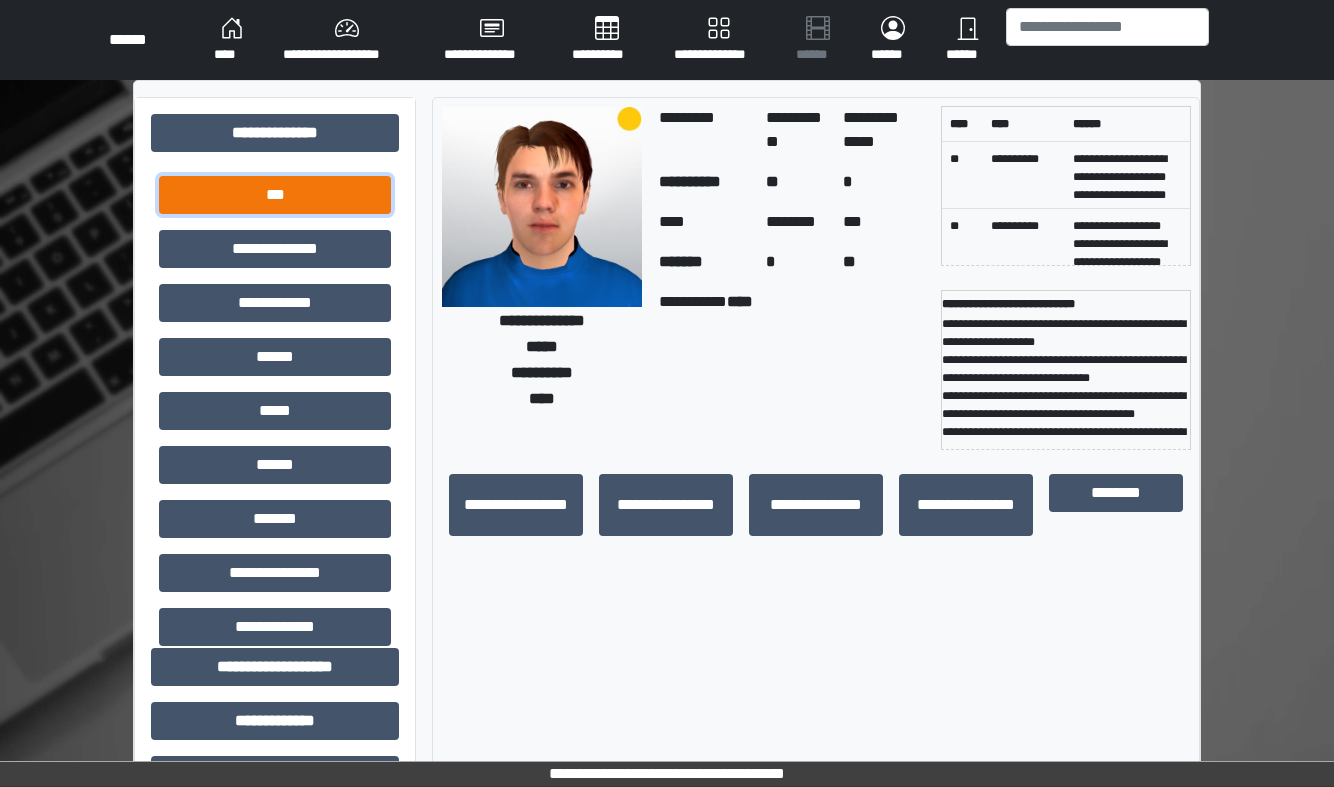 click on "***" at bounding box center (275, 195) 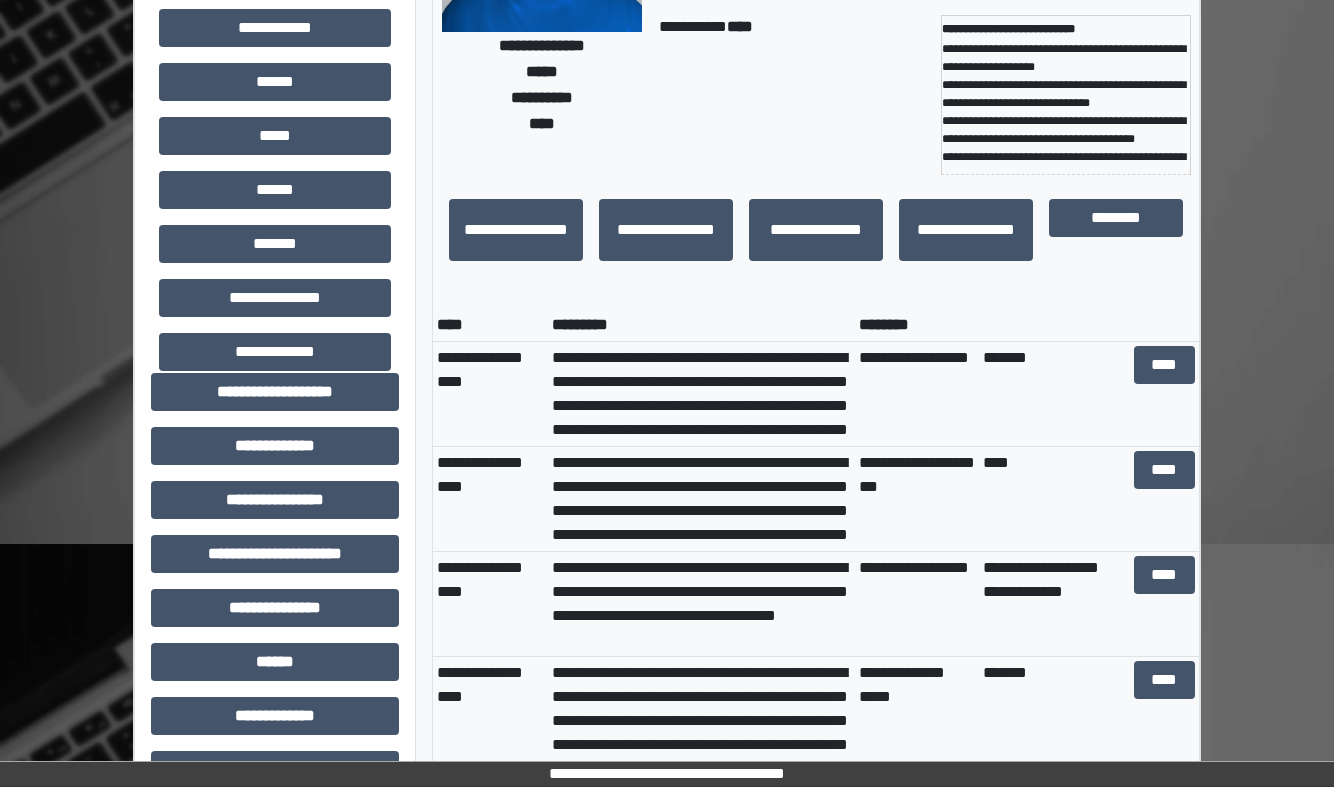 scroll, scrollTop: 299, scrollLeft: 0, axis: vertical 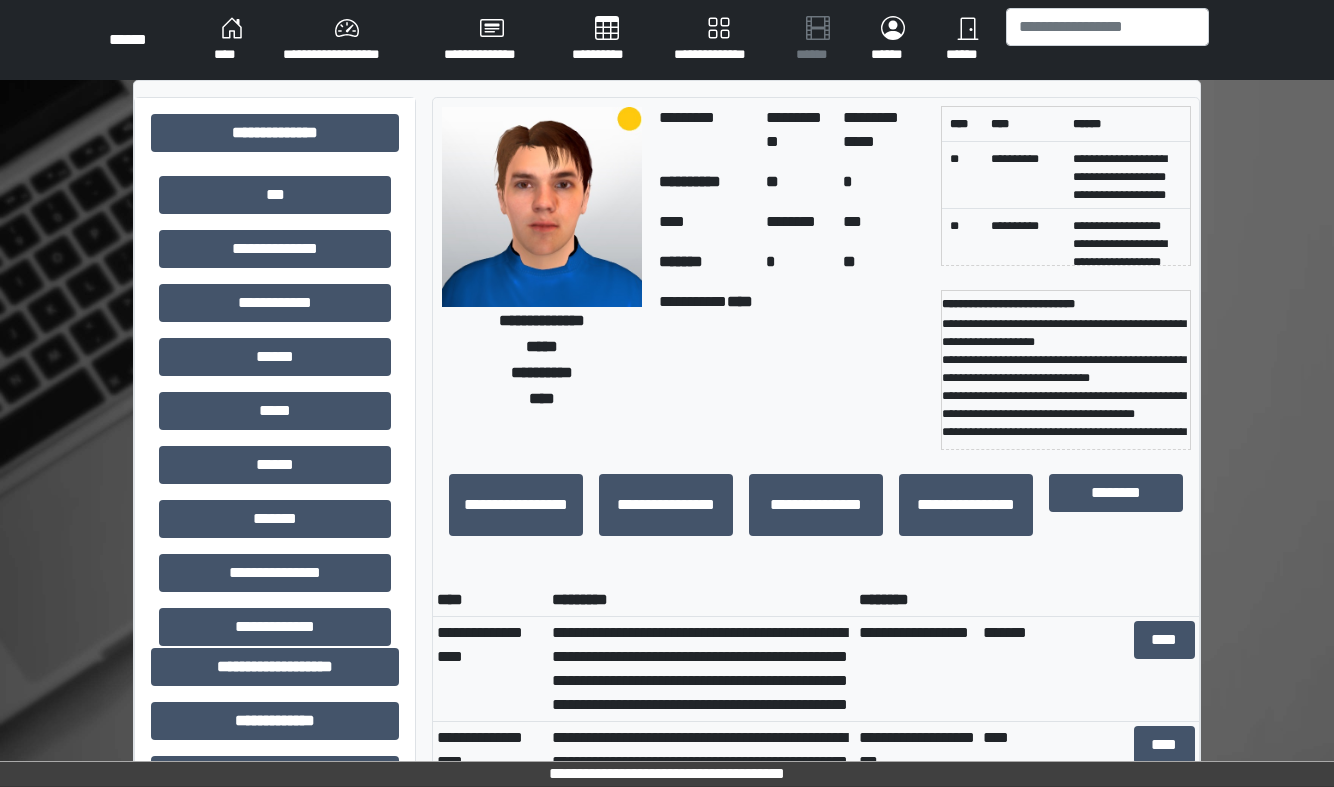 click on "****" at bounding box center [232, 40] 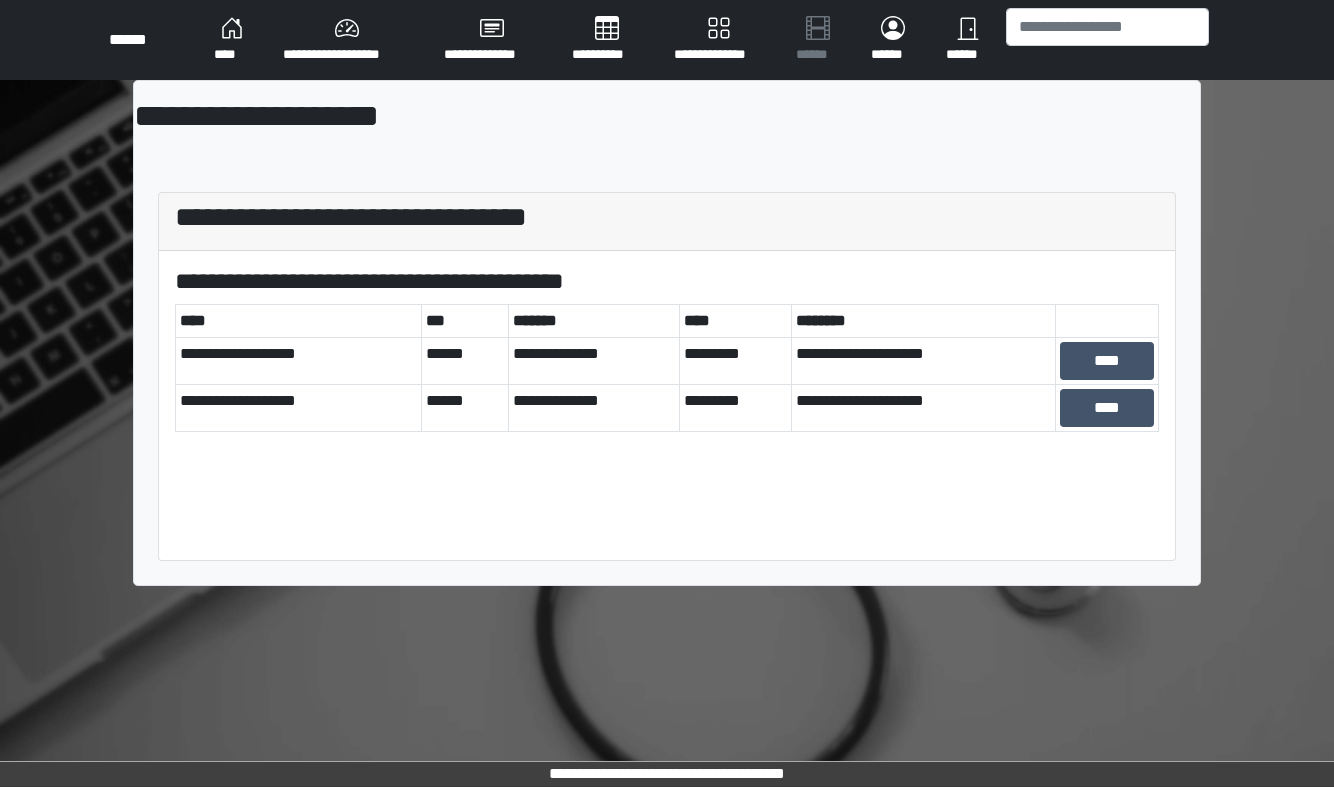 click on "**********" at bounding box center (667, 222) 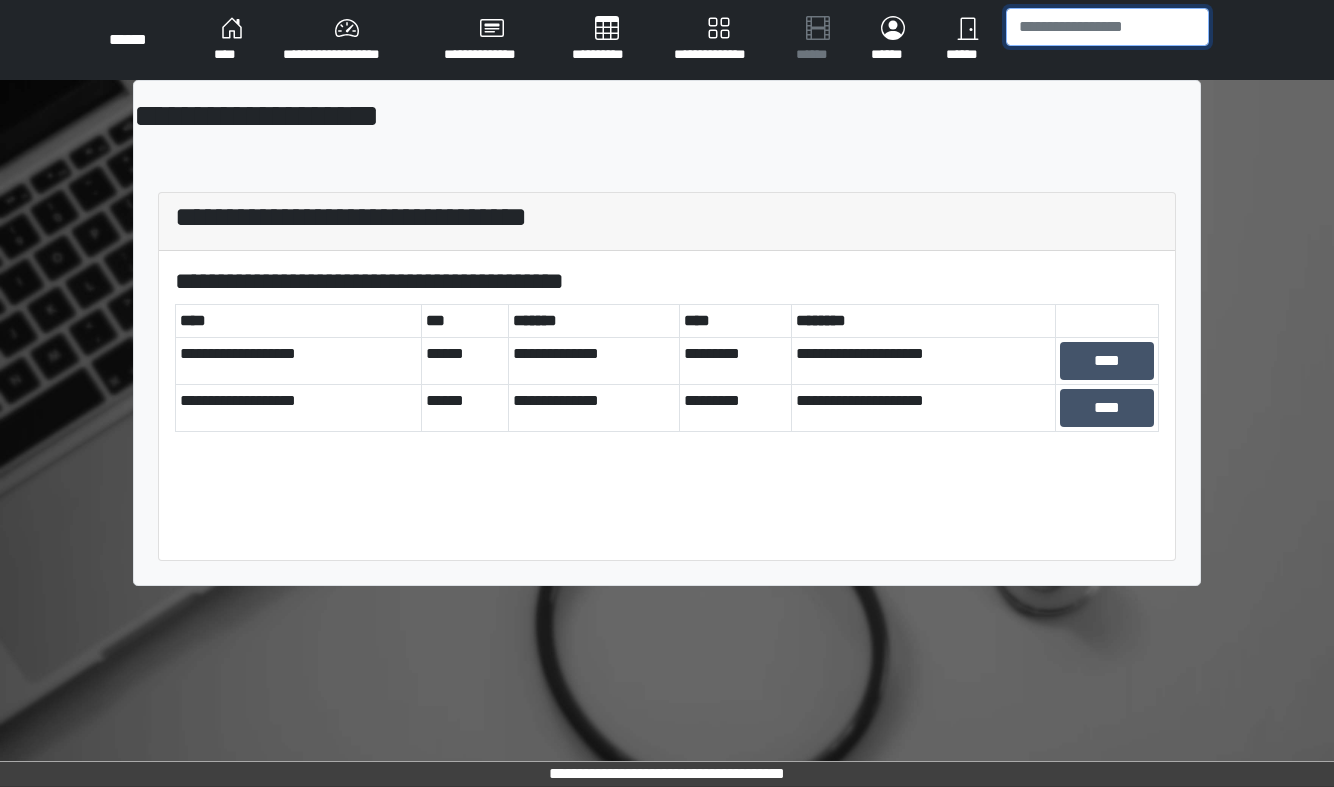 click at bounding box center (1107, 27) 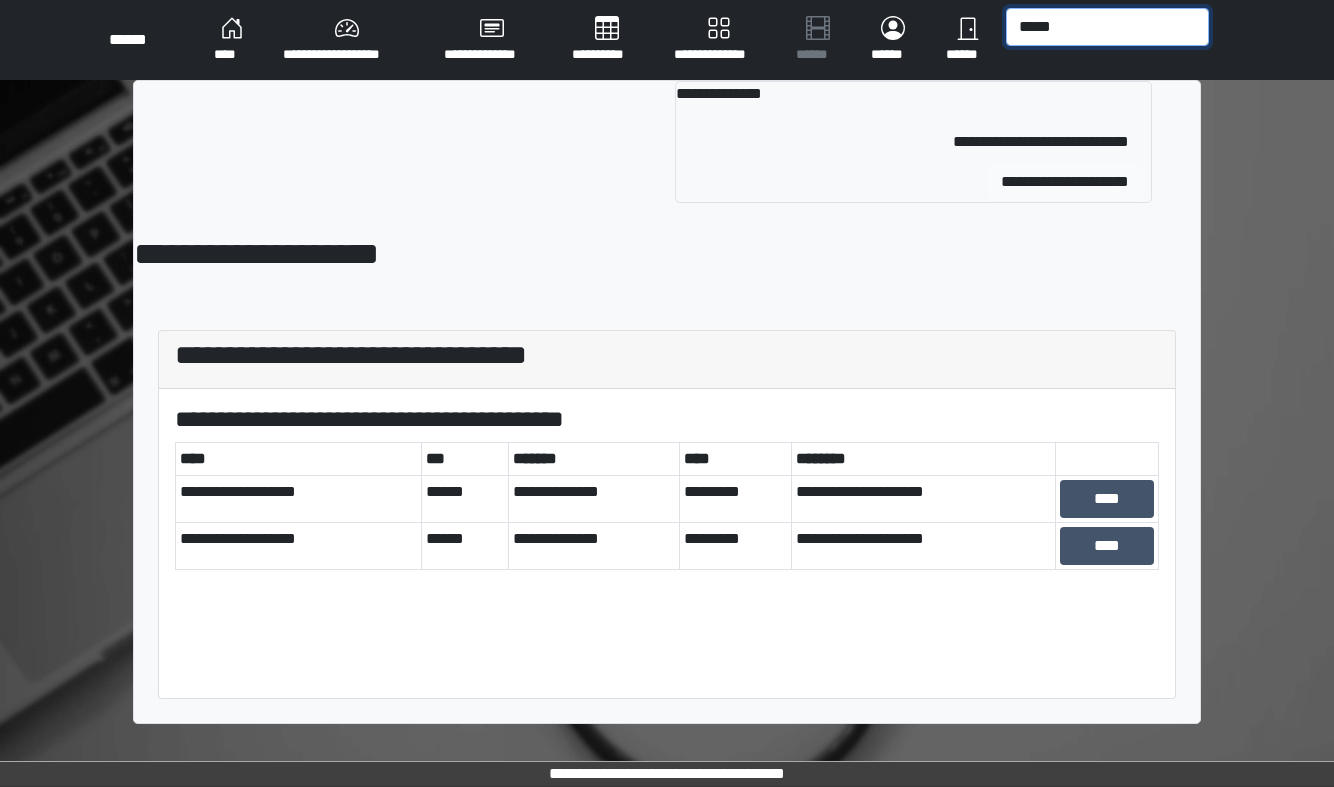 type on "*****" 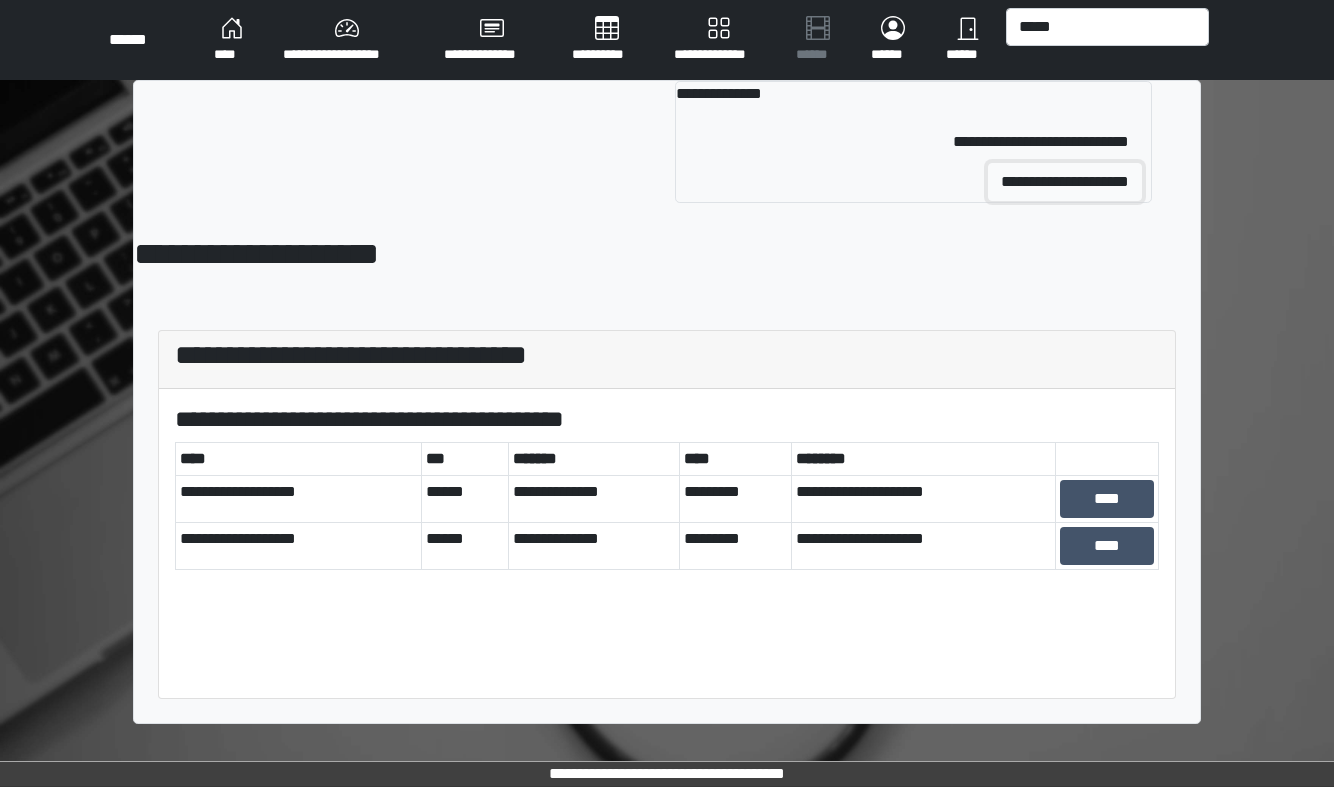 click on "**********" at bounding box center [1065, 182] 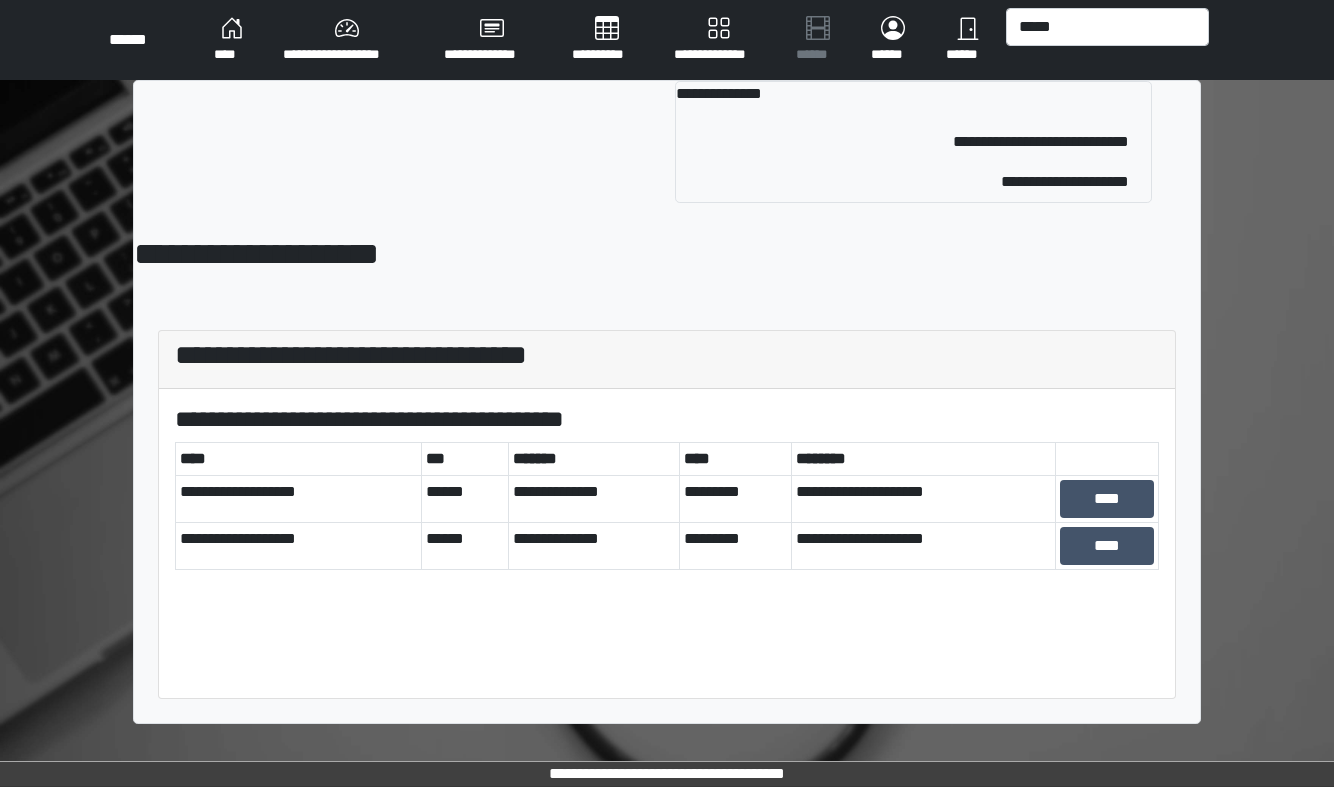 type 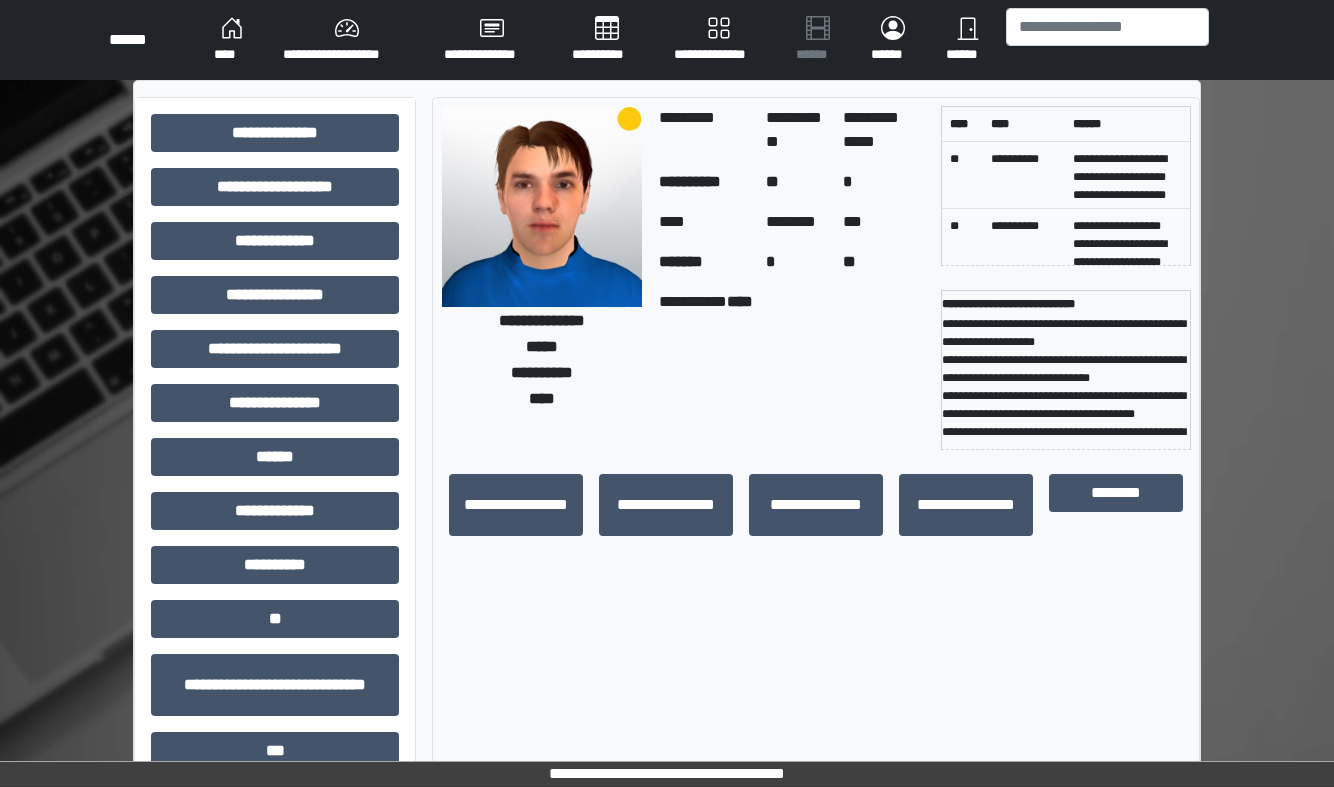 click on "**********" at bounding box center [275, 504] 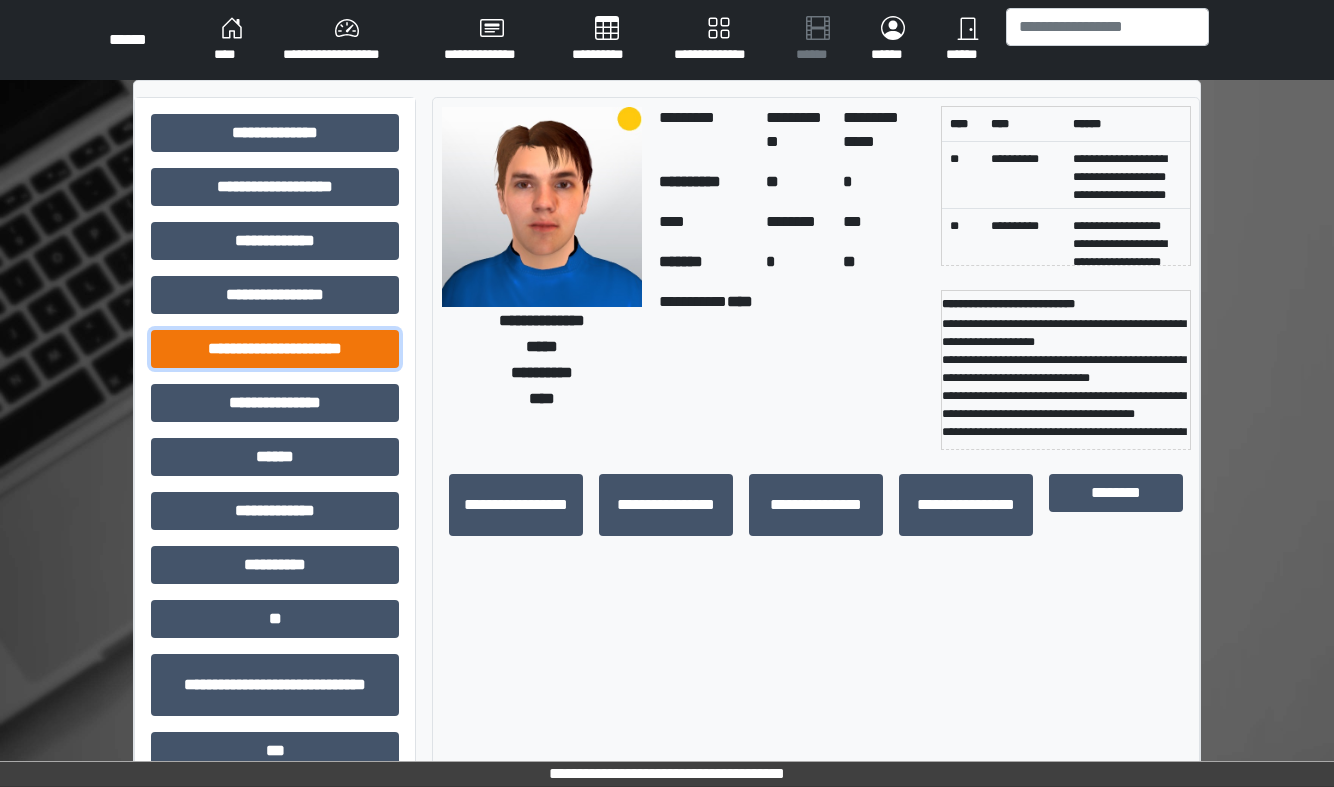 click on "**********" at bounding box center [275, 349] 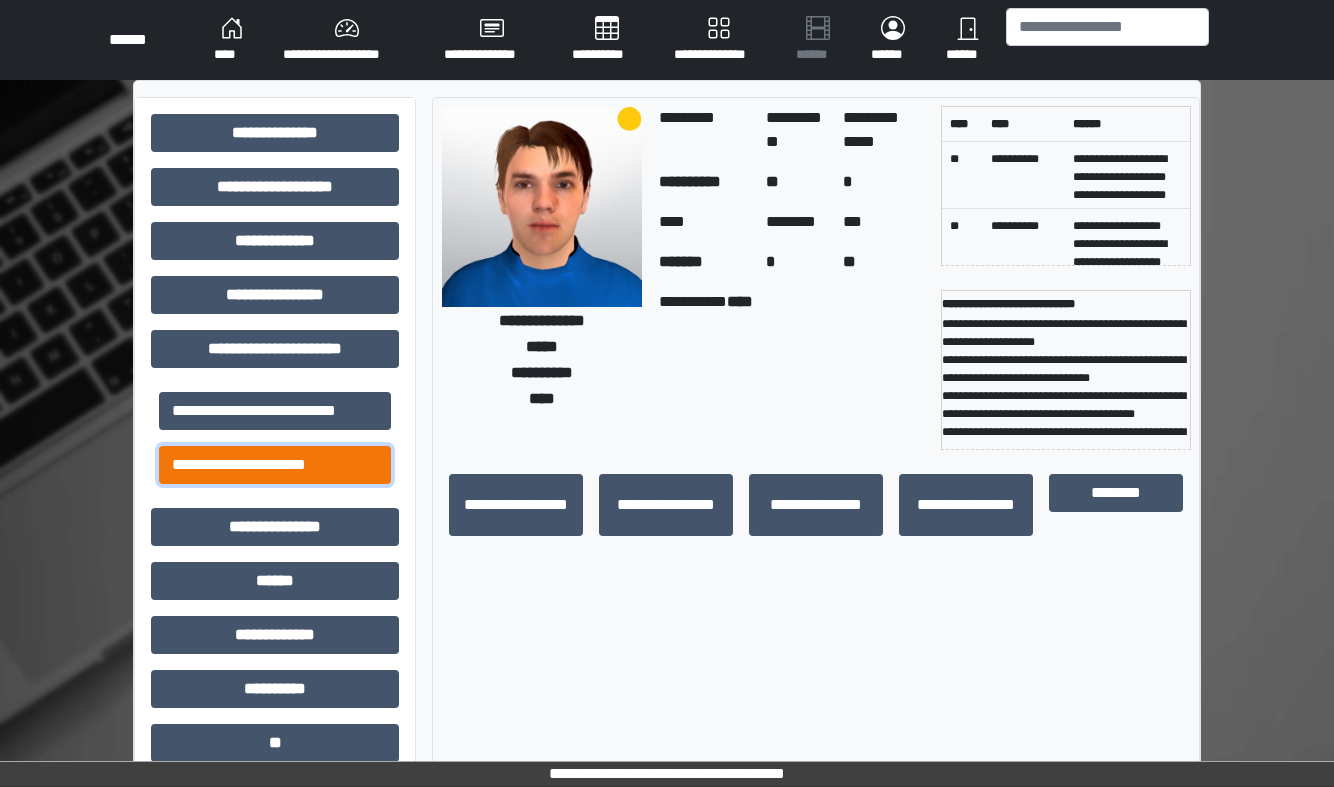 click on "**********" at bounding box center (275, 465) 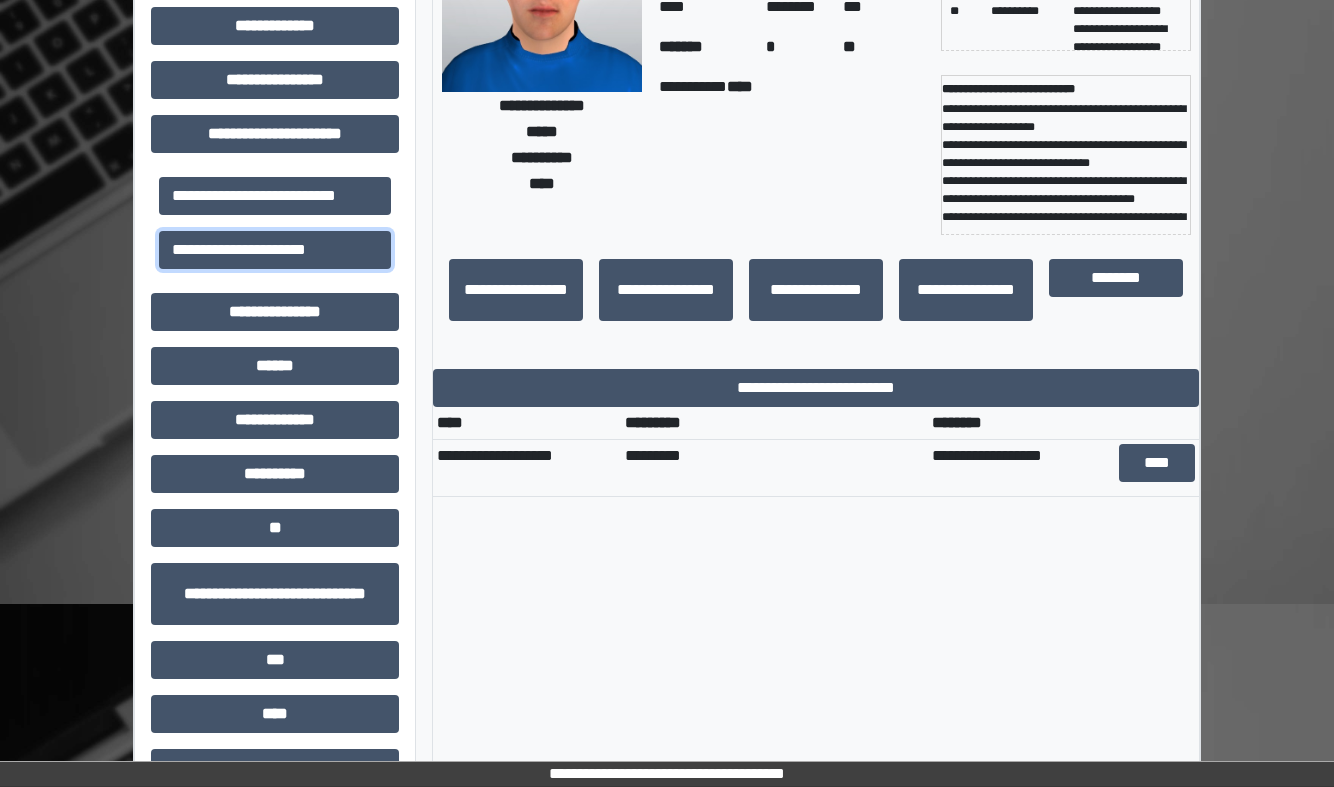 scroll, scrollTop: 256, scrollLeft: 0, axis: vertical 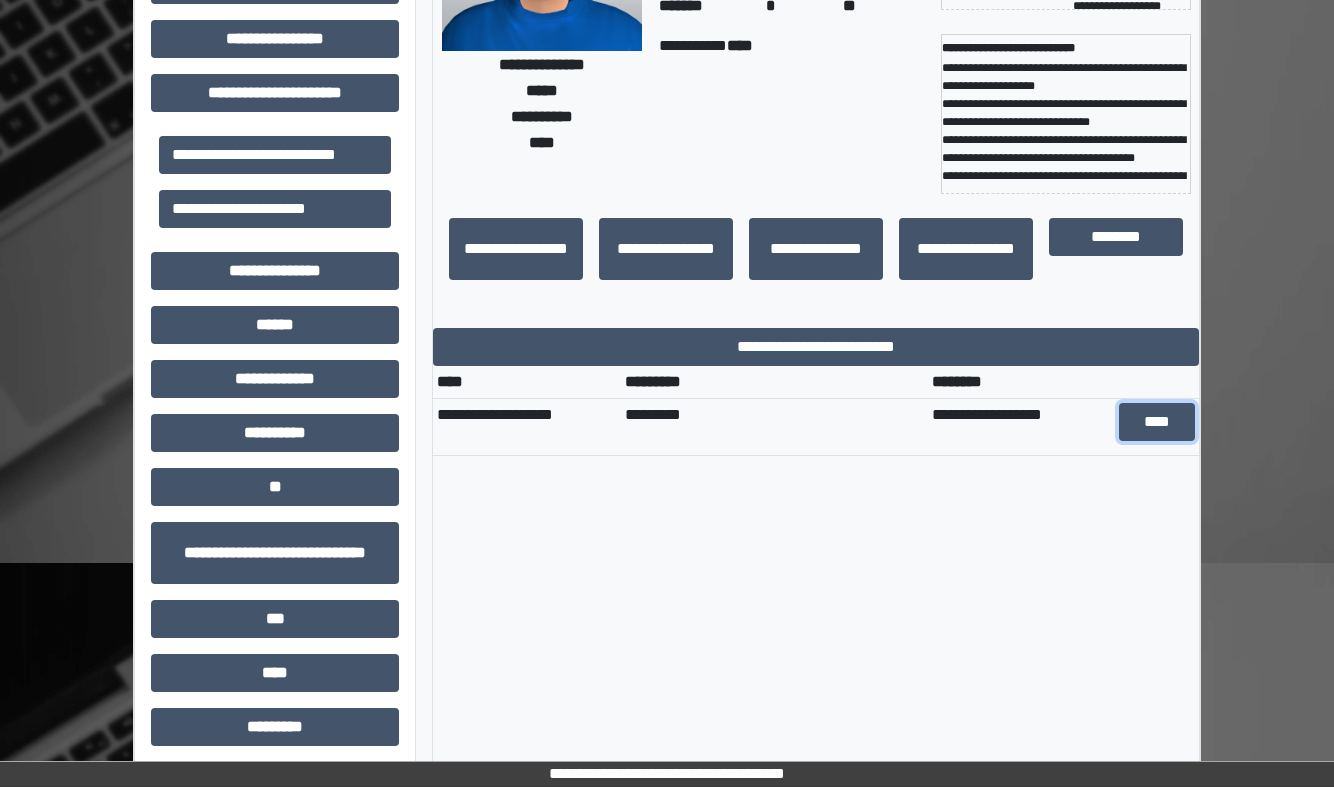 click on "****" at bounding box center [1156, 422] 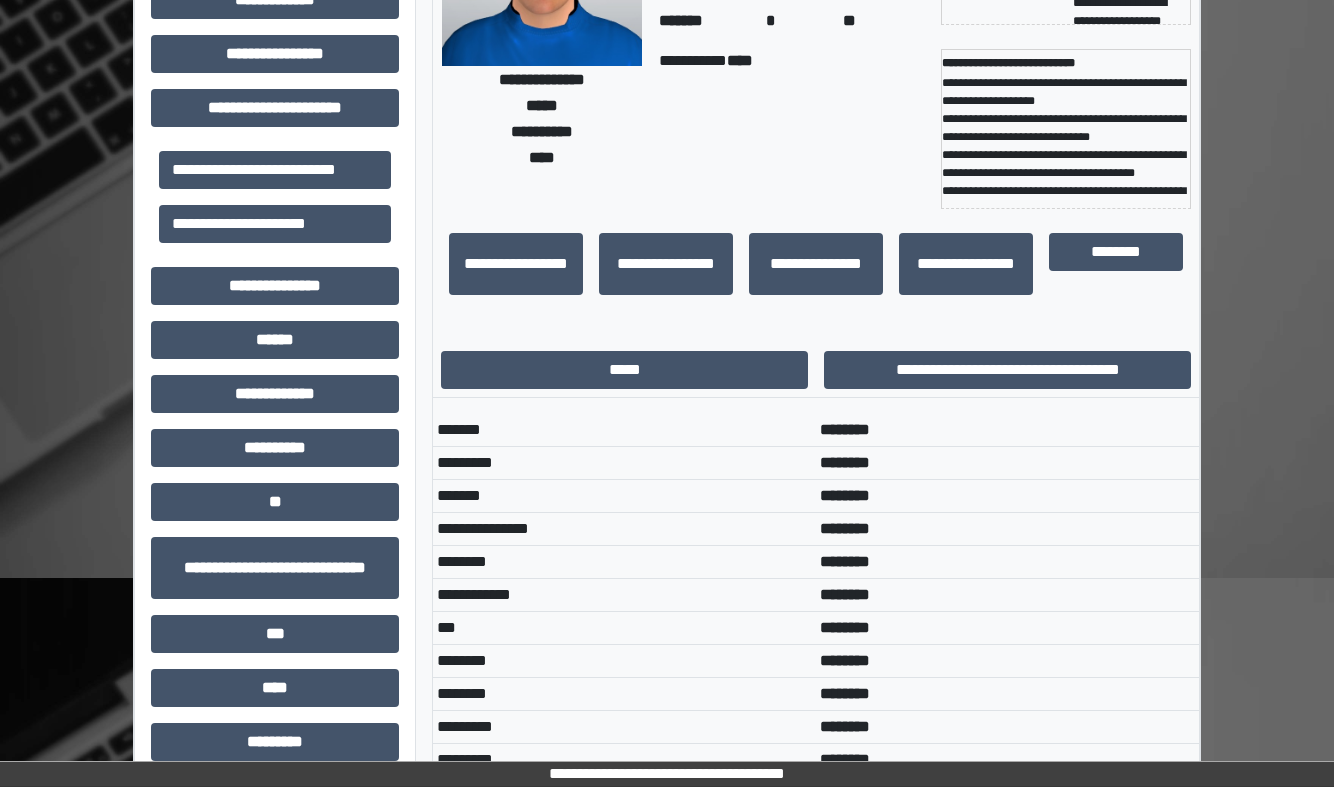 scroll, scrollTop: 246, scrollLeft: 0, axis: vertical 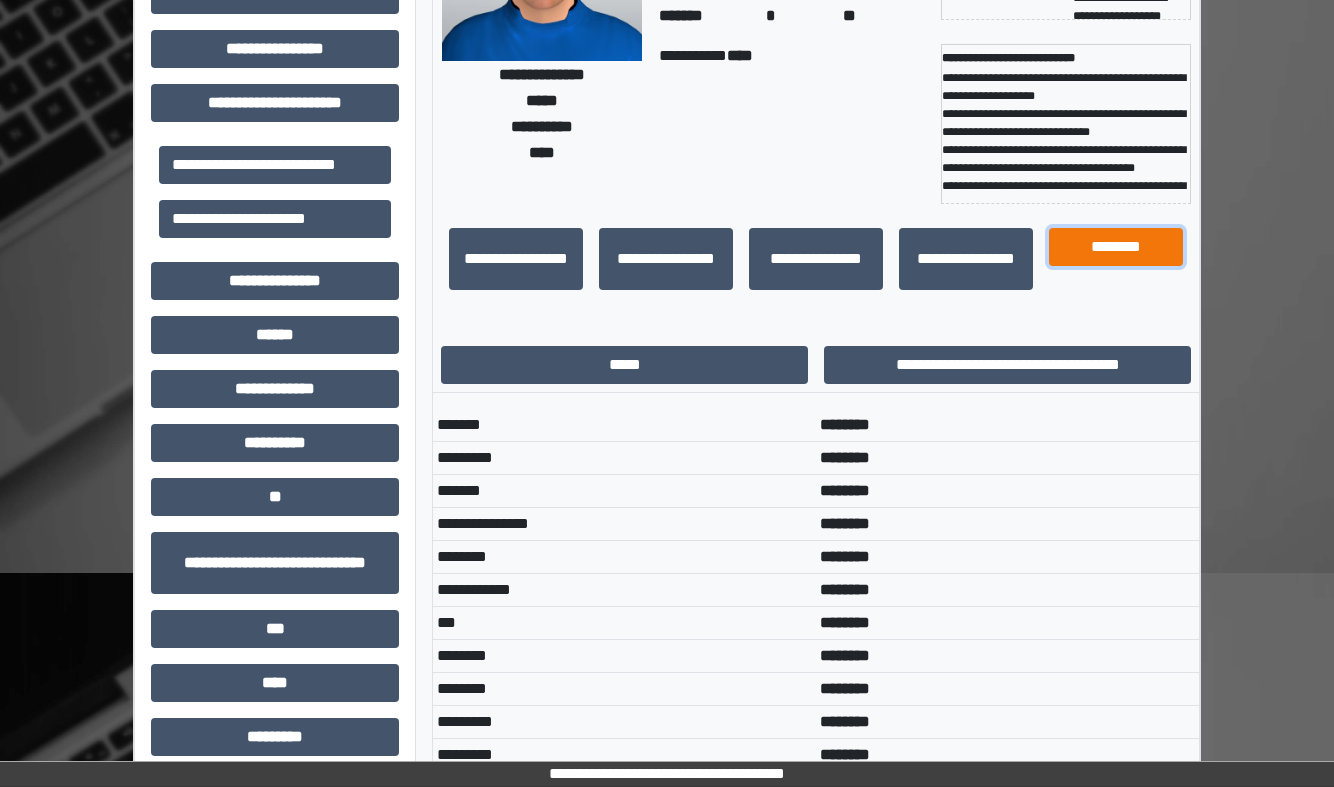 click on "********" at bounding box center [1116, 247] 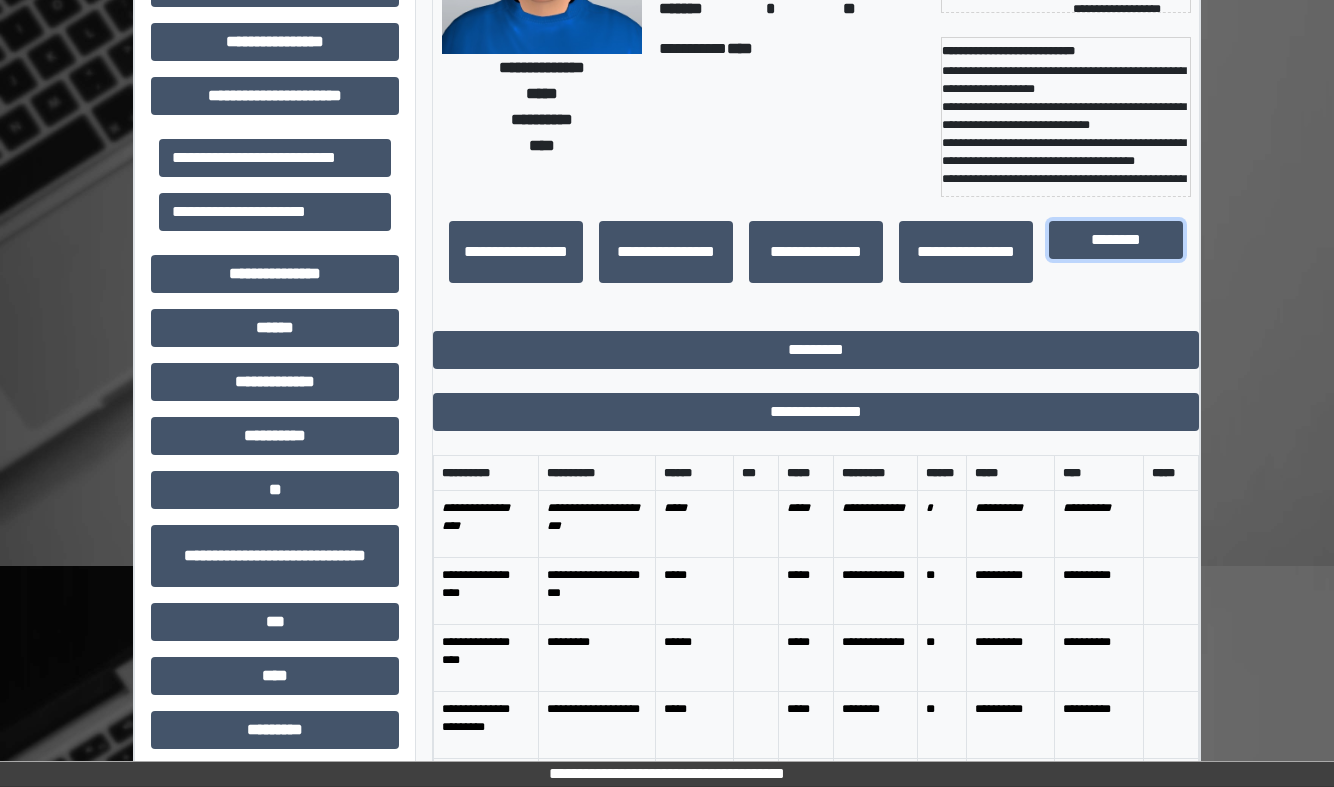 scroll, scrollTop: 254, scrollLeft: 0, axis: vertical 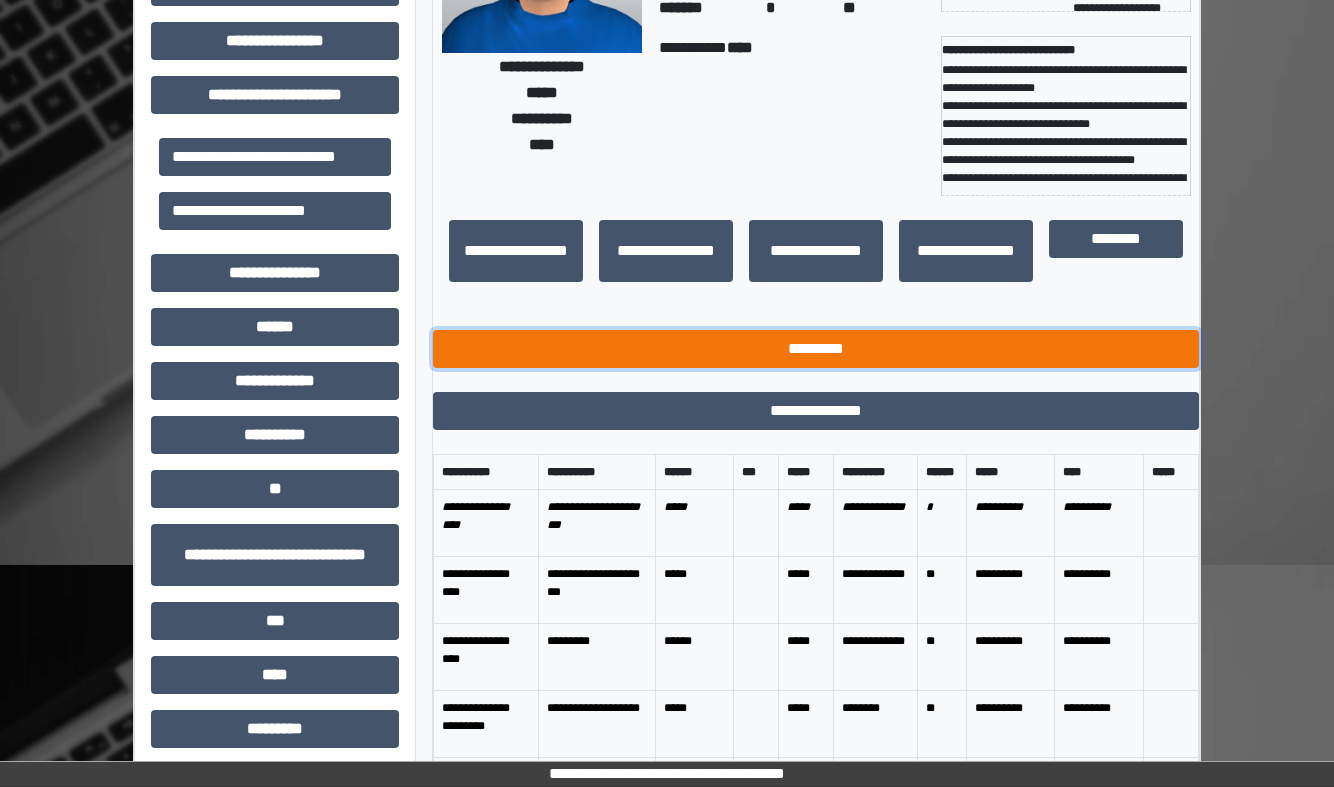 click on "*********" at bounding box center [816, 349] 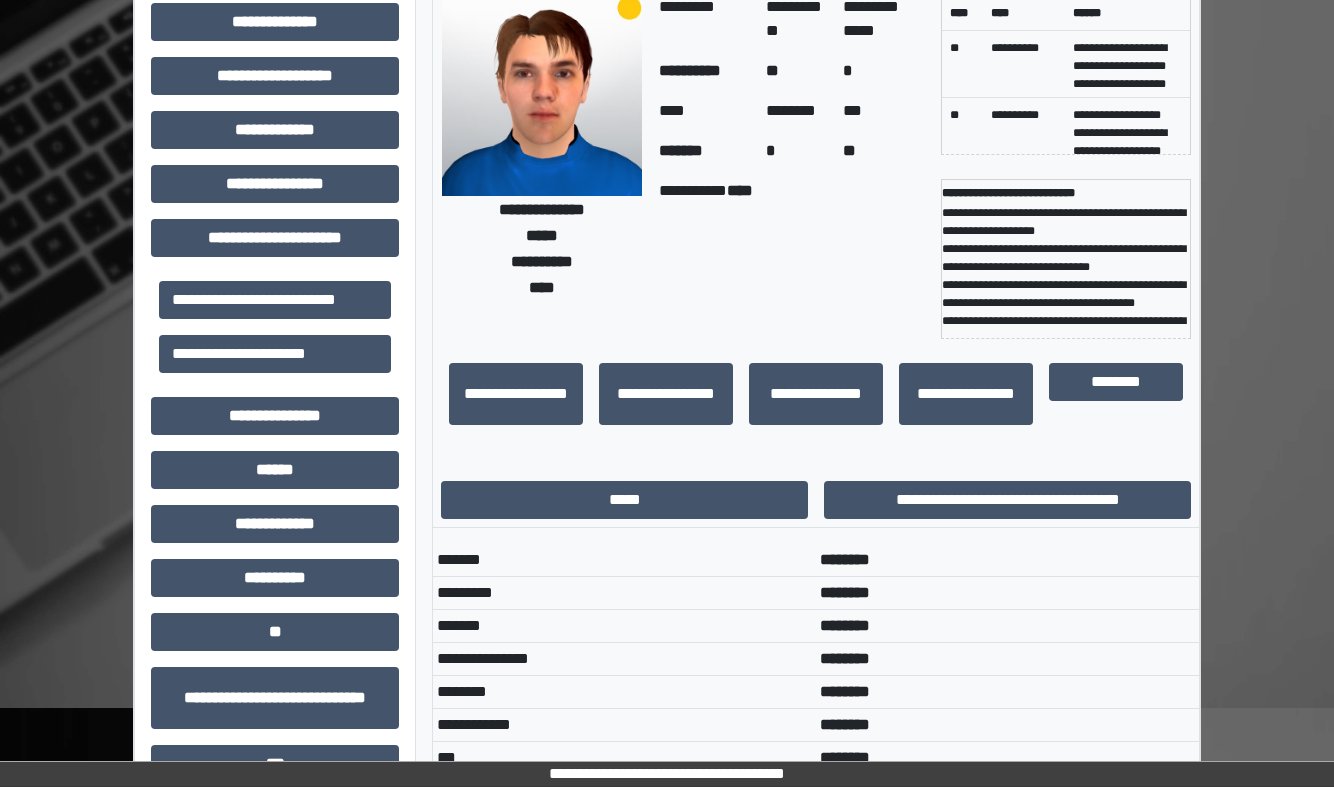 scroll, scrollTop: 0, scrollLeft: 0, axis: both 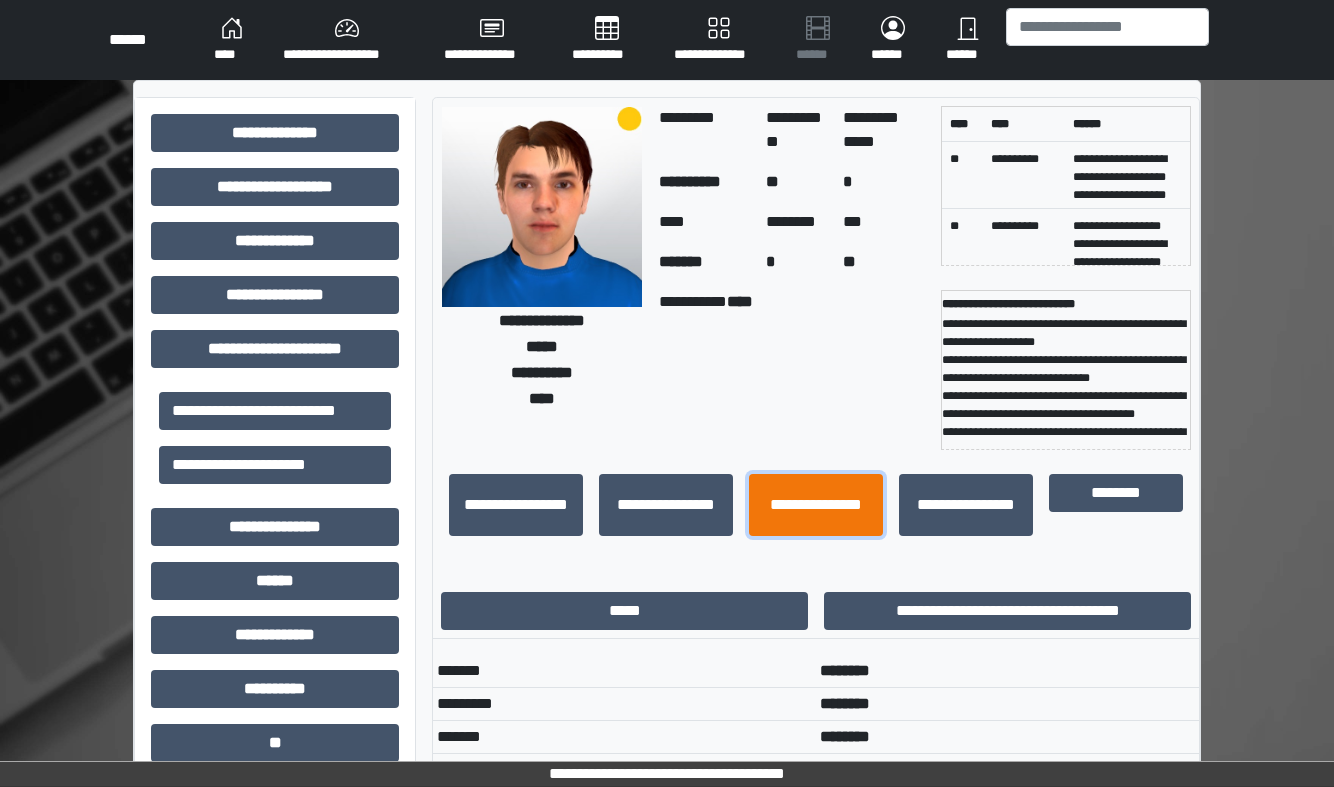 click on "**********" at bounding box center (816, 505) 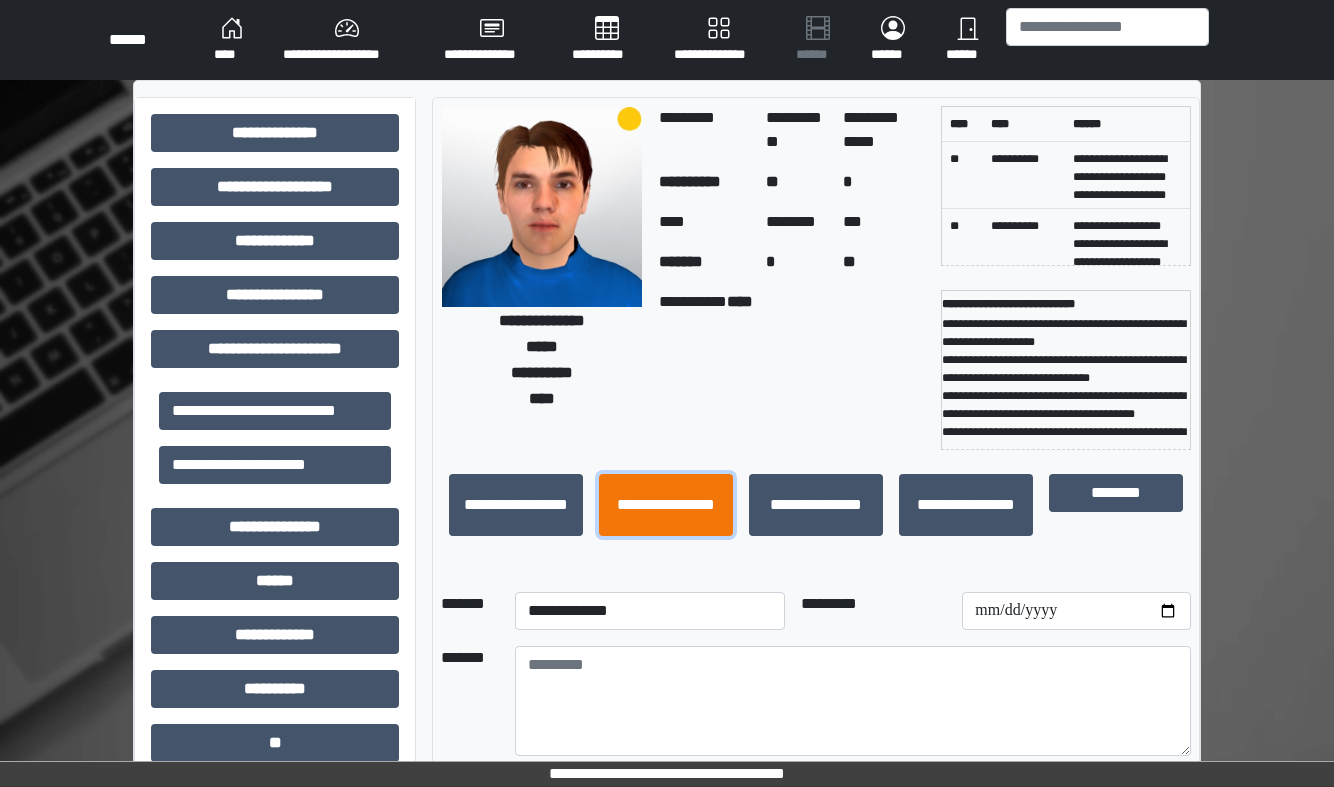 click on "**********" at bounding box center (666, 505) 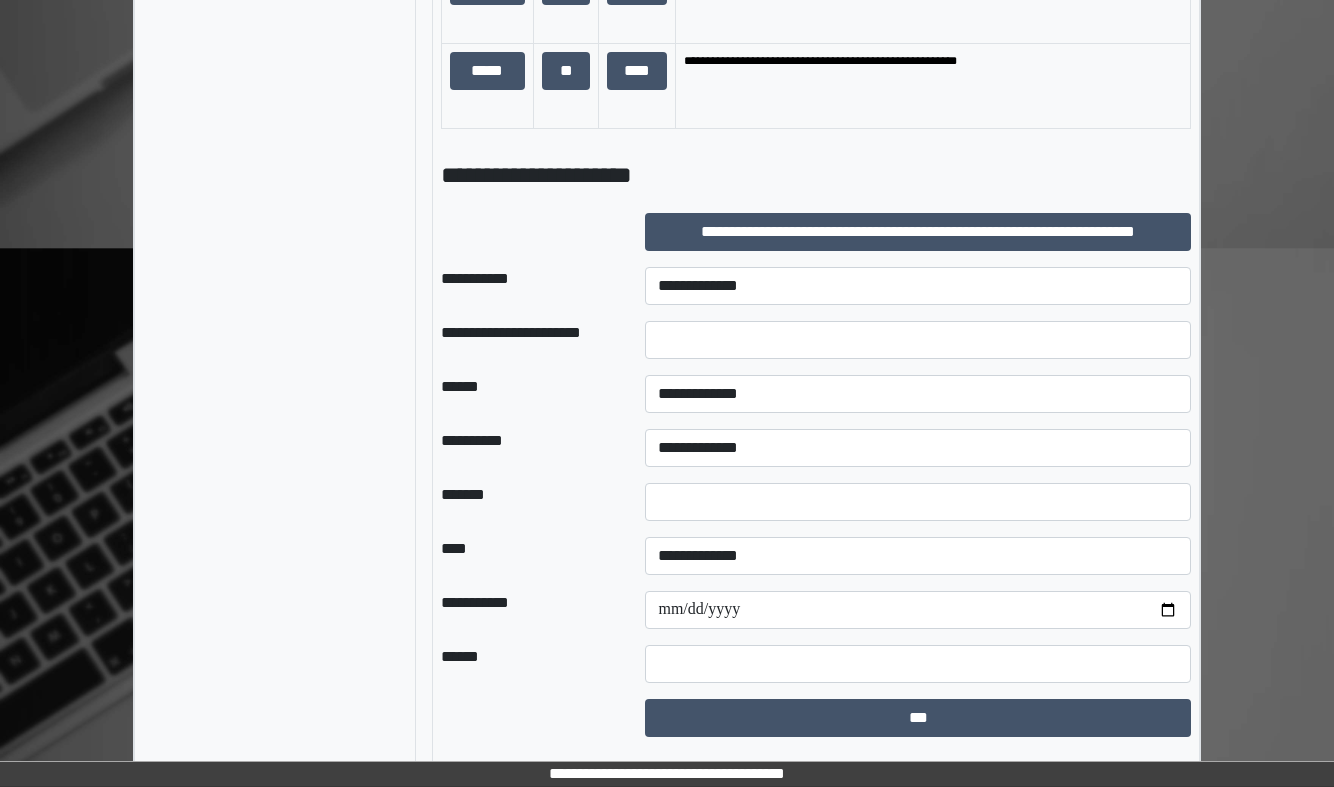 scroll, scrollTop: 1425, scrollLeft: 0, axis: vertical 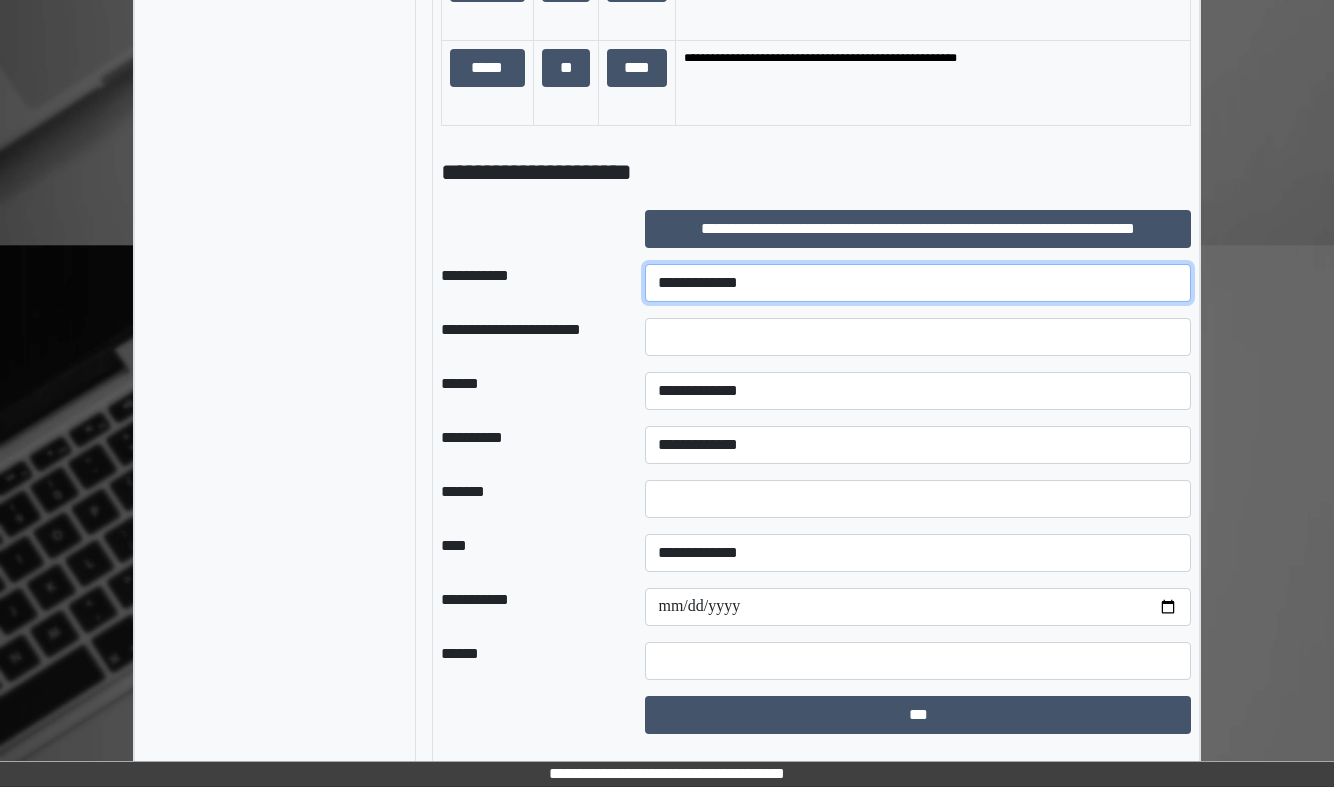click on "**********" at bounding box center (918, 283) 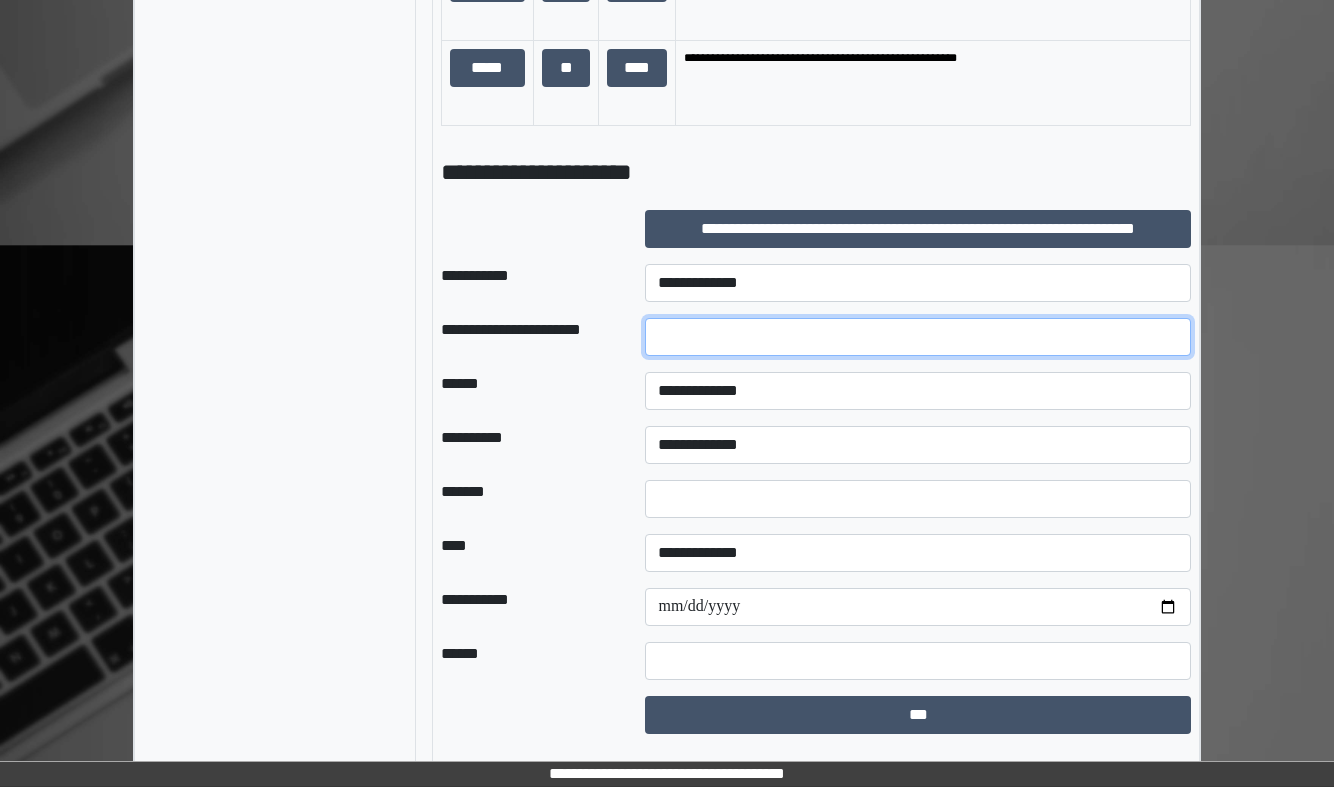 click at bounding box center (918, 337) 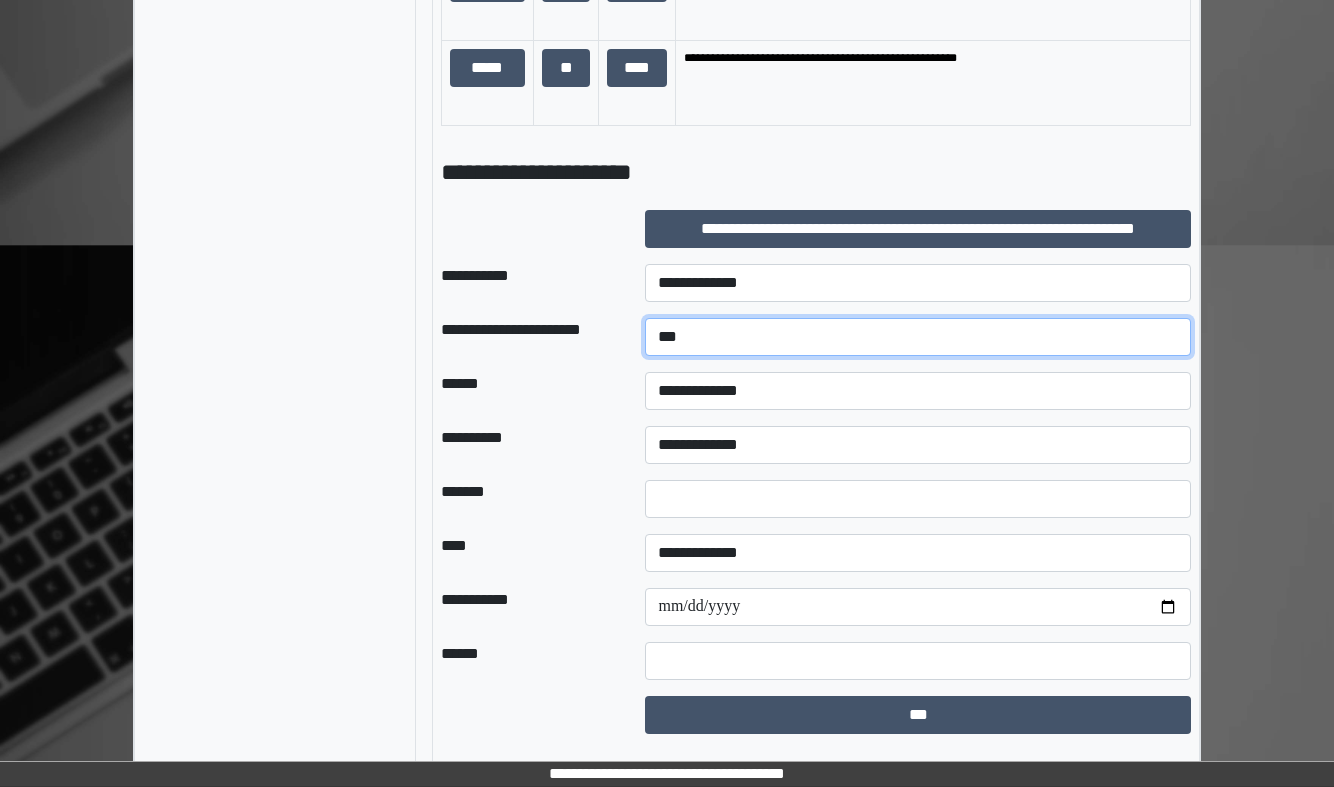 type on "***" 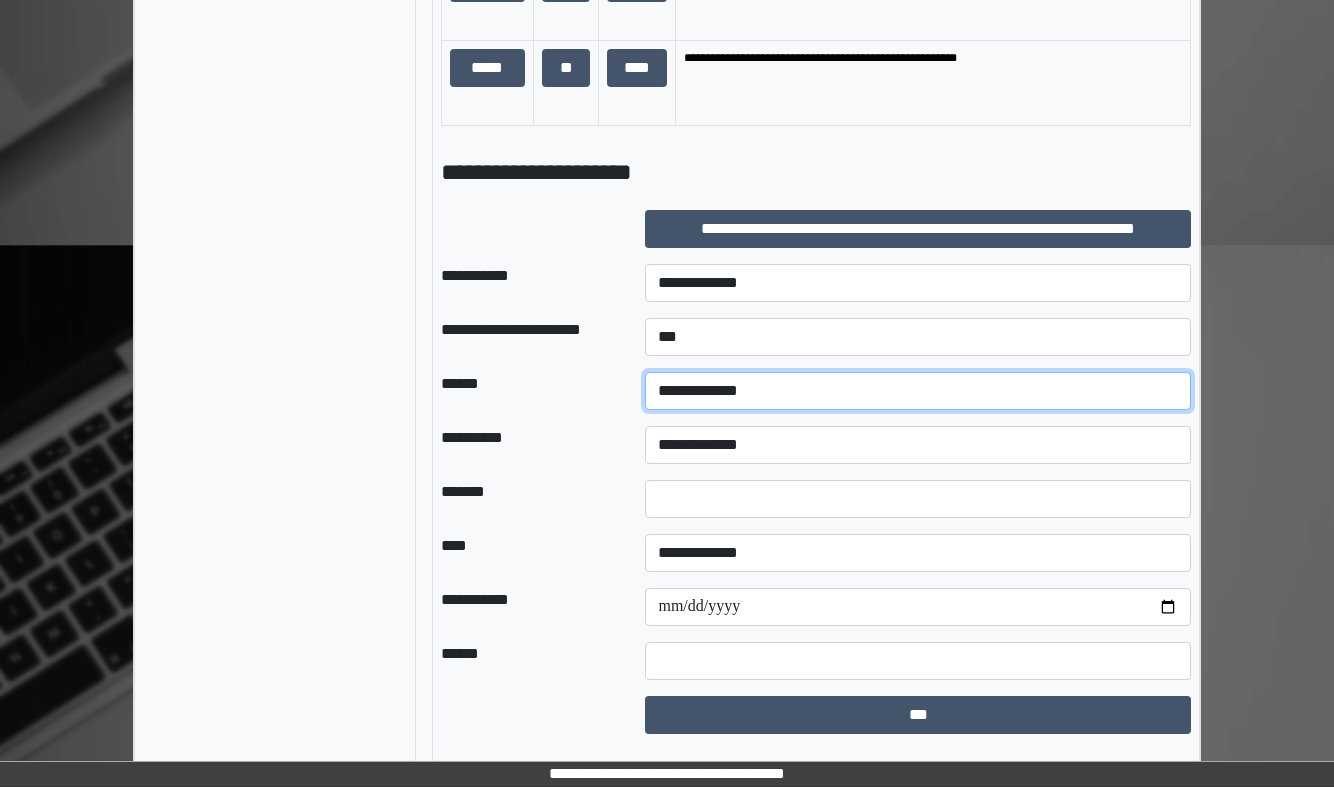click on "**********" at bounding box center (918, 391) 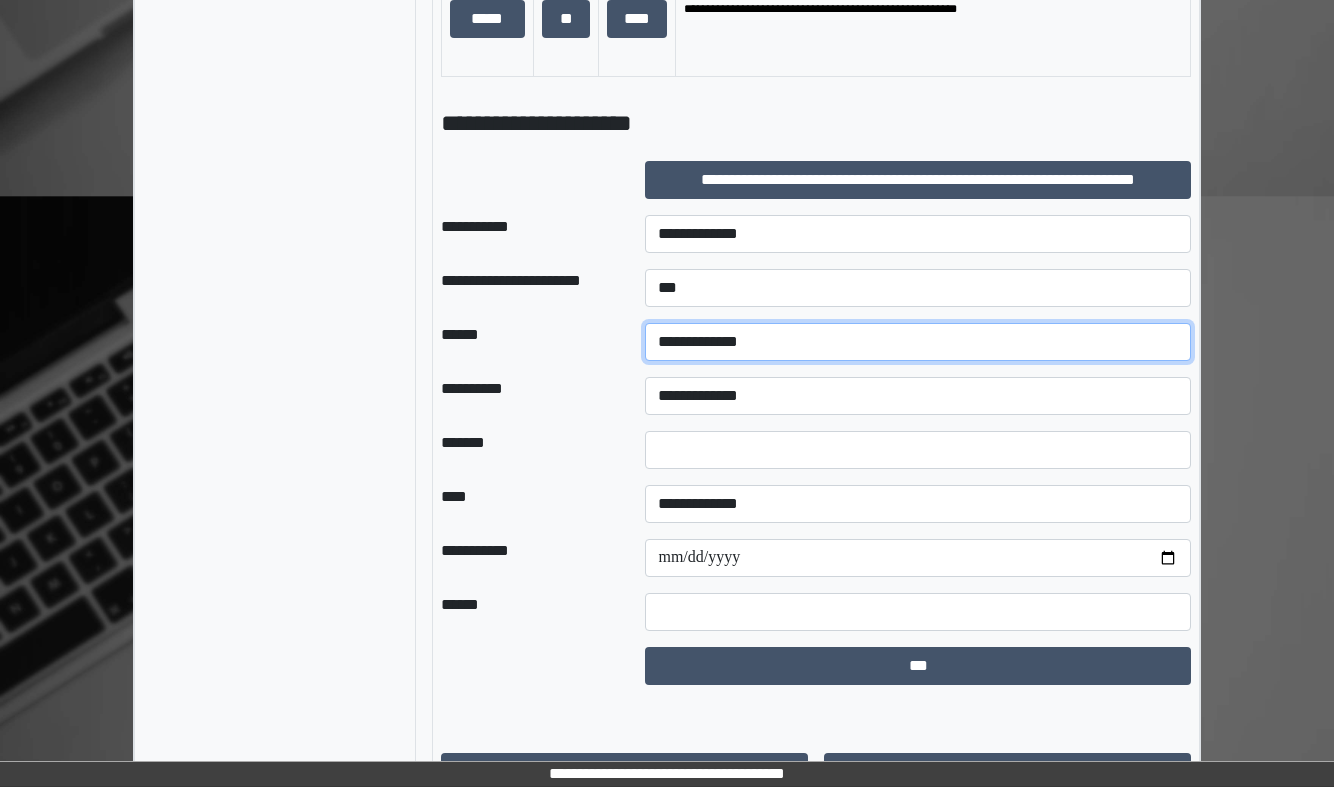 scroll, scrollTop: 1479, scrollLeft: 0, axis: vertical 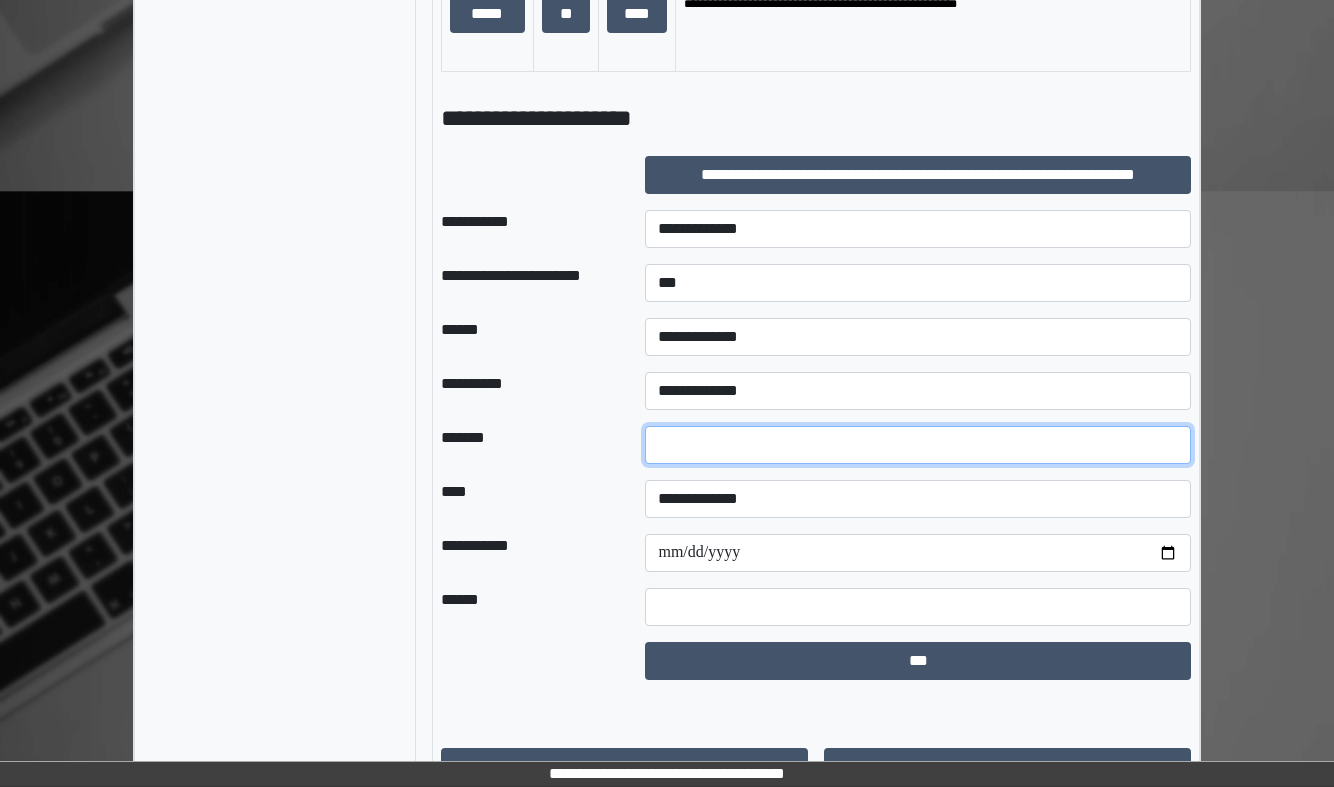 click at bounding box center (918, 445) 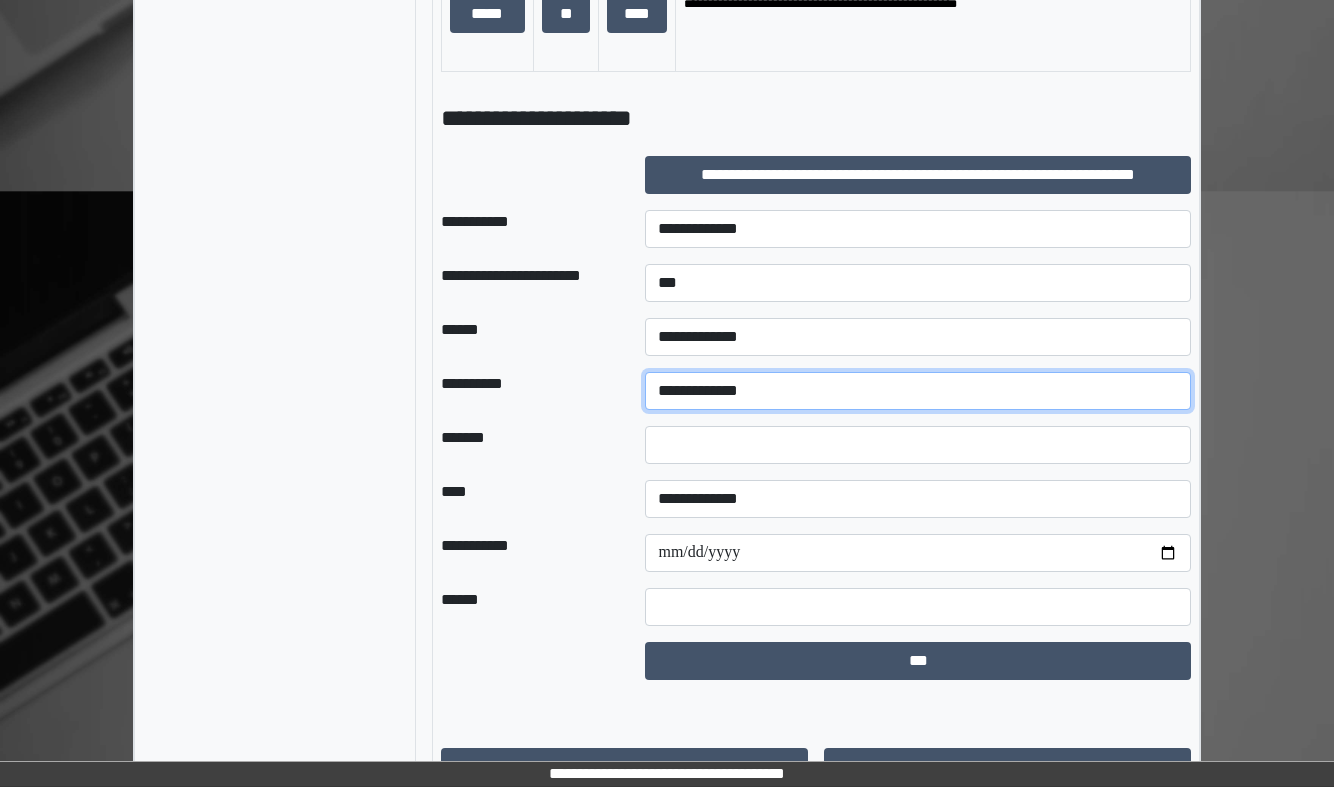 click on "**********" at bounding box center (918, 391) 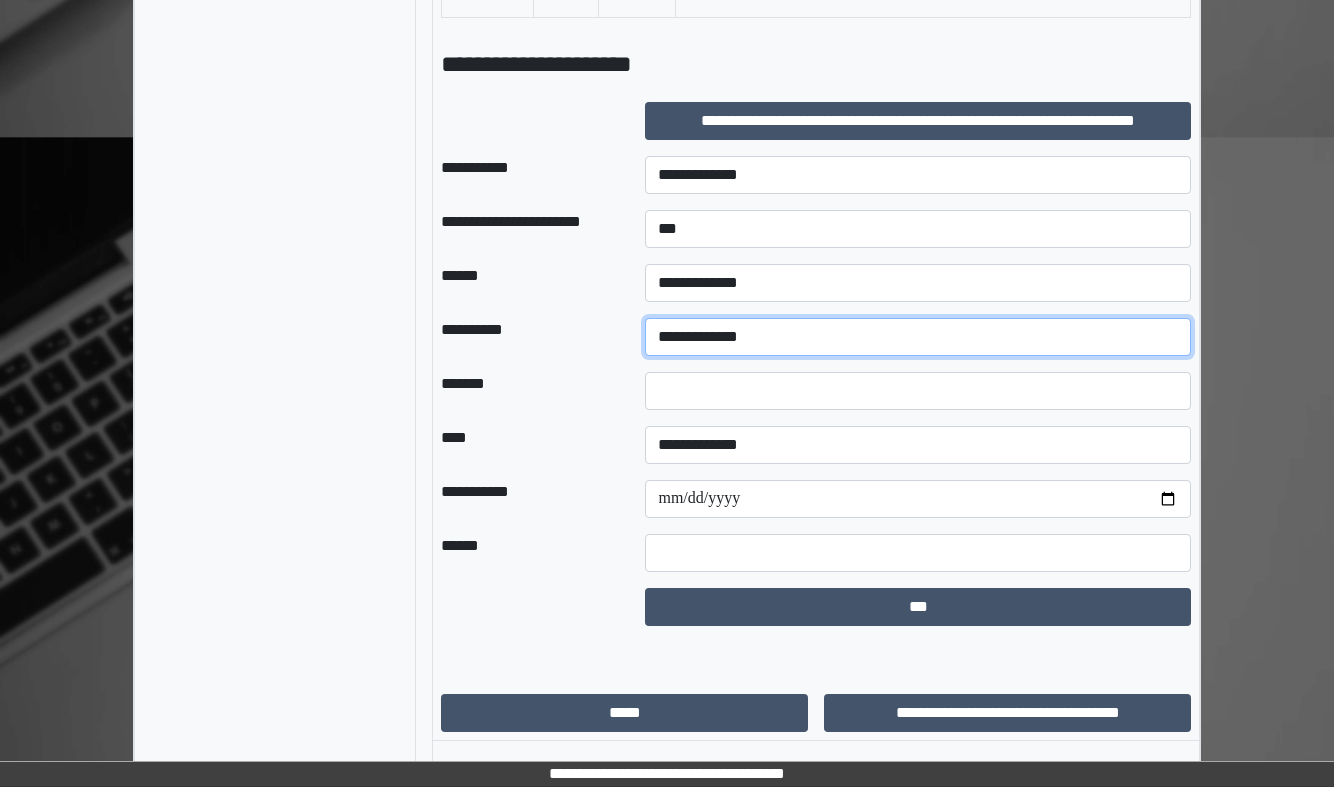scroll, scrollTop: 1537, scrollLeft: 0, axis: vertical 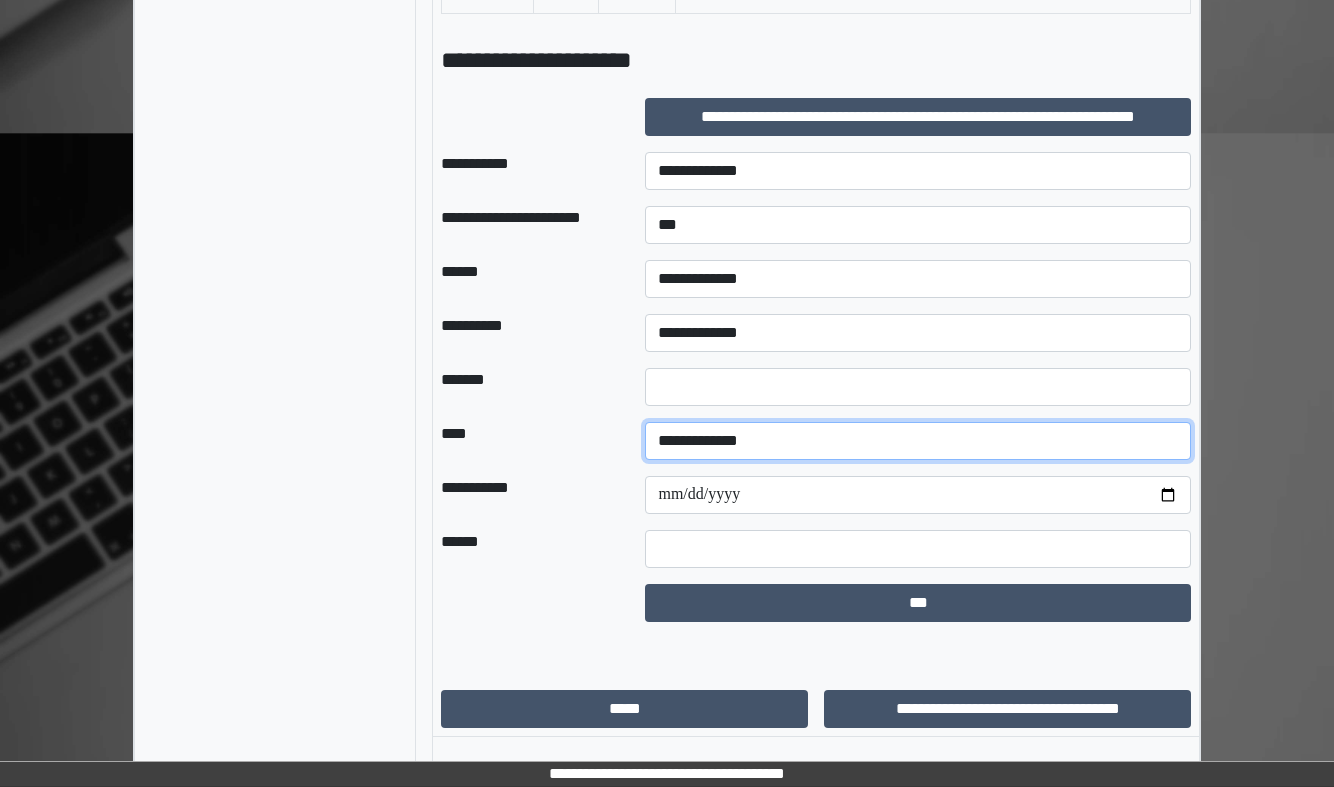 click on "**********" at bounding box center (918, 441) 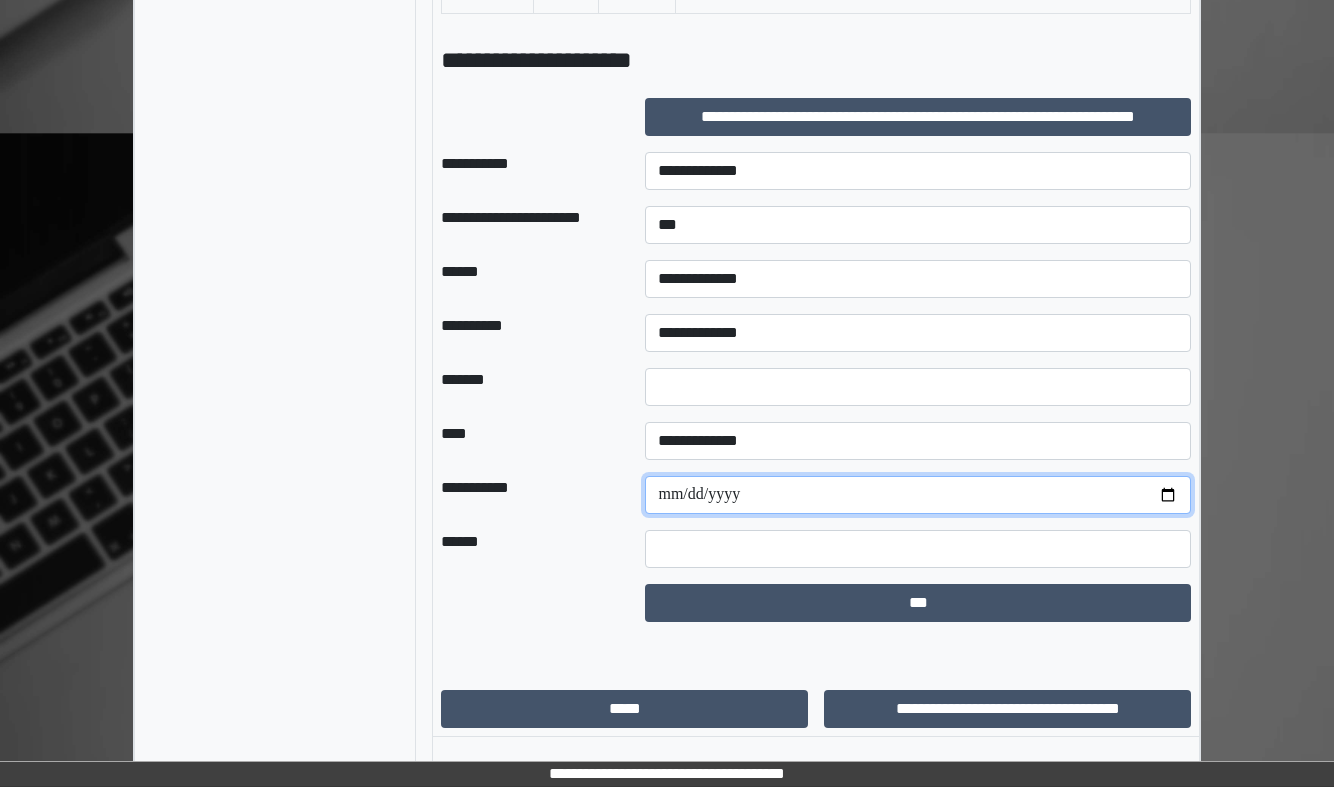 click at bounding box center (918, 495) 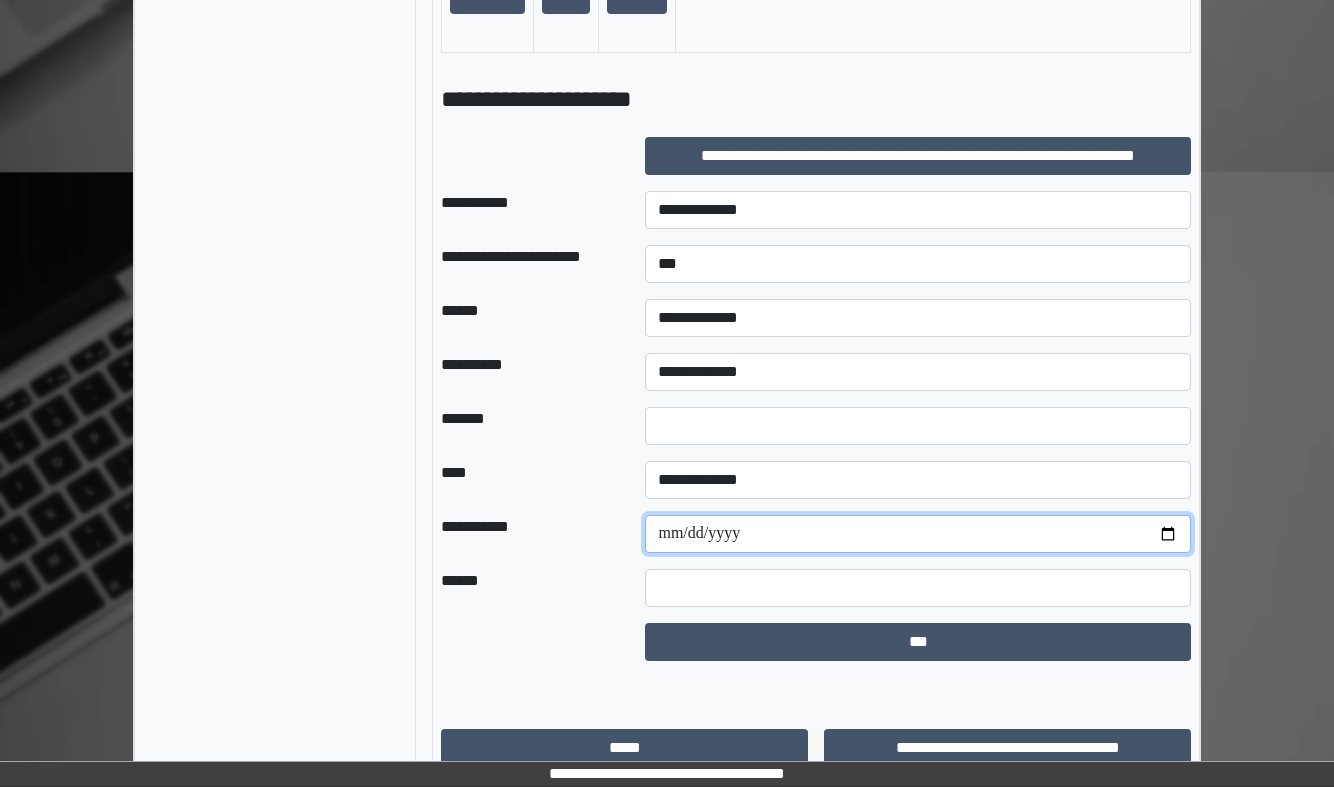 scroll, scrollTop: 1499, scrollLeft: 0, axis: vertical 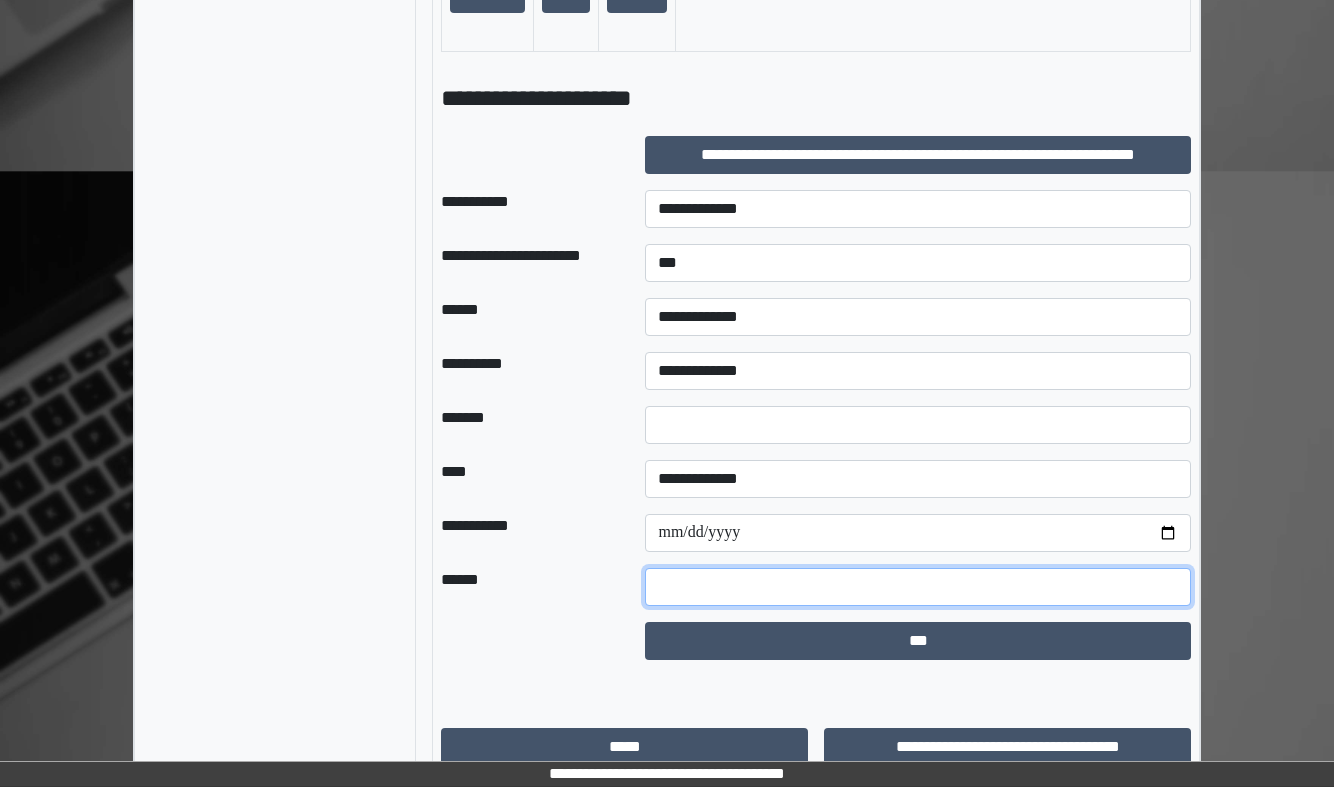 click at bounding box center (918, 587) 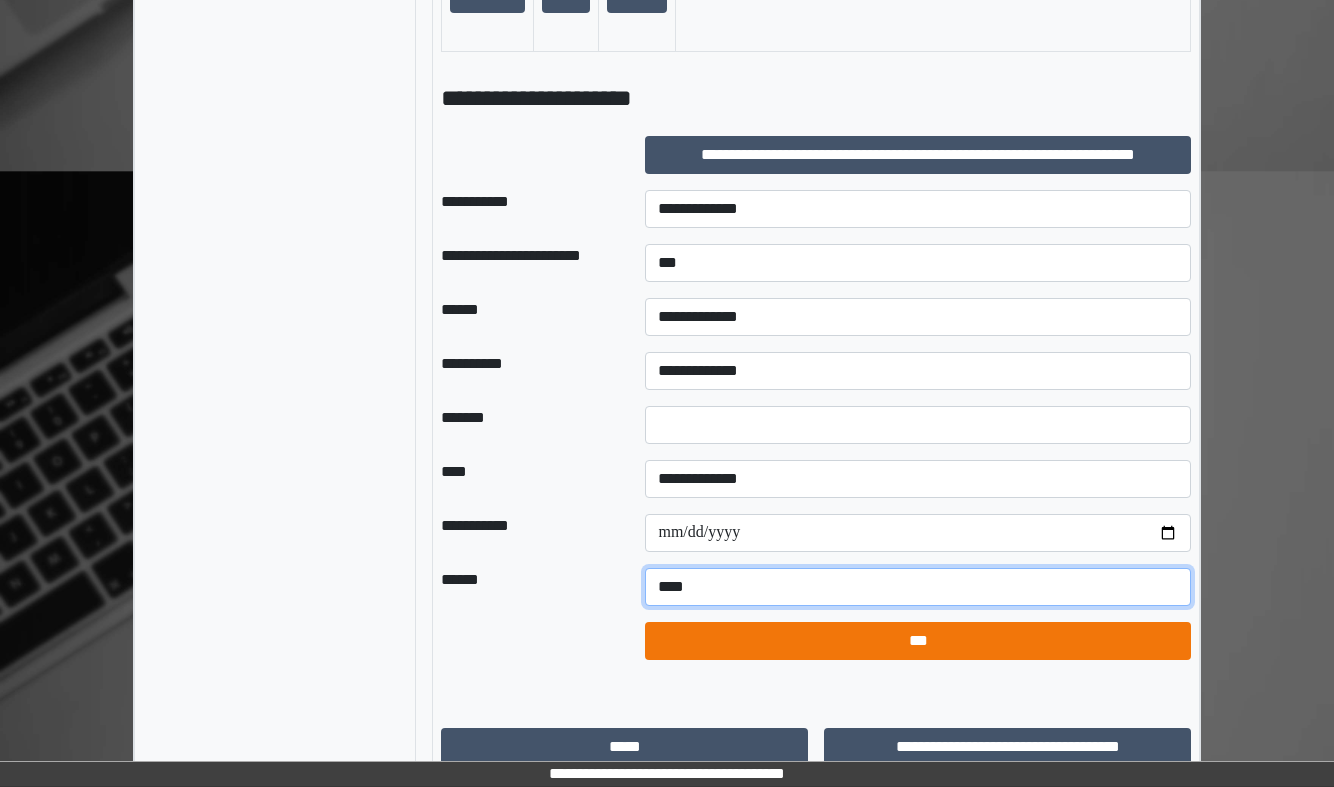 type on "***" 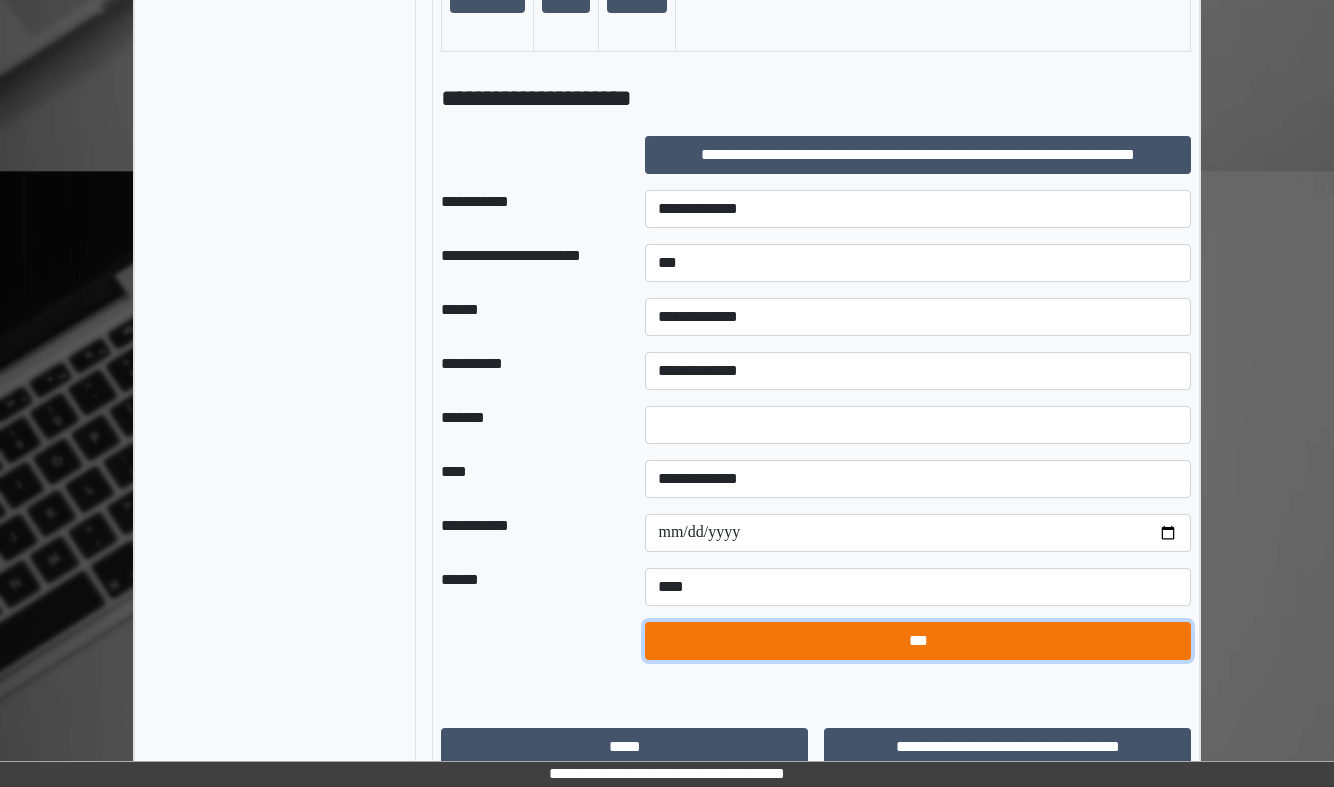 click on "***" at bounding box center (918, 641) 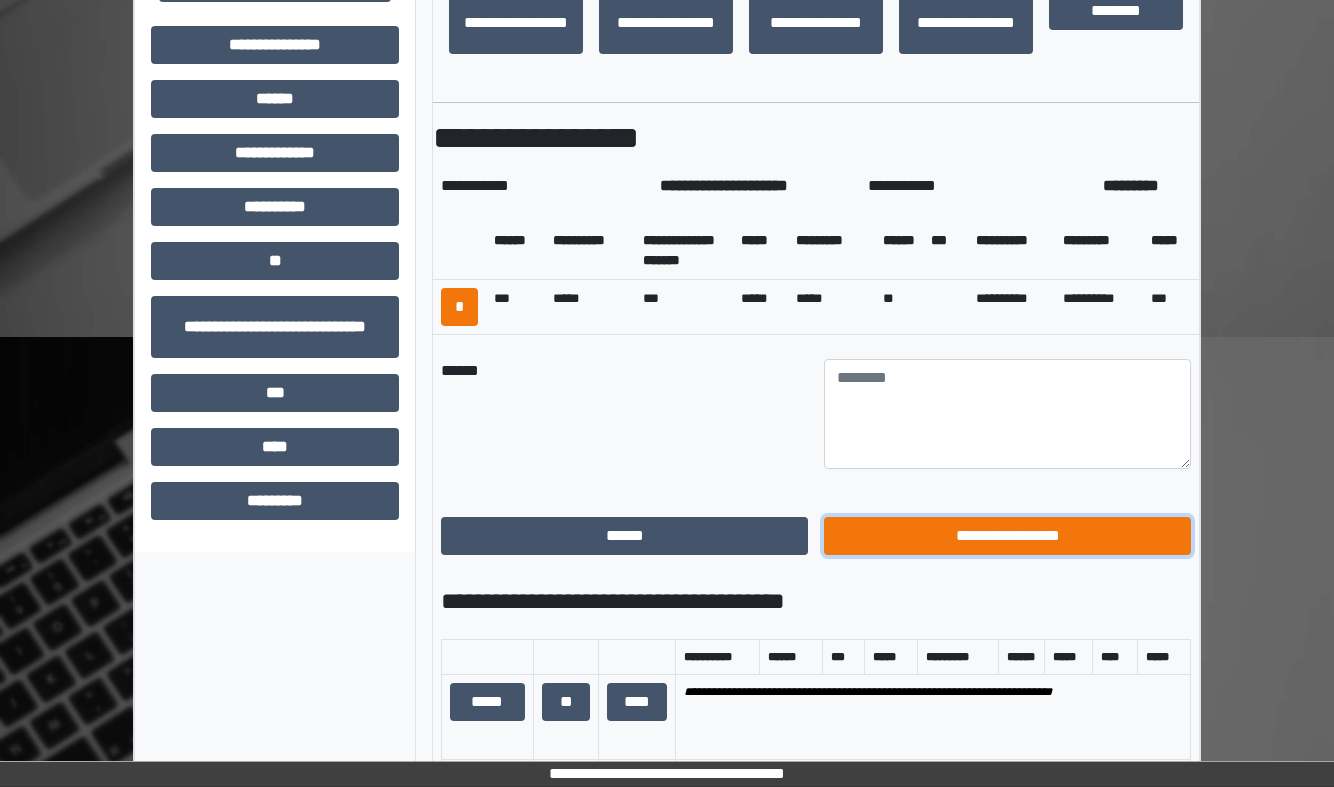 click on "**********" at bounding box center (1007, 536) 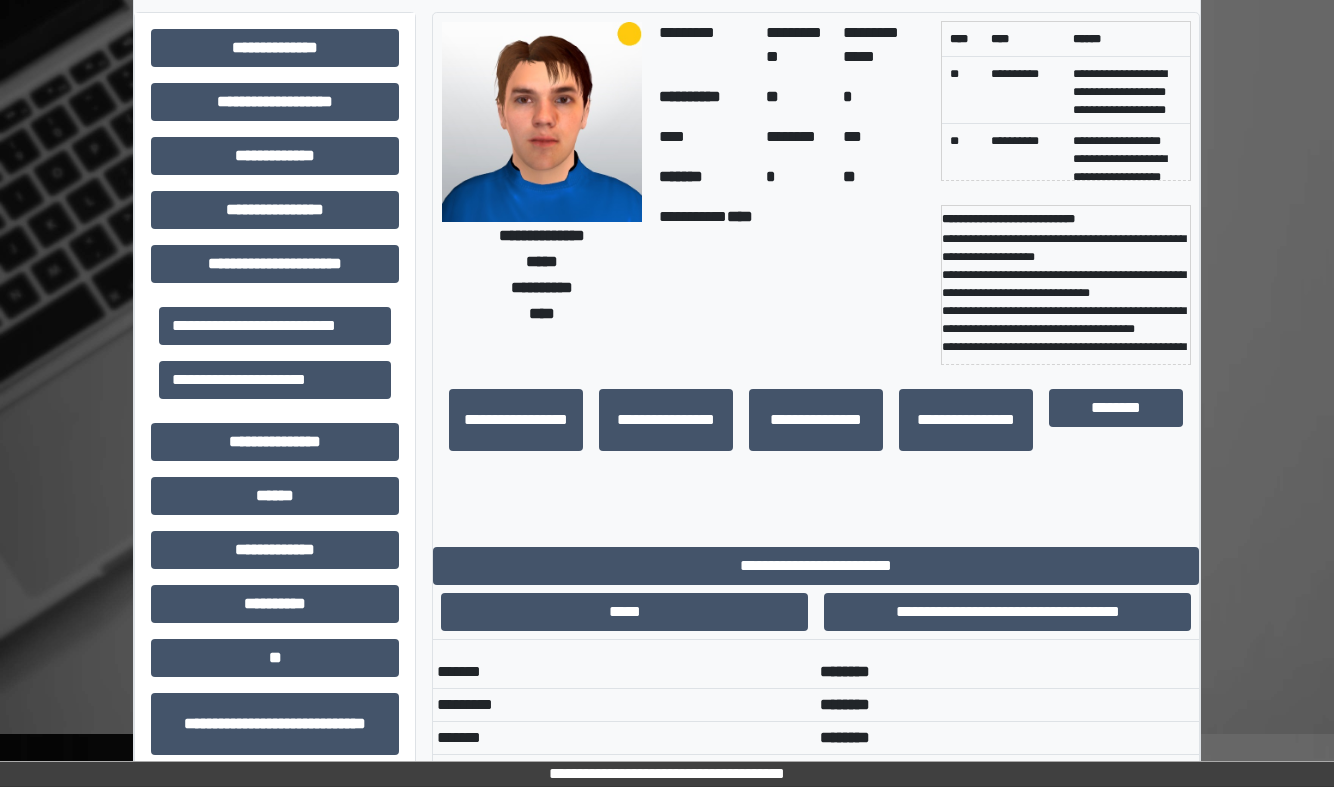 scroll, scrollTop: 113, scrollLeft: 0, axis: vertical 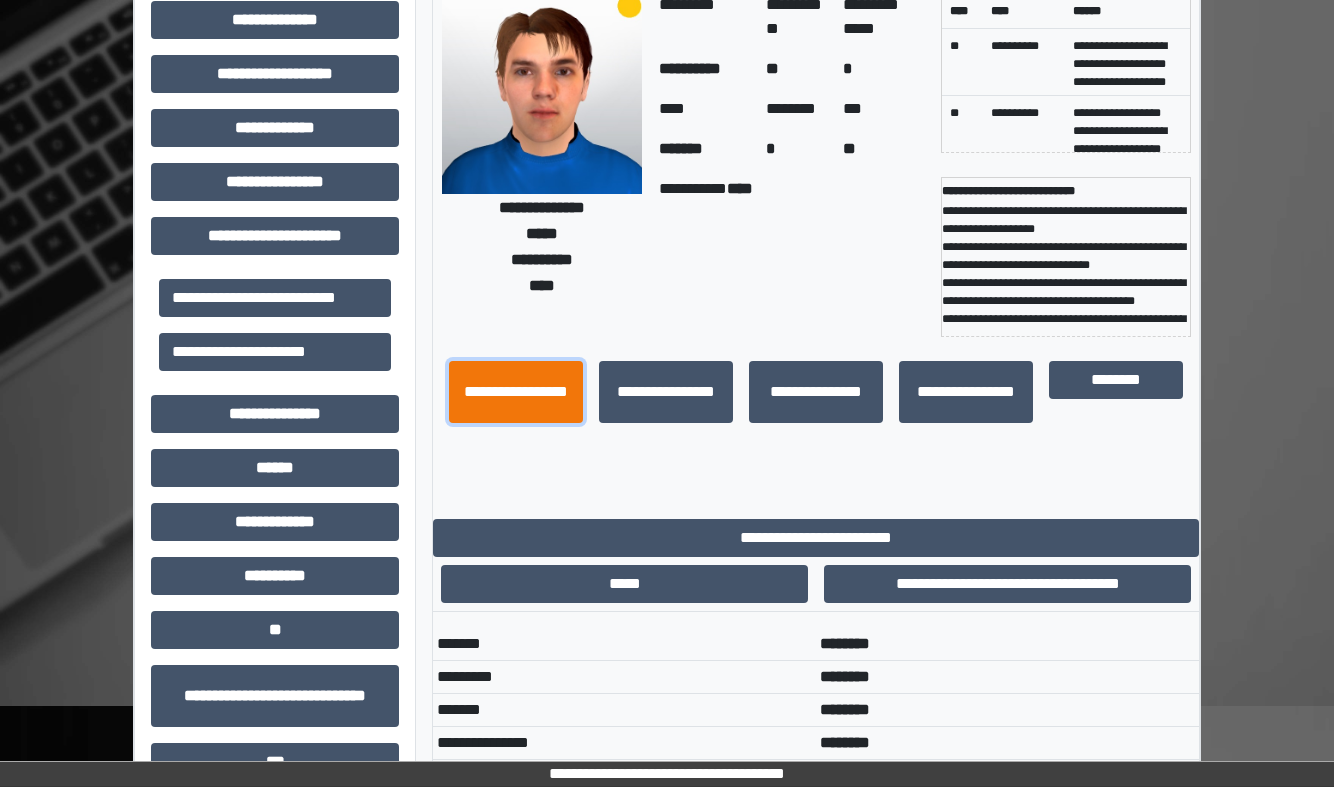 click on "**********" at bounding box center [516, 392] 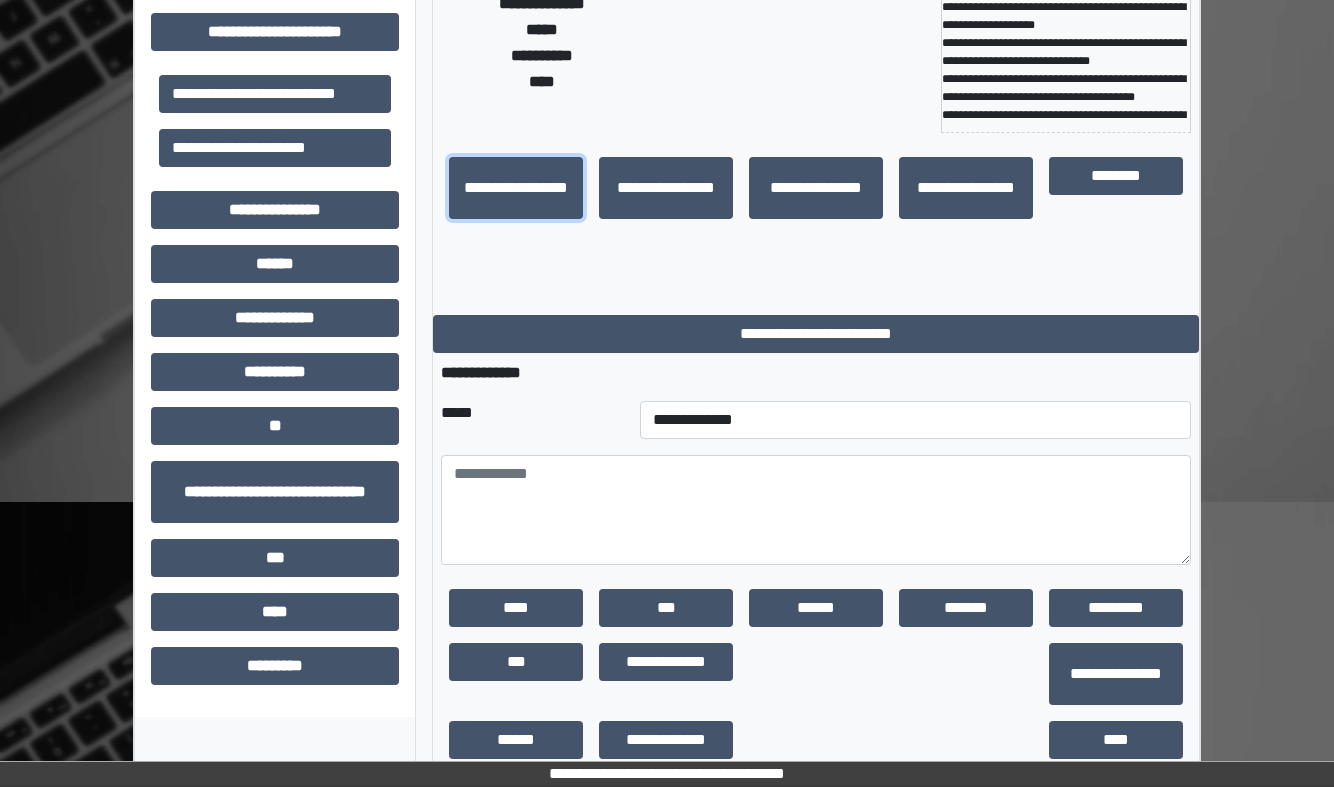 scroll, scrollTop: 348, scrollLeft: 0, axis: vertical 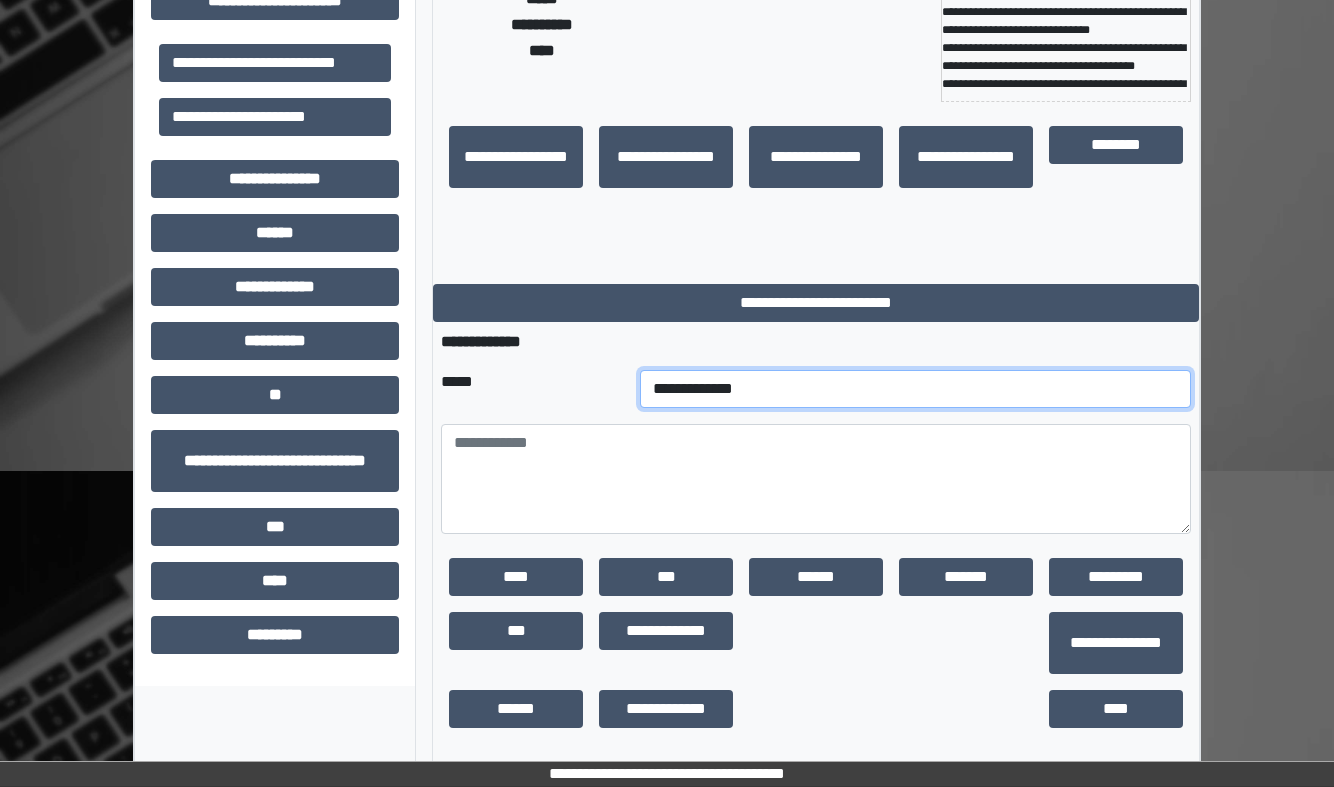 click on "**********" at bounding box center [915, 389] 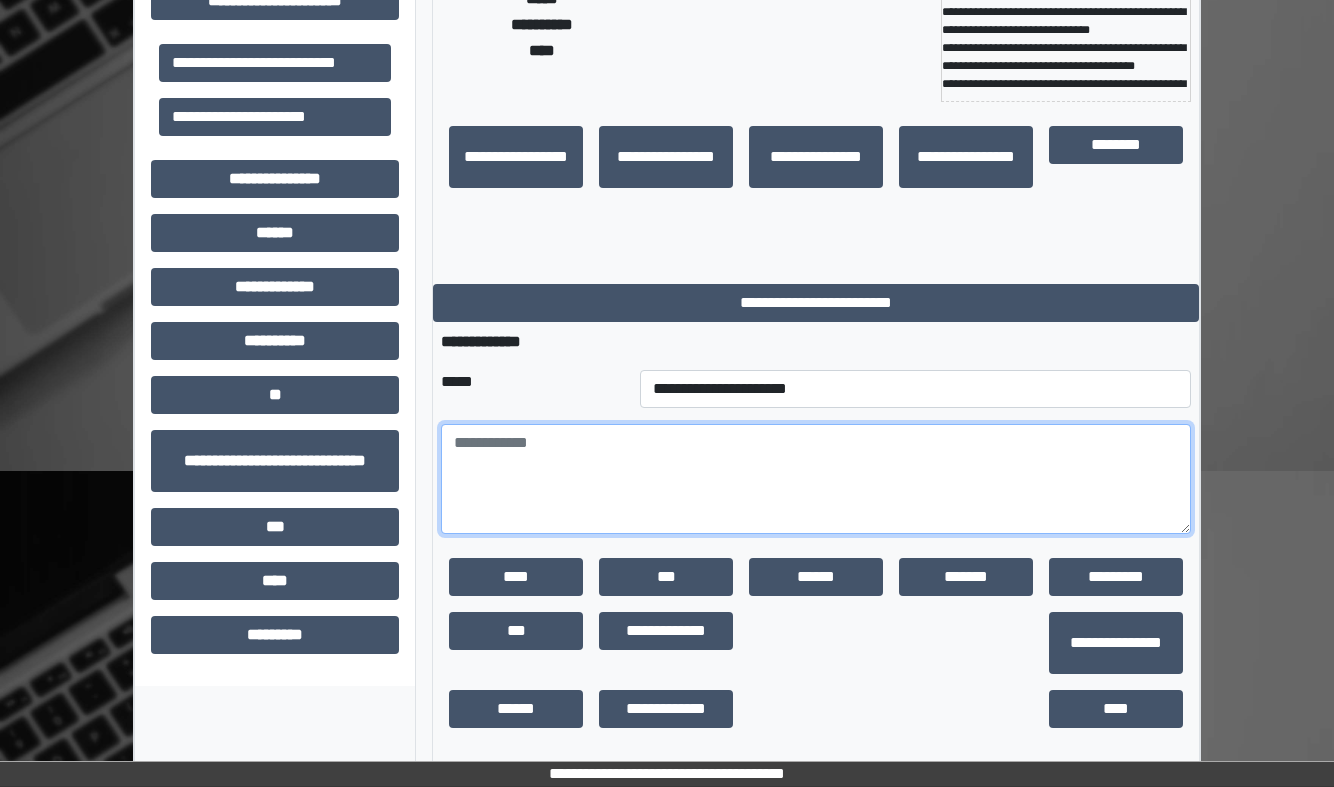 click at bounding box center (816, 479) 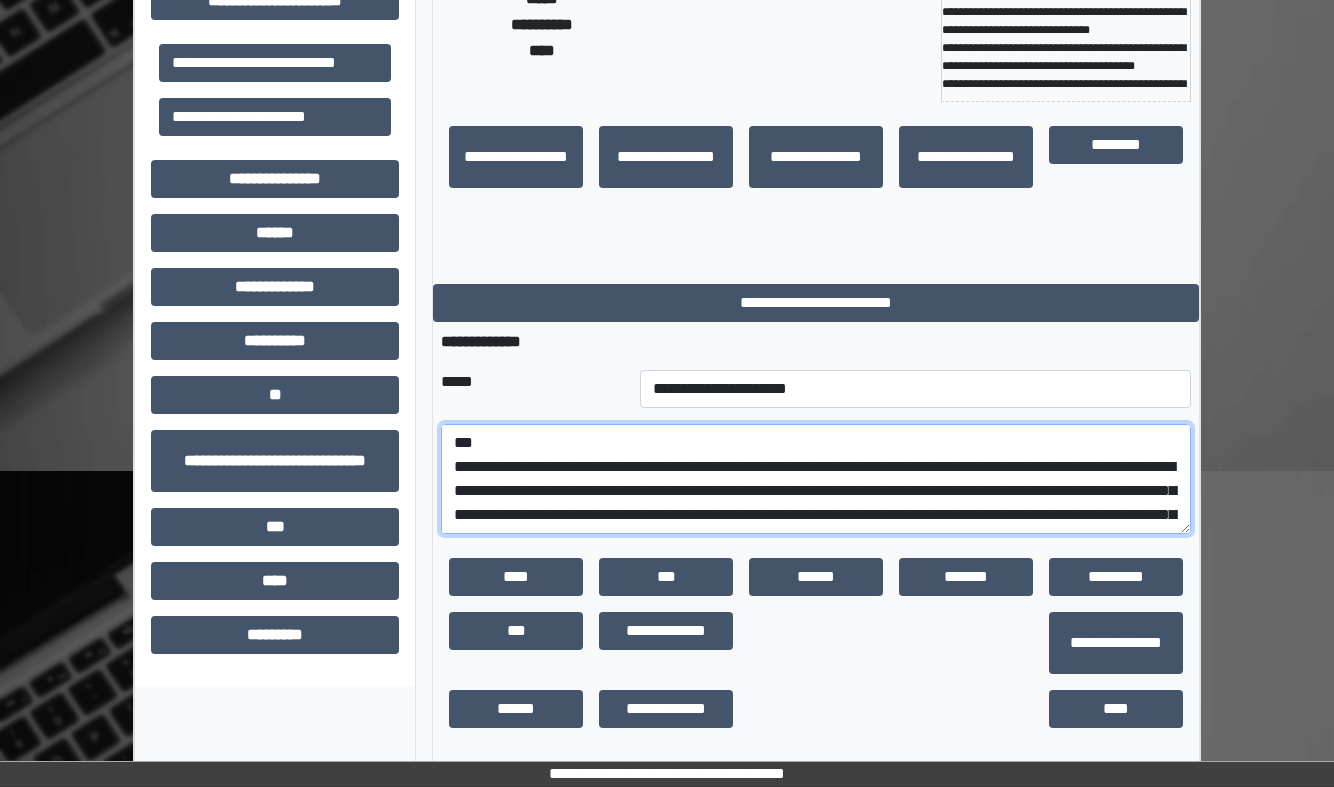scroll, scrollTop: 9, scrollLeft: 0, axis: vertical 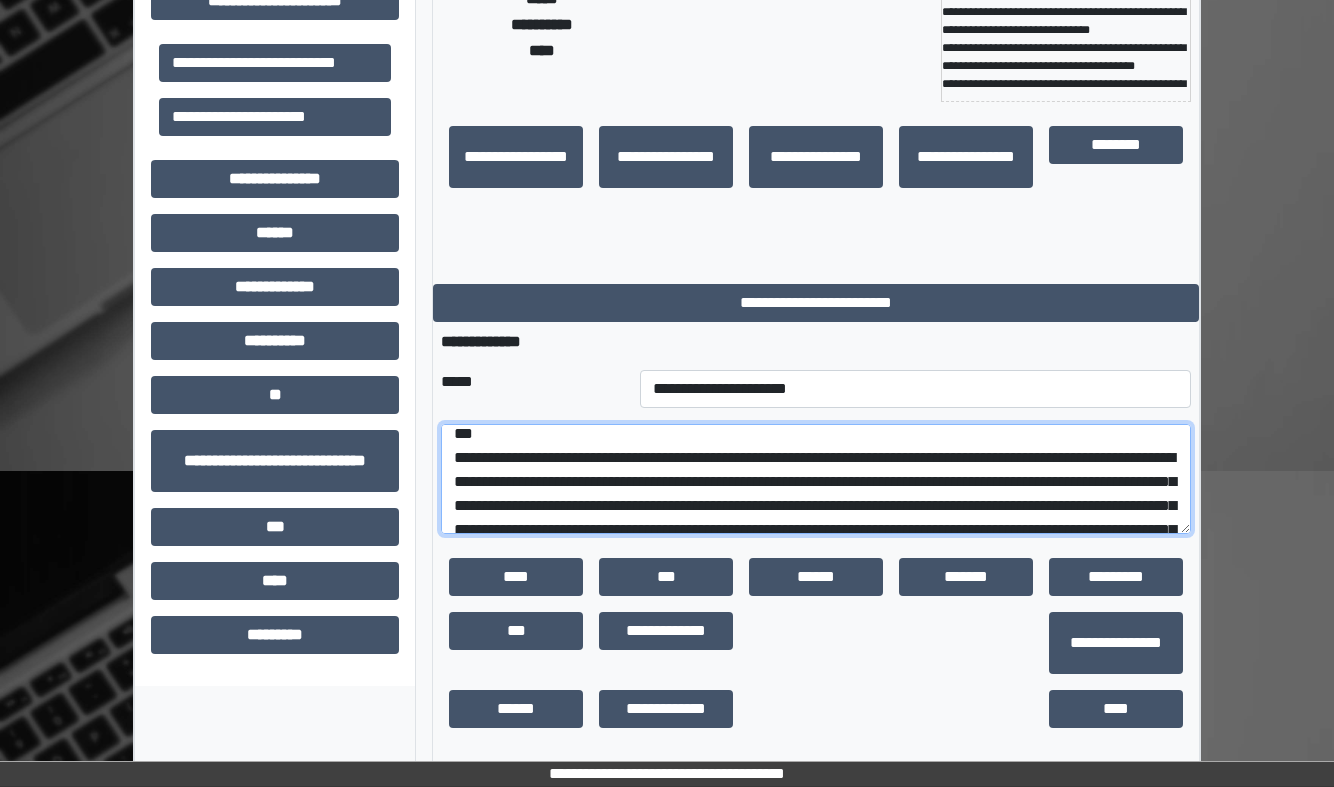 drag, startPoint x: 1038, startPoint y: 458, endPoint x: 997, endPoint y: 460, distance: 41.04875 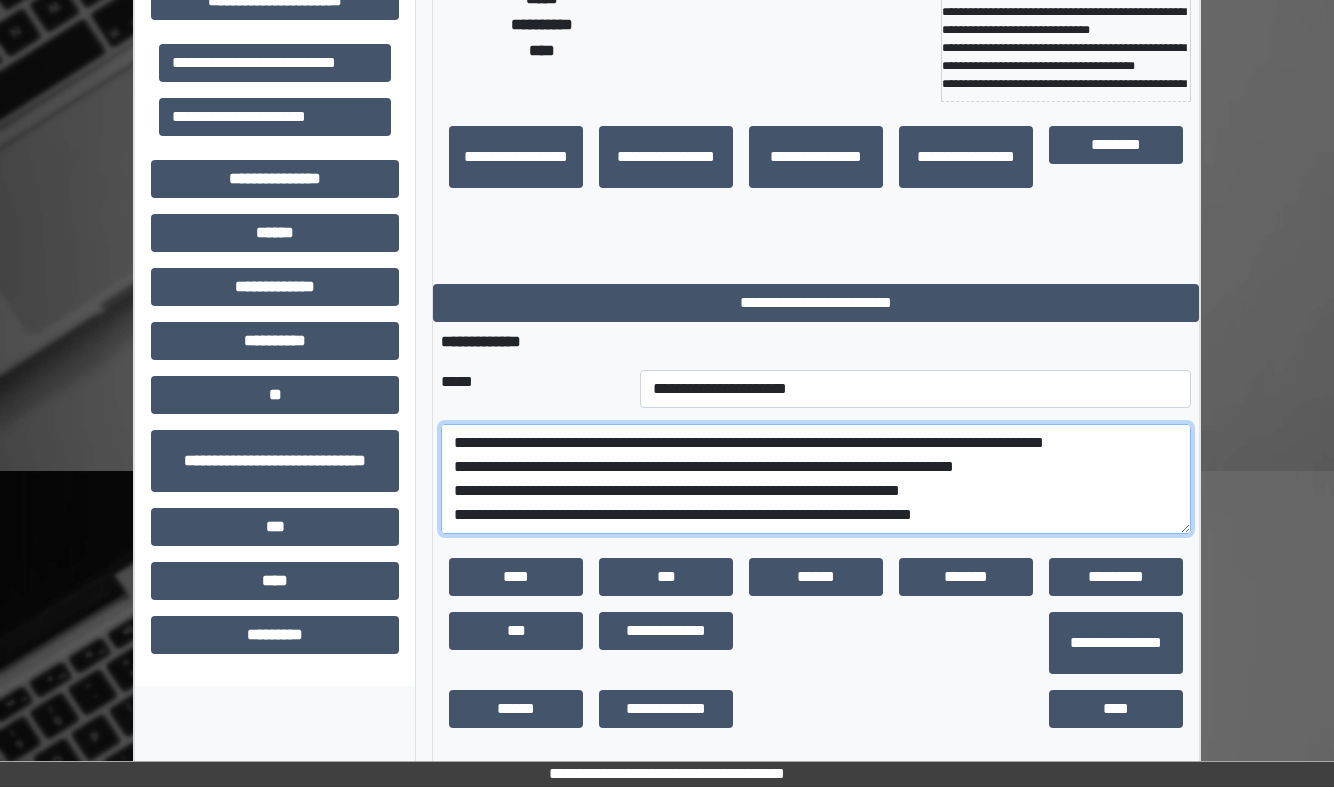 scroll, scrollTop: 622, scrollLeft: 0, axis: vertical 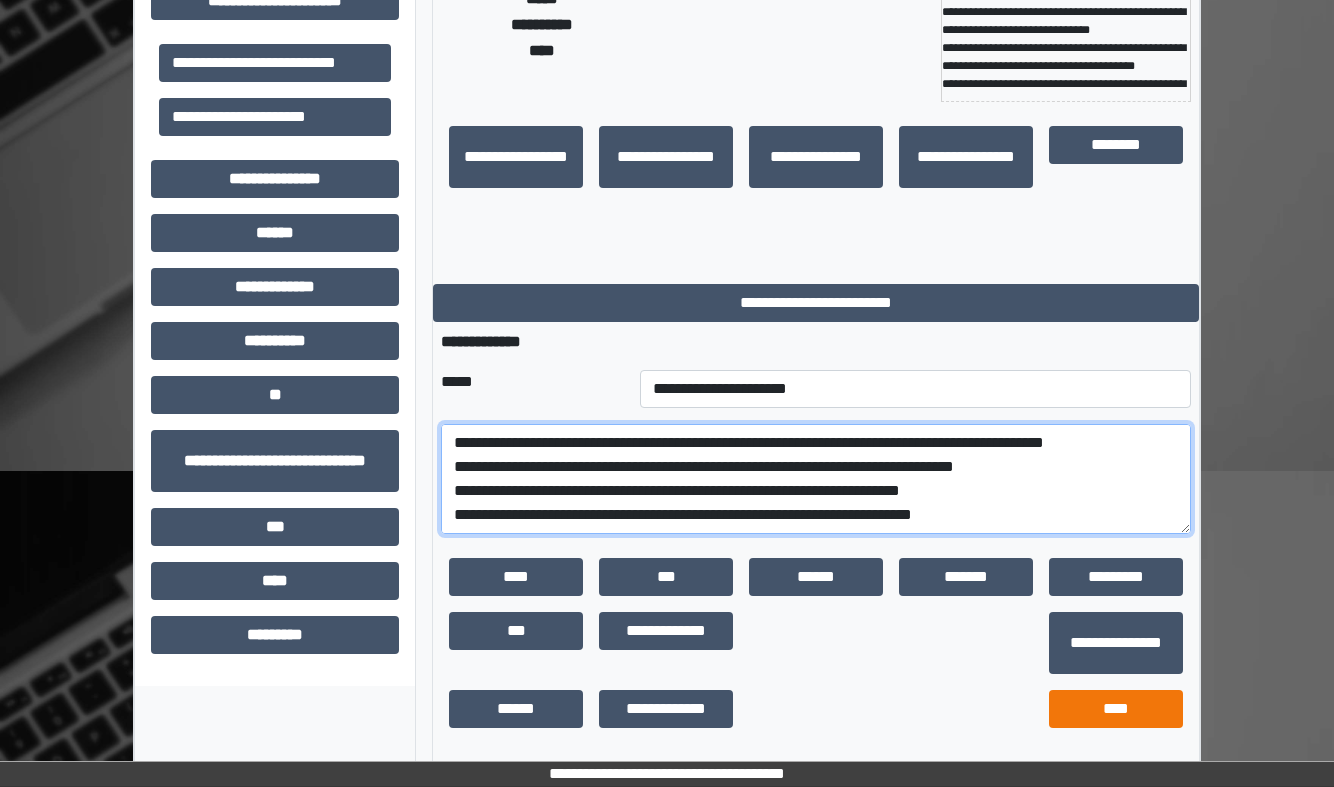 type on "**********" 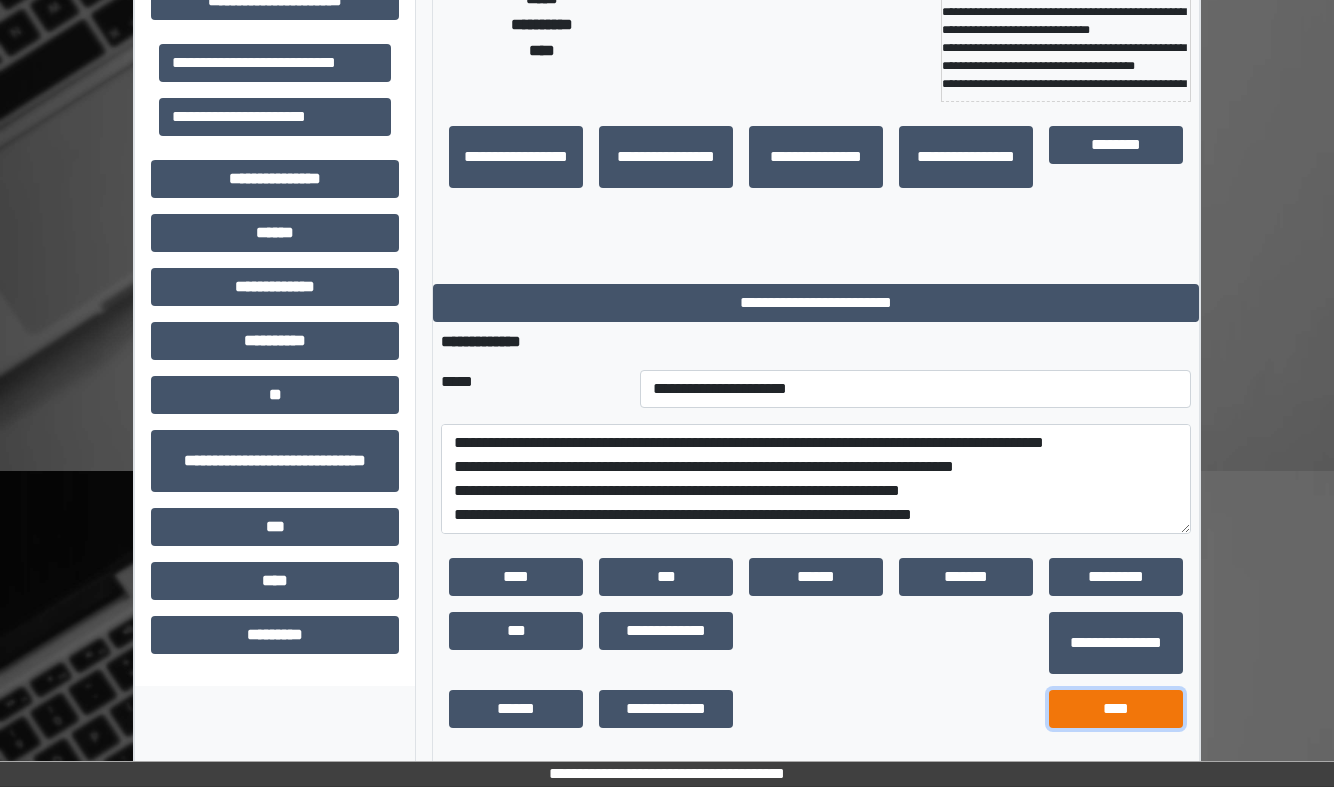 click on "****" at bounding box center (1116, 709) 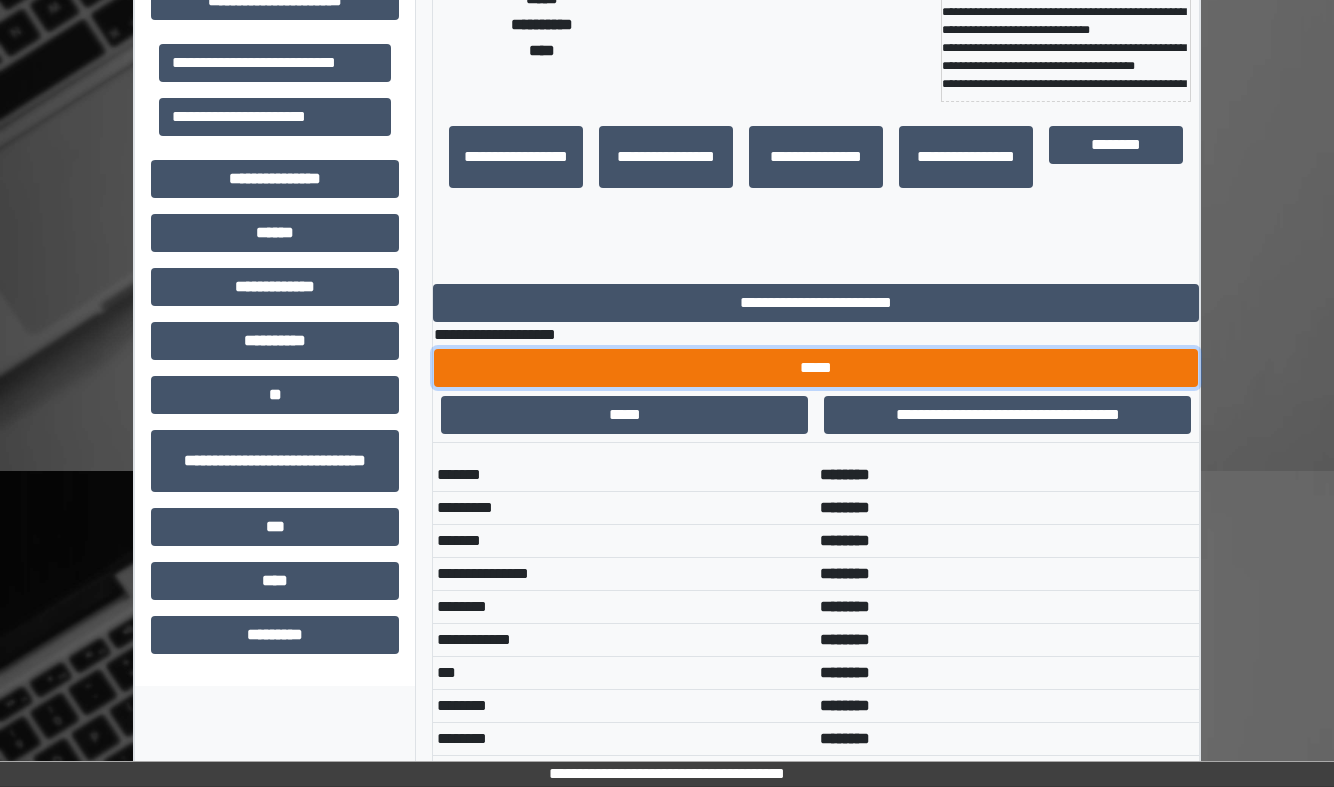 click on "*****" at bounding box center (816, 368) 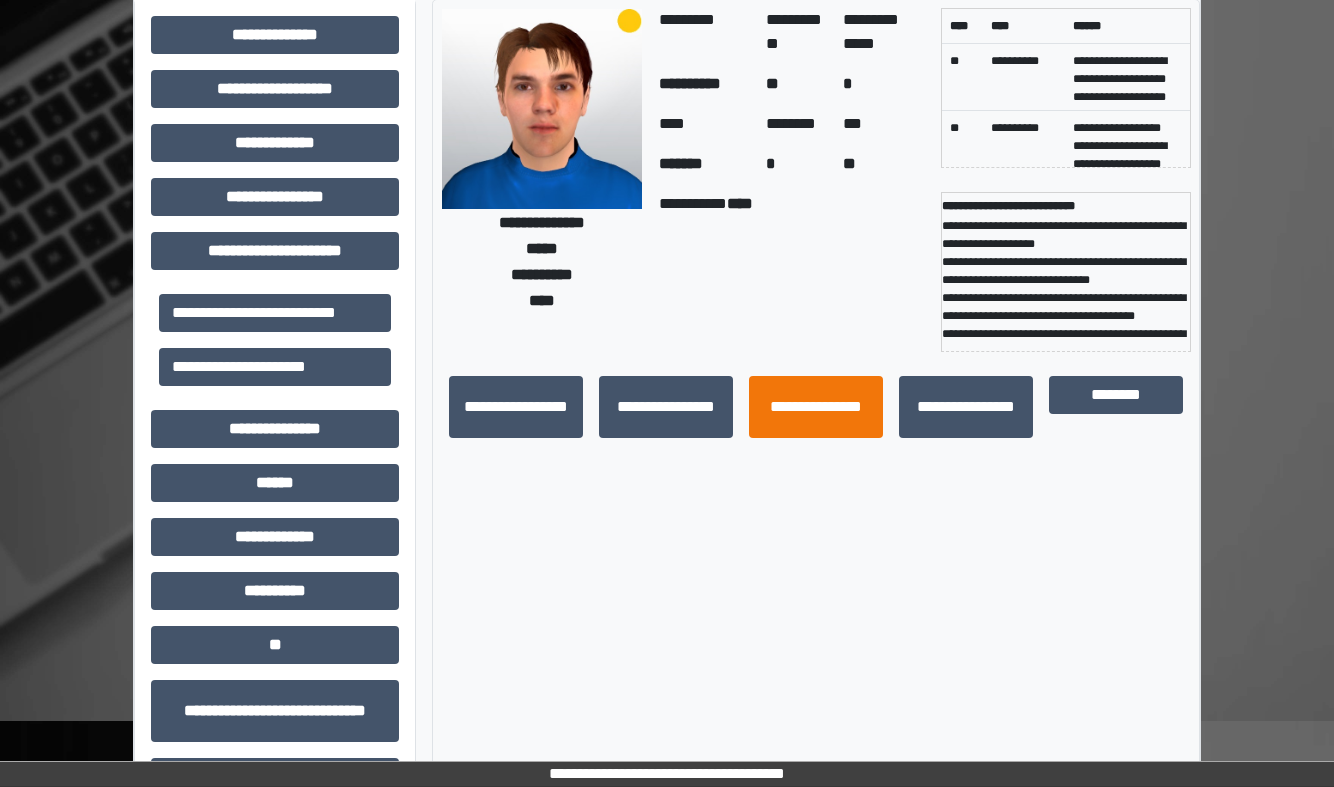 scroll, scrollTop: 0, scrollLeft: 0, axis: both 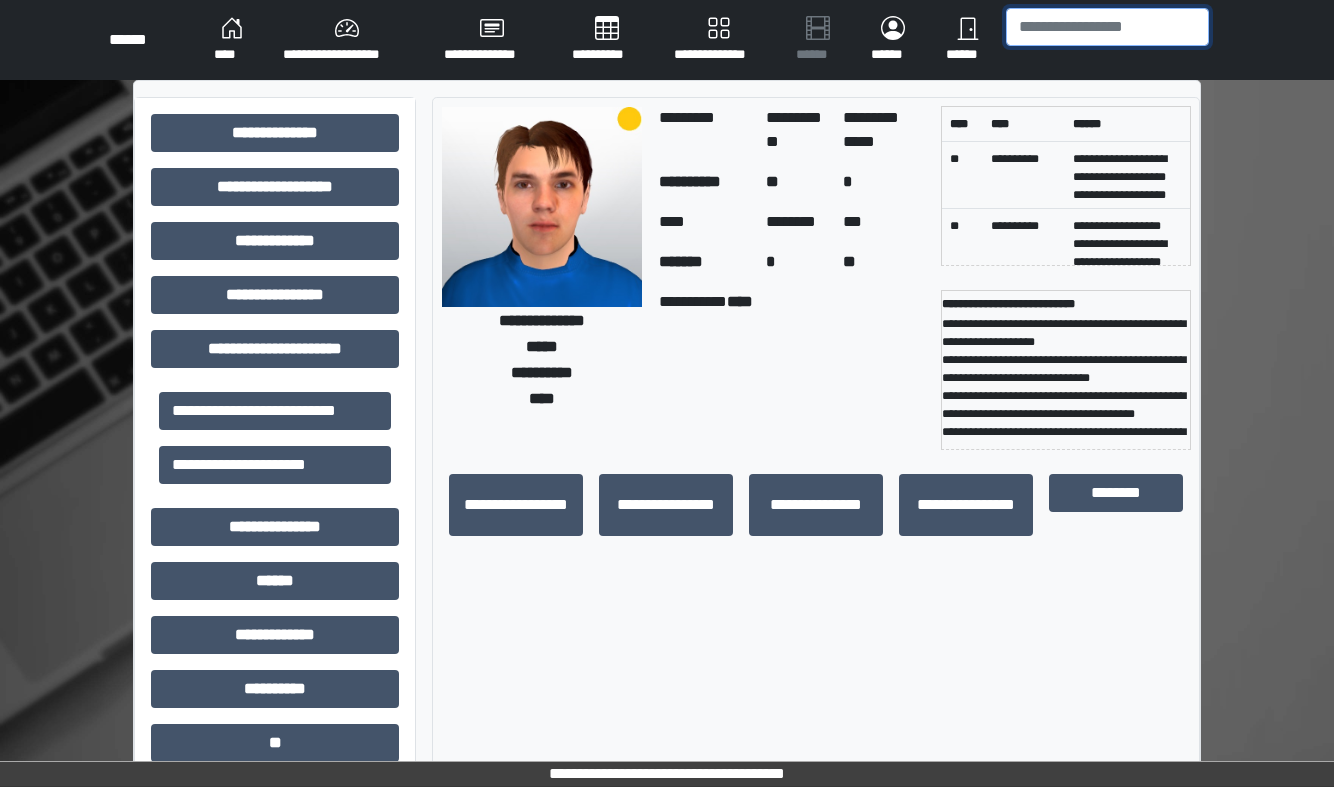 click at bounding box center (1107, 27) 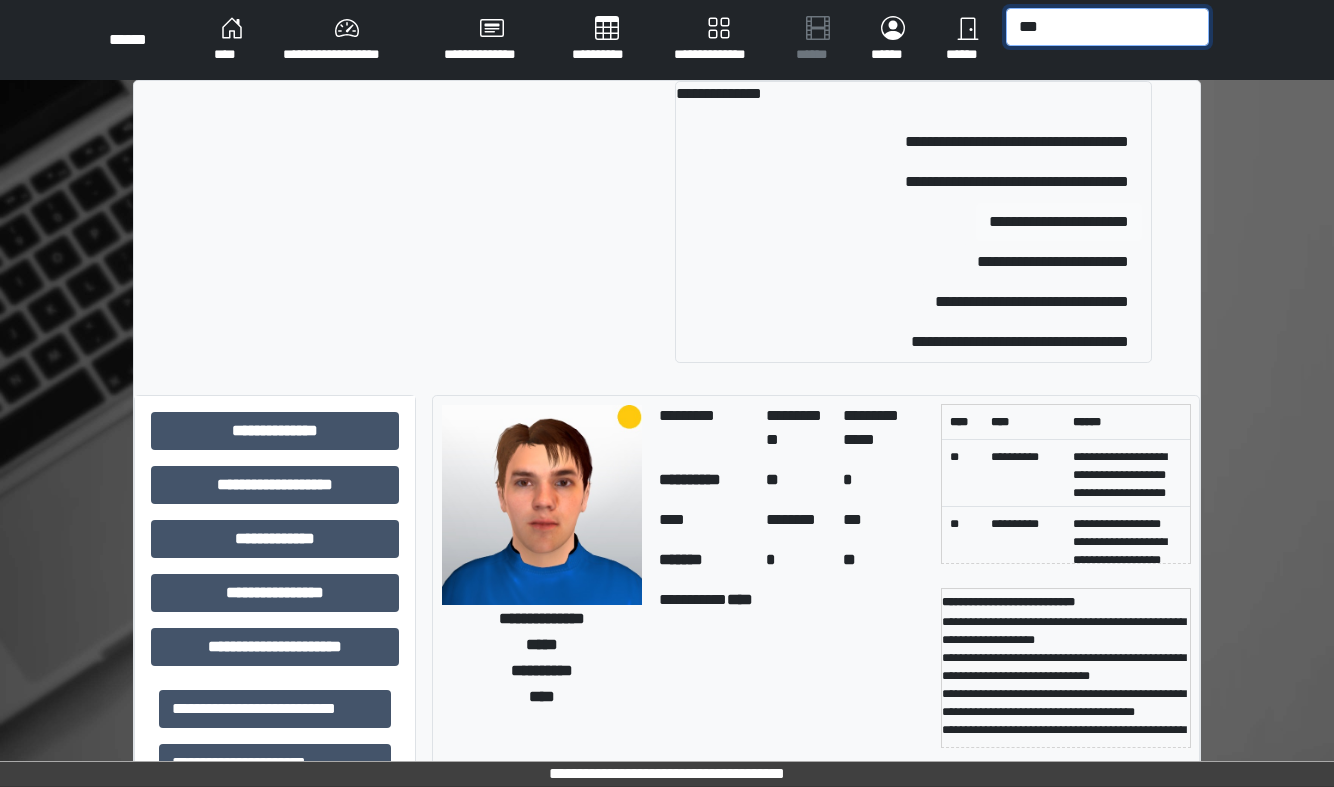 type on "***" 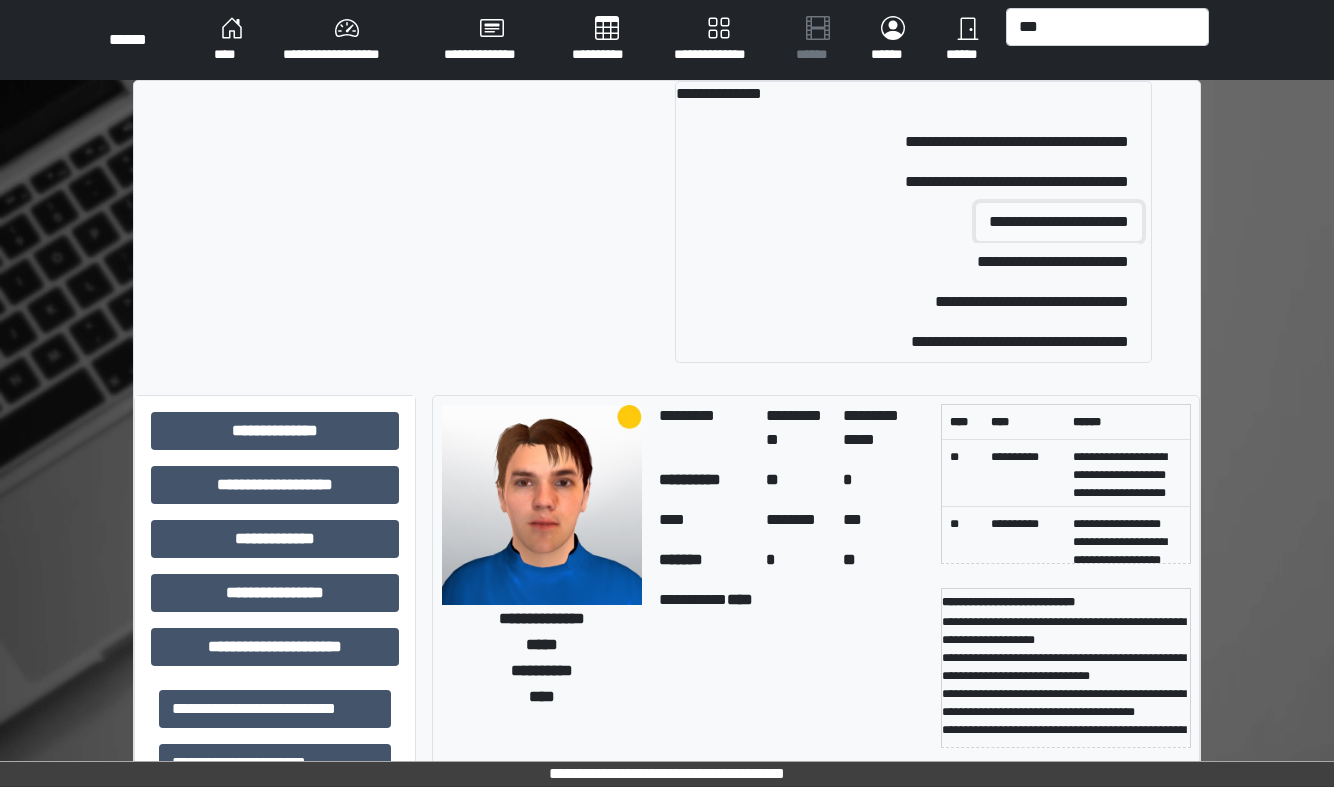 click on "**********" at bounding box center [1059, 222] 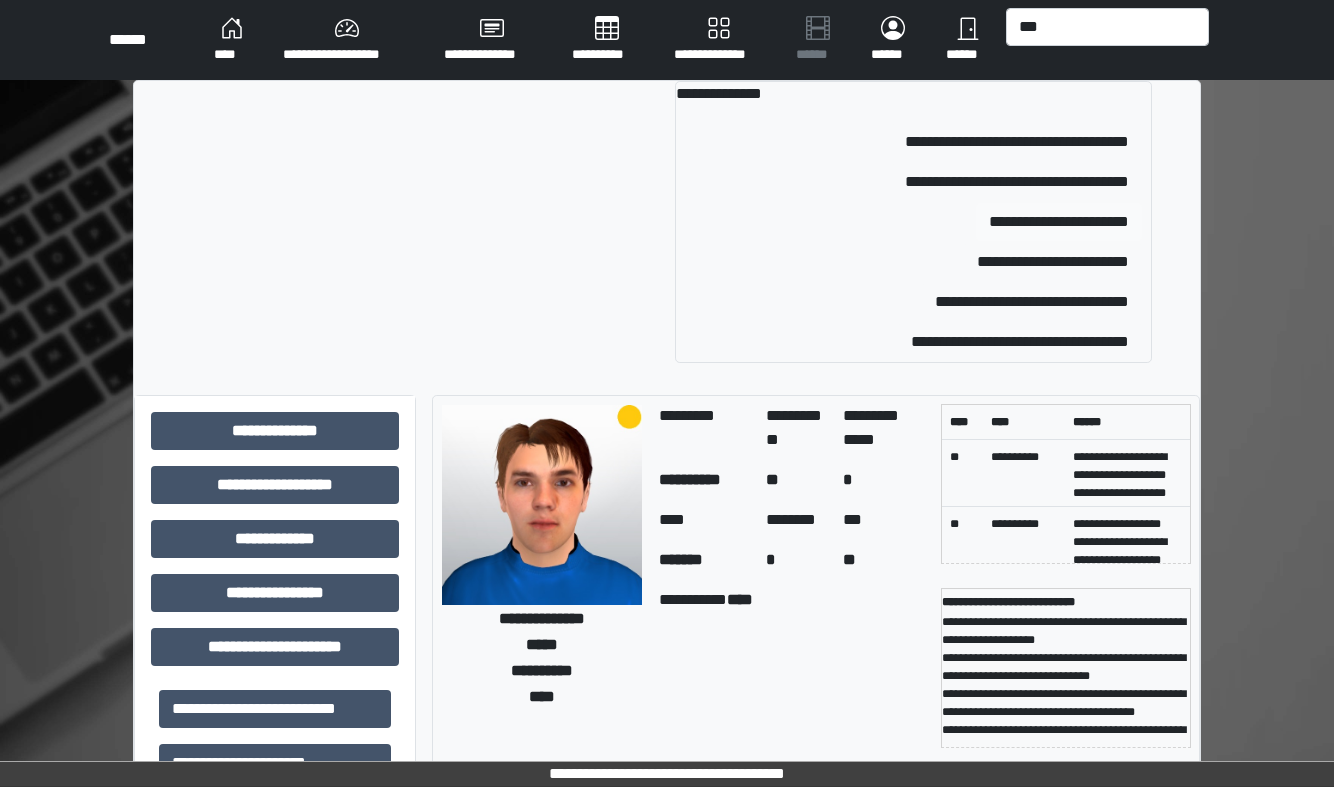 type 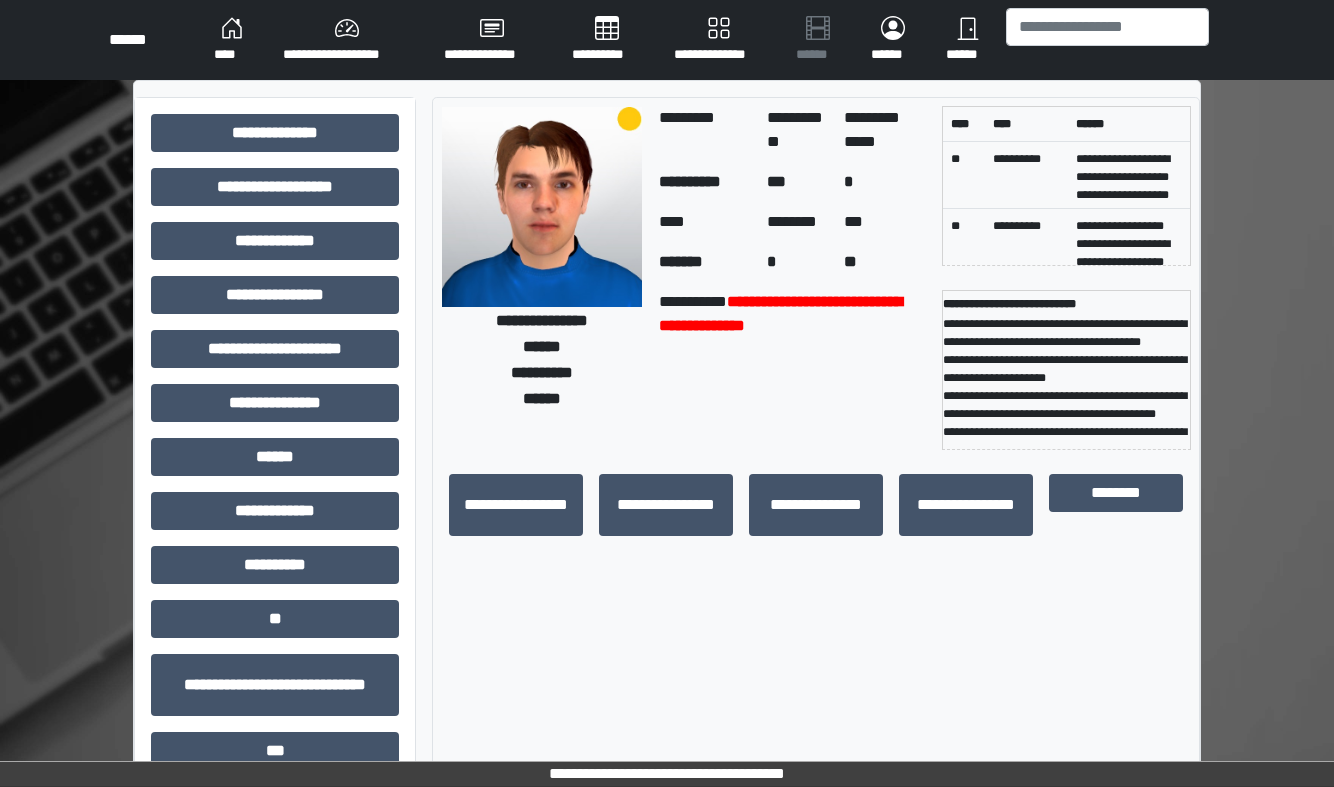 scroll, scrollTop: 141, scrollLeft: 0, axis: vertical 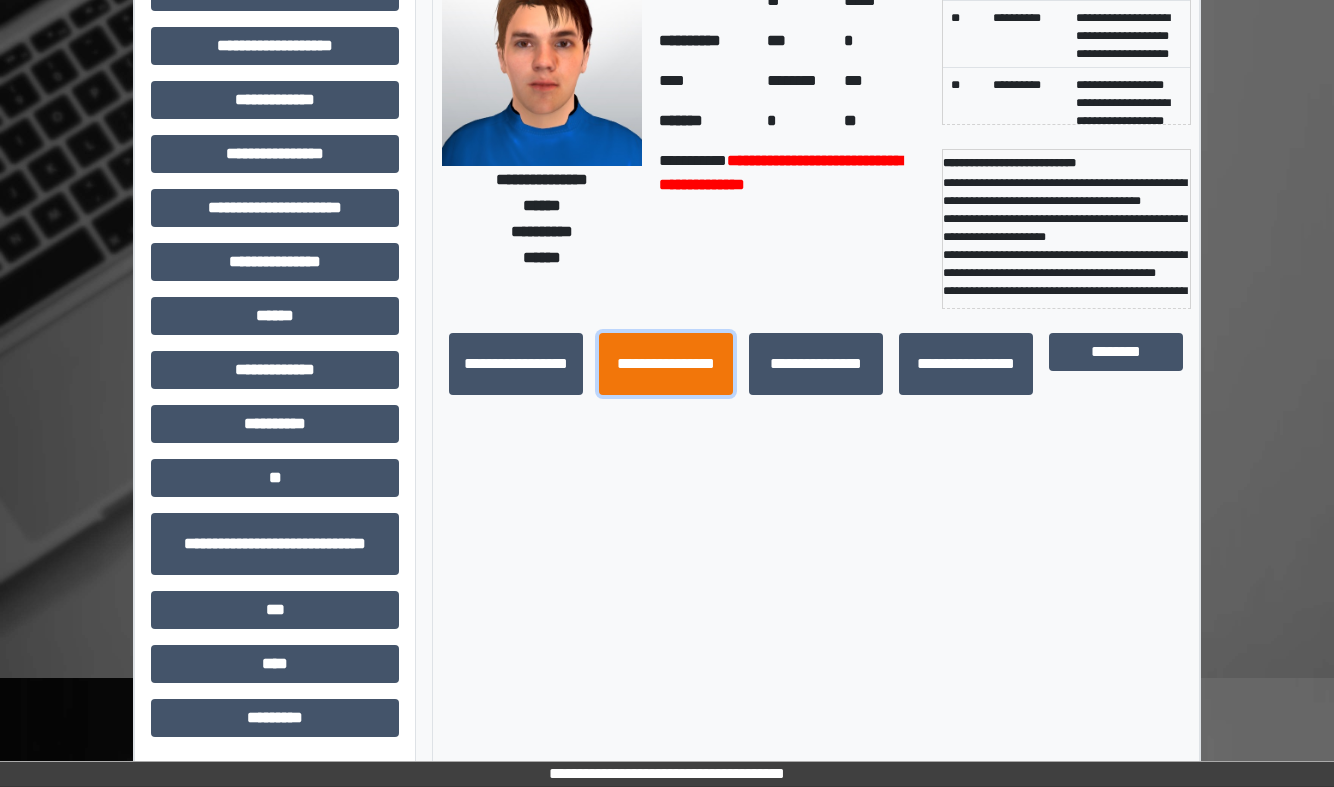 click on "**********" at bounding box center (666, 364) 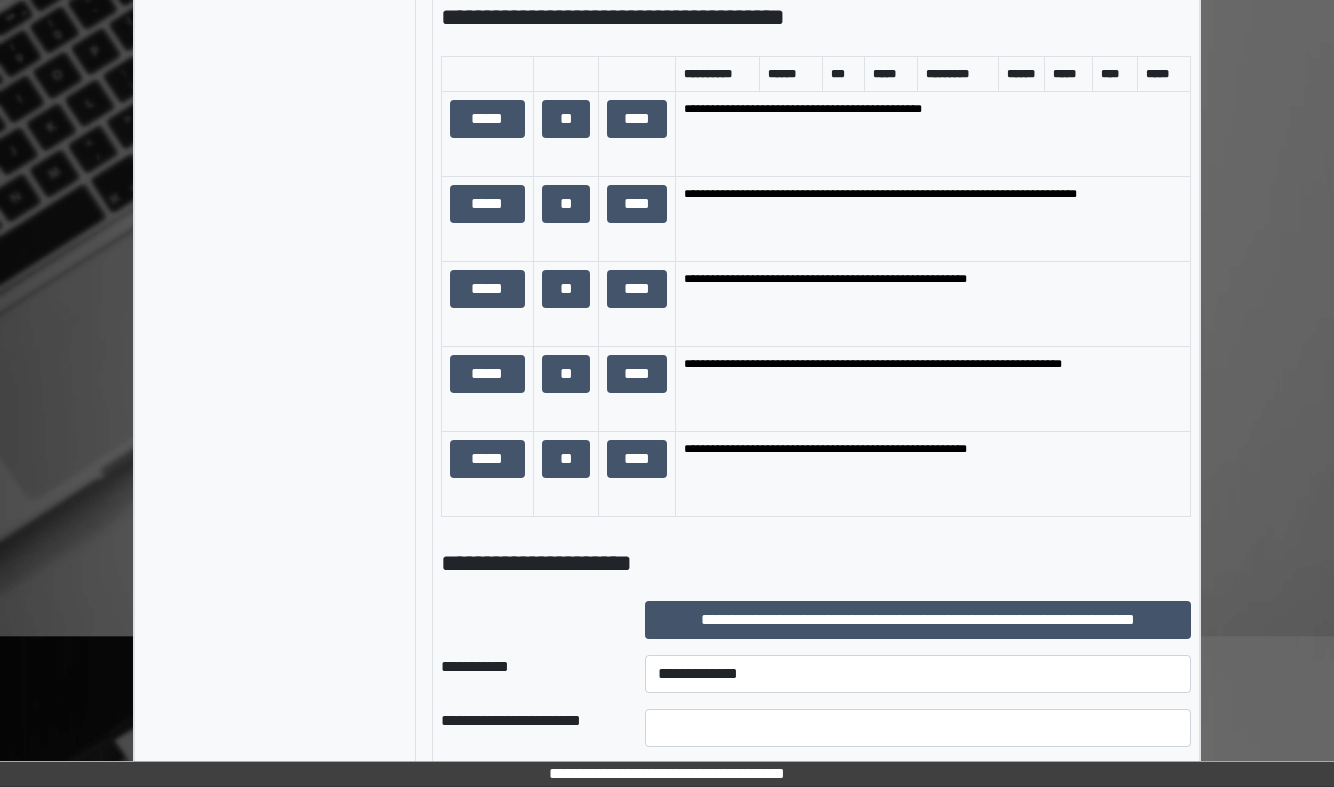 scroll, scrollTop: 999, scrollLeft: 0, axis: vertical 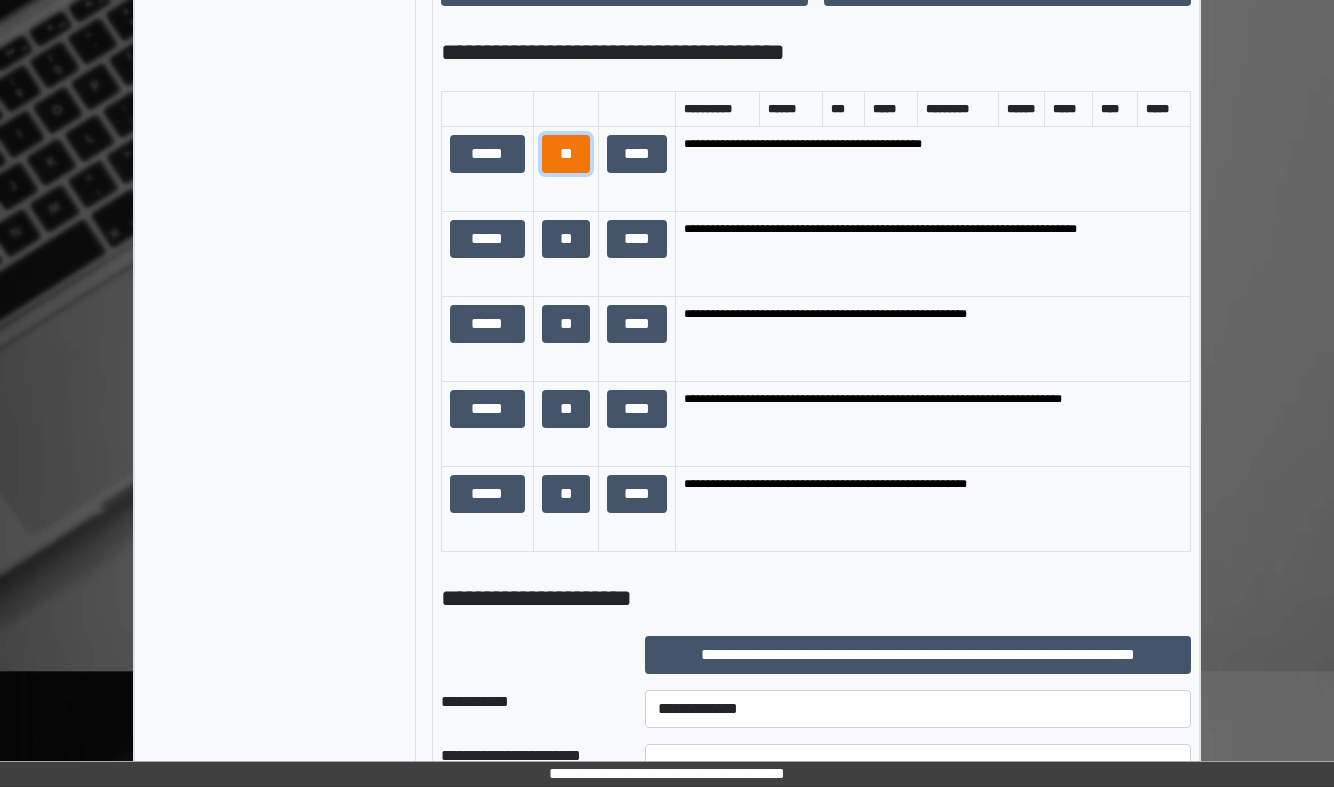click on "**" at bounding box center (566, 154) 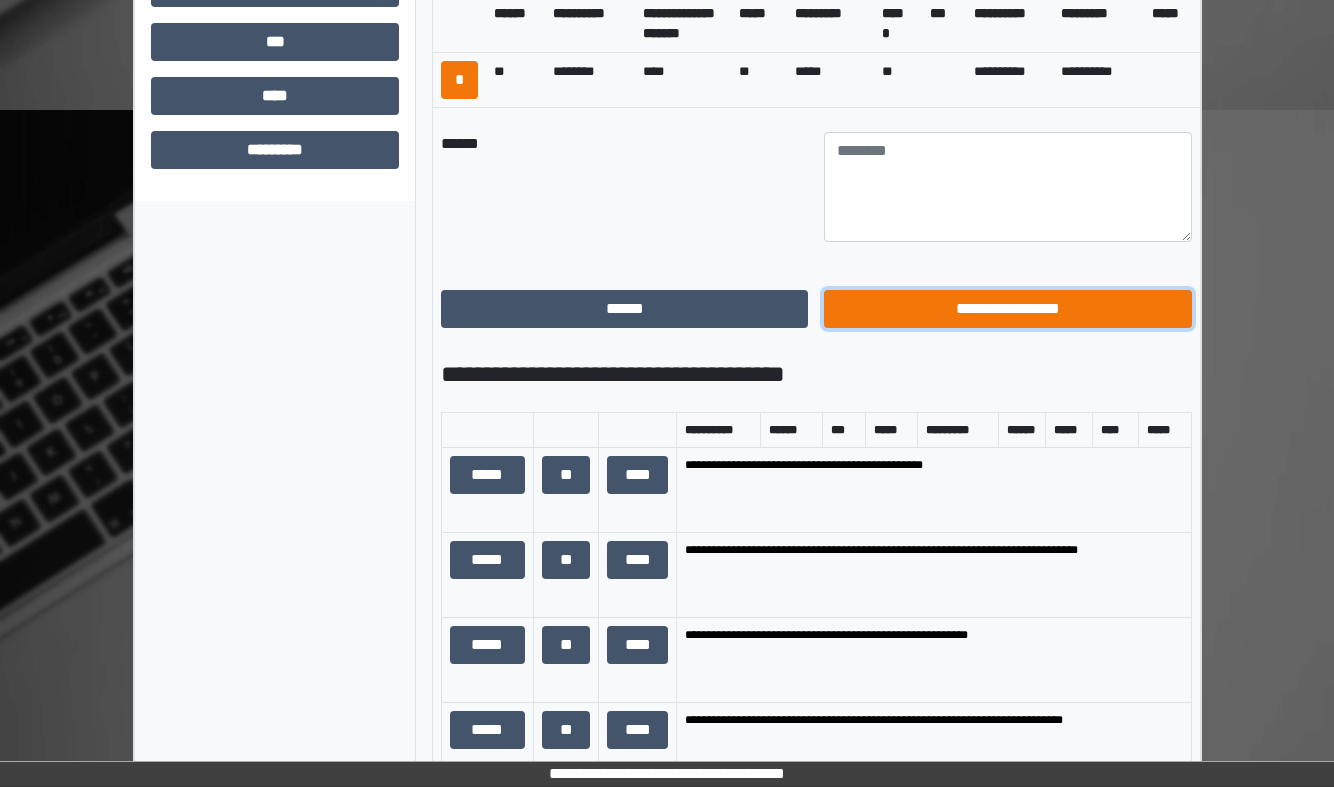 click on "**********" at bounding box center (1007, 309) 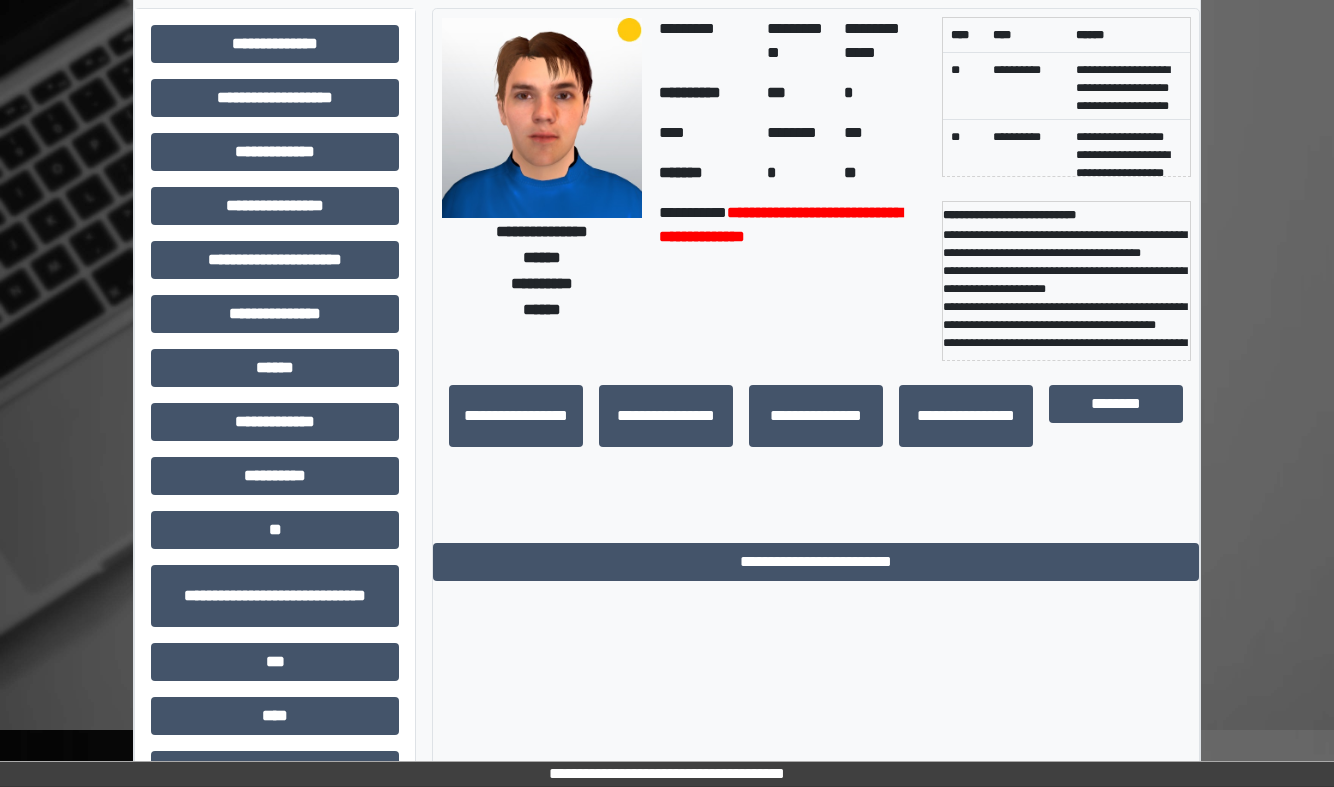 scroll, scrollTop: 85, scrollLeft: 0, axis: vertical 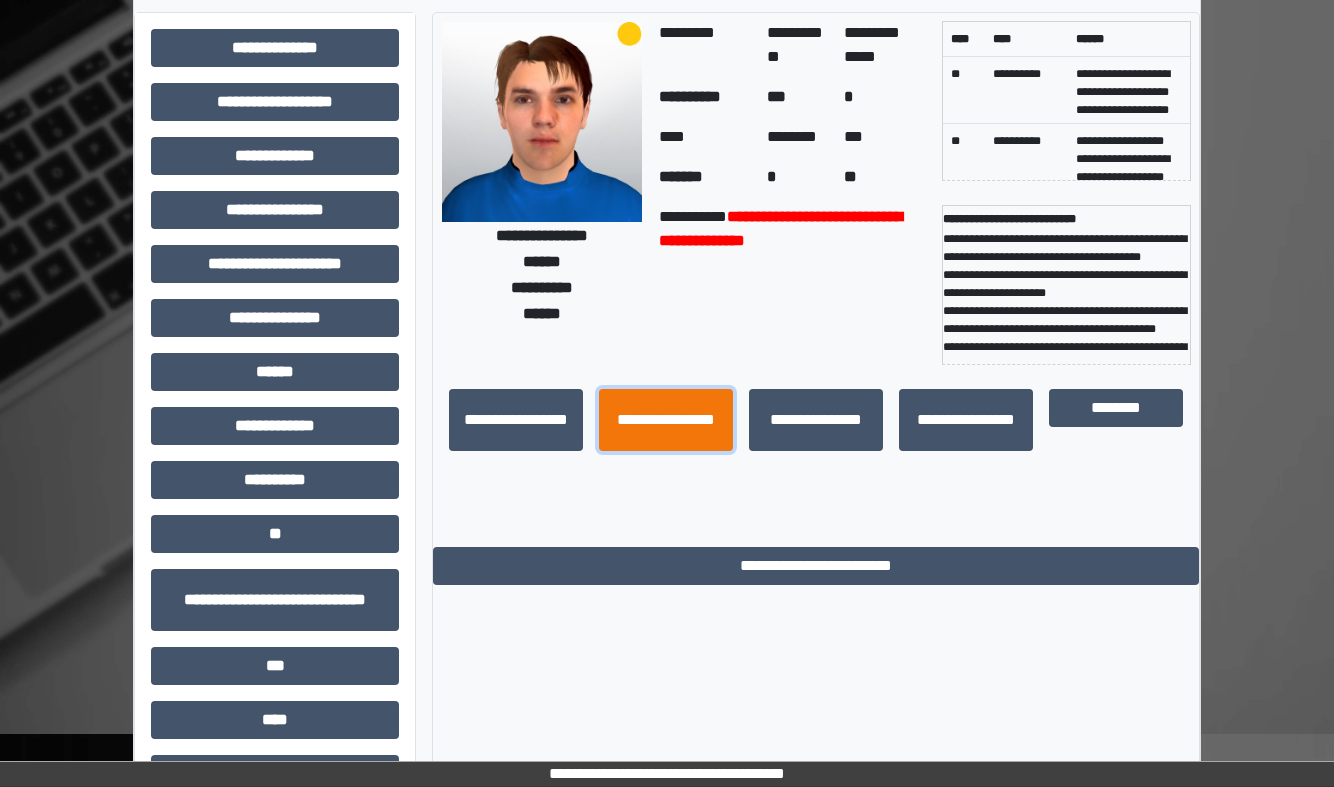 click on "**********" at bounding box center (666, 420) 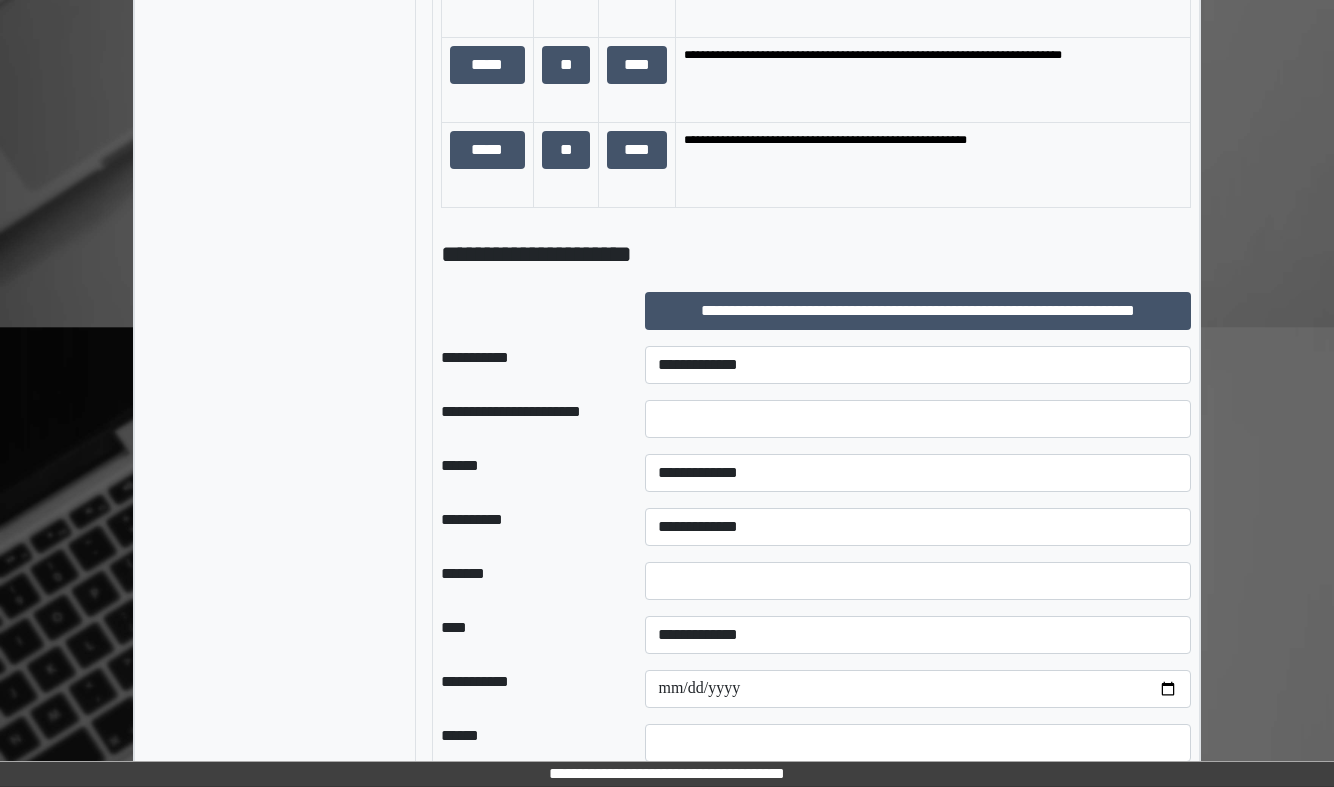 scroll, scrollTop: 1352, scrollLeft: 0, axis: vertical 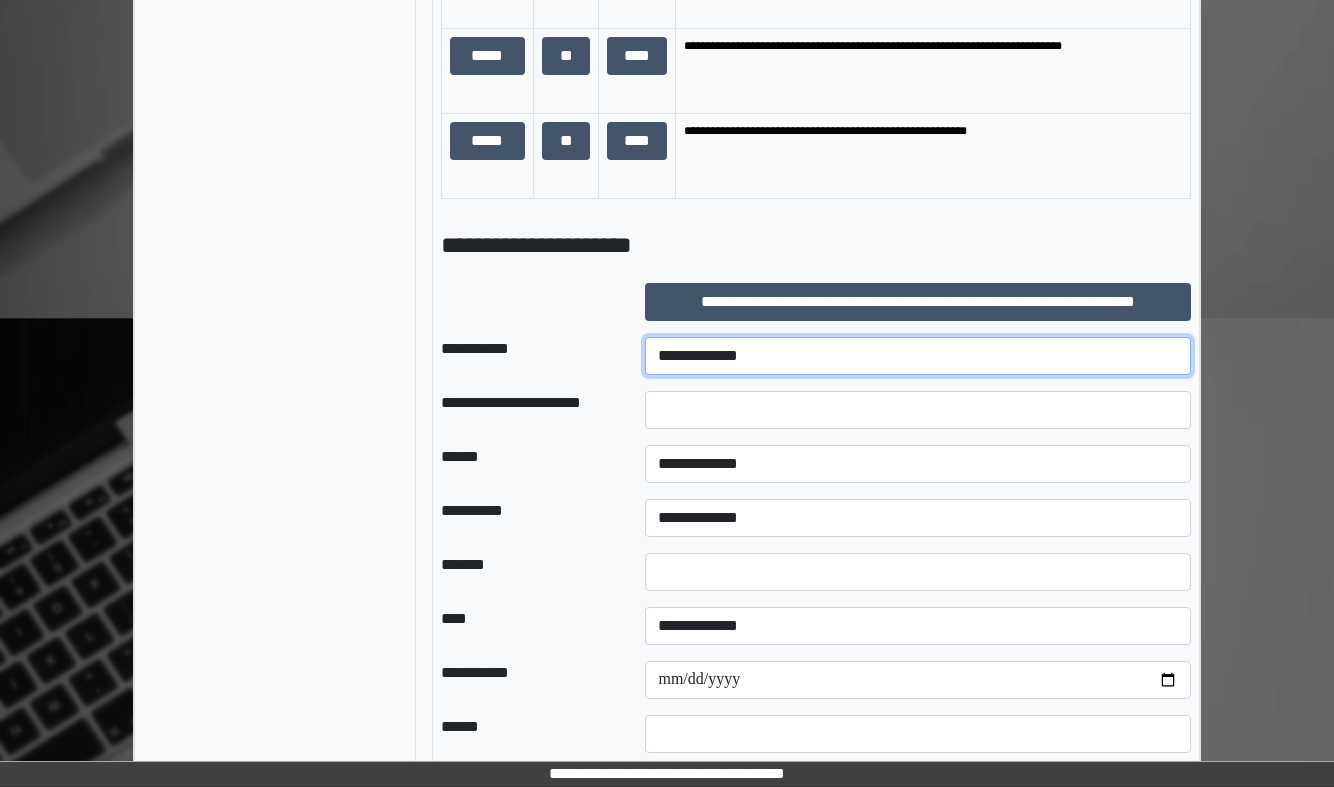 click on "**********" at bounding box center (918, 356) 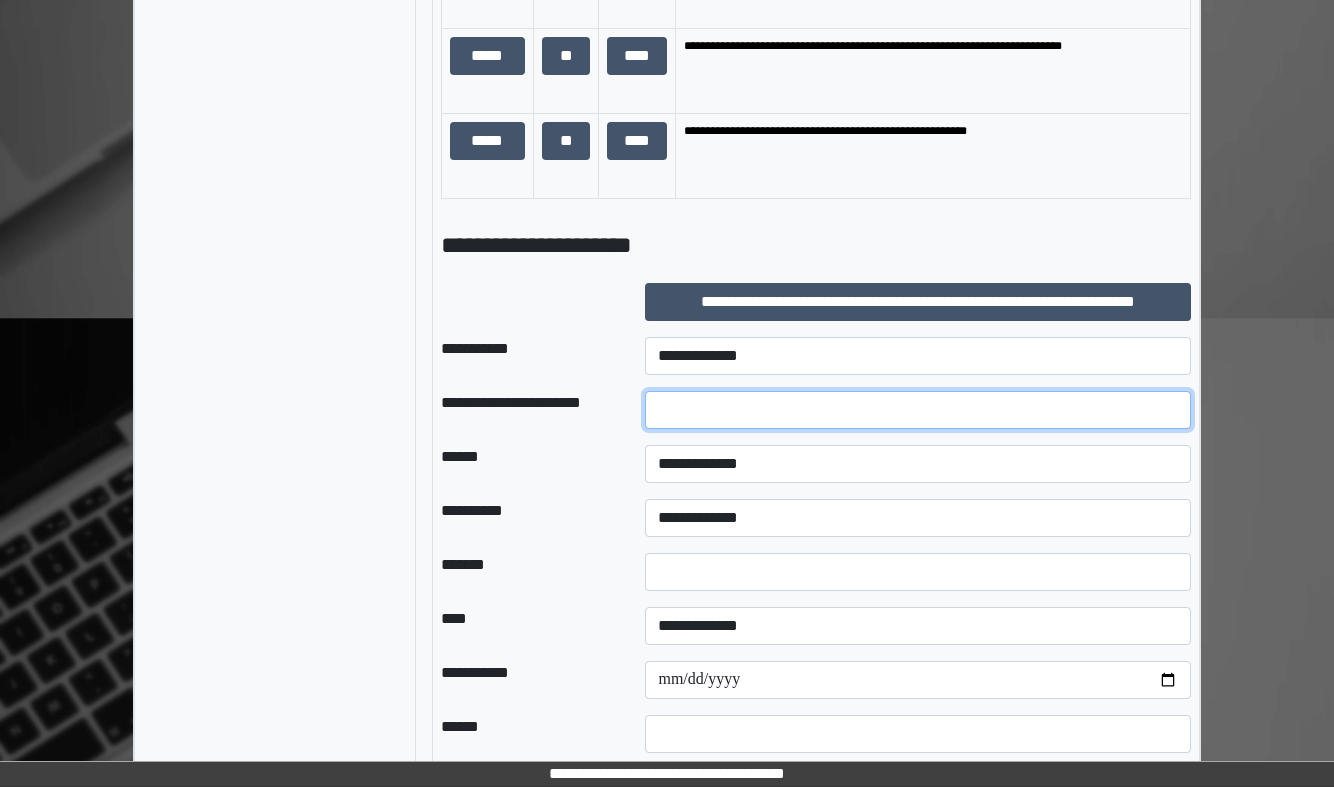 click at bounding box center (918, 410) 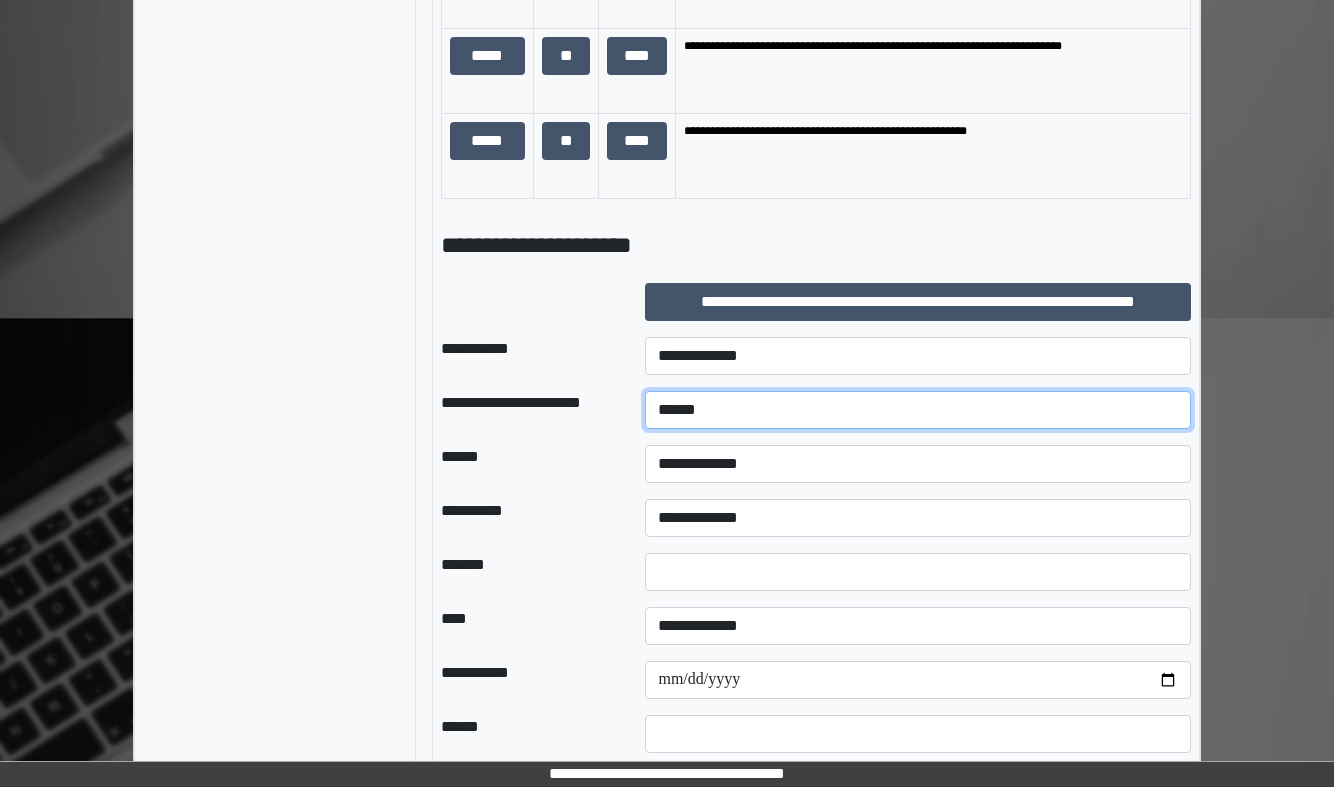 type on "*****" 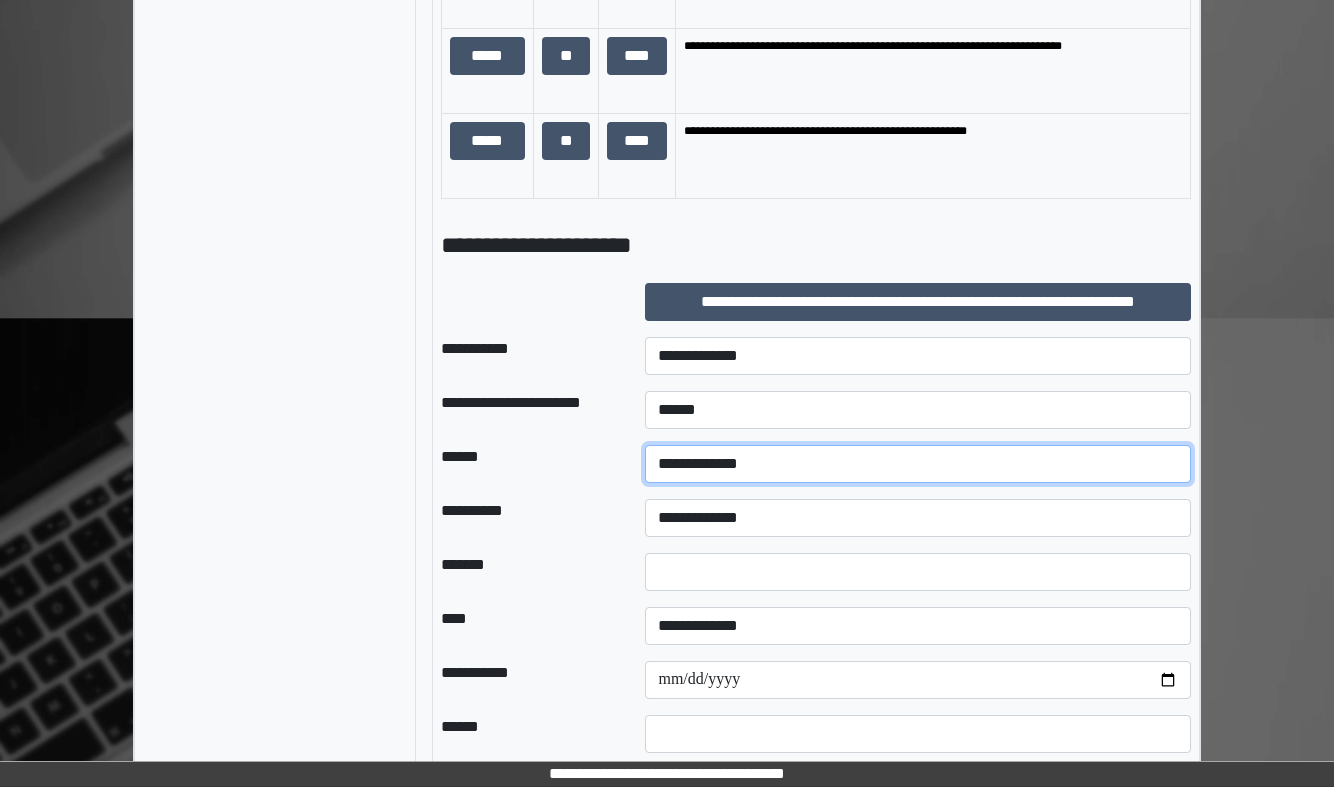 click on "**********" at bounding box center (918, 464) 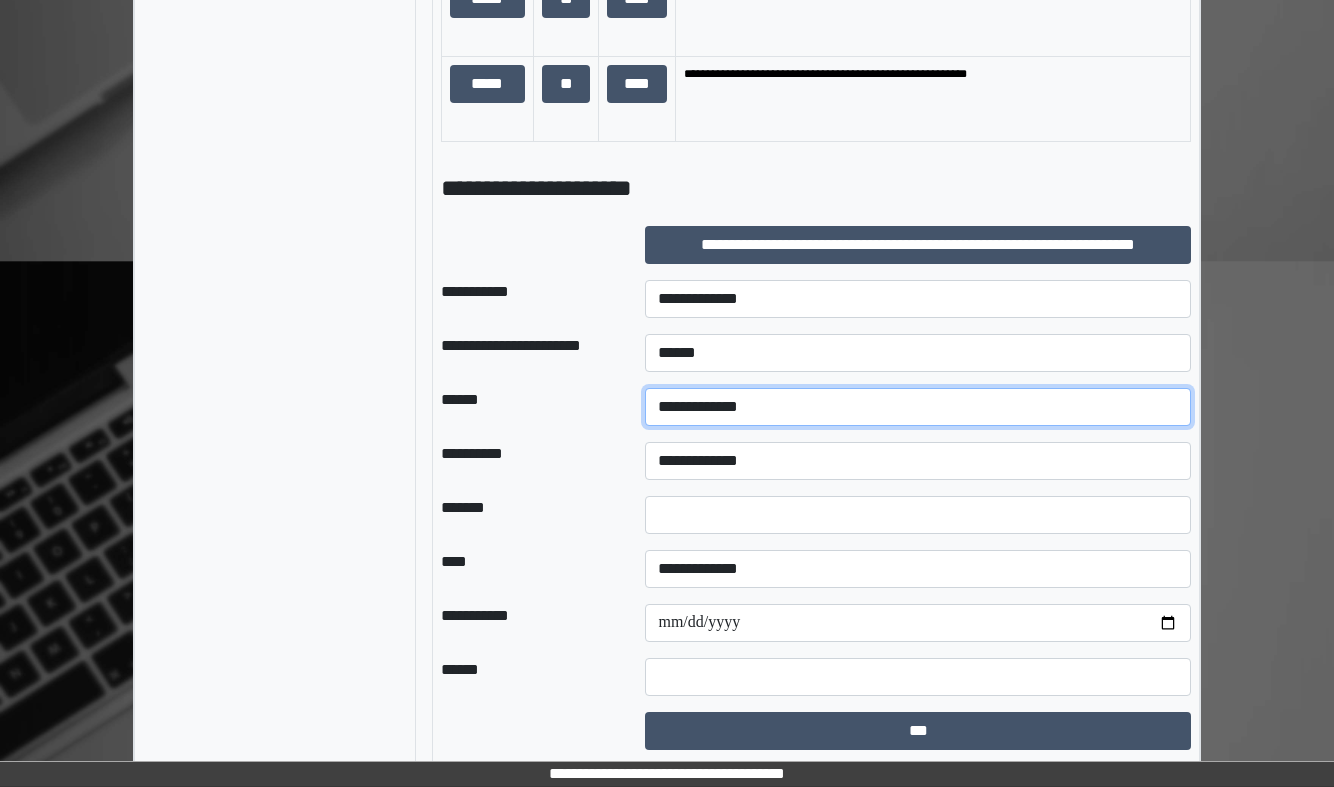 scroll, scrollTop: 1466, scrollLeft: 0, axis: vertical 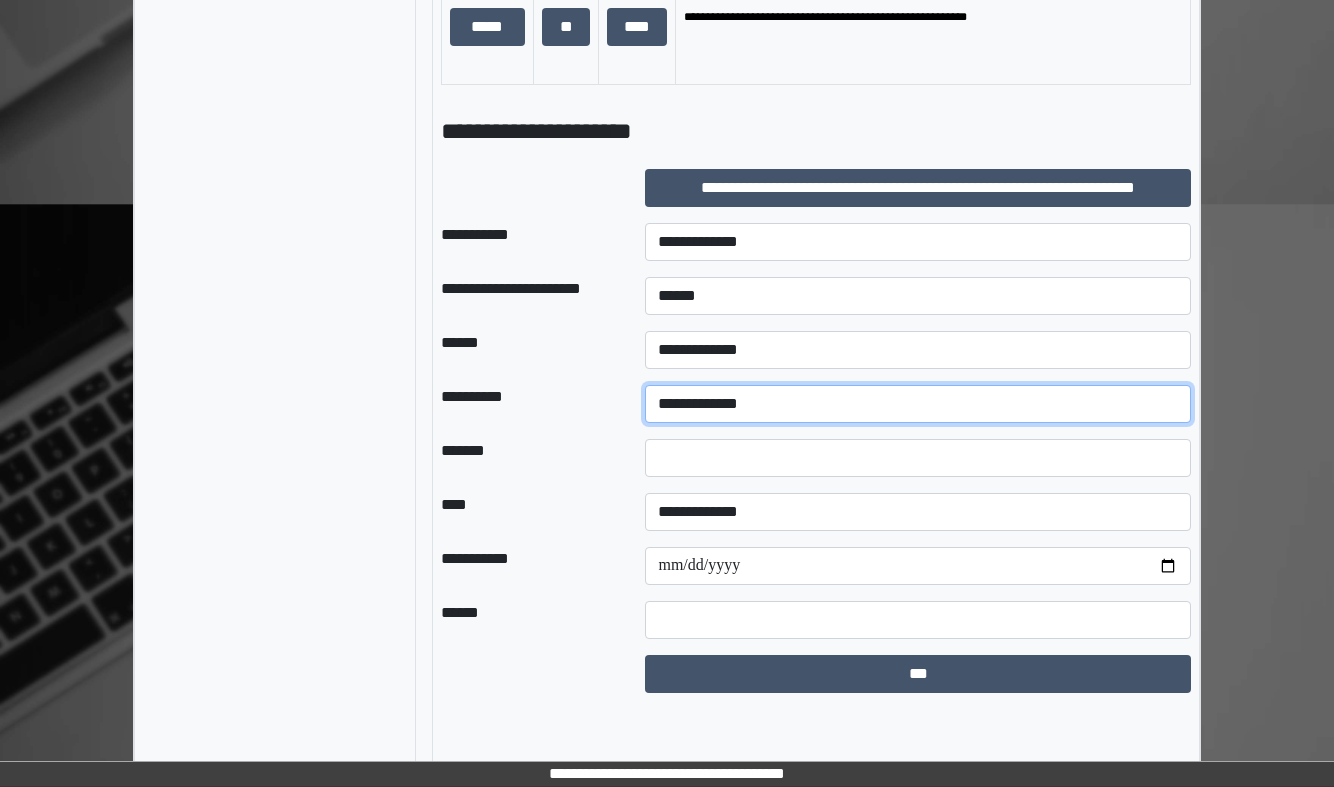 click on "**********" at bounding box center [918, 404] 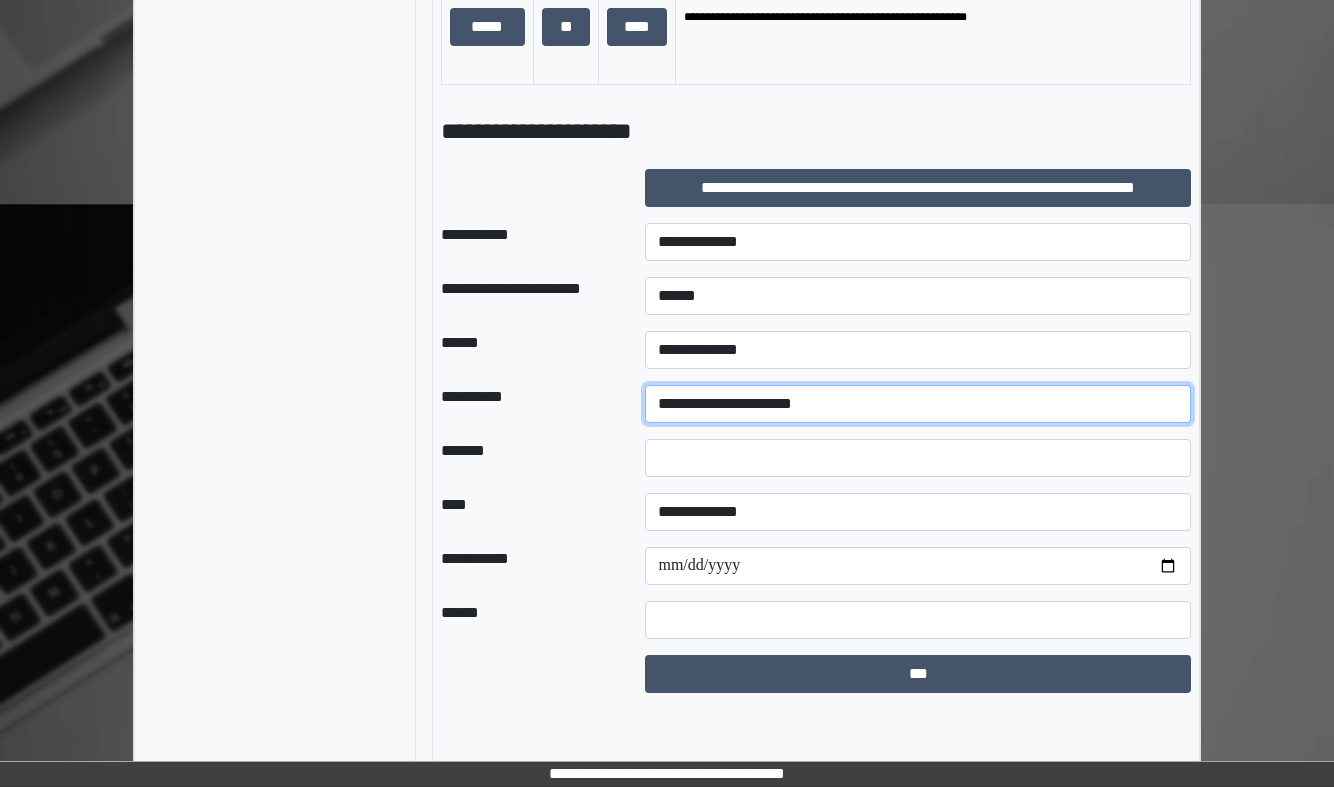 click on "**********" at bounding box center [918, 404] 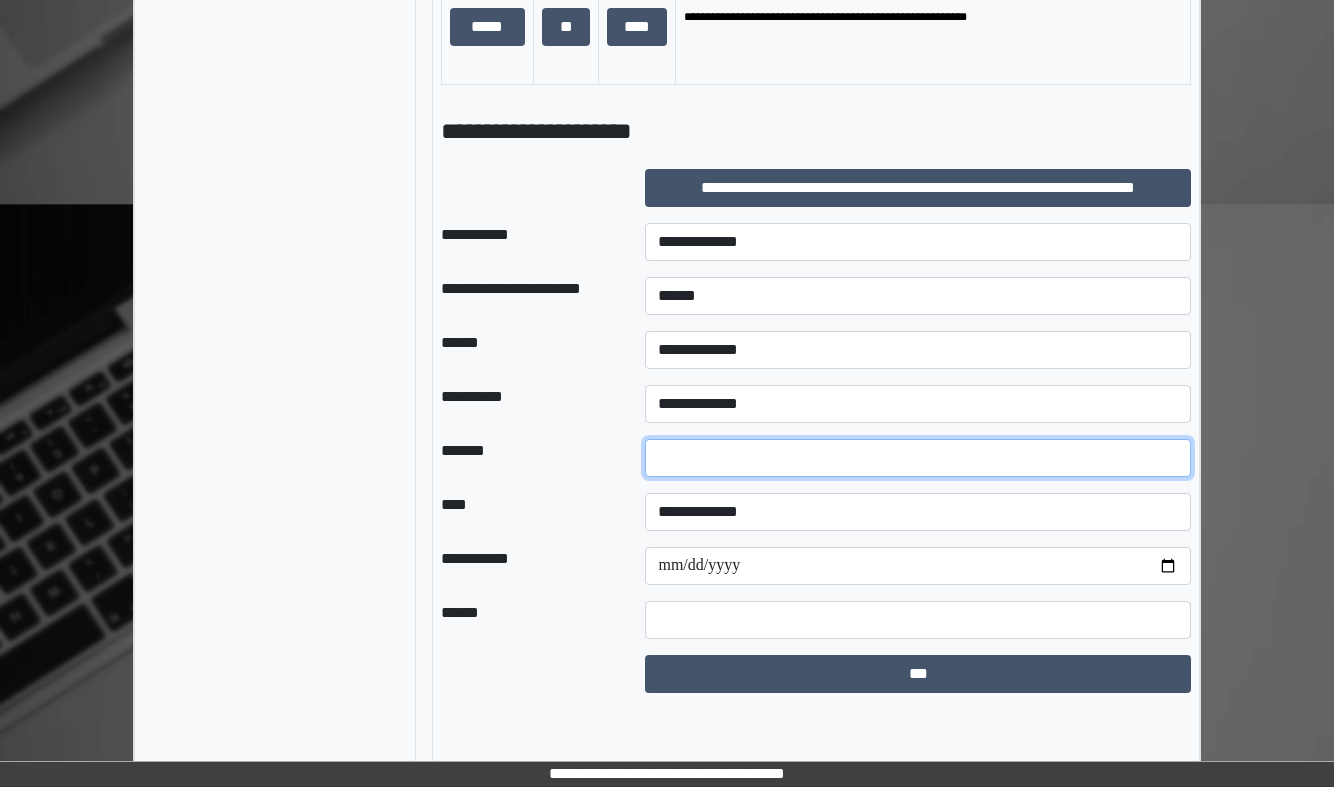 click at bounding box center (918, 458) 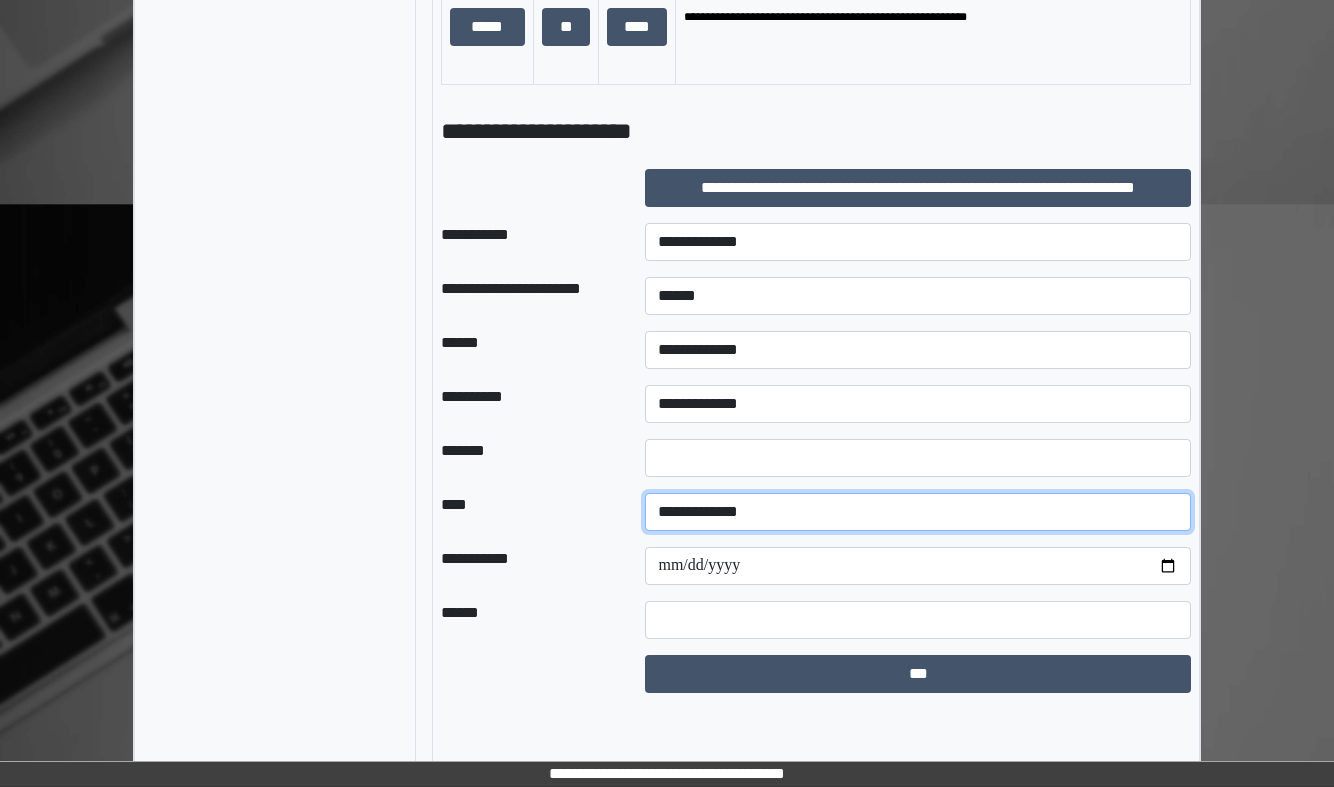 click on "**********" at bounding box center (918, 512) 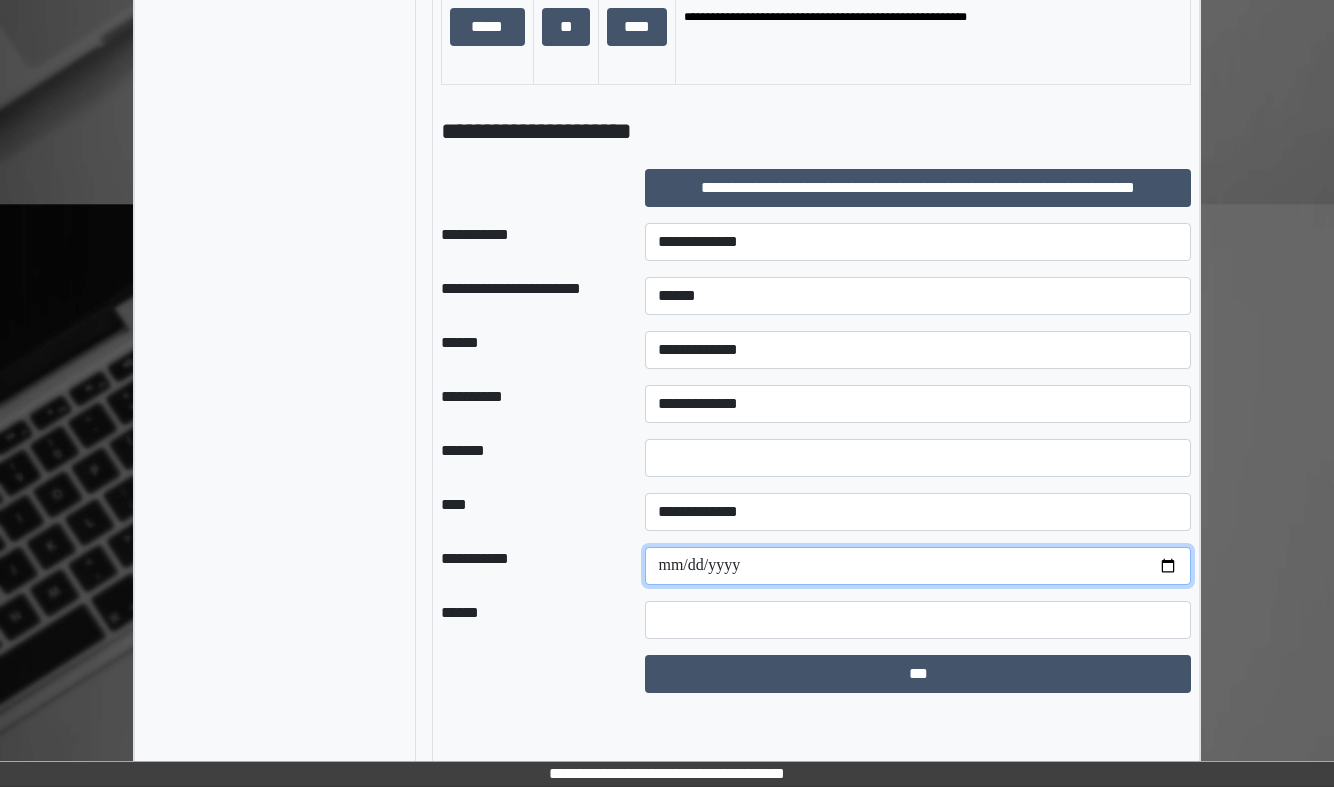 click at bounding box center [918, 566] 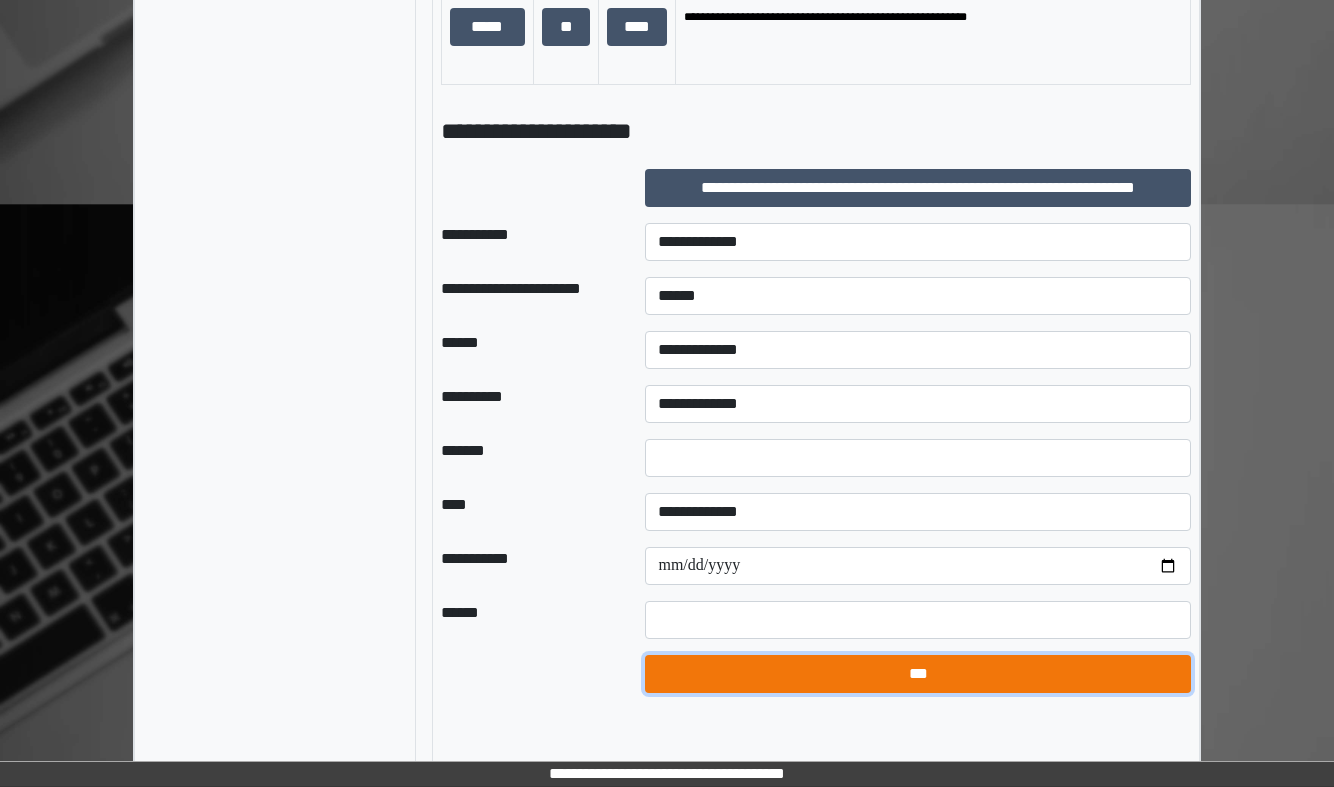 click on "***" at bounding box center (918, 674) 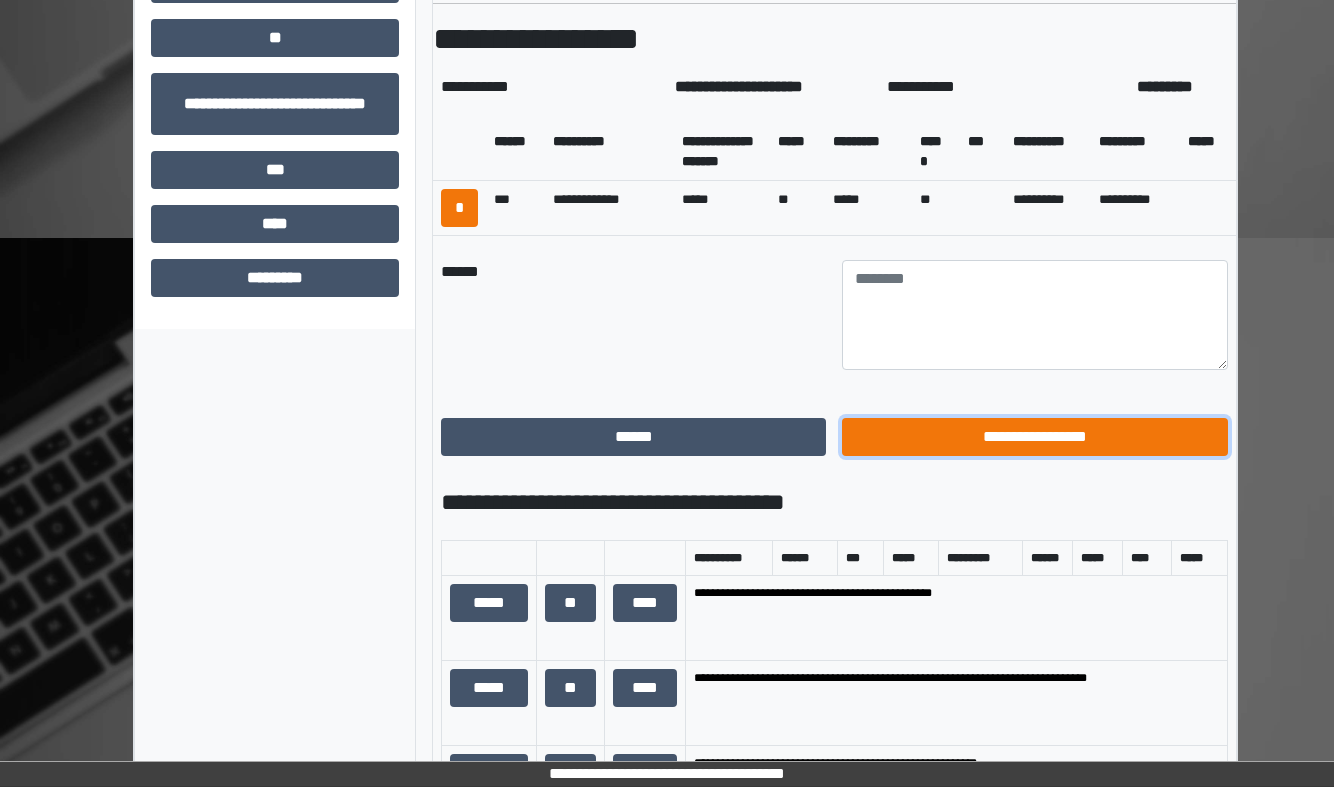 click on "**********" at bounding box center [1034, 437] 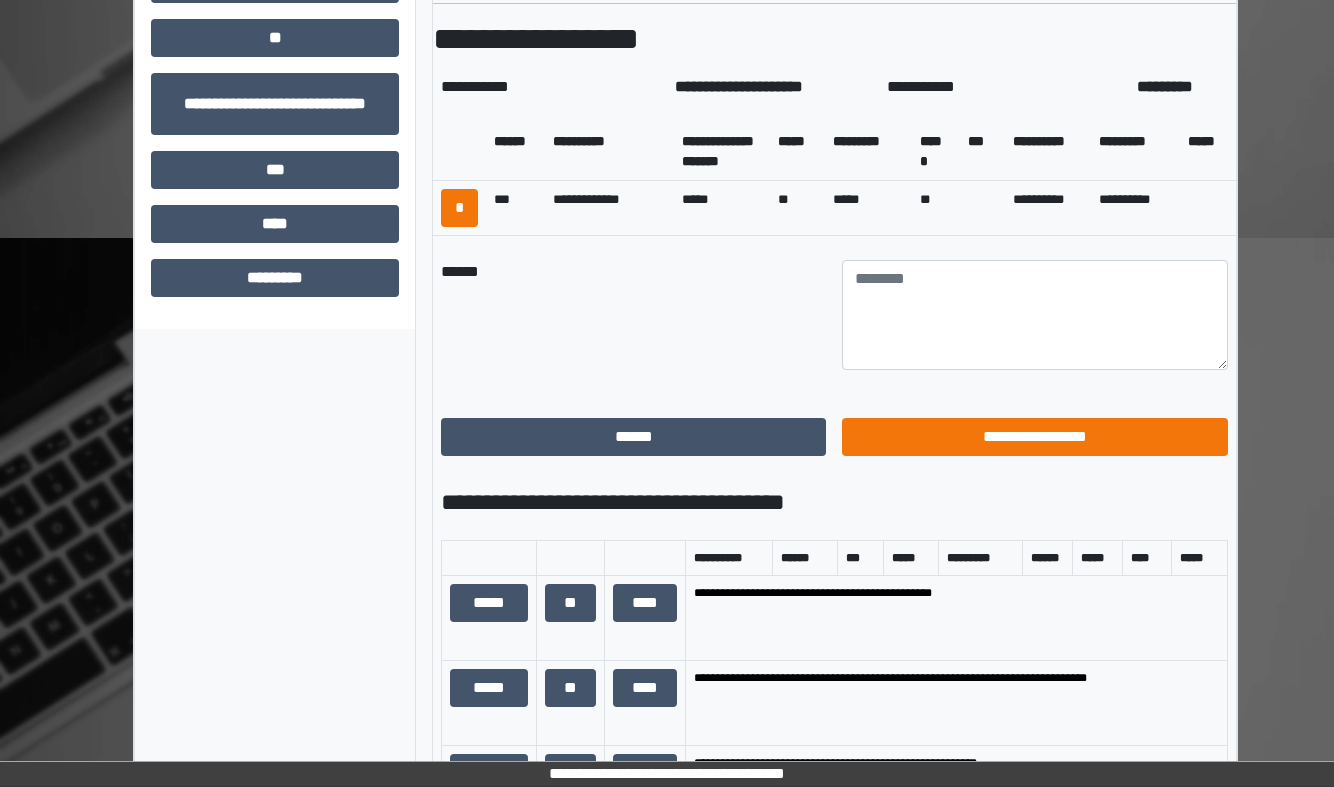 scroll, scrollTop: 141, scrollLeft: 0, axis: vertical 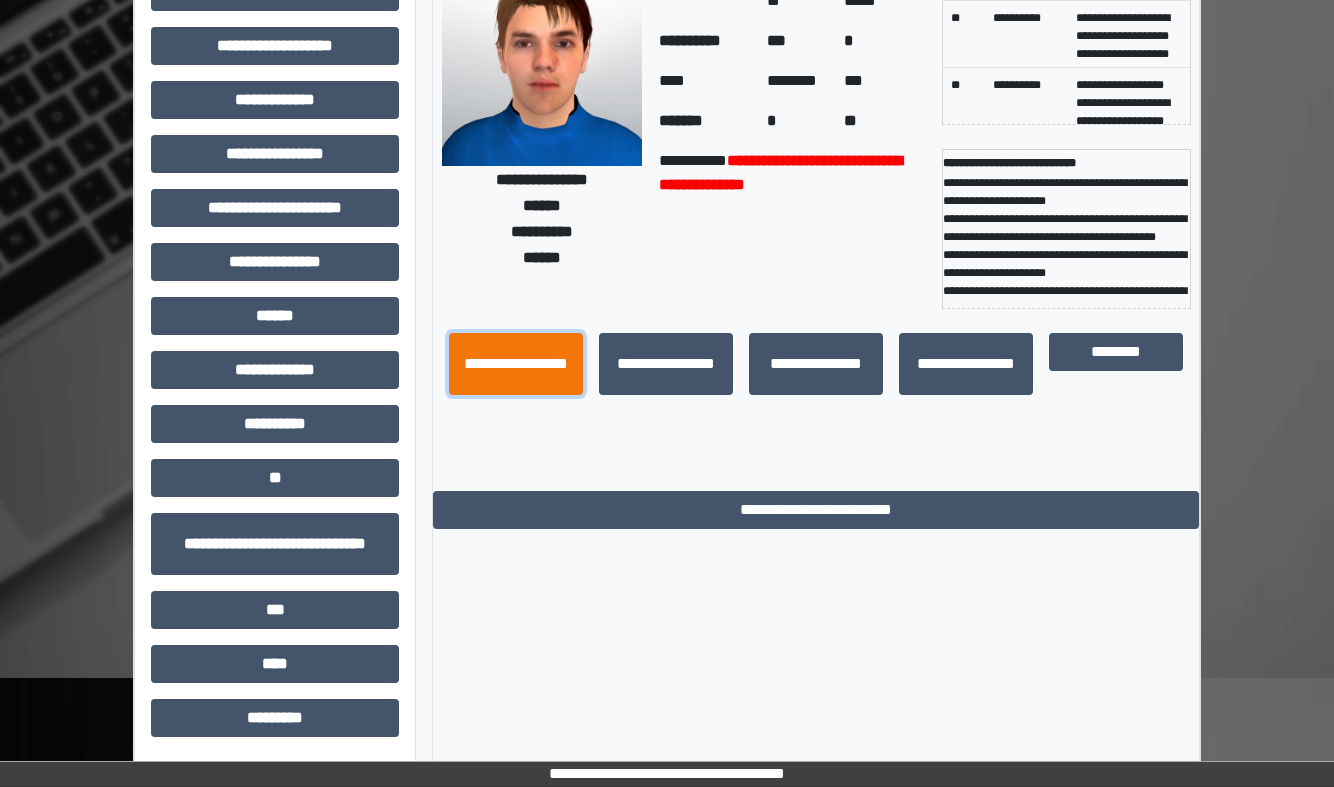 click on "**********" at bounding box center [516, 364] 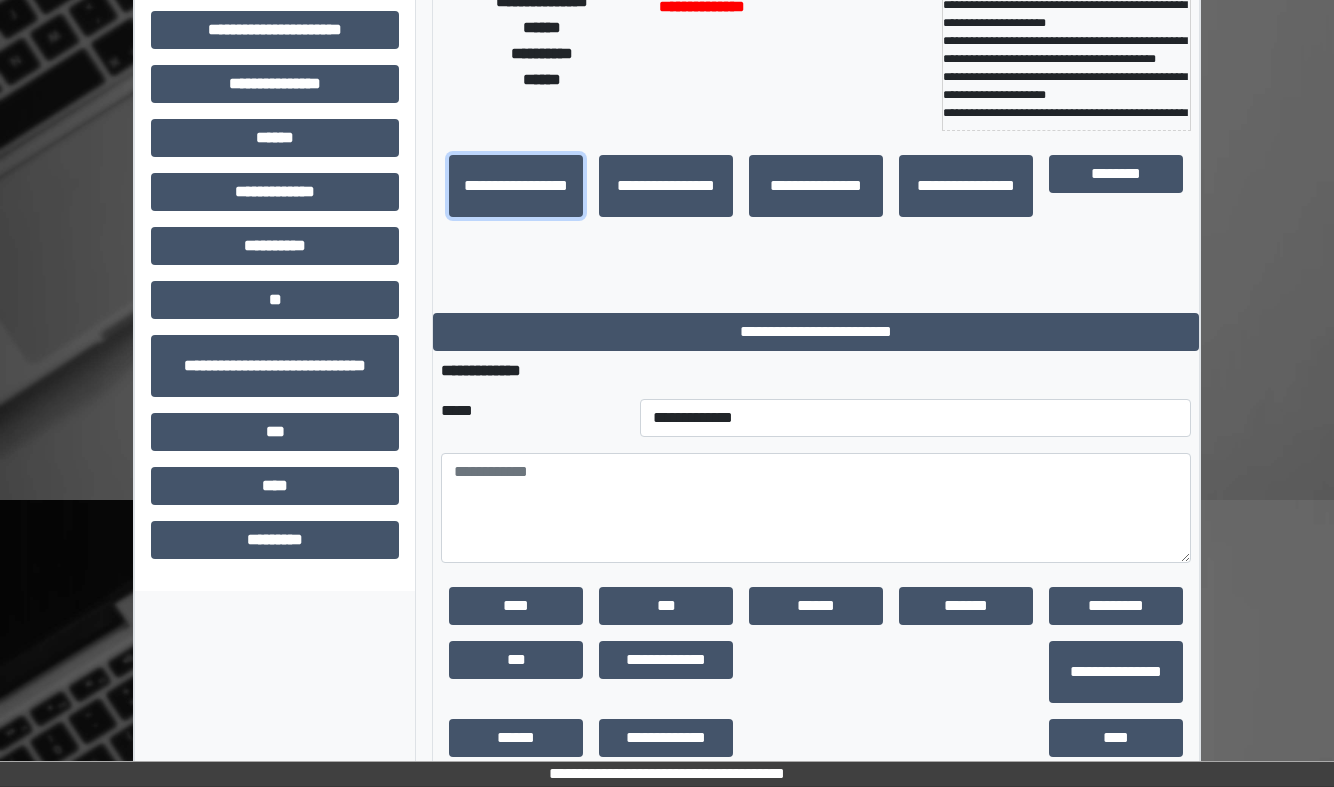 scroll, scrollTop: 355, scrollLeft: 0, axis: vertical 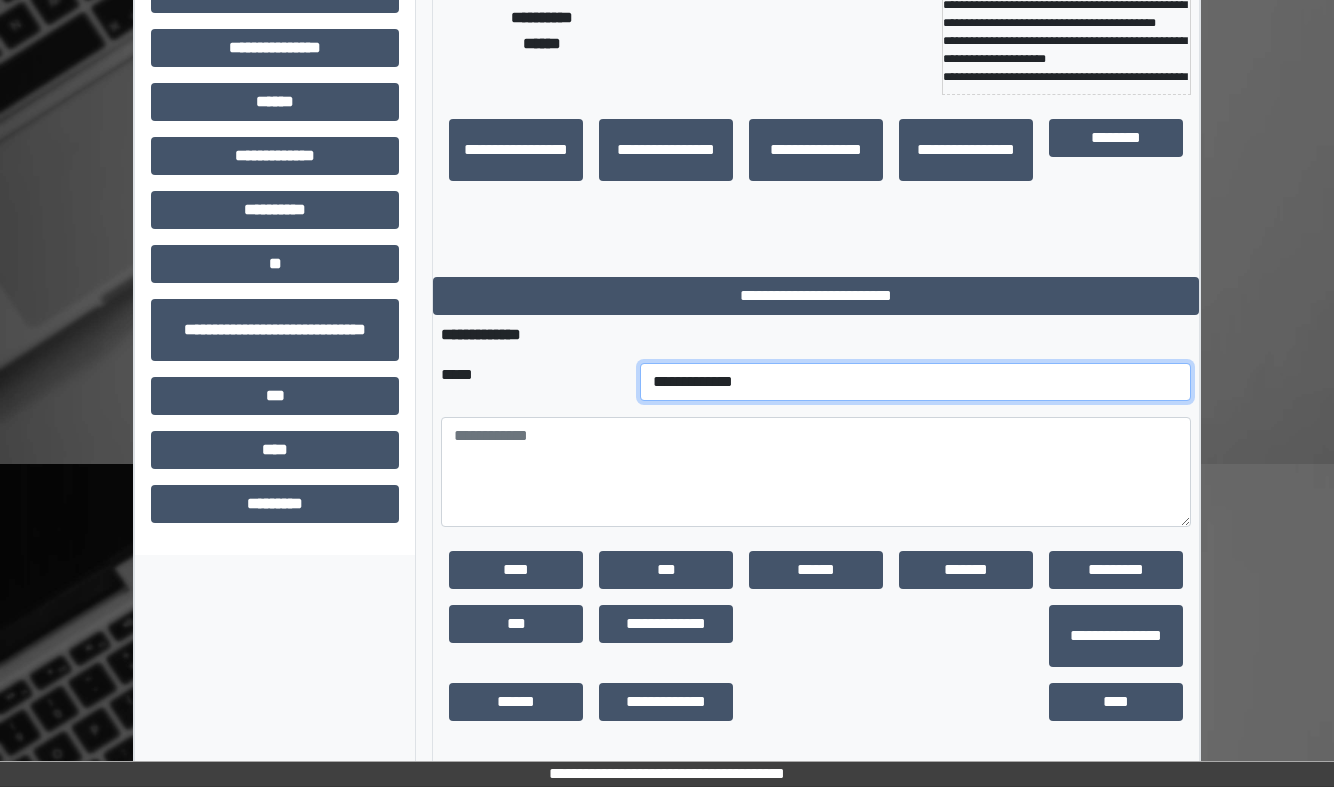 click on "**********" at bounding box center (915, 382) 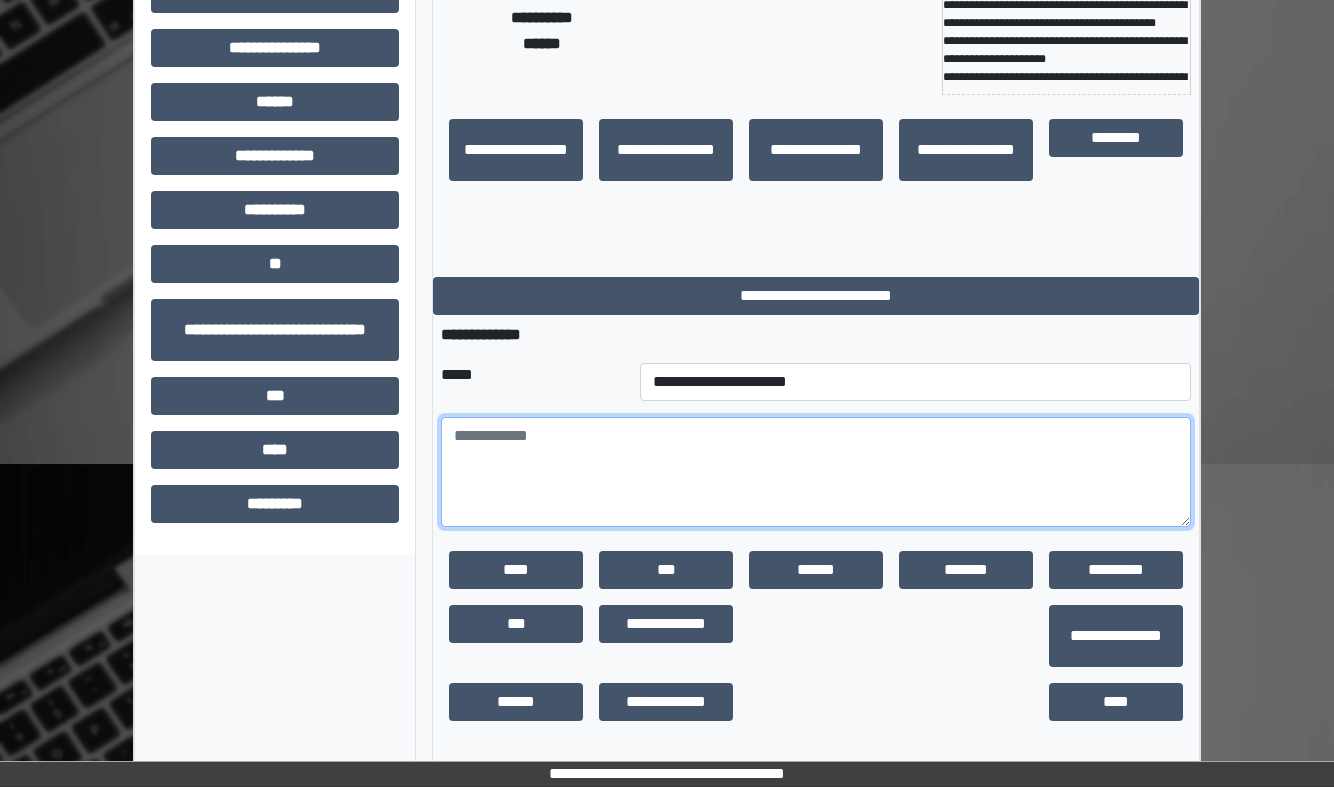 click at bounding box center (816, 472) 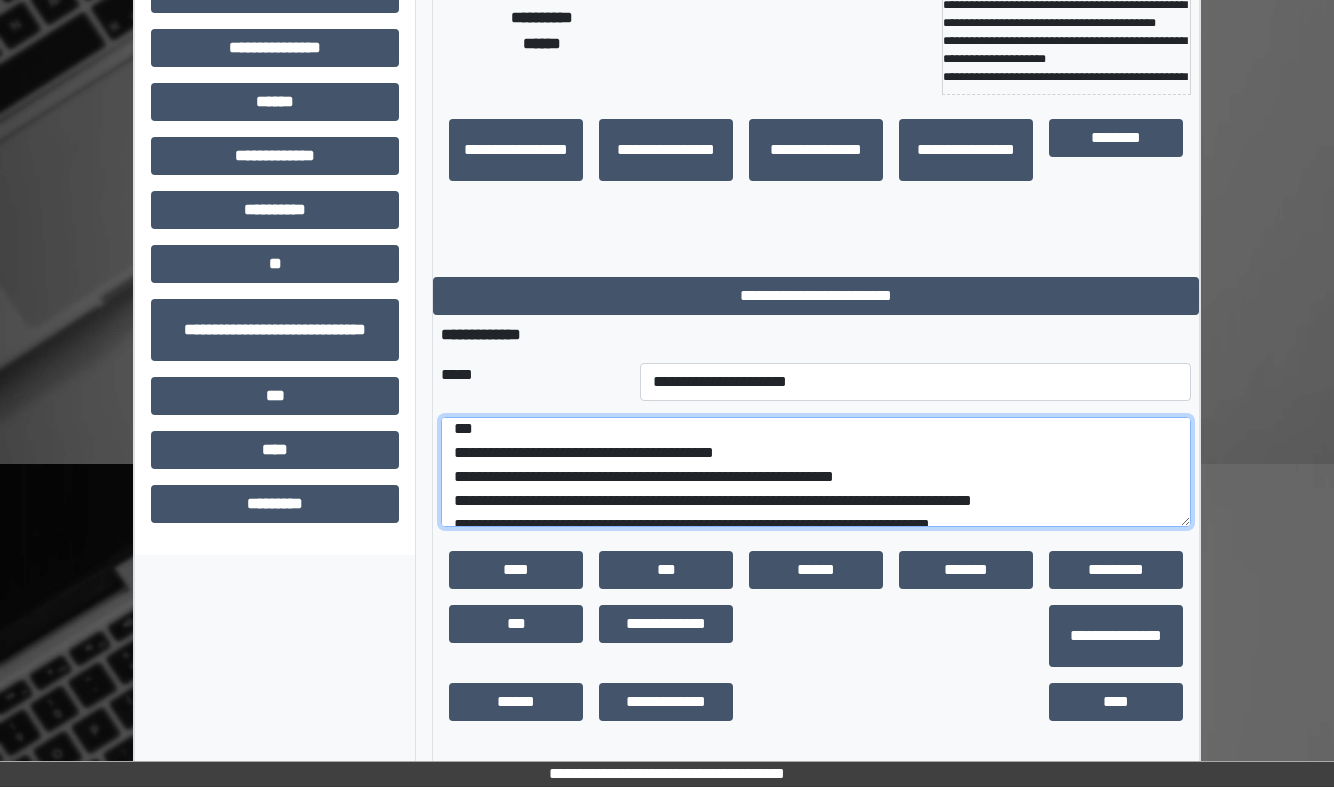 scroll, scrollTop: 435, scrollLeft: 0, axis: vertical 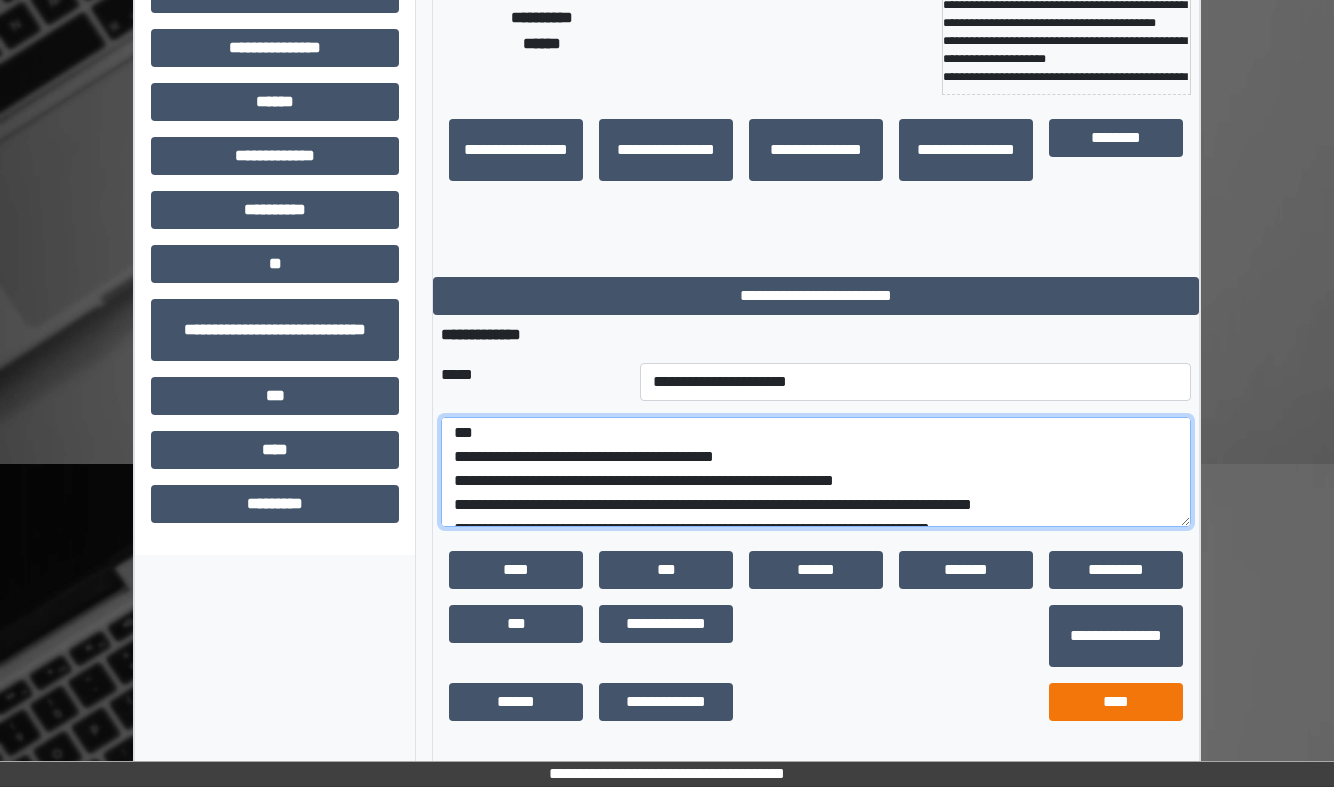 type on "**********" 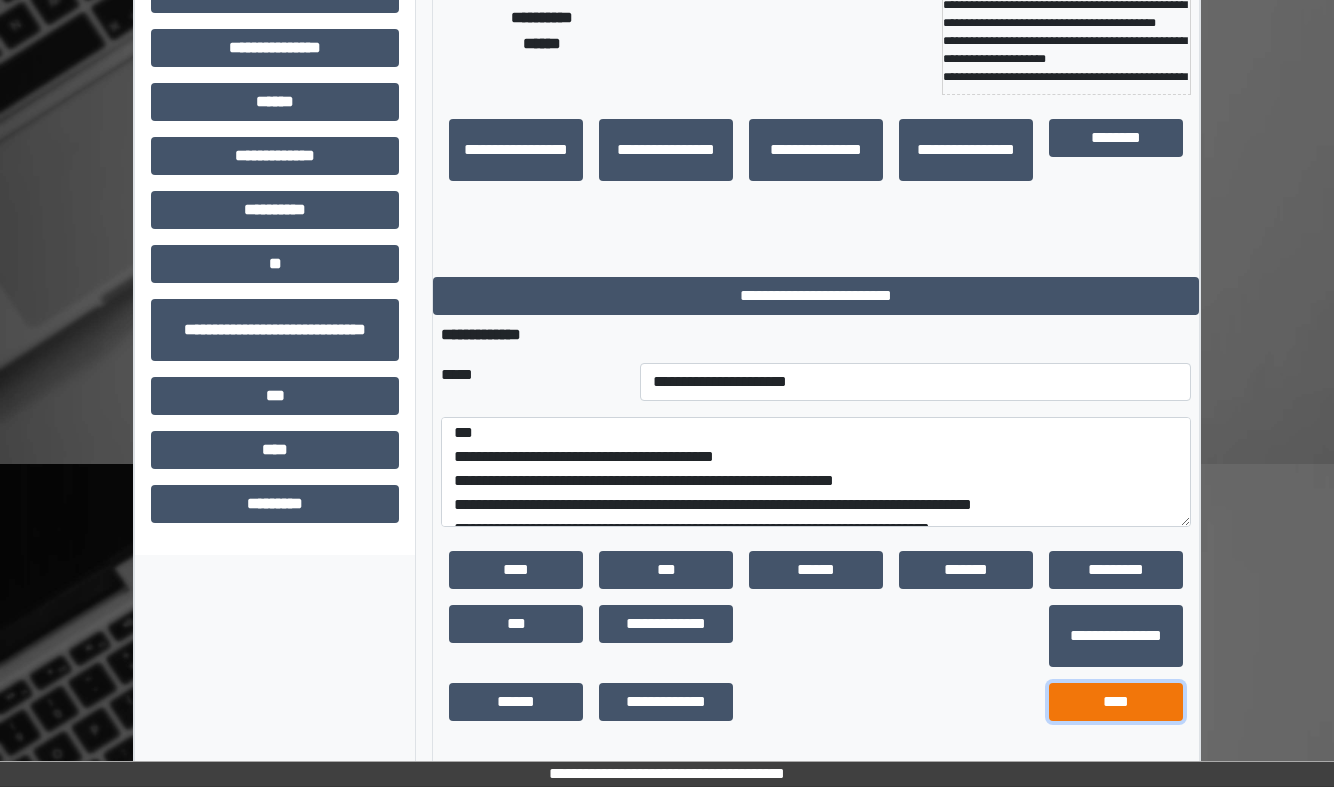click on "****" at bounding box center [1116, 702] 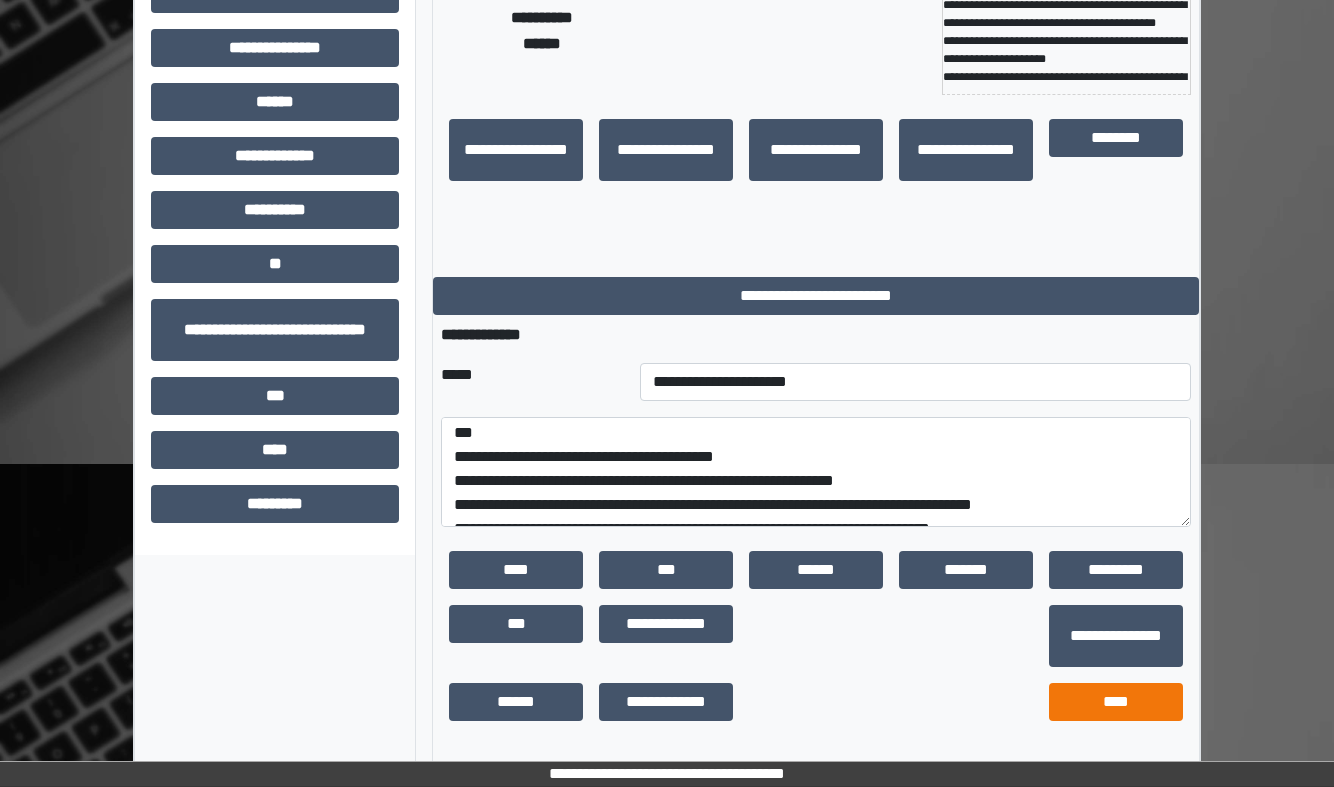 scroll, scrollTop: 141, scrollLeft: 0, axis: vertical 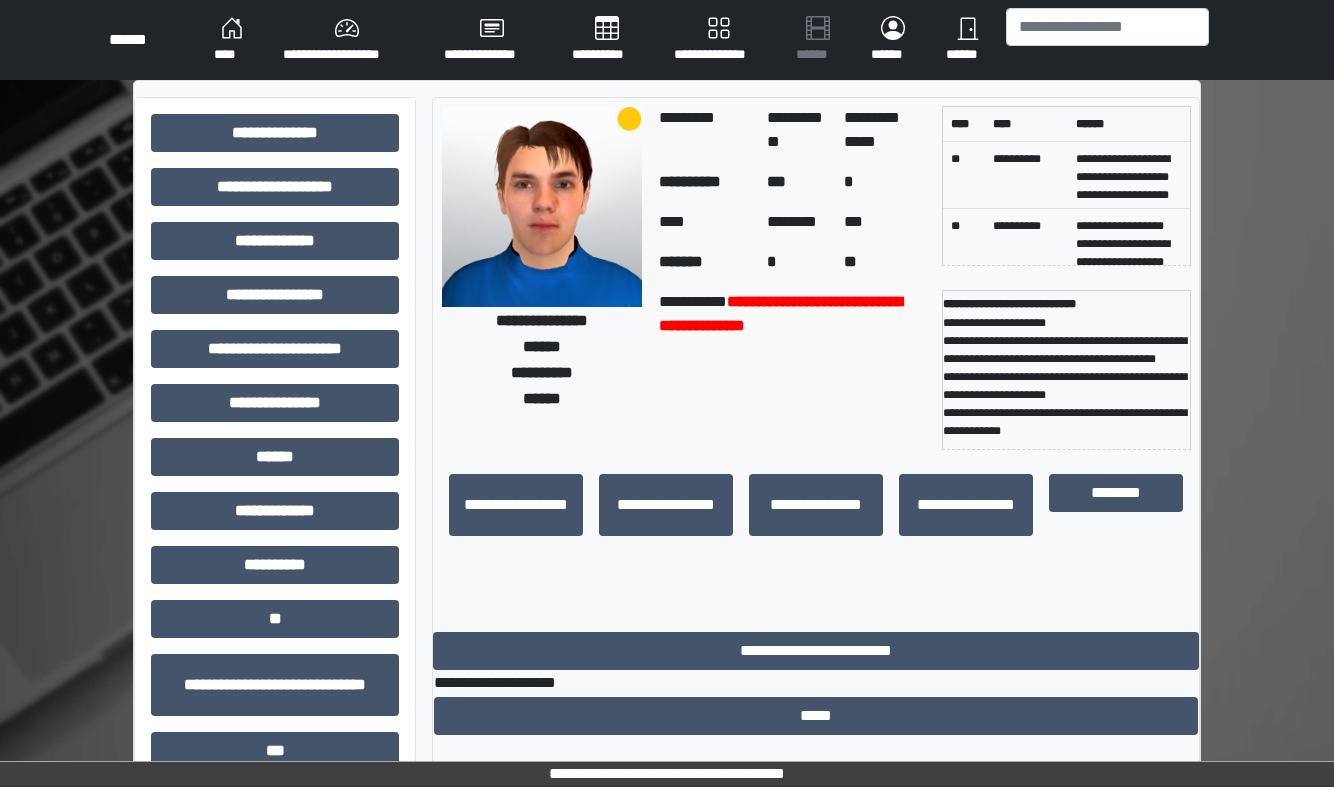 click on "****" at bounding box center (232, 40) 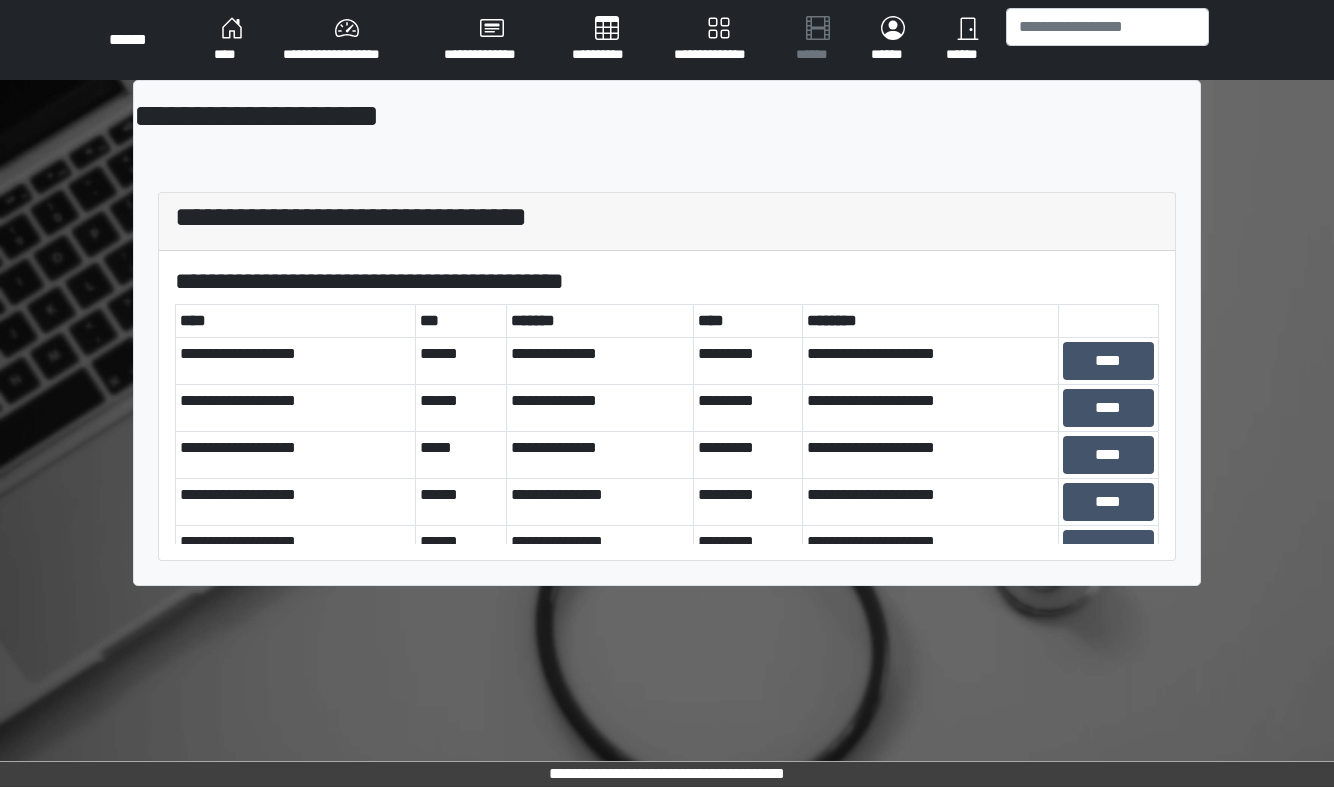 scroll, scrollTop: 45, scrollLeft: 0, axis: vertical 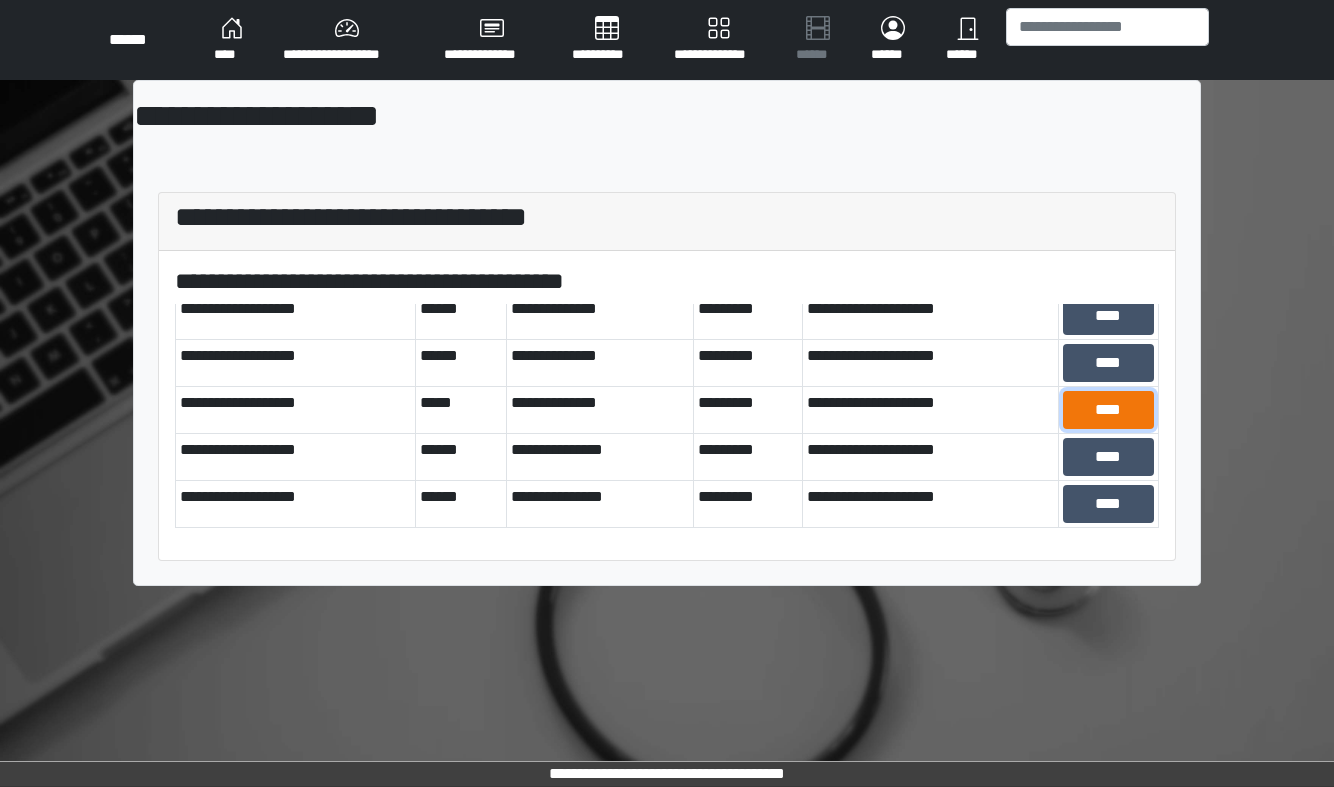 click on "****" at bounding box center [1108, 410] 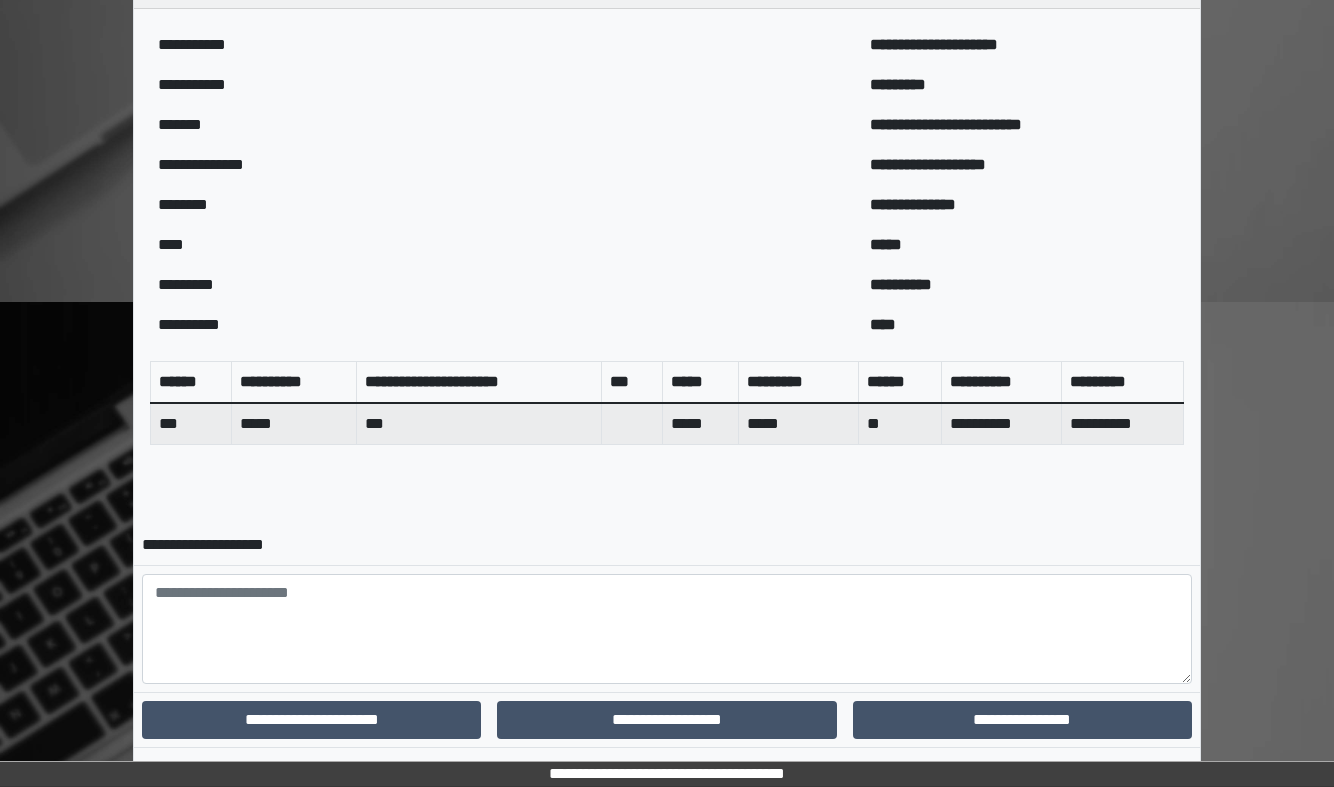scroll, scrollTop: 0, scrollLeft: 0, axis: both 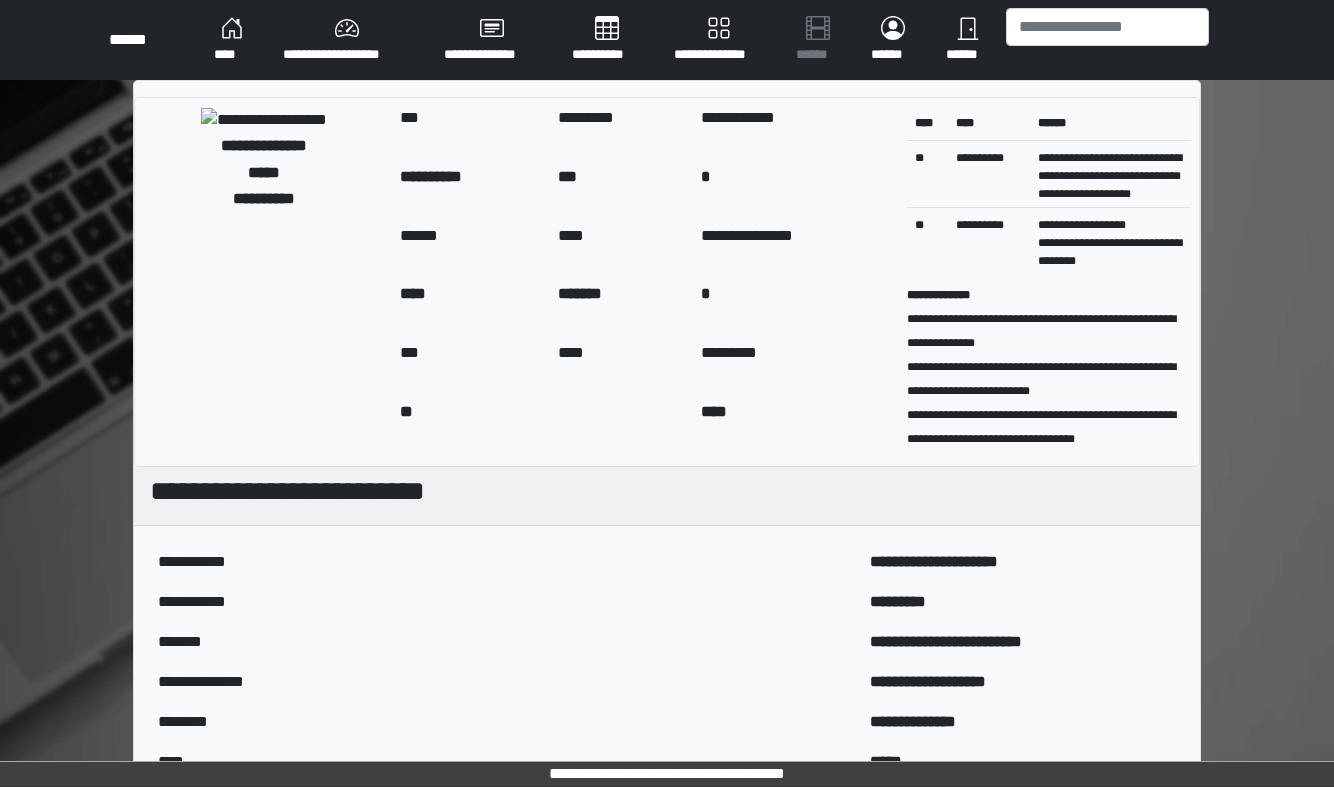 click on "****" at bounding box center [232, 40] 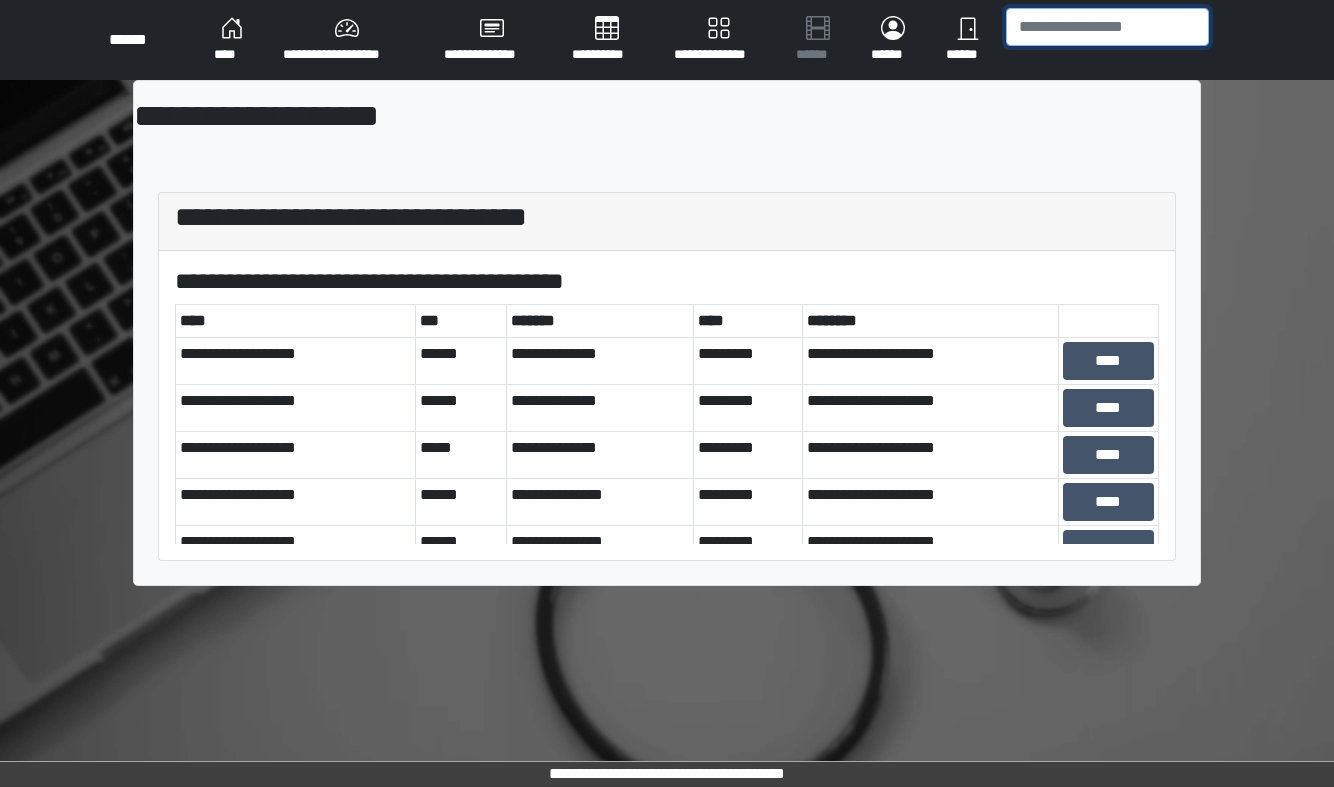 click at bounding box center [1107, 27] 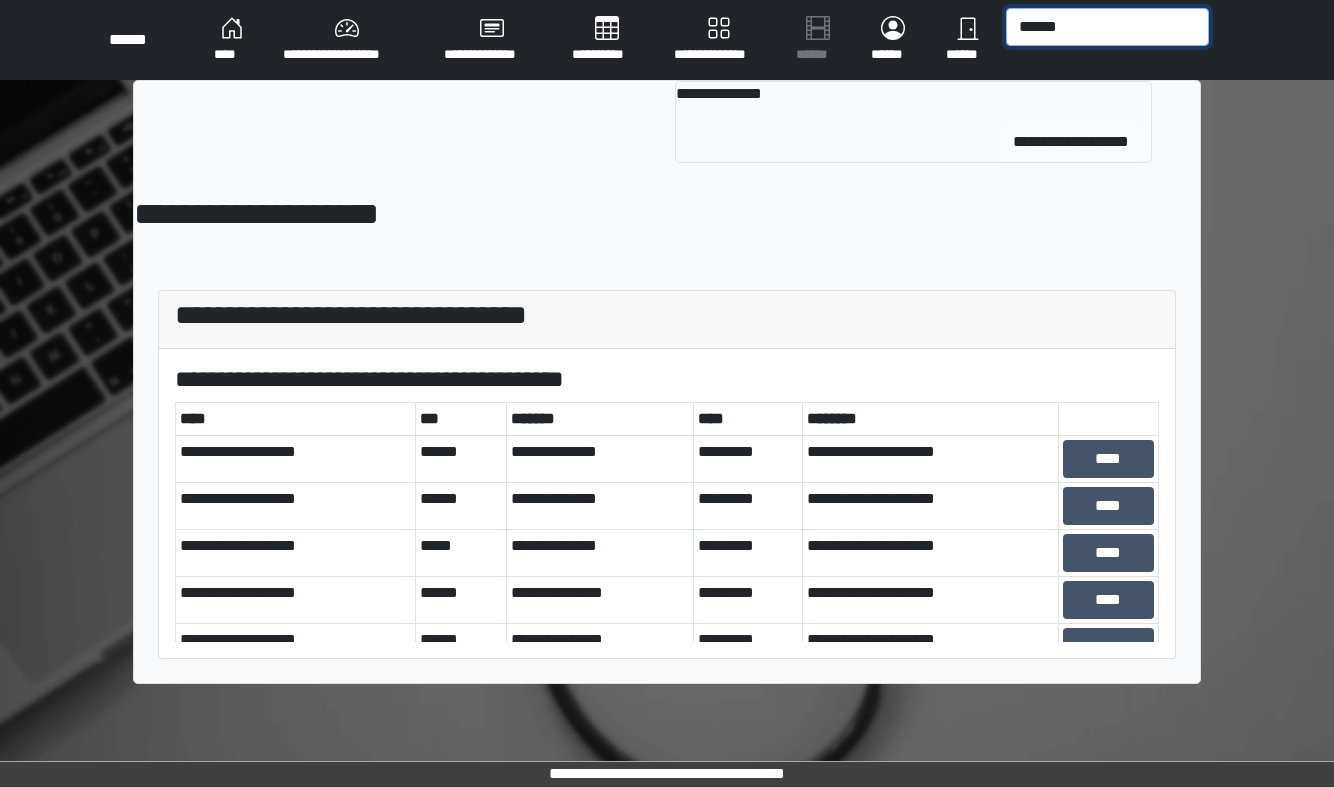 type on "******" 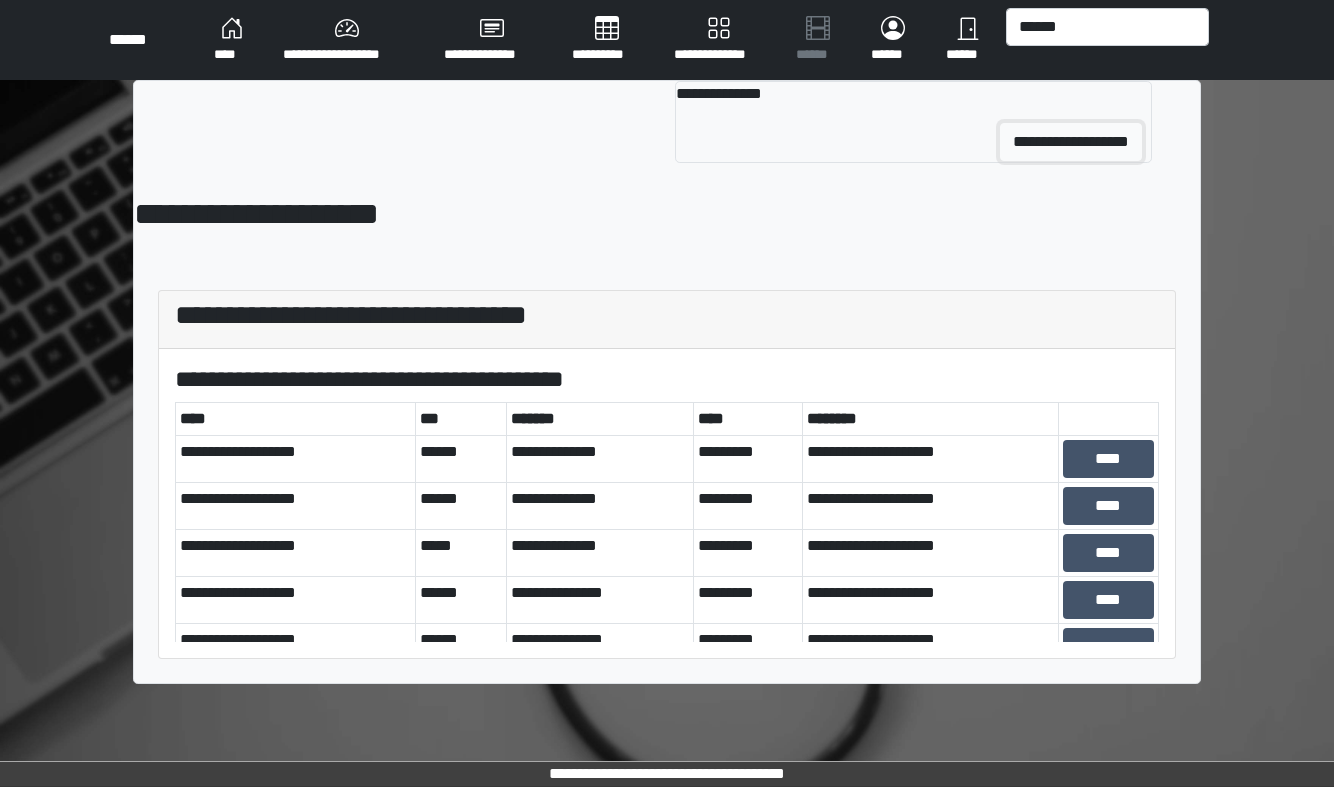 click on "**********" at bounding box center (1071, 142) 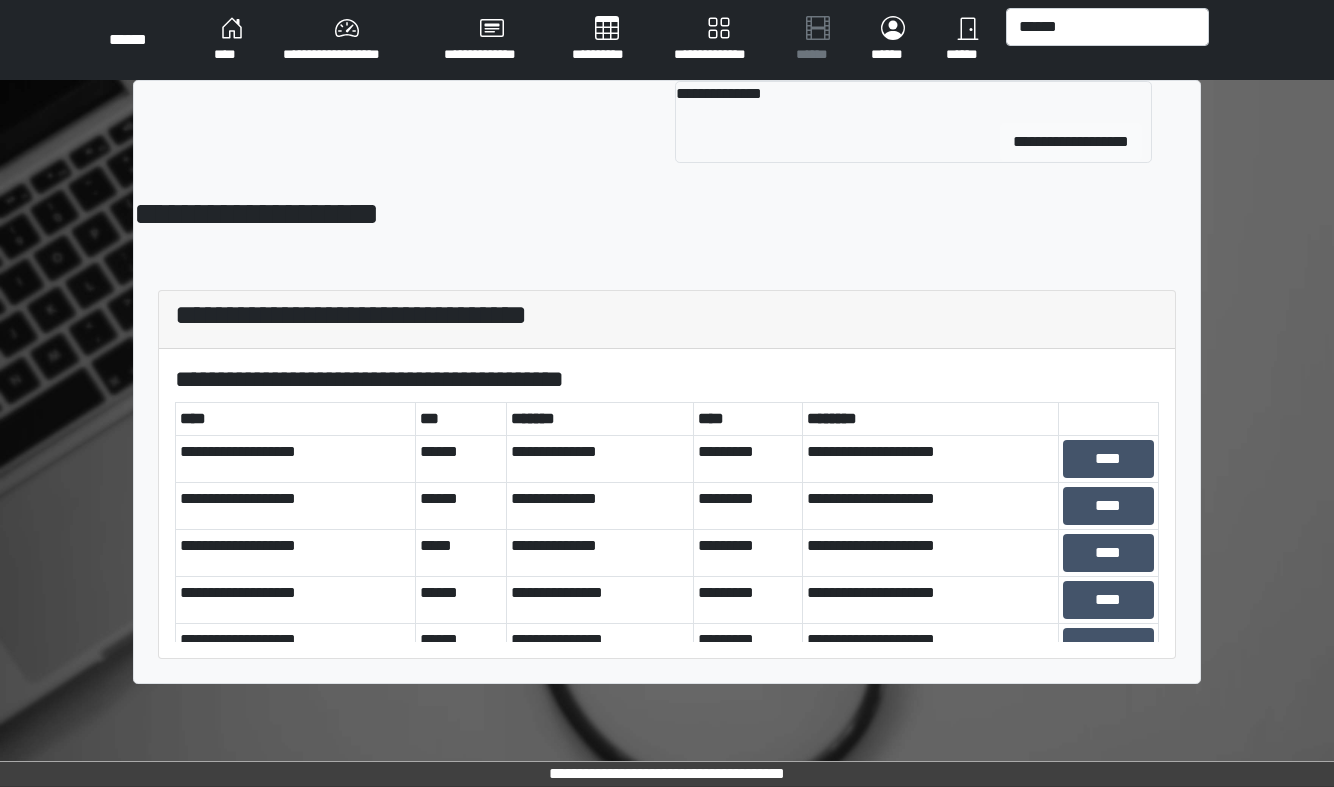 type 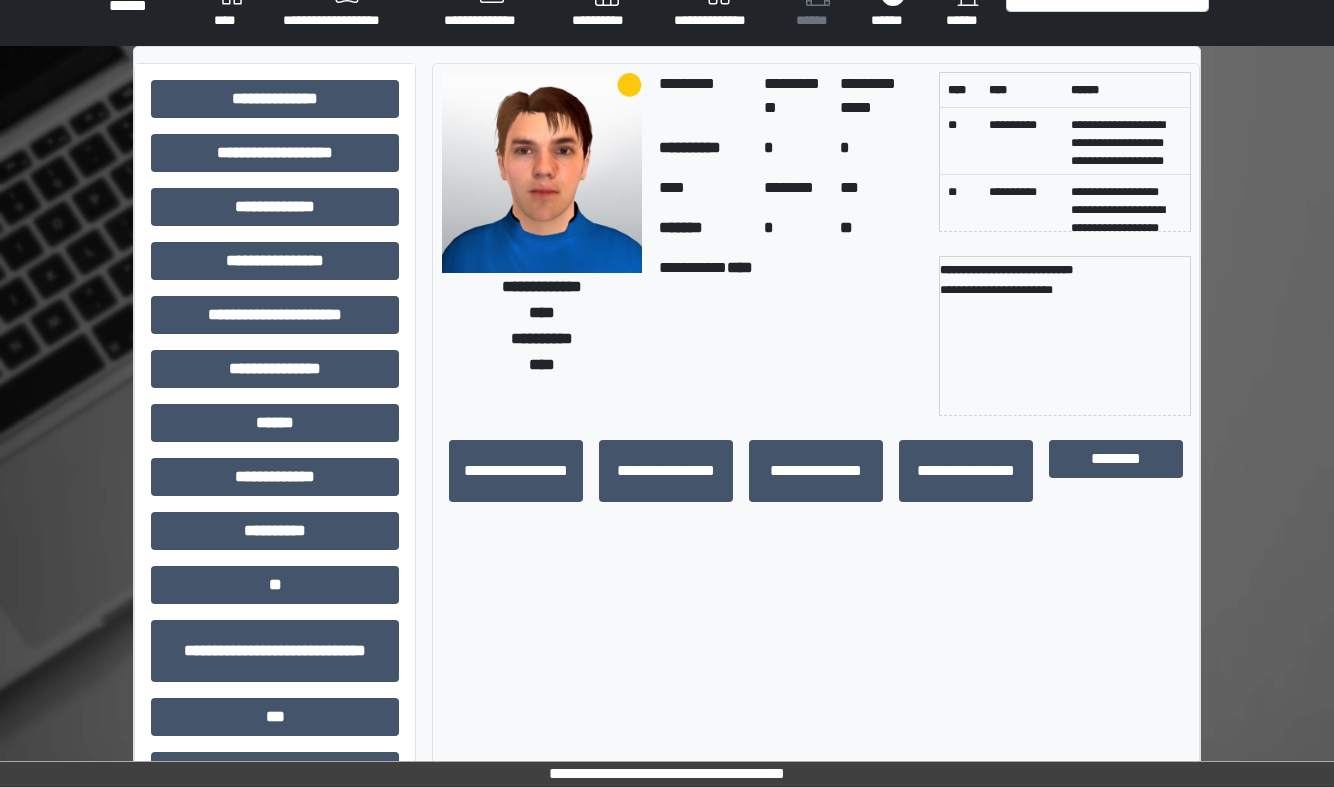 scroll, scrollTop: 74, scrollLeft: 0, axis: vertical 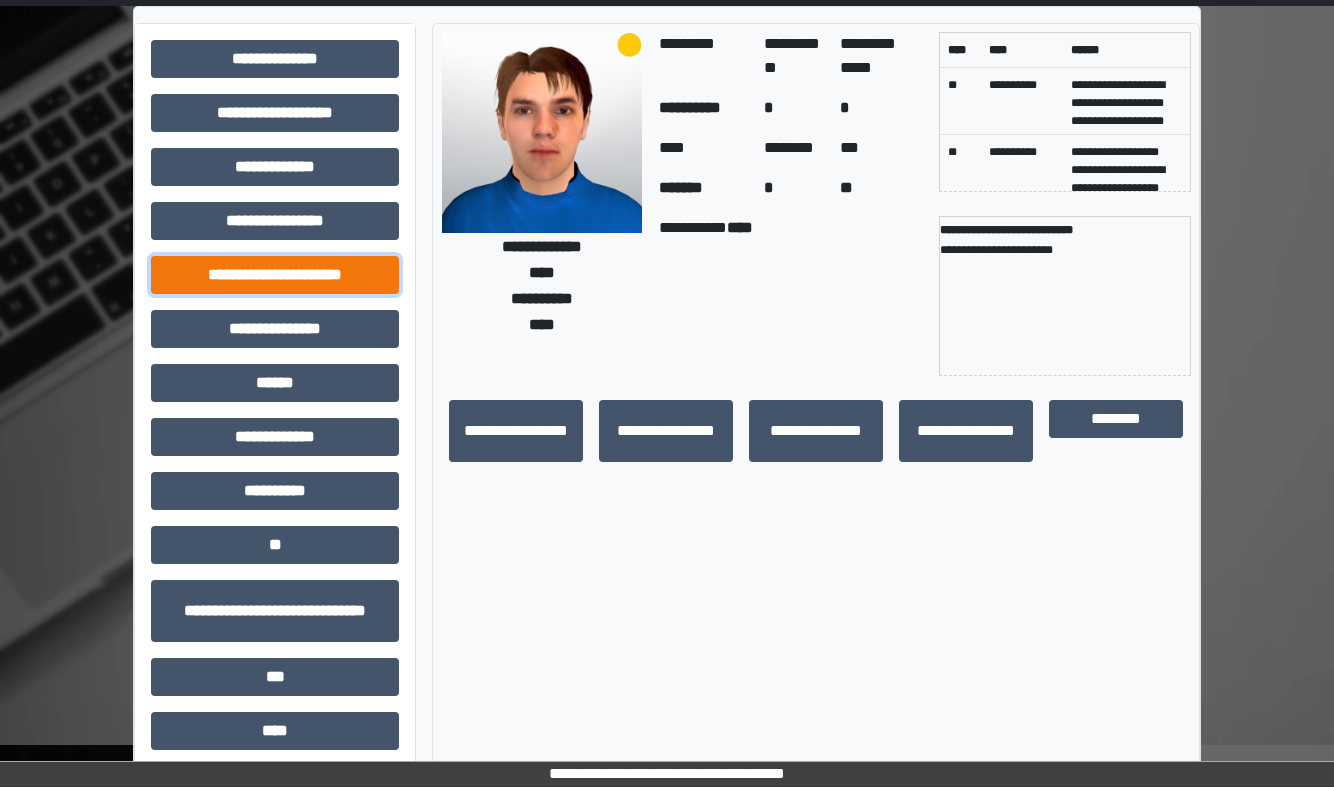 click on "**********" at bounding box center [275, 275] 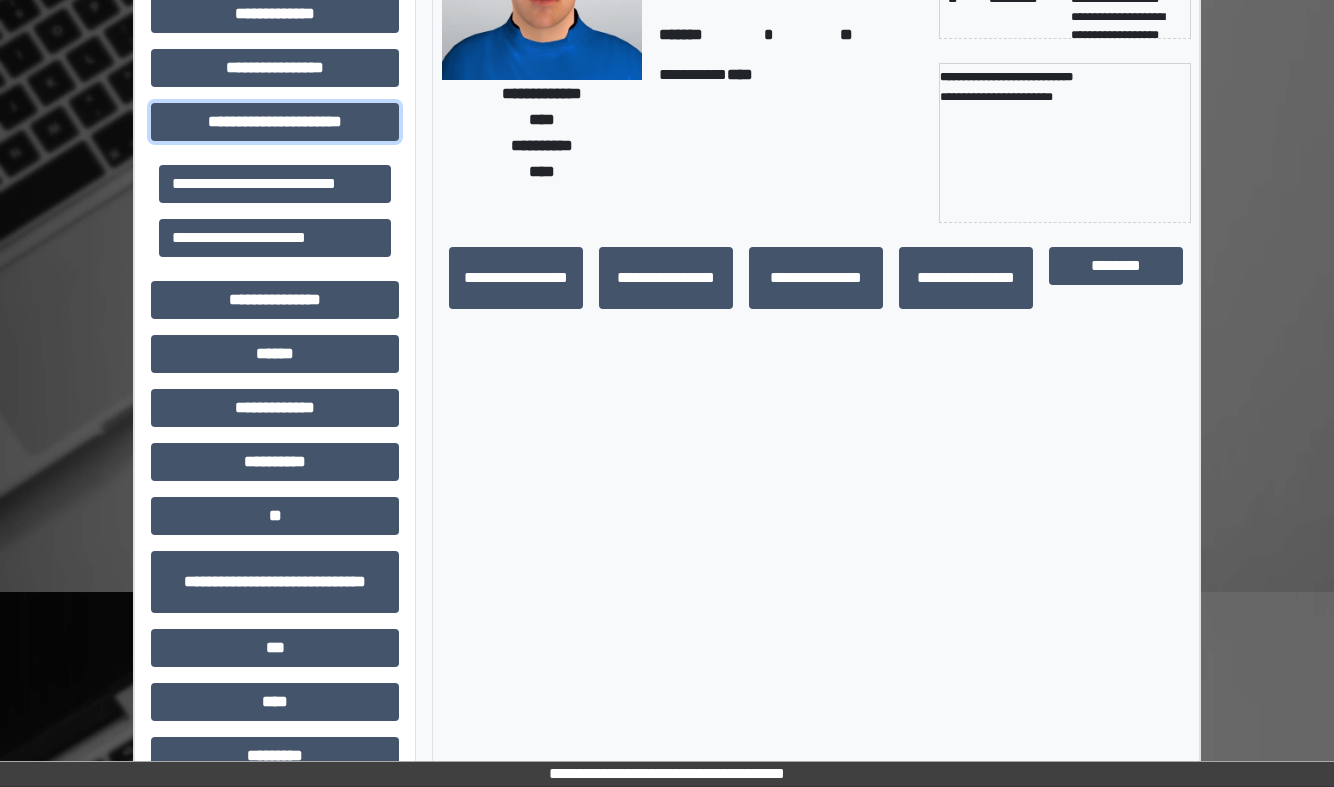 scroll, scrollTop: 229, scrollLeft: 0, axis: vertical 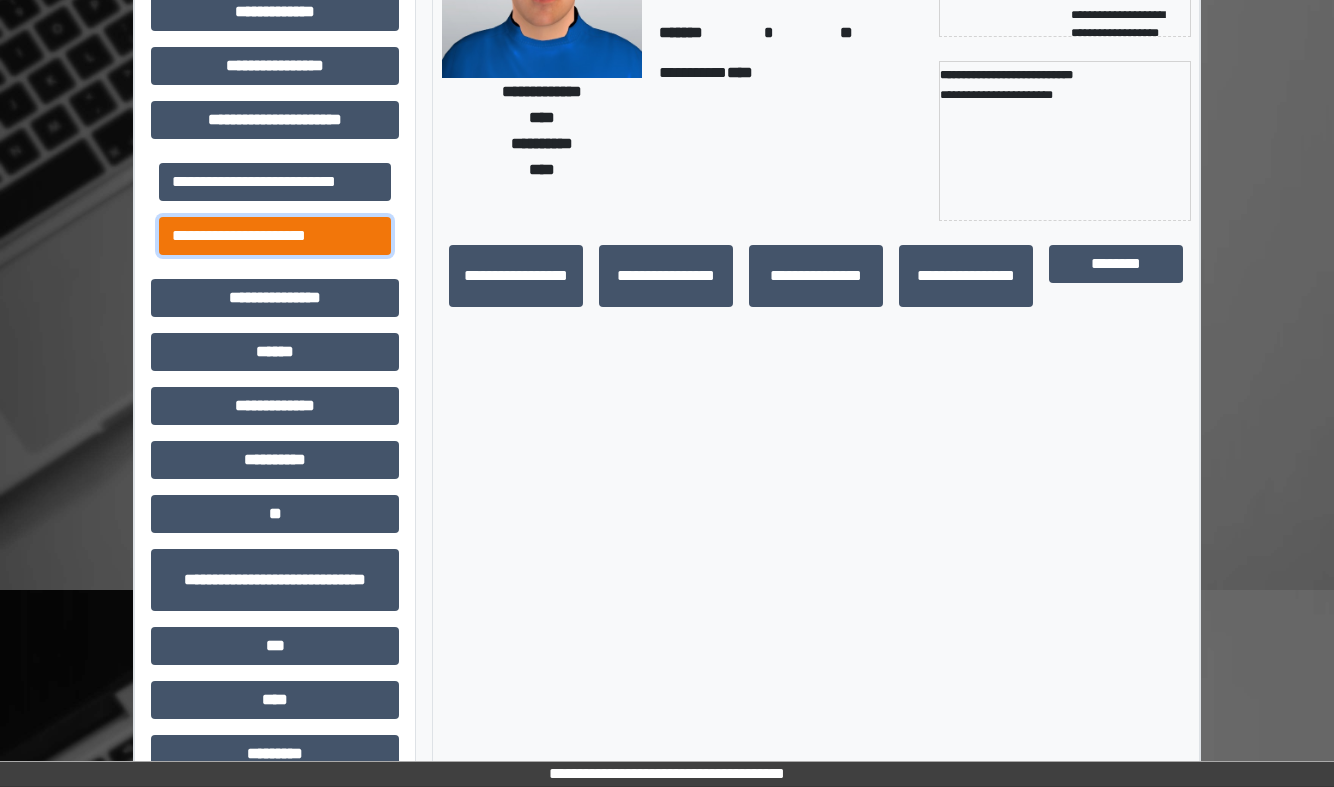 click on "**********" at bounding box center [275, 236] 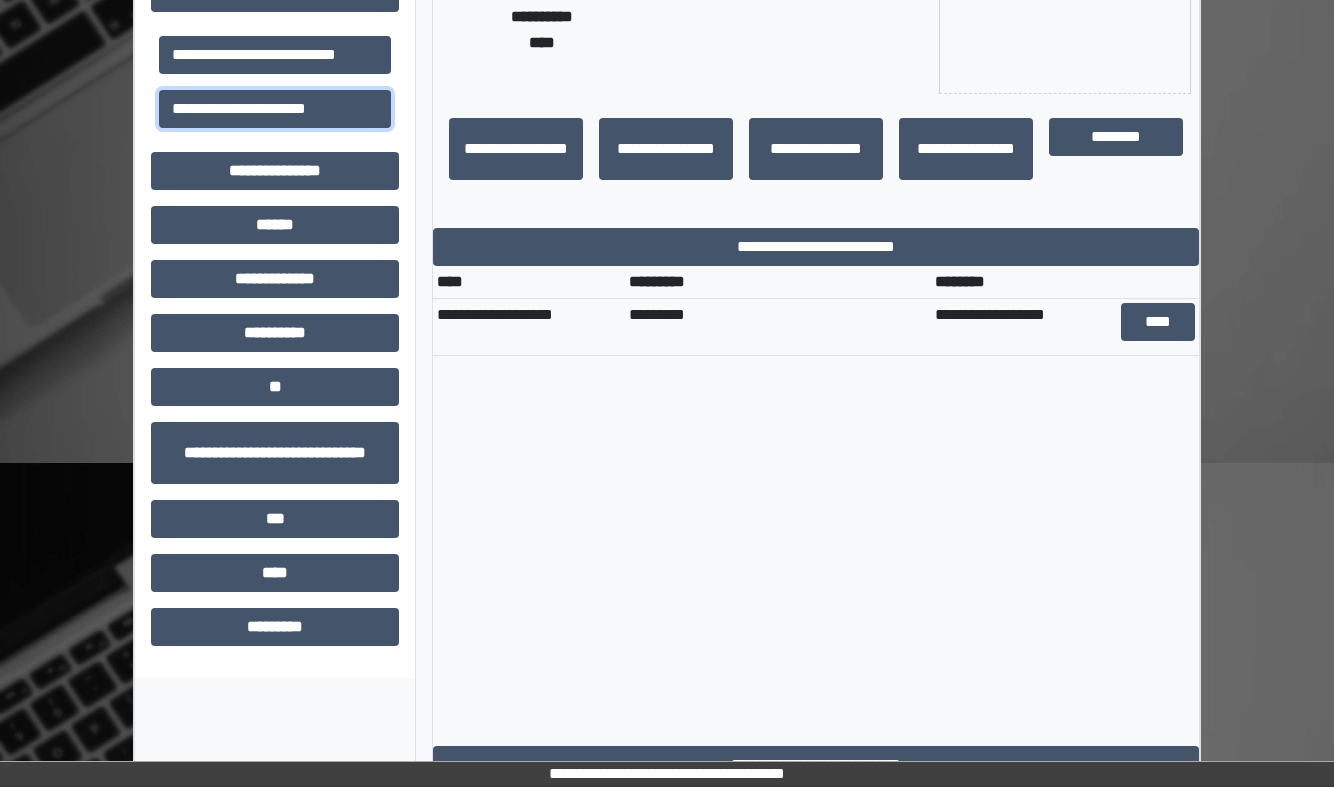 scroll, scrollTop: 357, scrollLeft: 0, axis: vertical 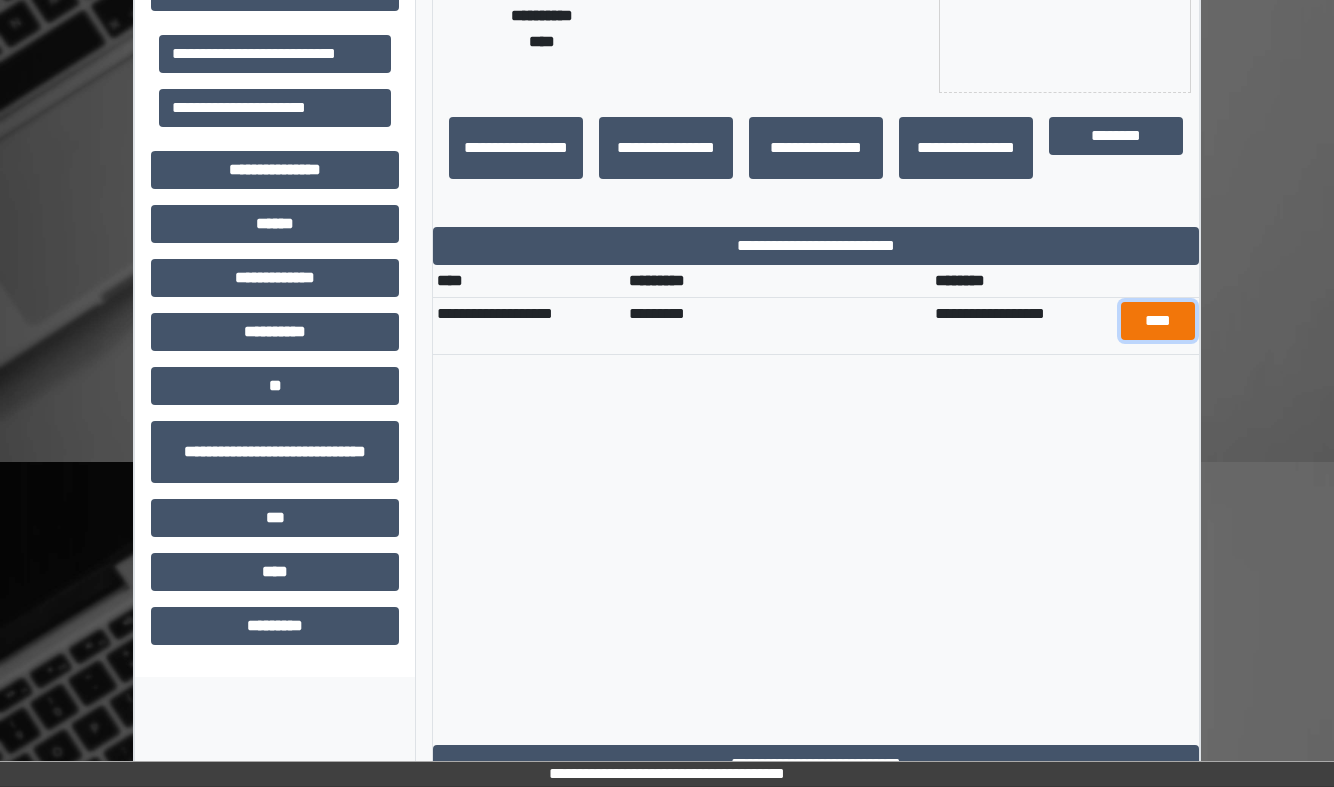 click on "****" at bounding box center (1158, 321) 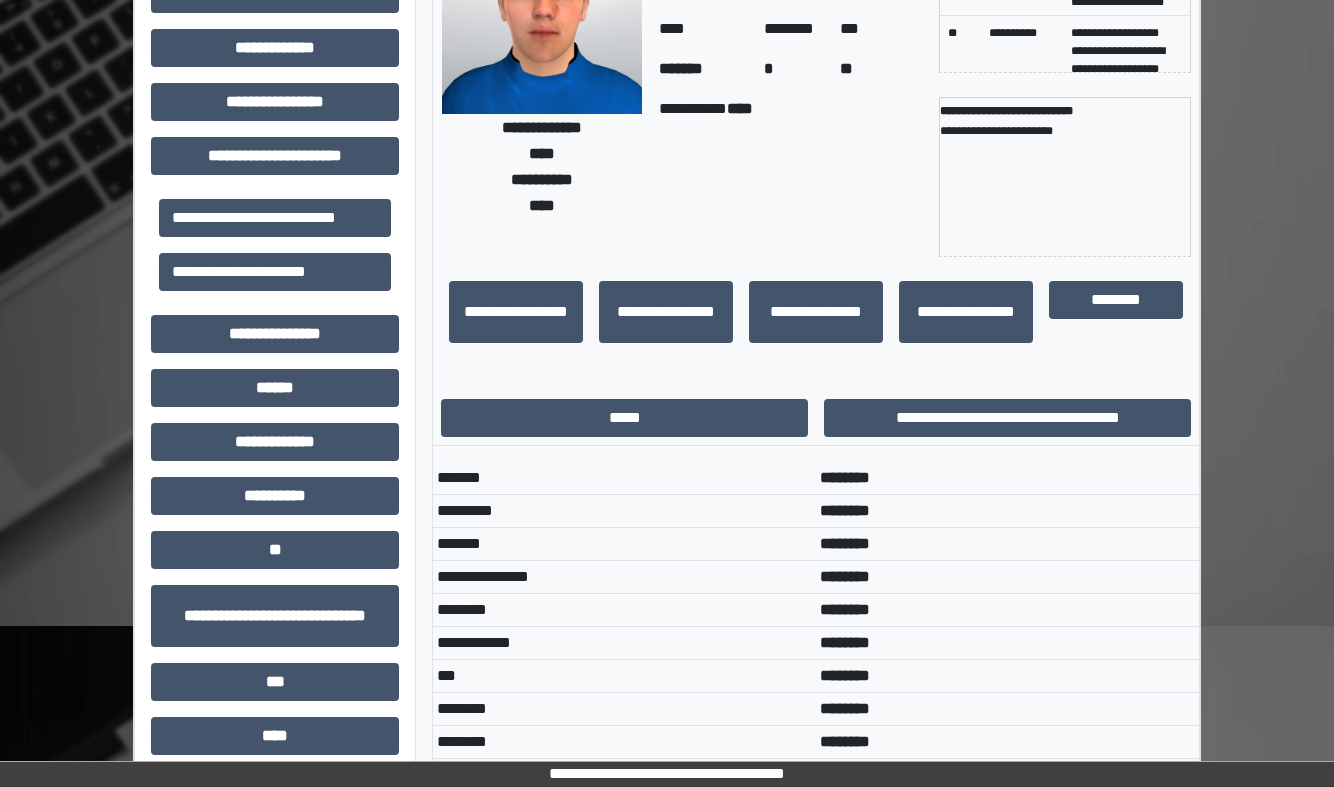scroll, scrollTop: 195, scrollLeft: 0, axis: vertical 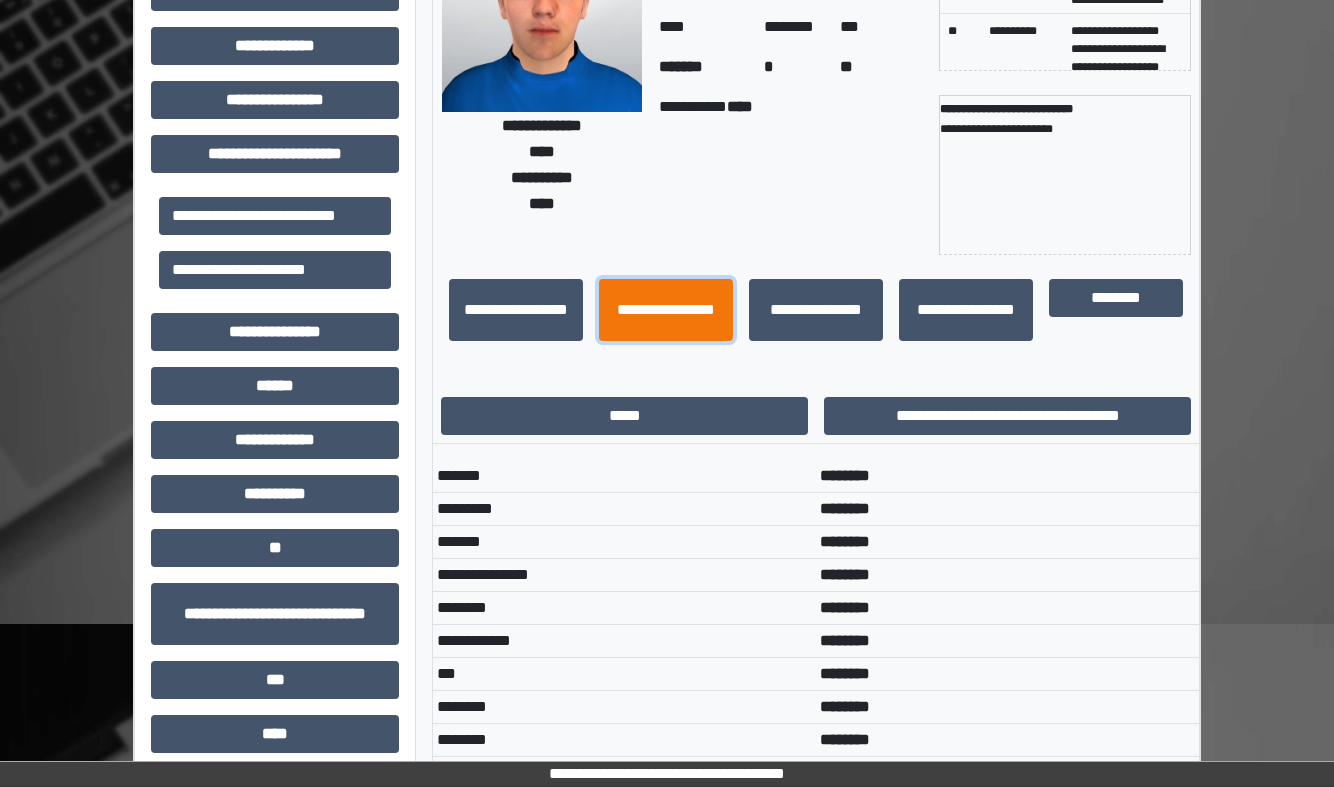 click on "**********" at bounding box center (666, 310) 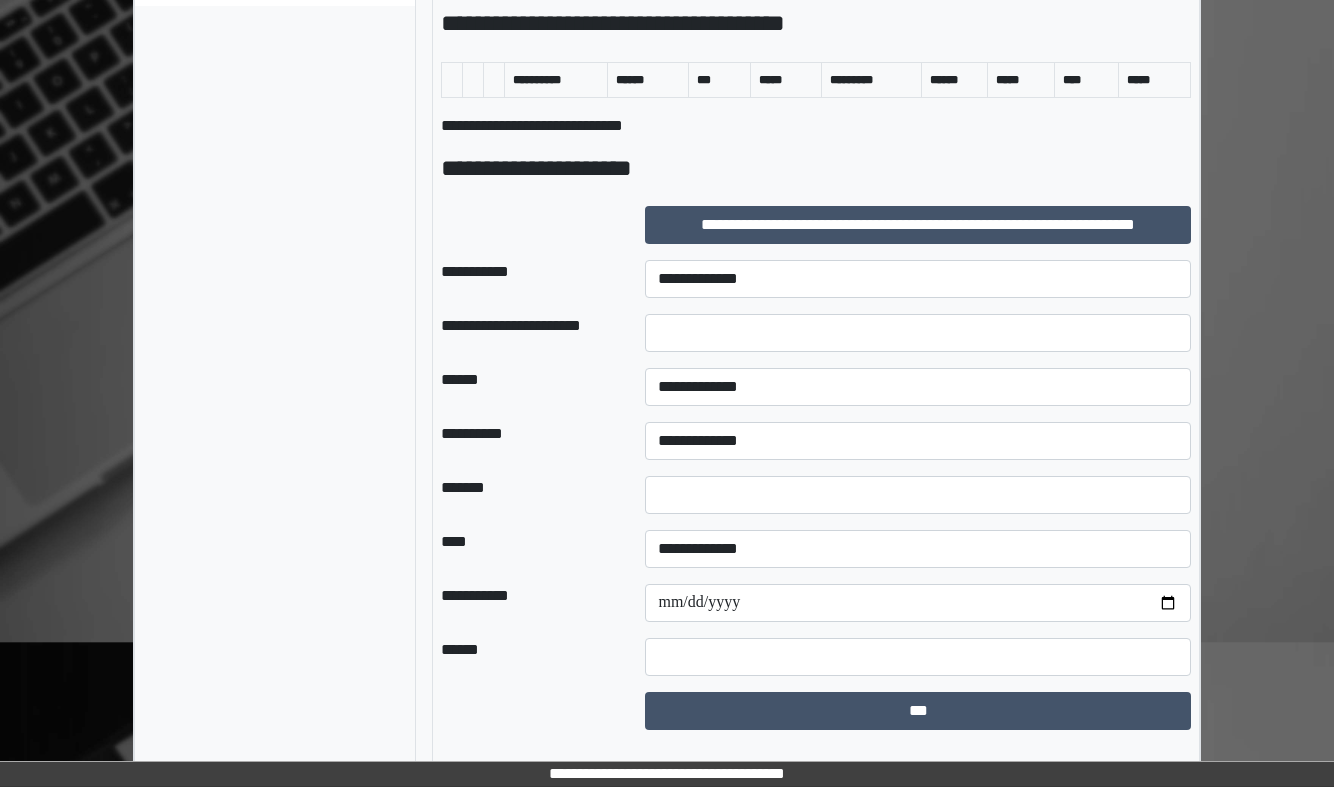 scroll, scrollTop: 856, scrollLeft: 0, axis: vertical 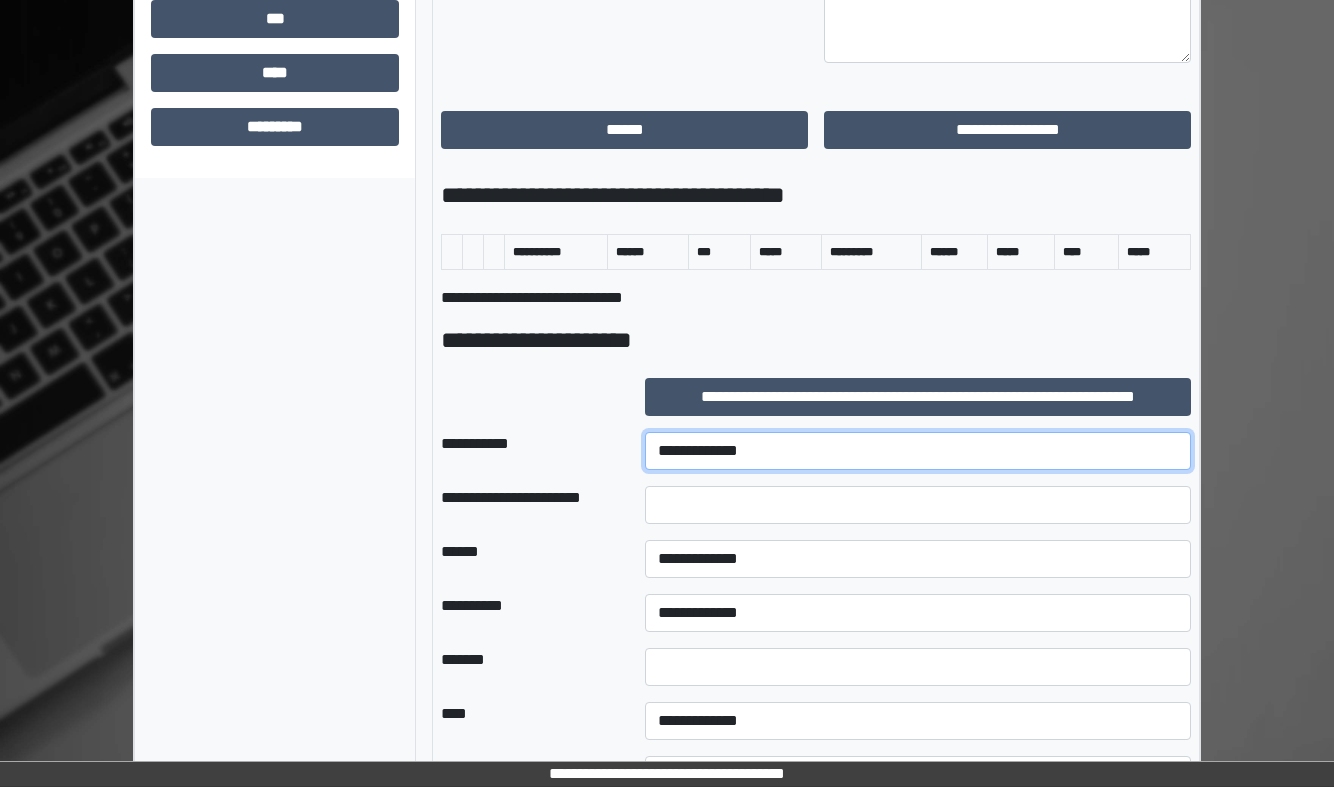 click on "**********" at bounding box center [918, 451] 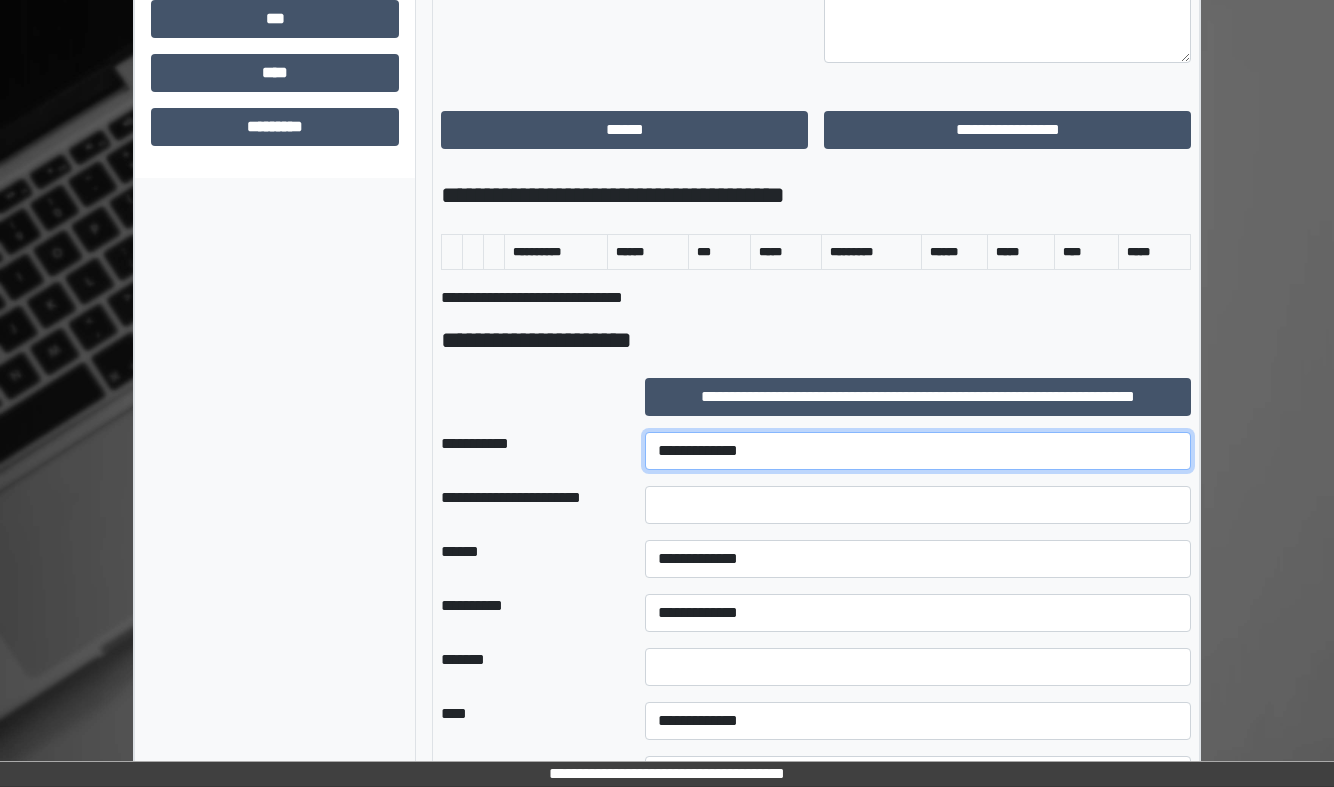 select on "***" 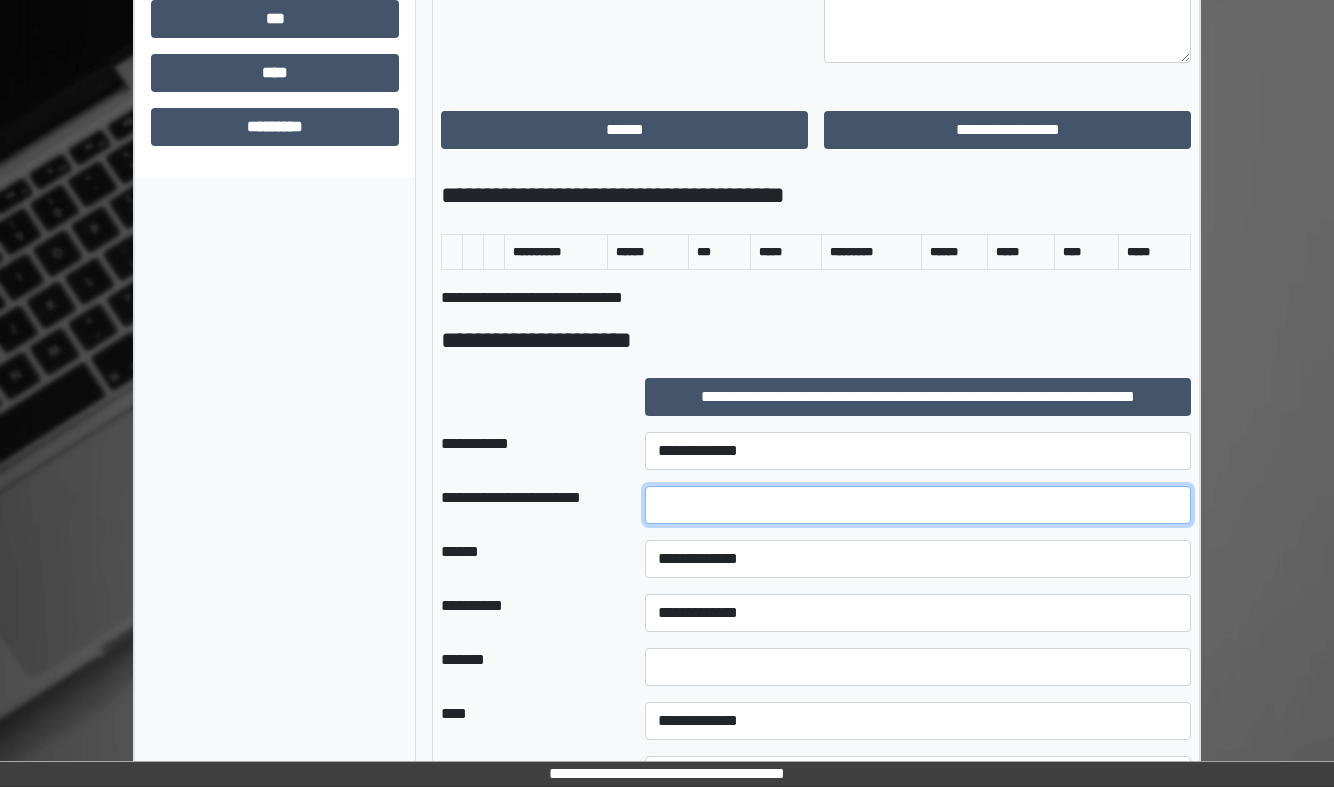 click at bounding box center [918, 505] 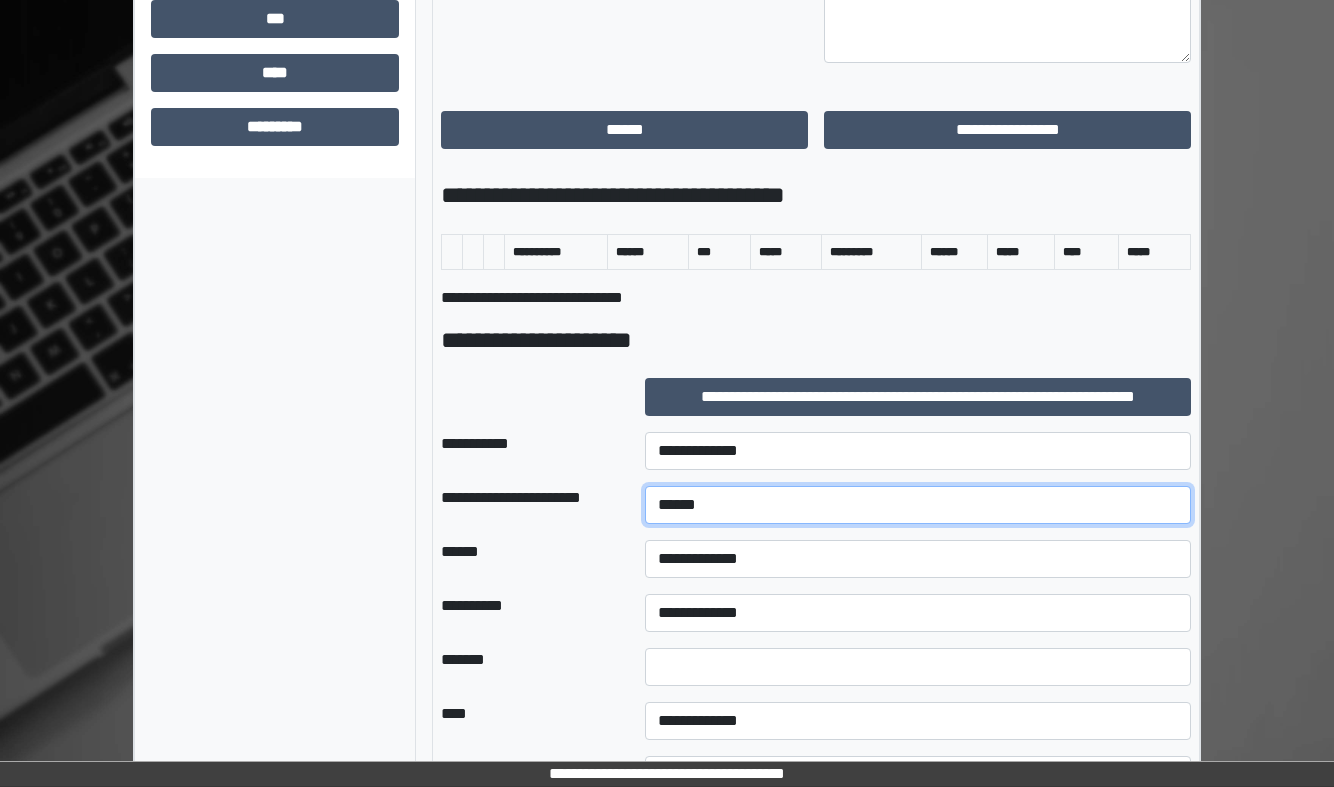 type on "*****" 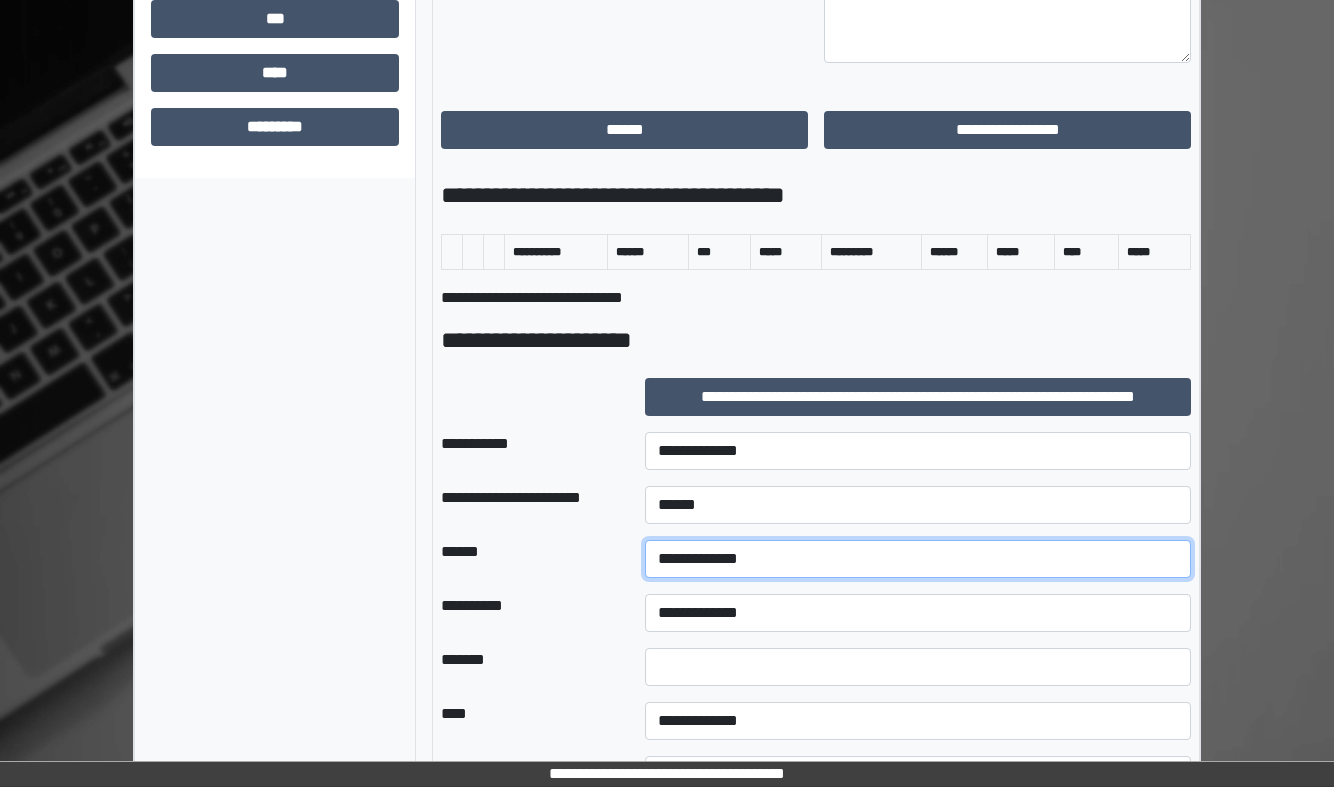 click on "**********" at bounding box center [918, 559] 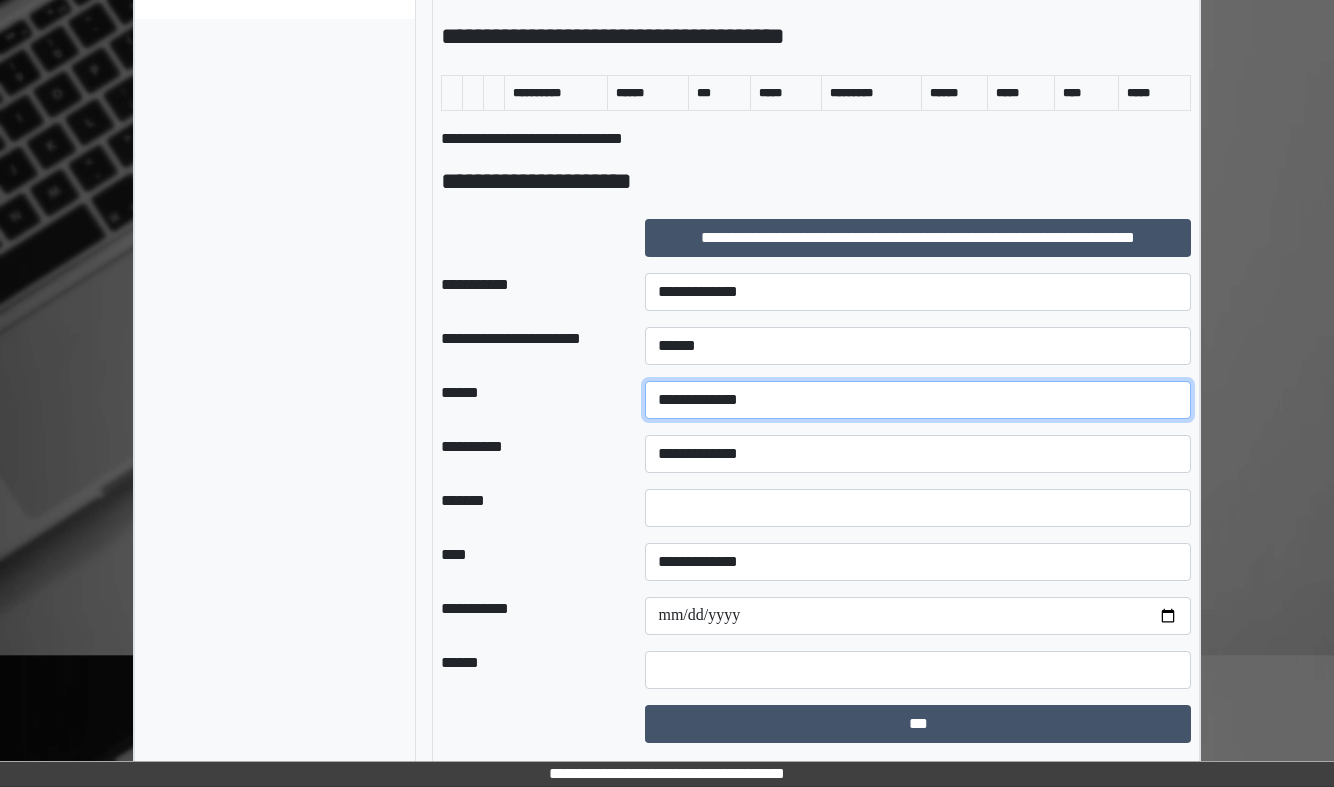 scroll, scrollTop: 1067, scrollLeft: 0, axis: vertical 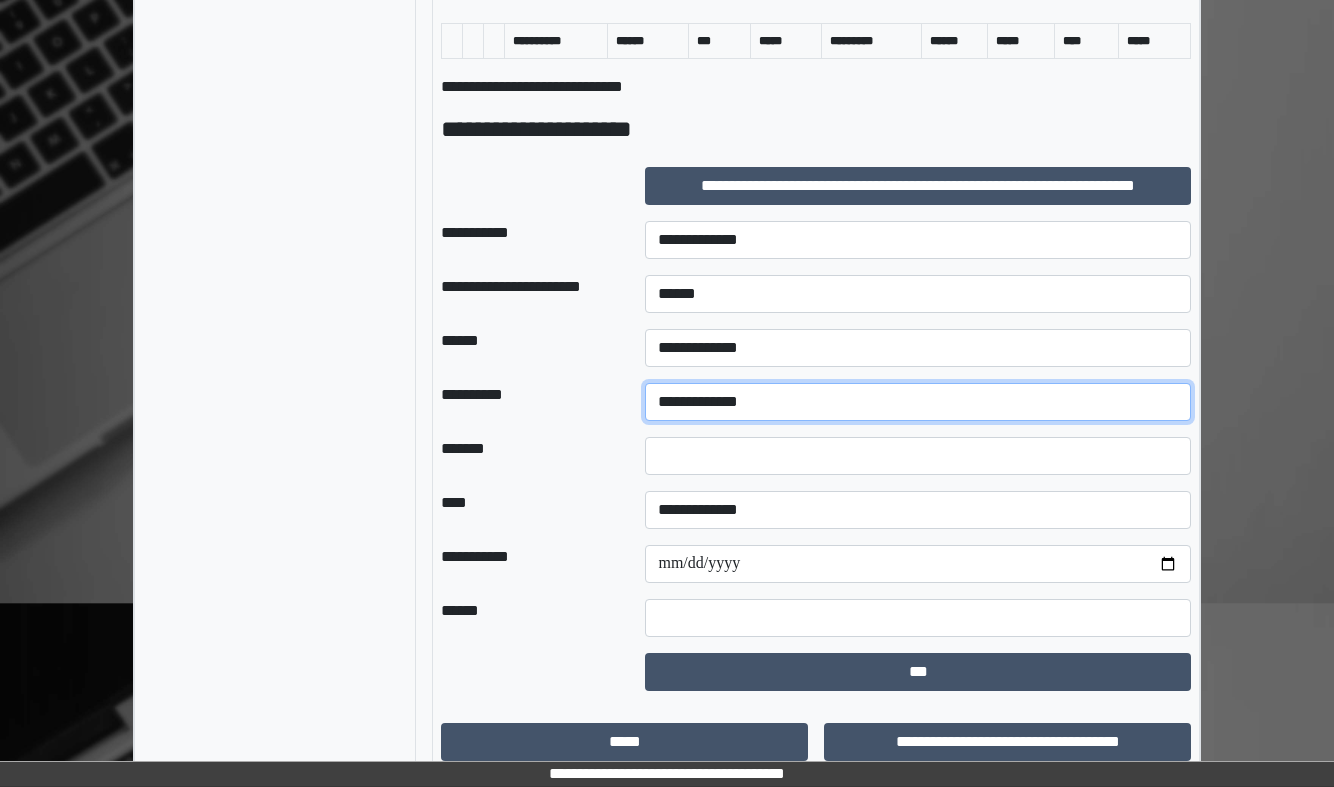 click on "**********" at bounding box center [918, 402] 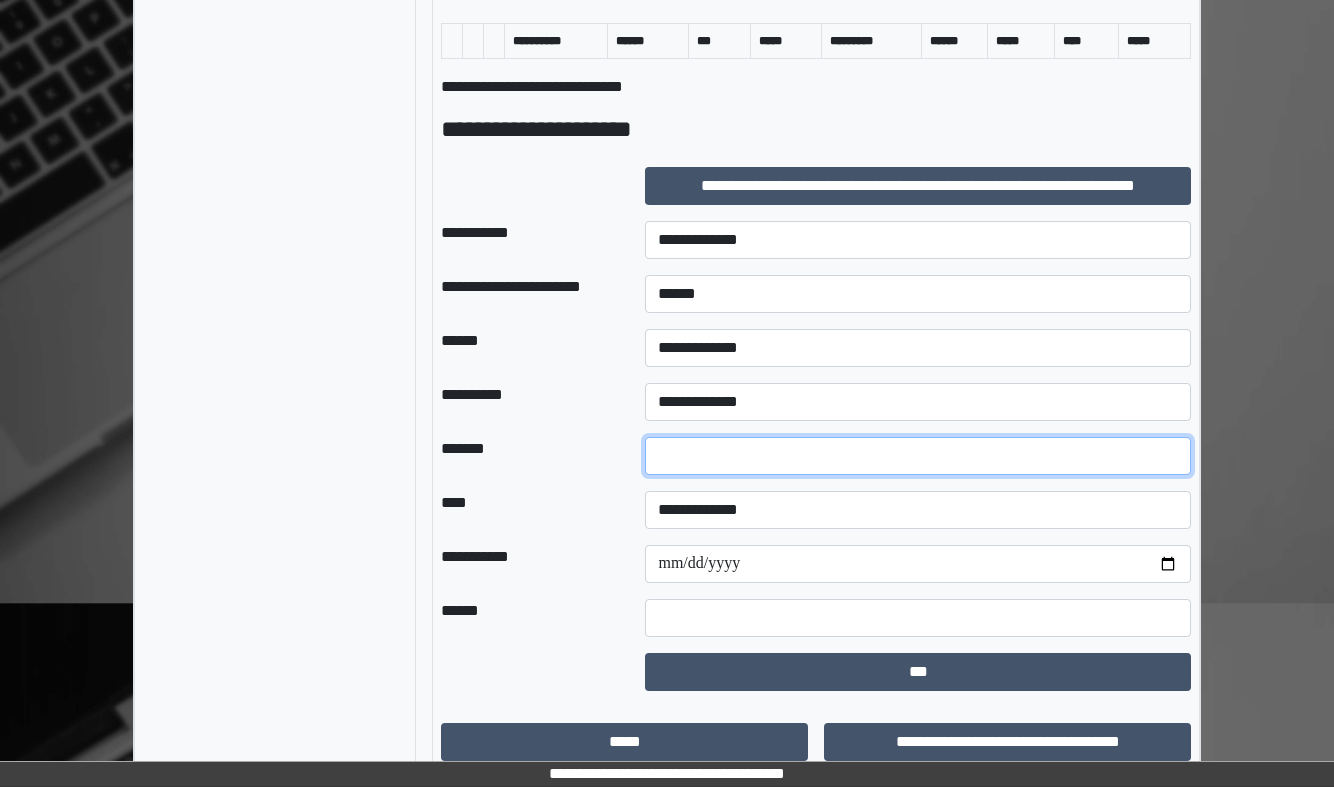 click at bounding box center (918, 456) 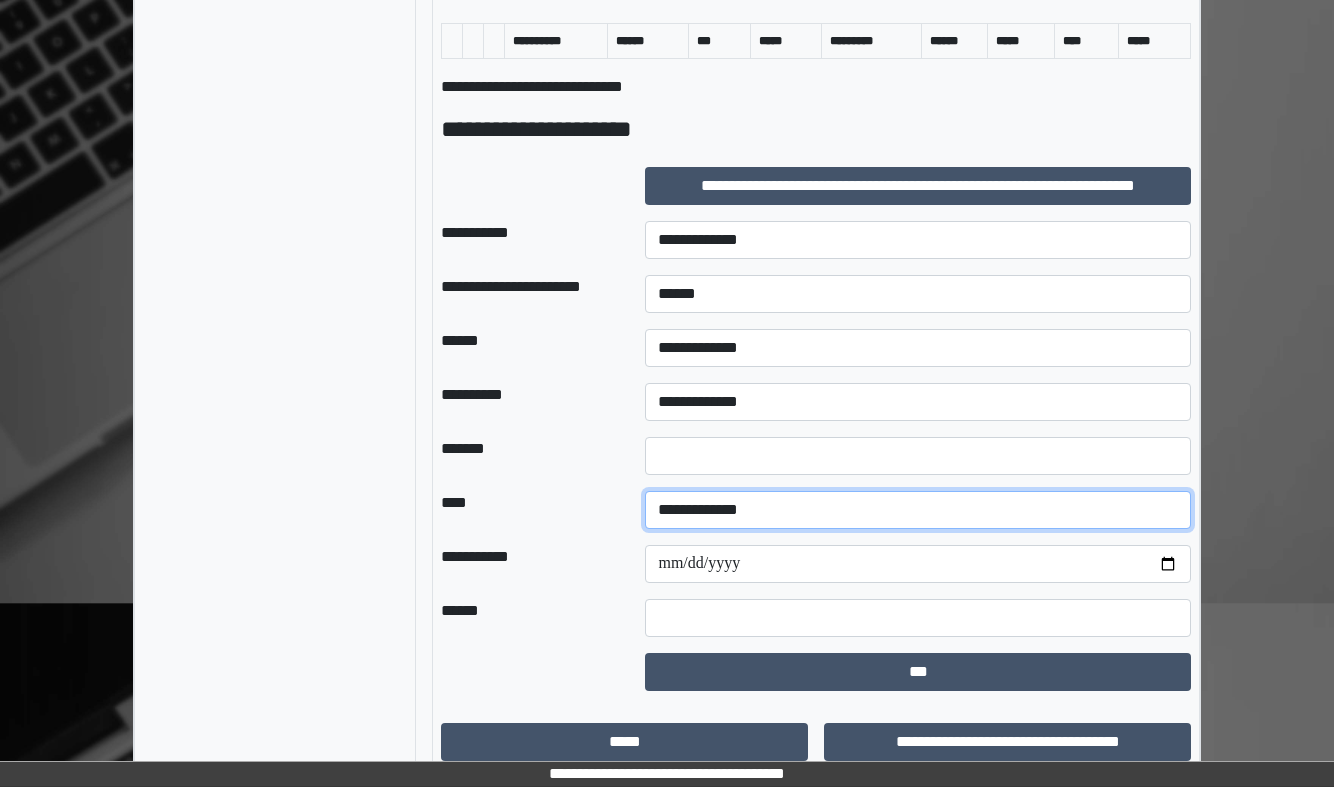 click on "**********" at bounding box center (918, 510) 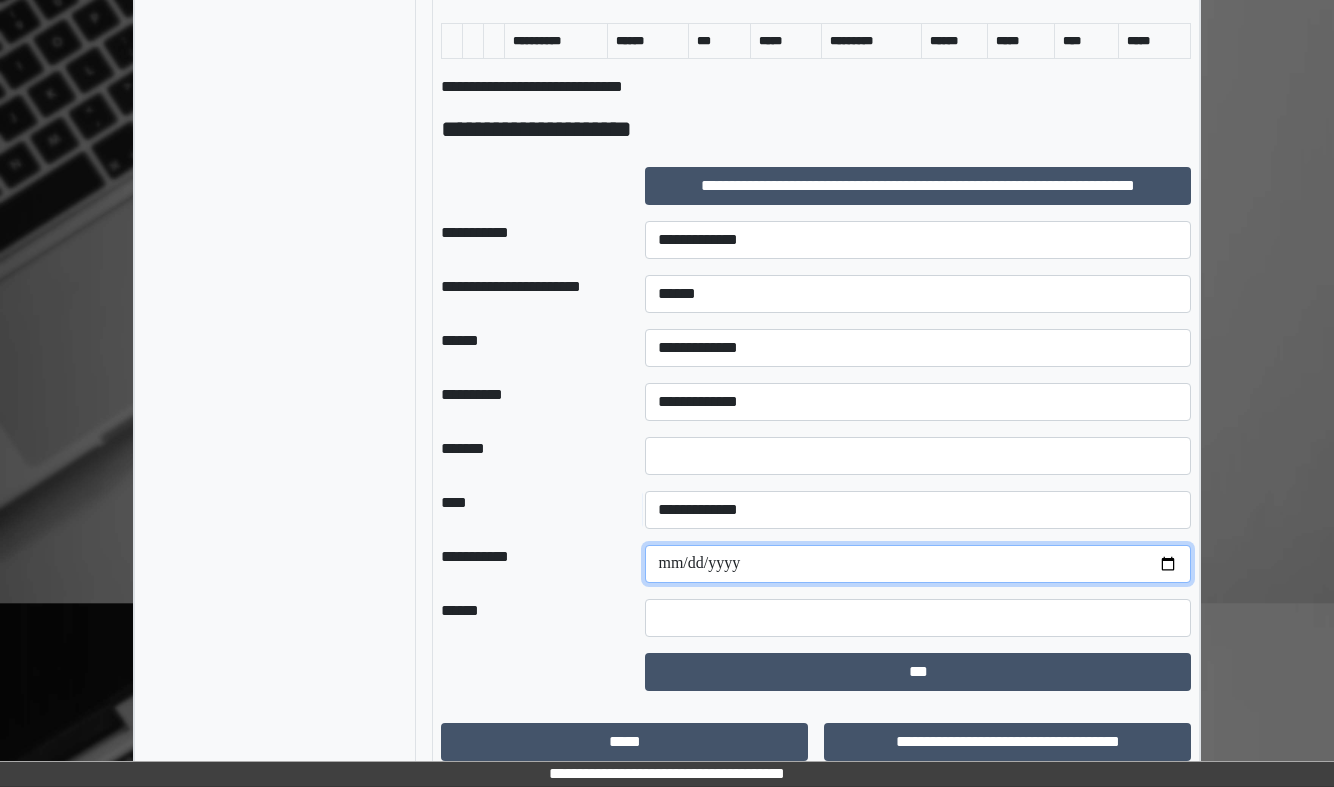 click at bounding box center (918, 564) 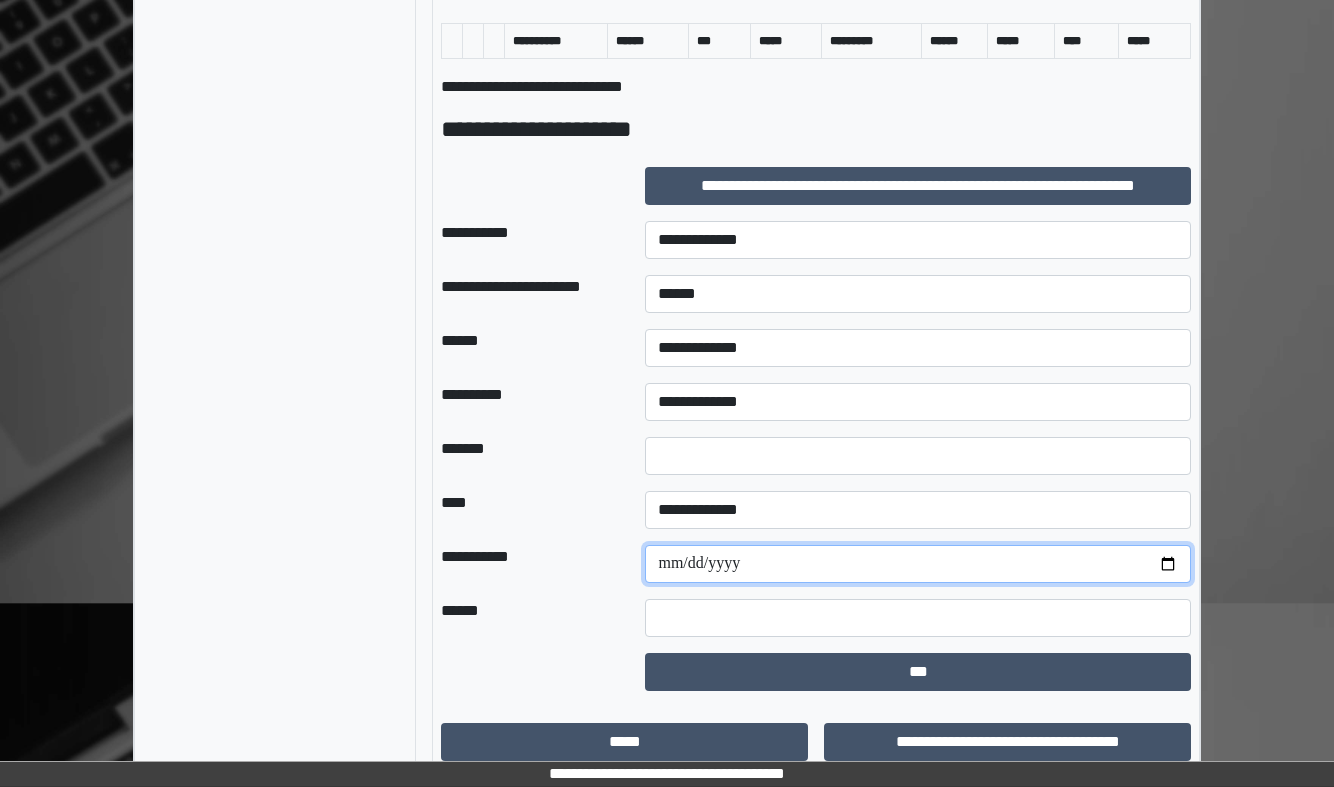 type on "**********" 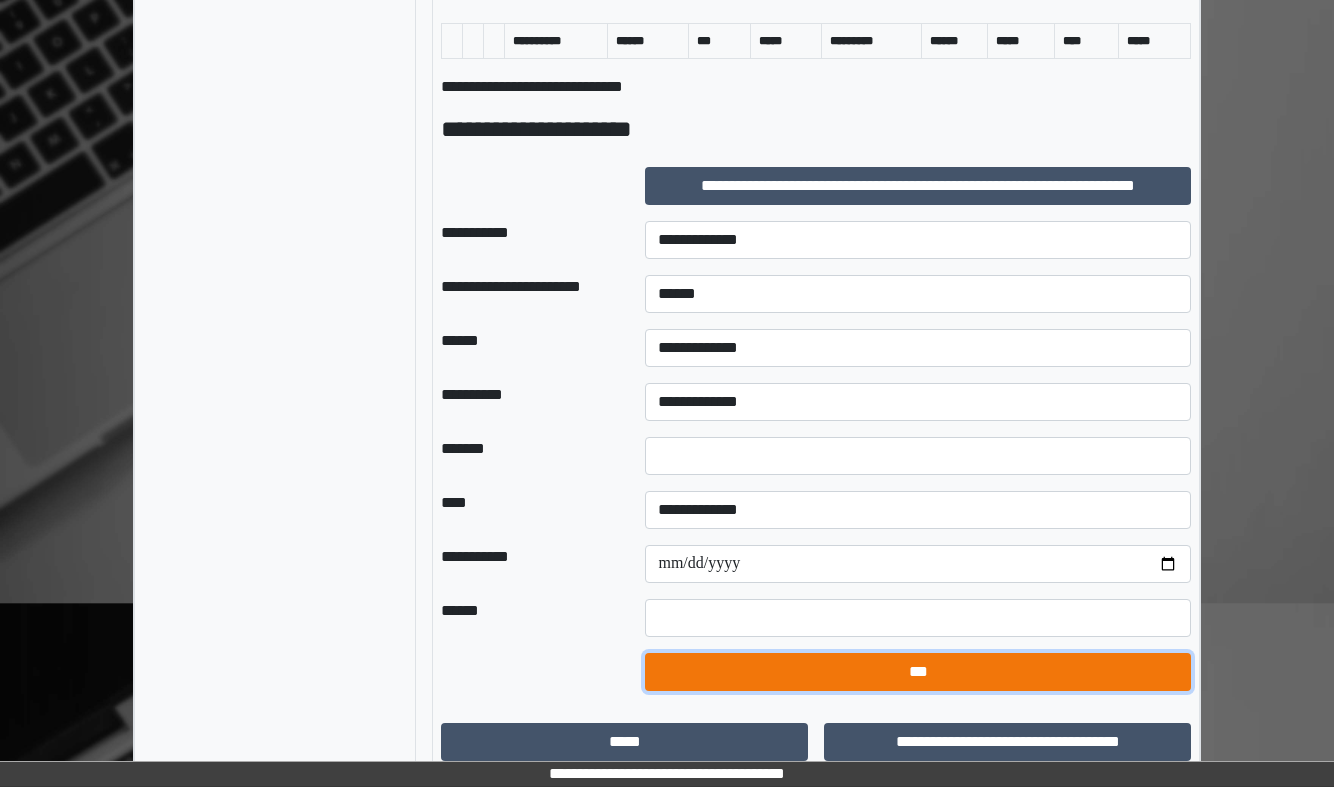 click on "***" at bounding box center (918, 672) 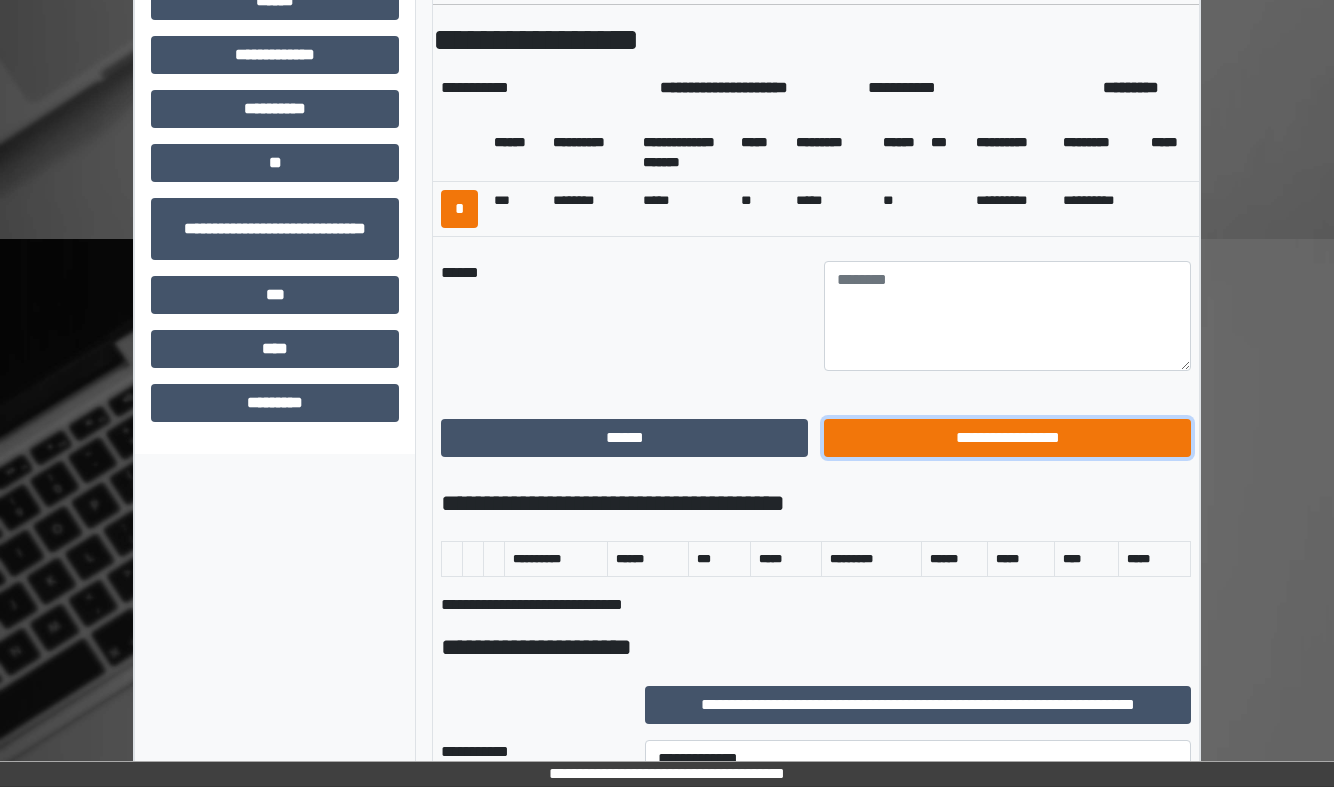 click on "**********" at bounding box center [1007, 438] 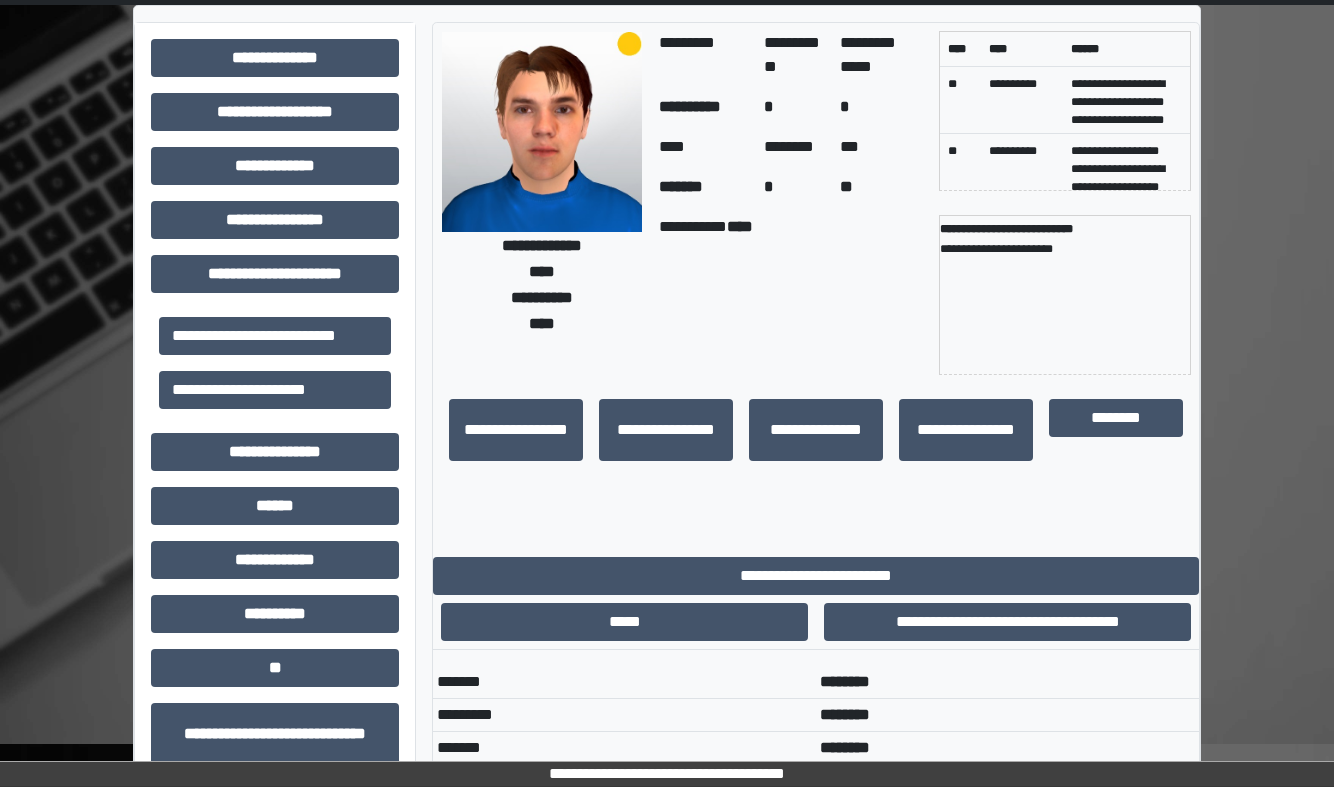 scroll, scrollTop: 71, scrollLeft: 0, axis: vertical 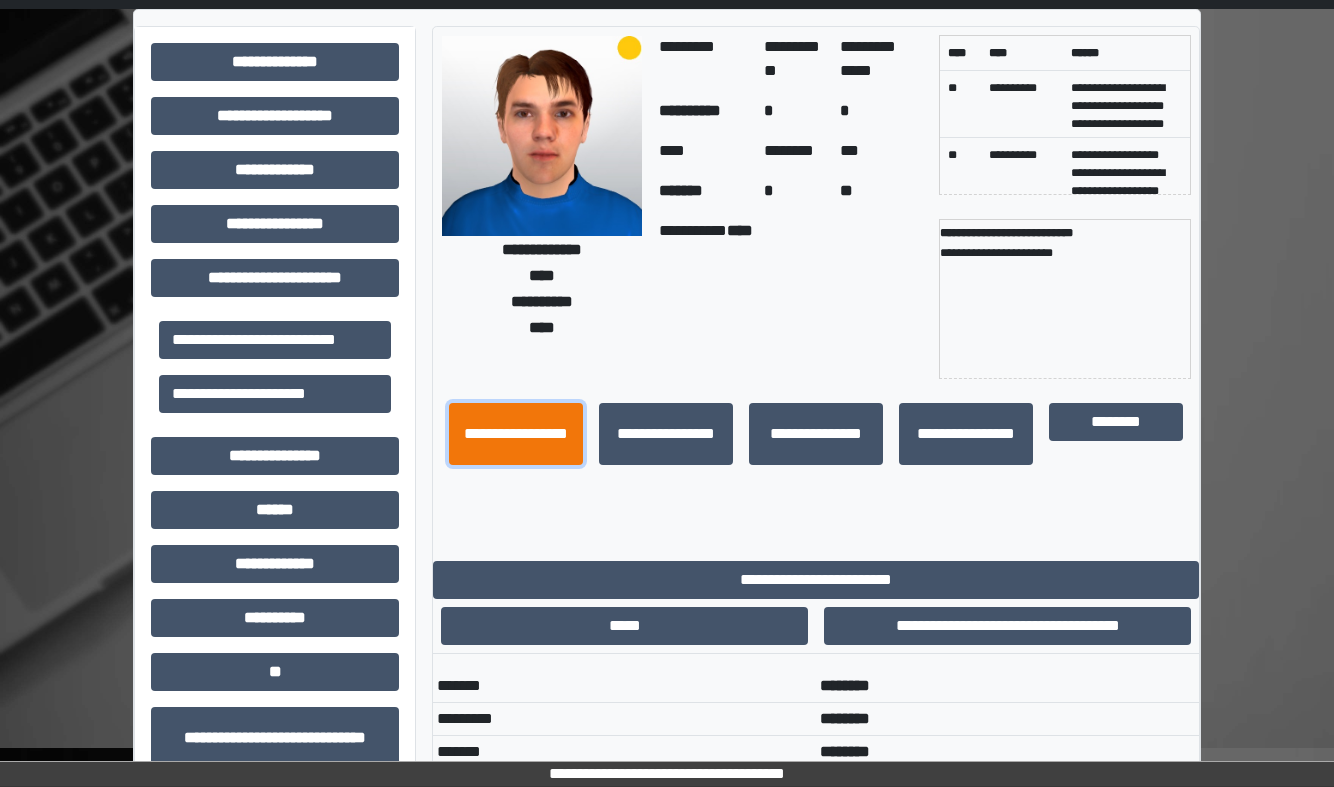 click on "**********" at bounding box center [516, 434] 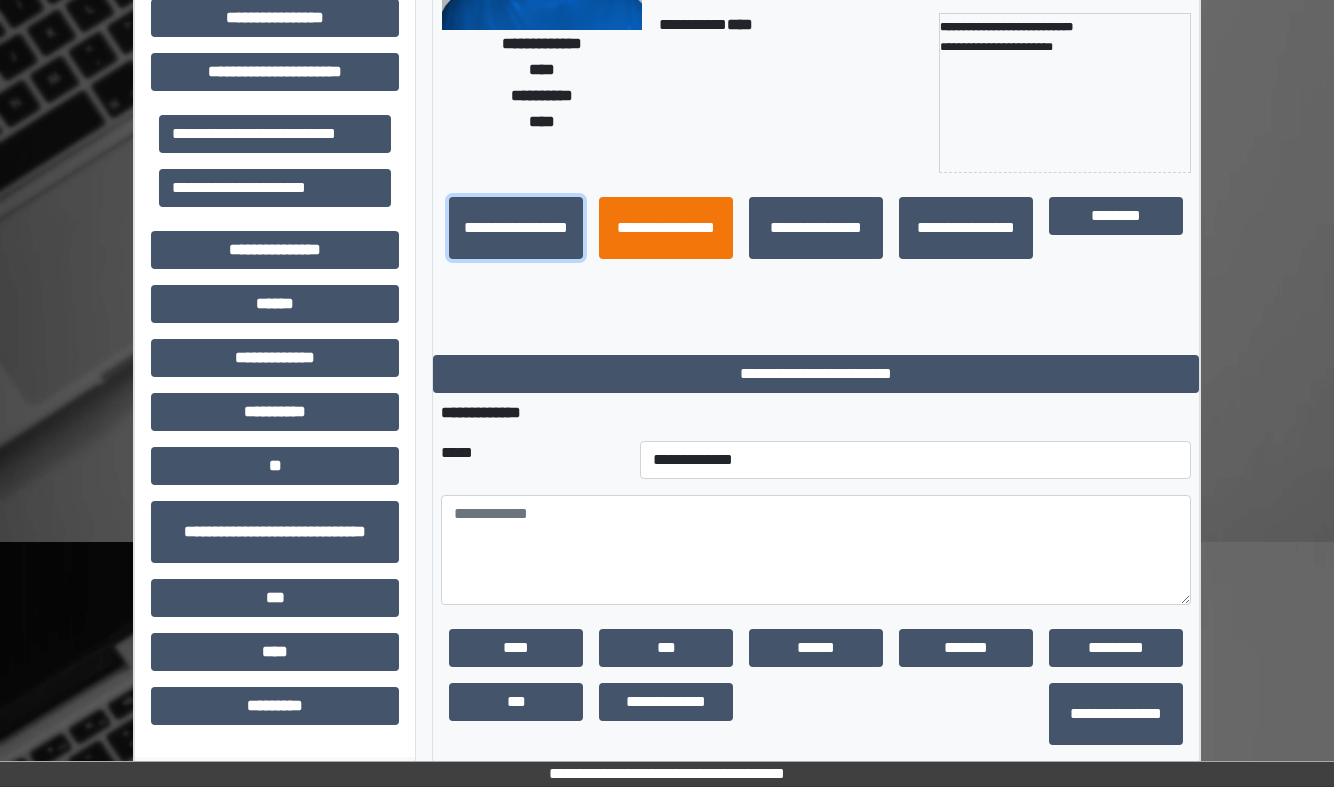 scroll, scrollTop: 306, scrollLeft: 0, axis: vertical 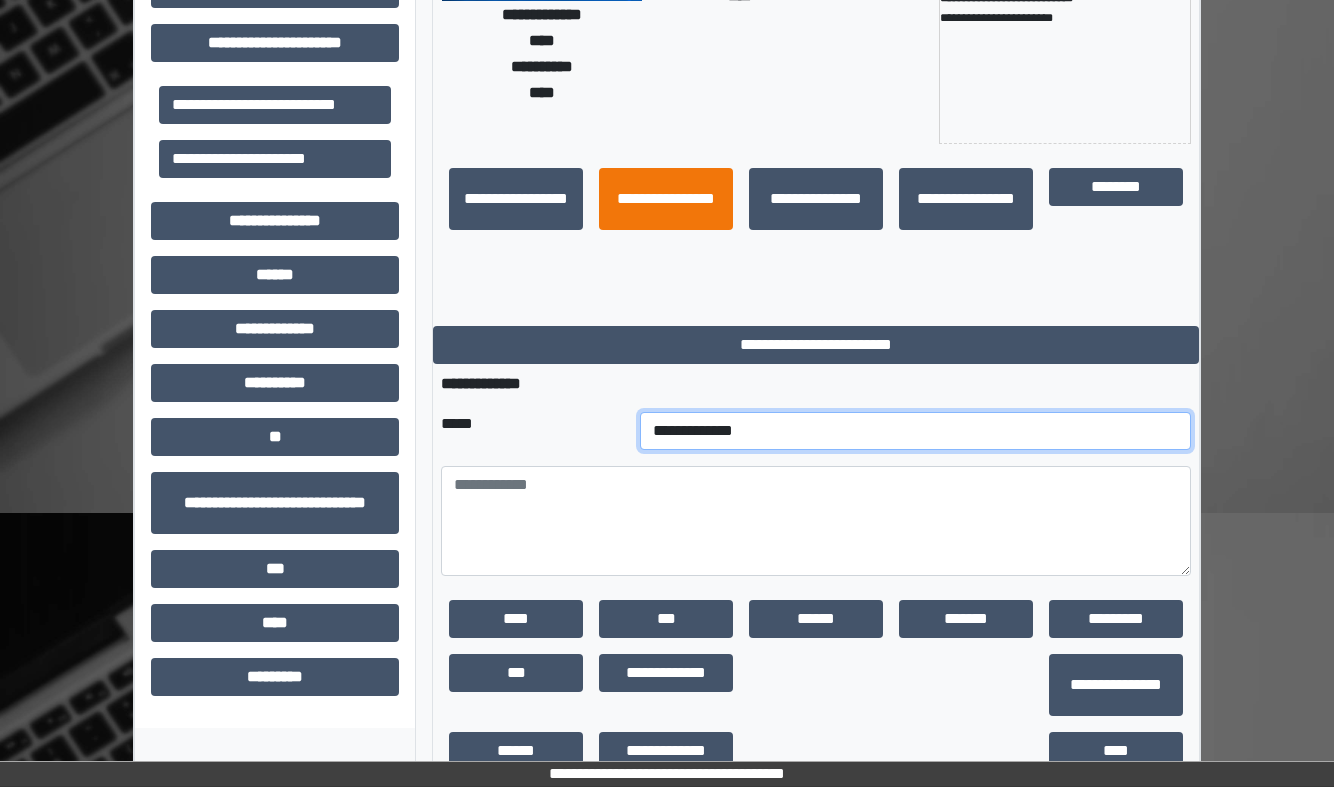click on "**********" at bounding box center [915, 431] 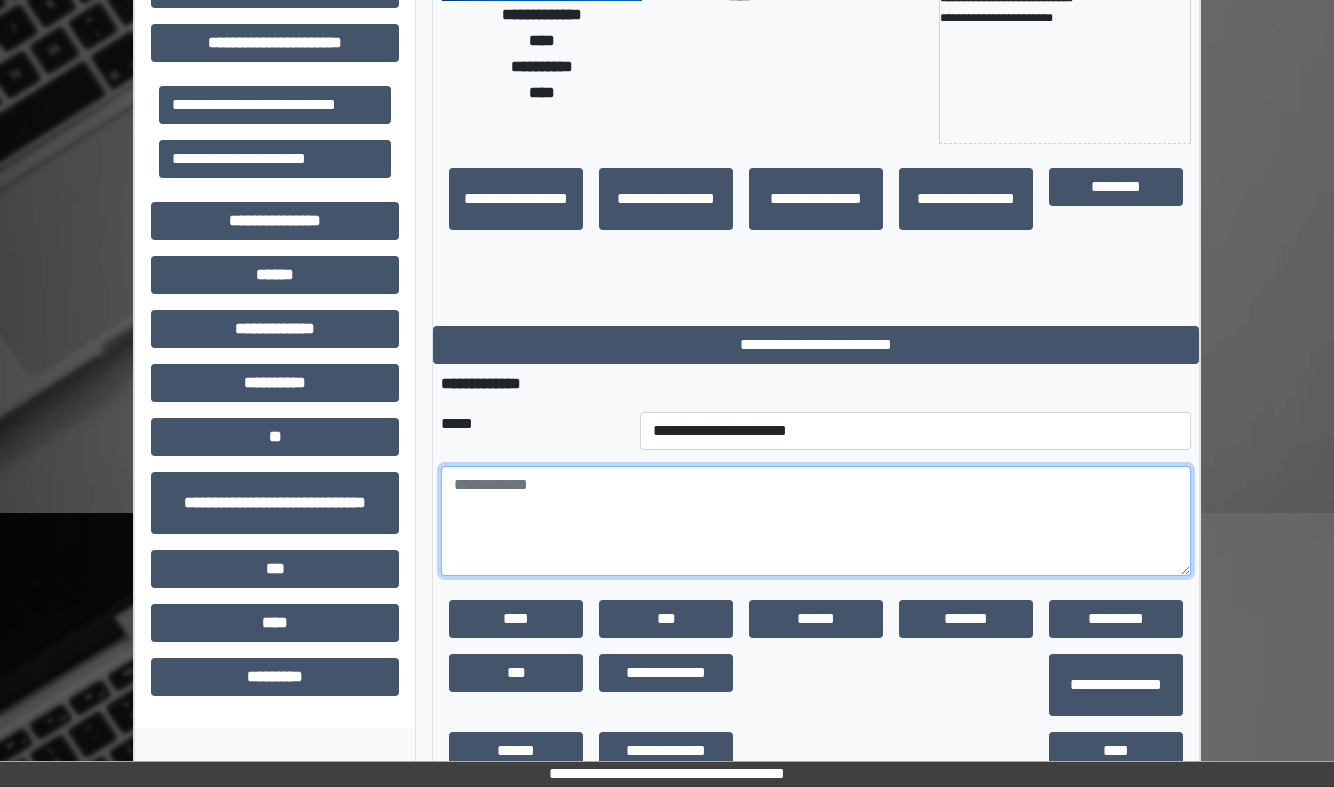 click at bounding box center (816, 521) 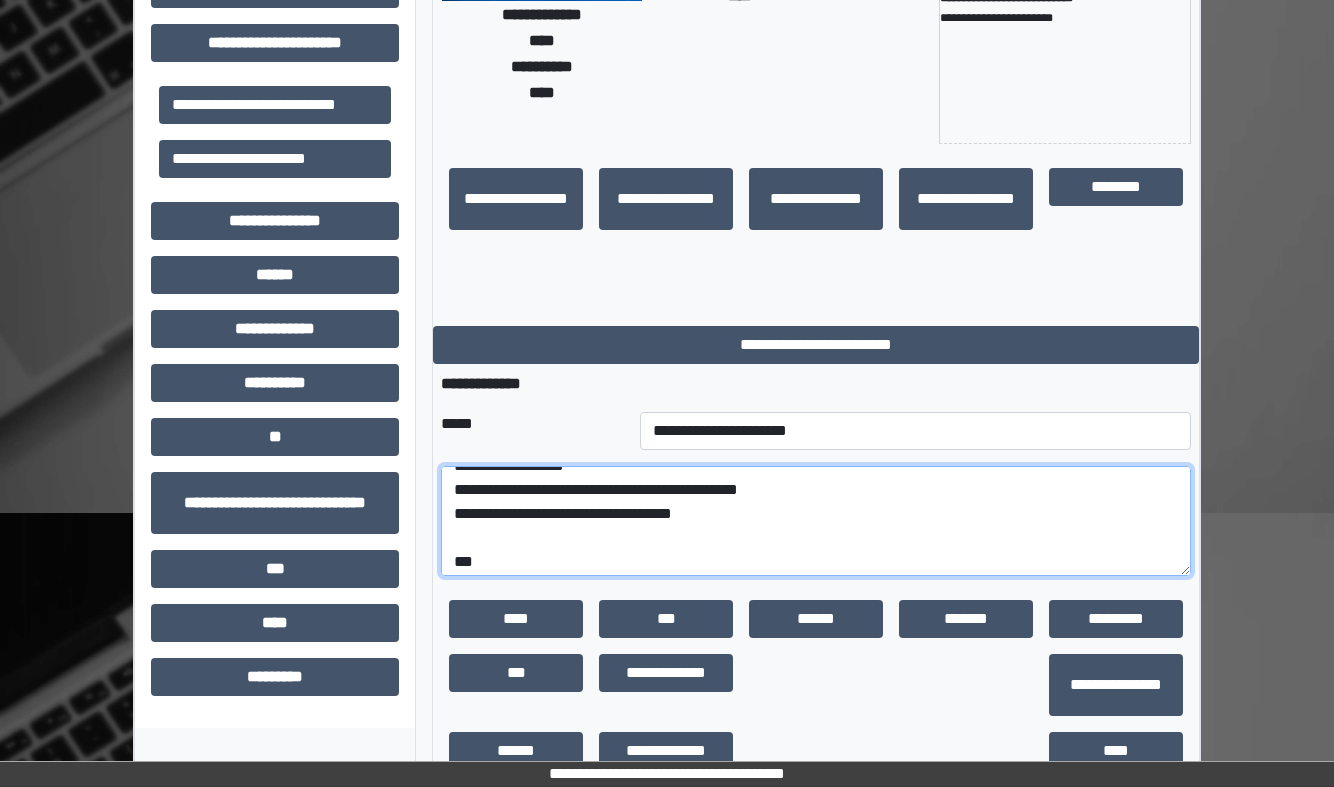 scroll, scrollTop: 474, scrollLeft: 0, axis: vertical 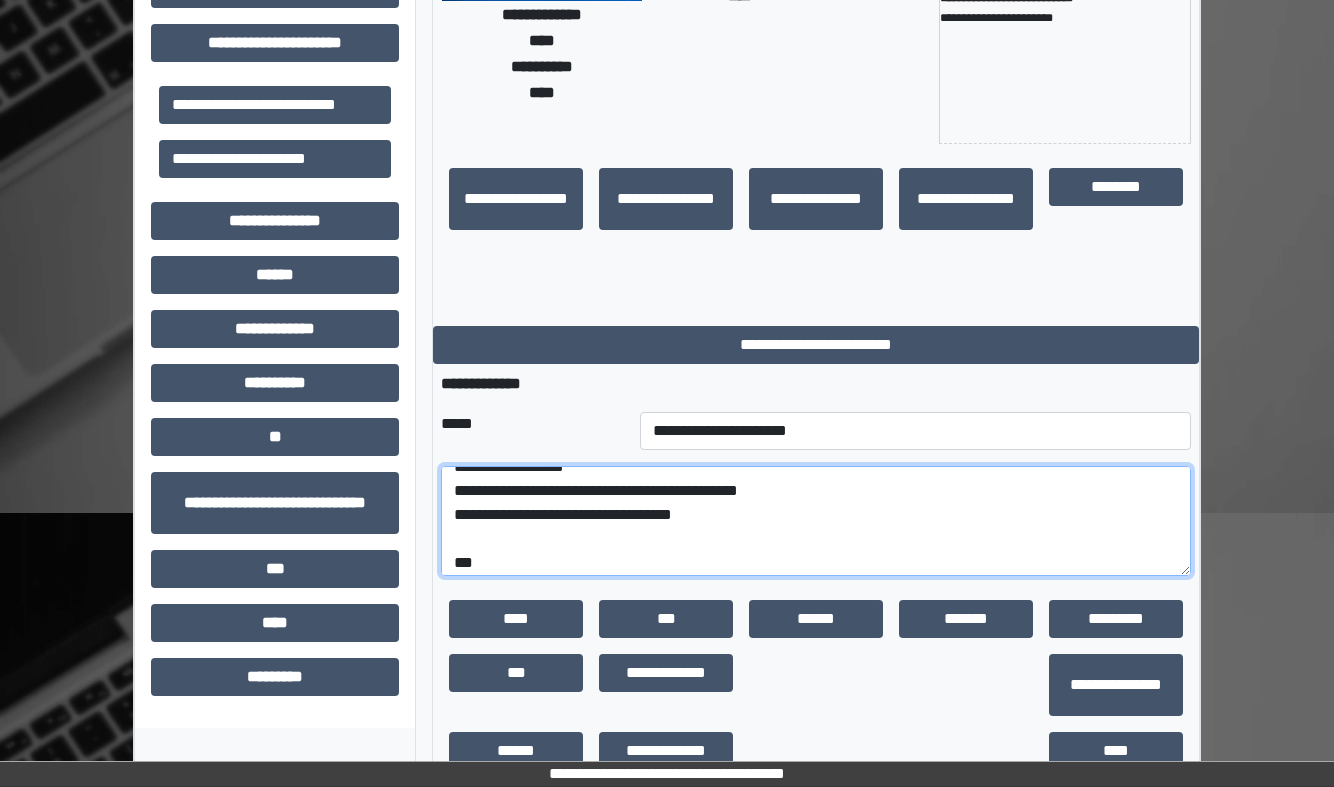 type on "**********" 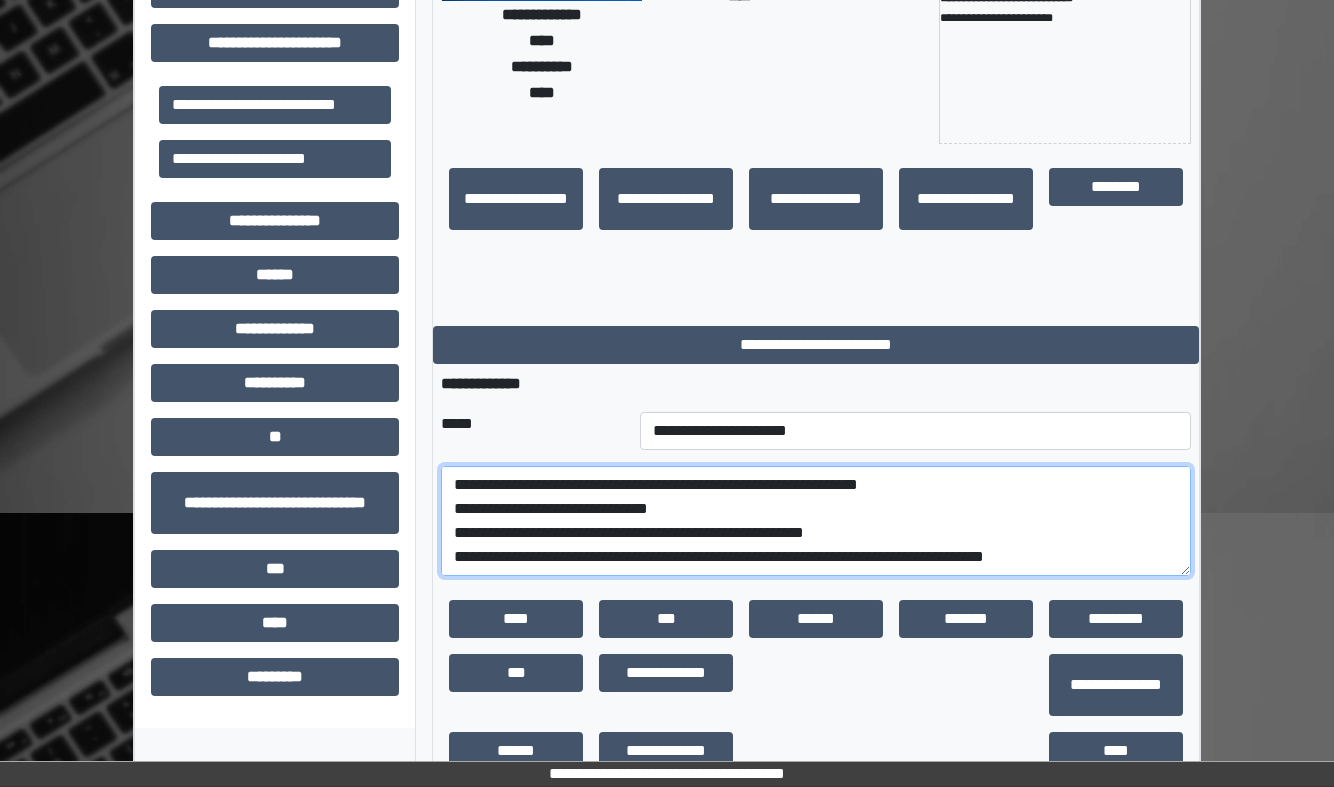 scroll, scrollTop: 1152, scrollLeft: 0, axis: vertical 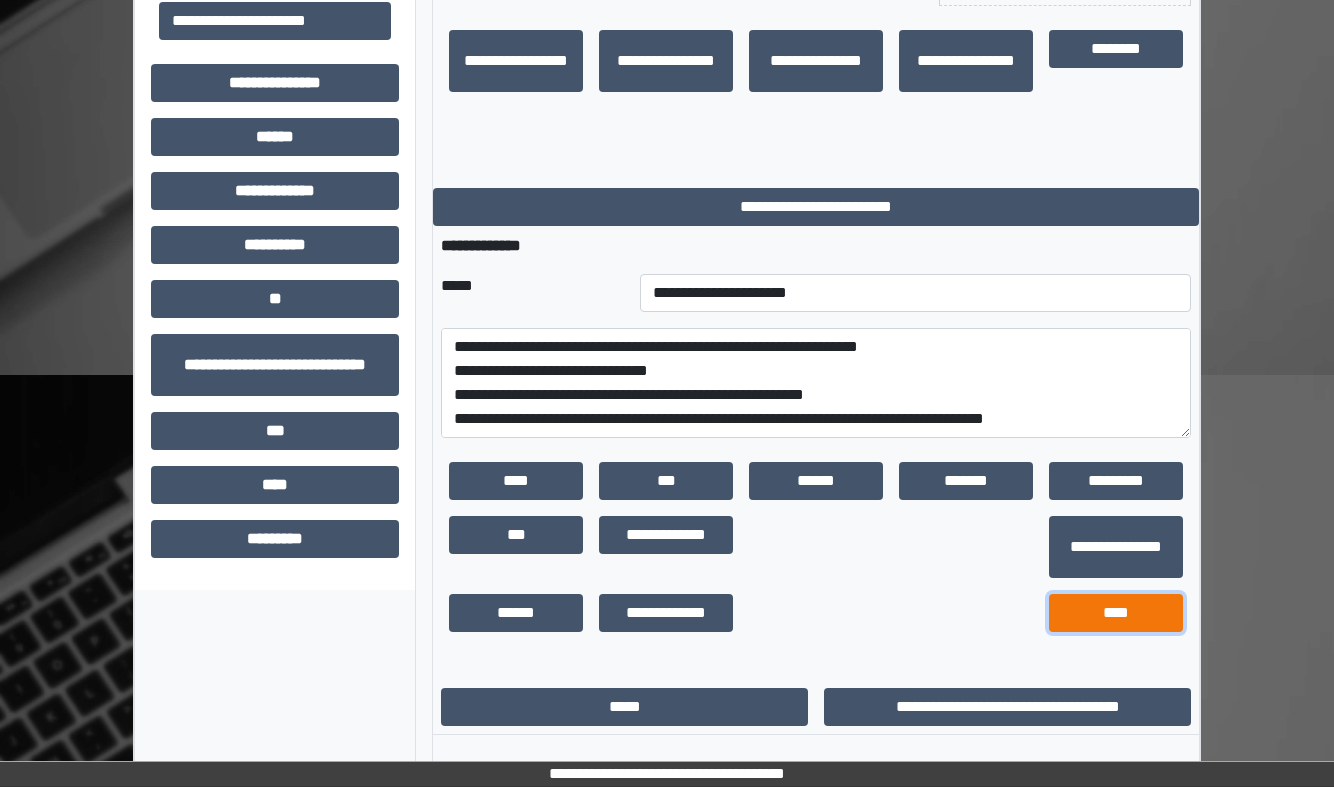 click on "****" at bounding box center (1116, 613) 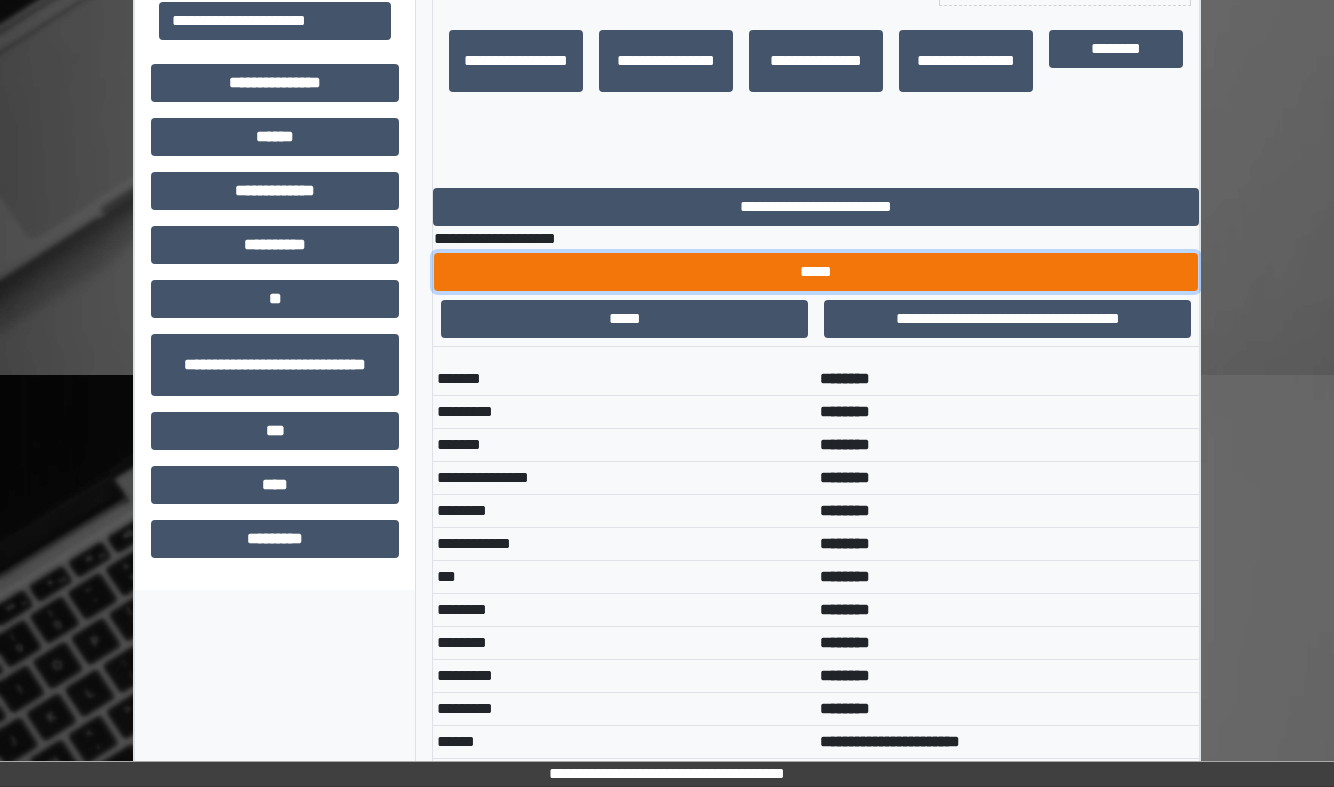 click on "*****" at bounding box center (816, 272) 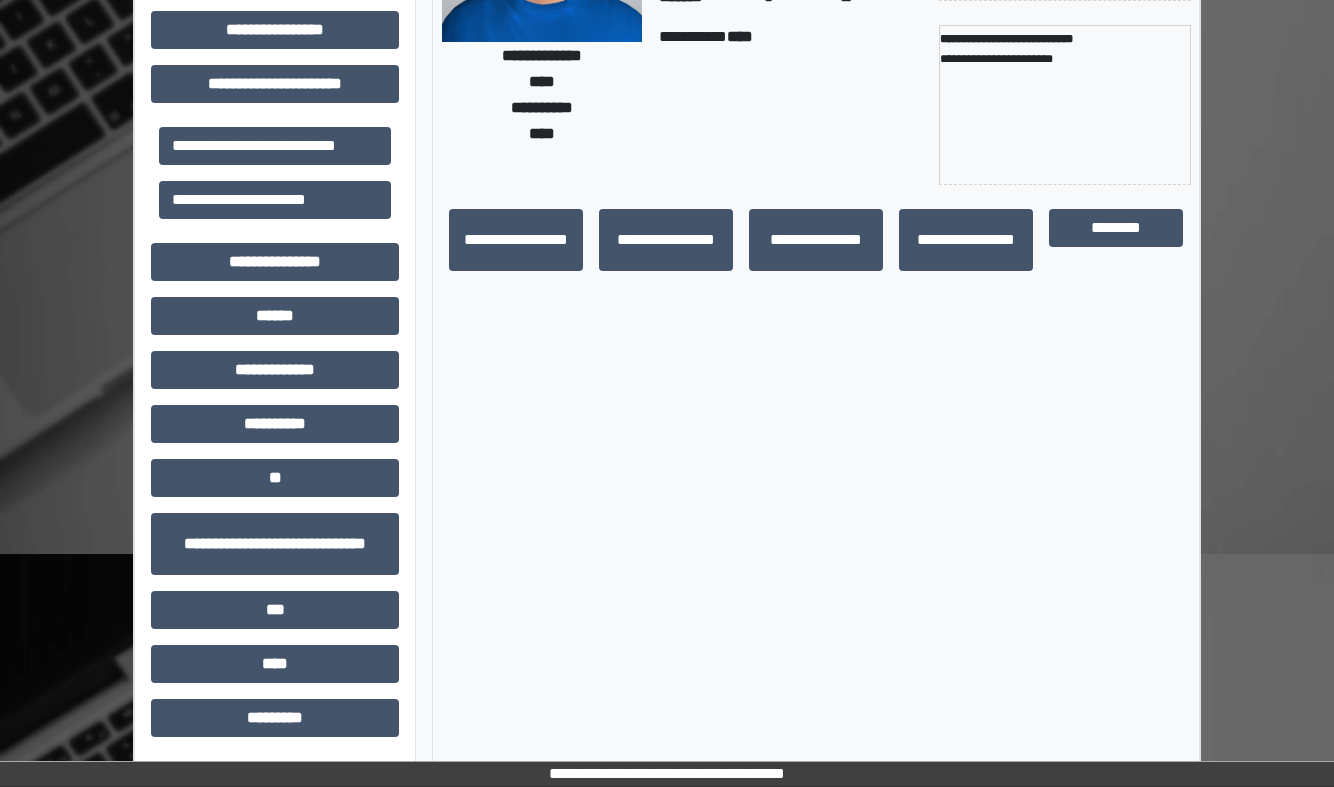scroll, scrollTop: 0, scrollLeft: 0, axis: both 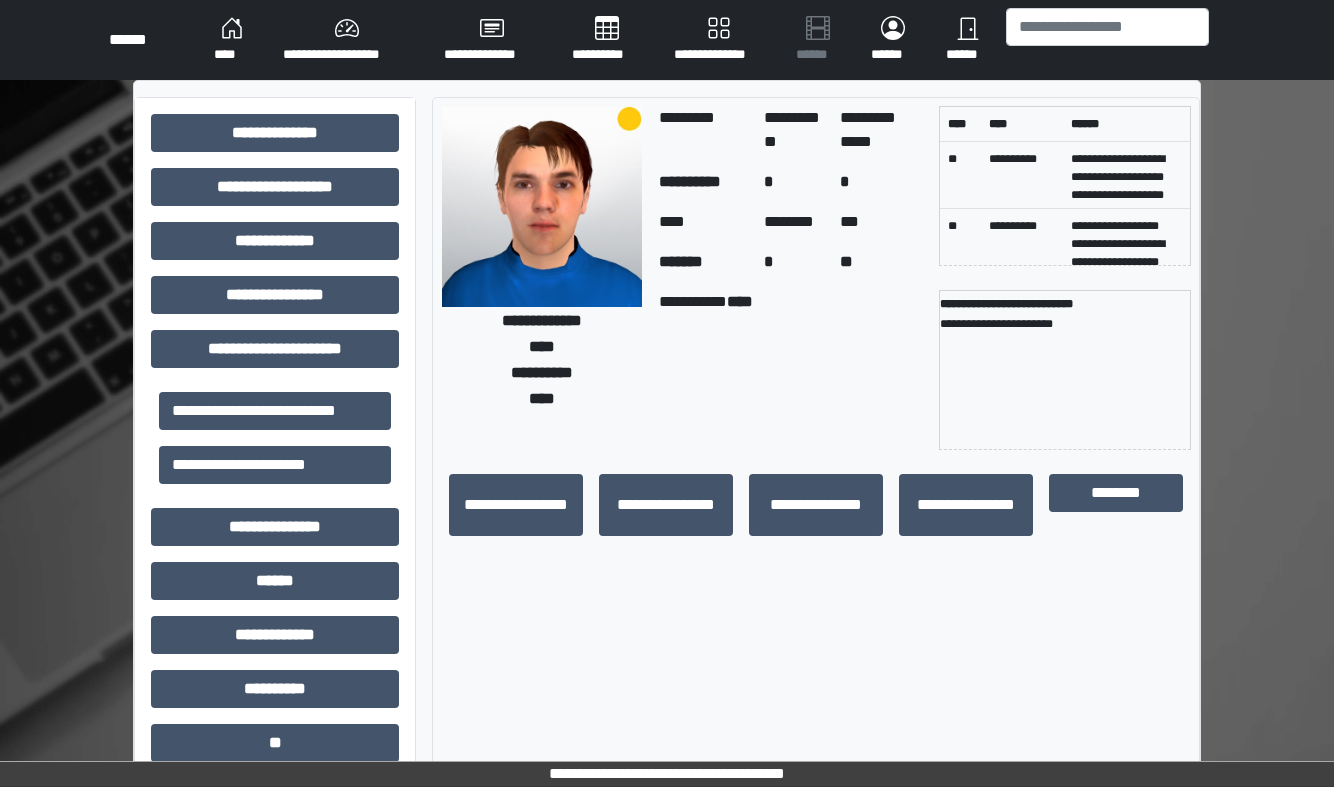 click on "****" at bounding box center [232, 40] 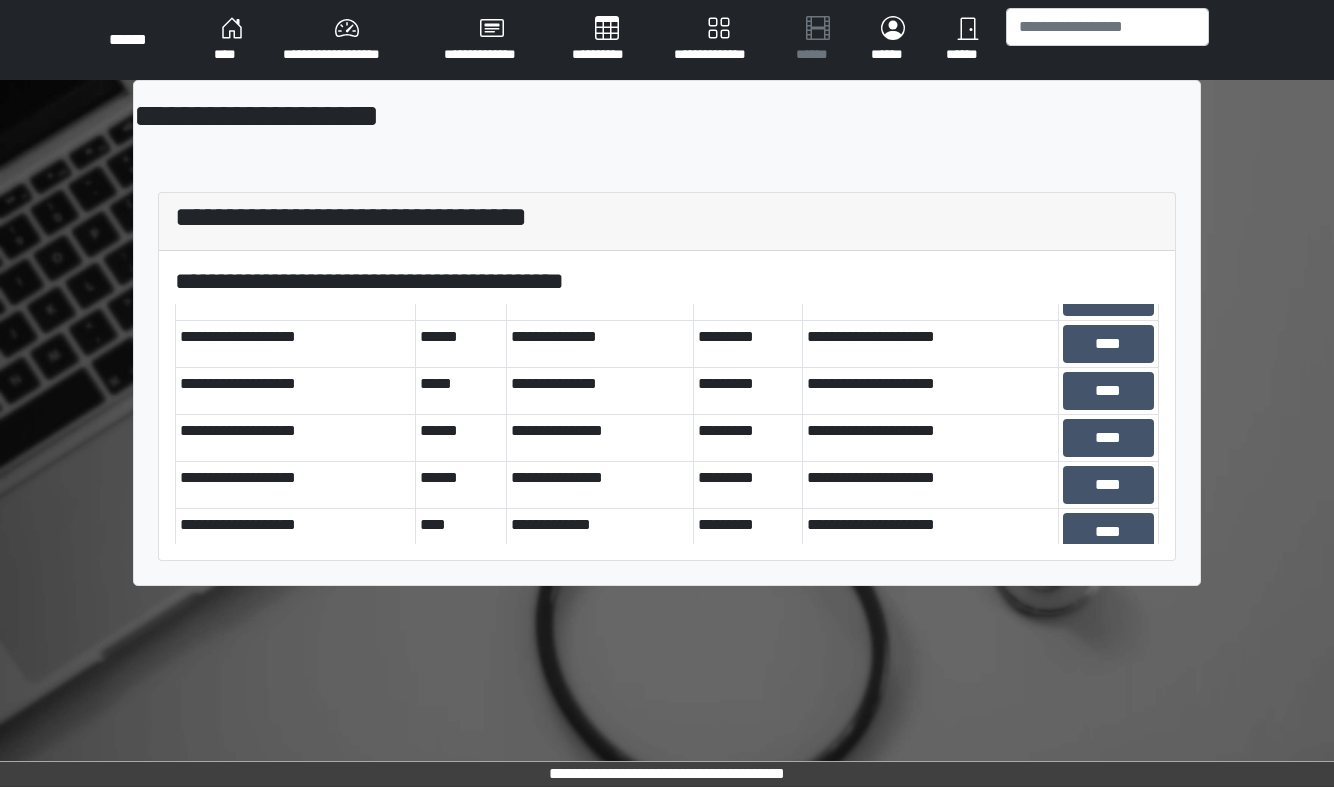 scroll, scrollTop: 92, scrollLeft: 0, axis: vertical 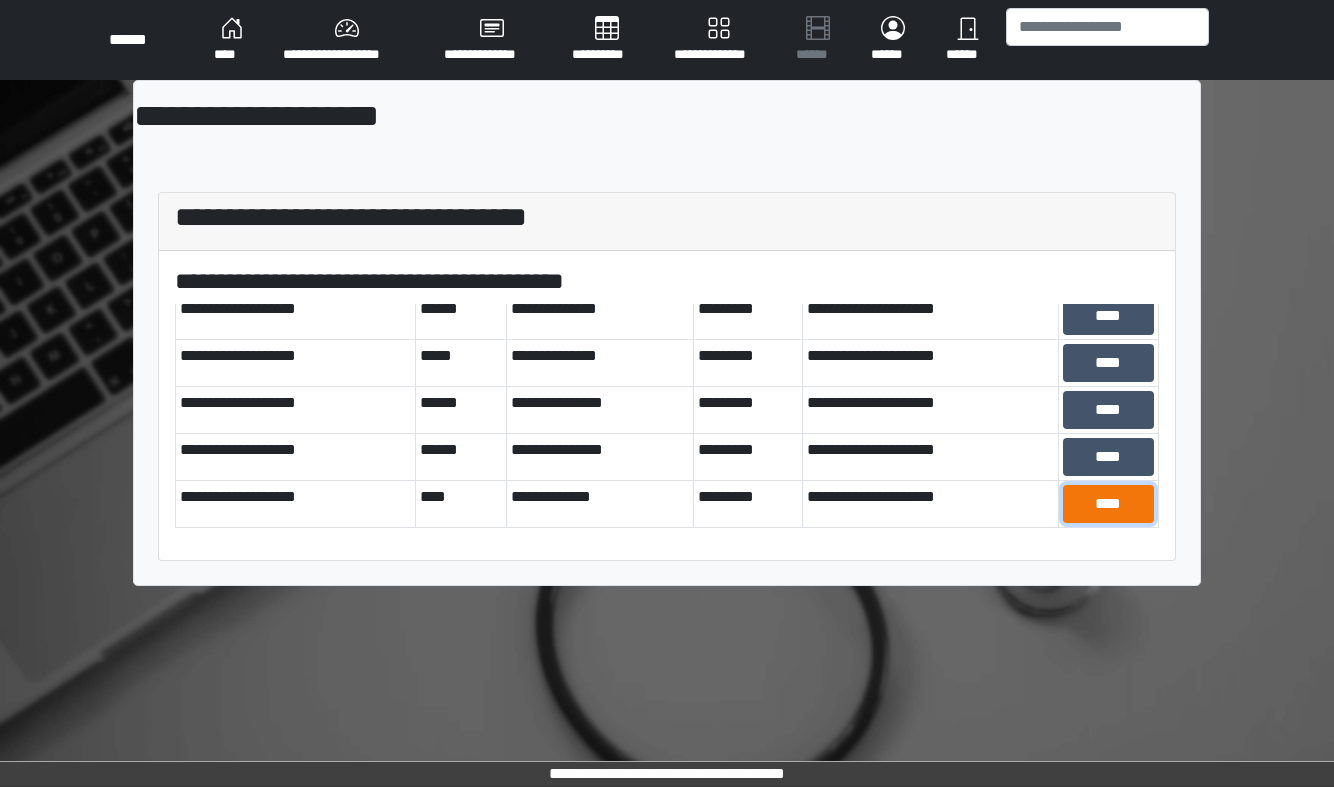 click on "****" at bounding box center [1108, 504] 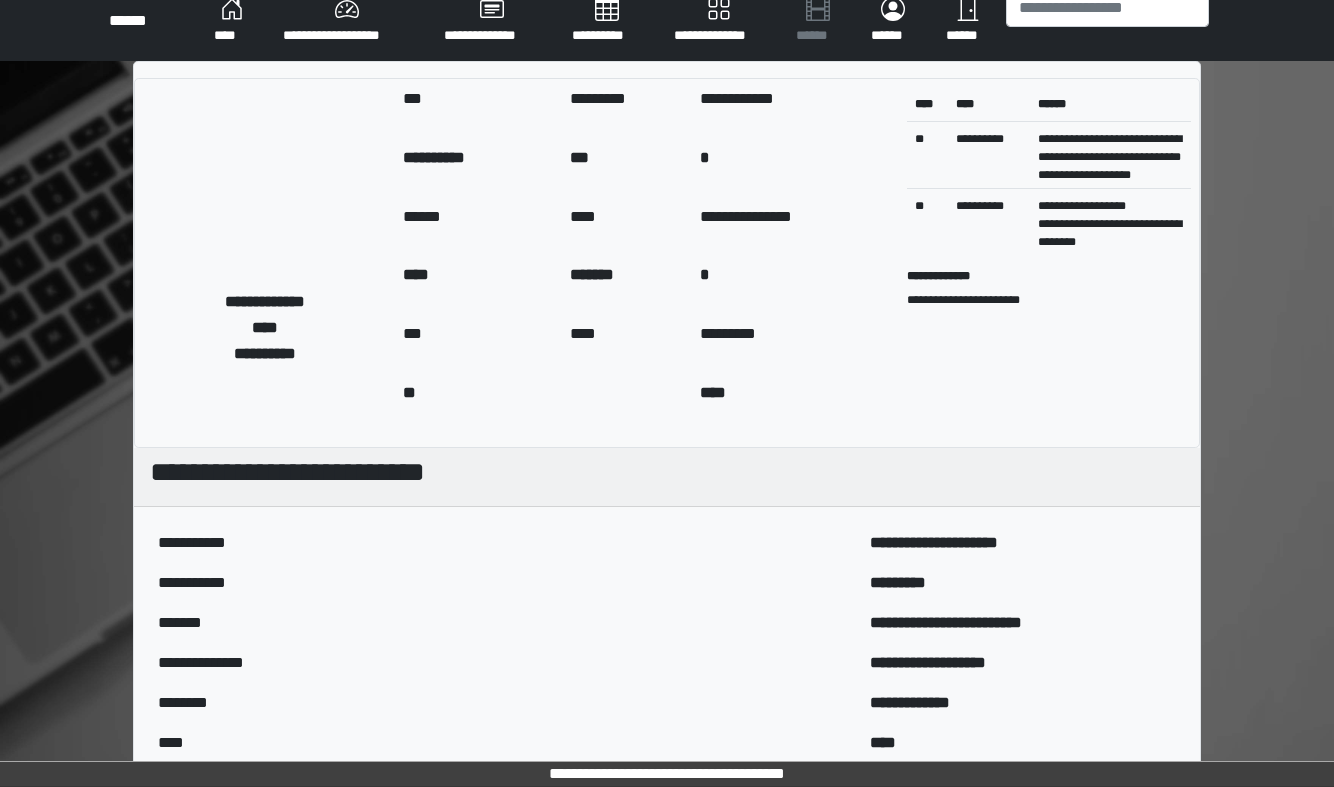 scroll, scrollTop: 0, scrollLeft: 0, axis: both 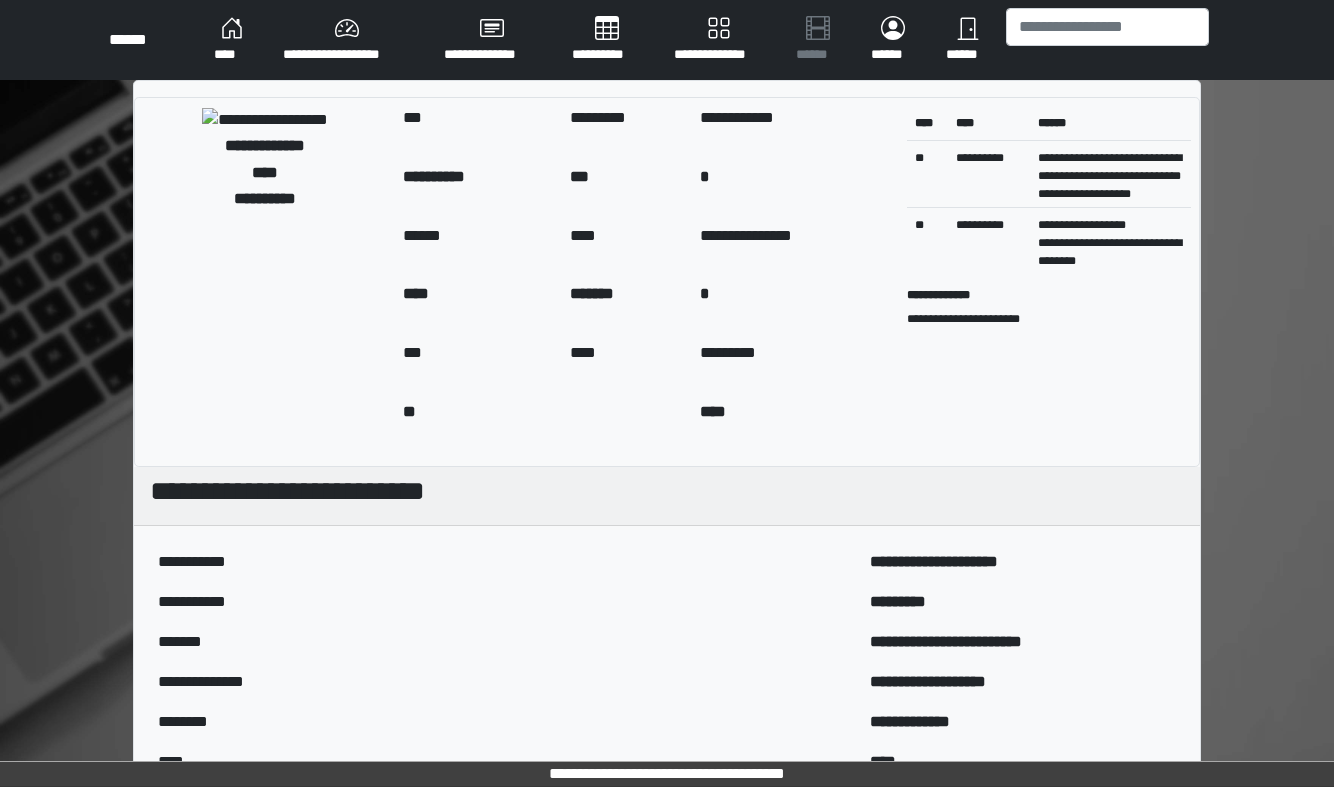 click on "****" at bounding box center (232, 40) 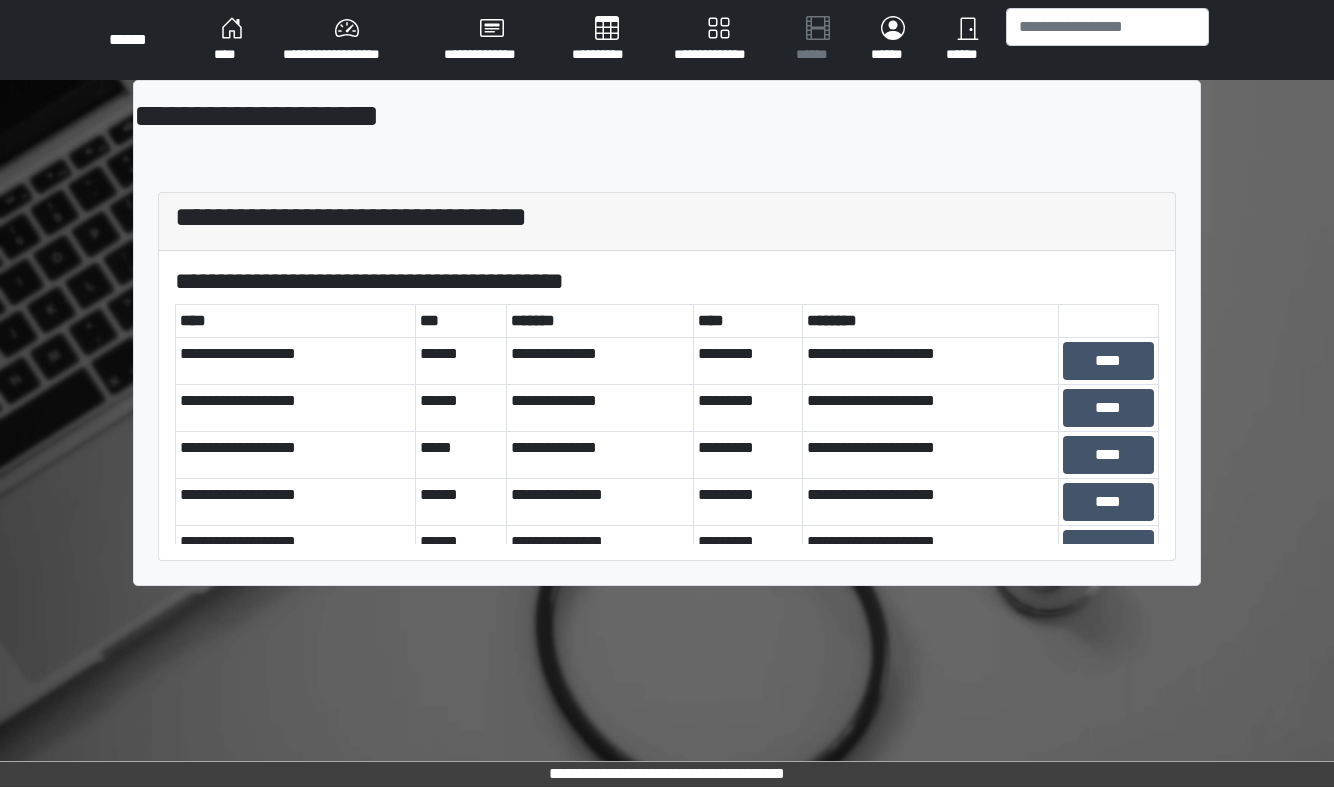 click on "****" at bounding box center (232, 40) 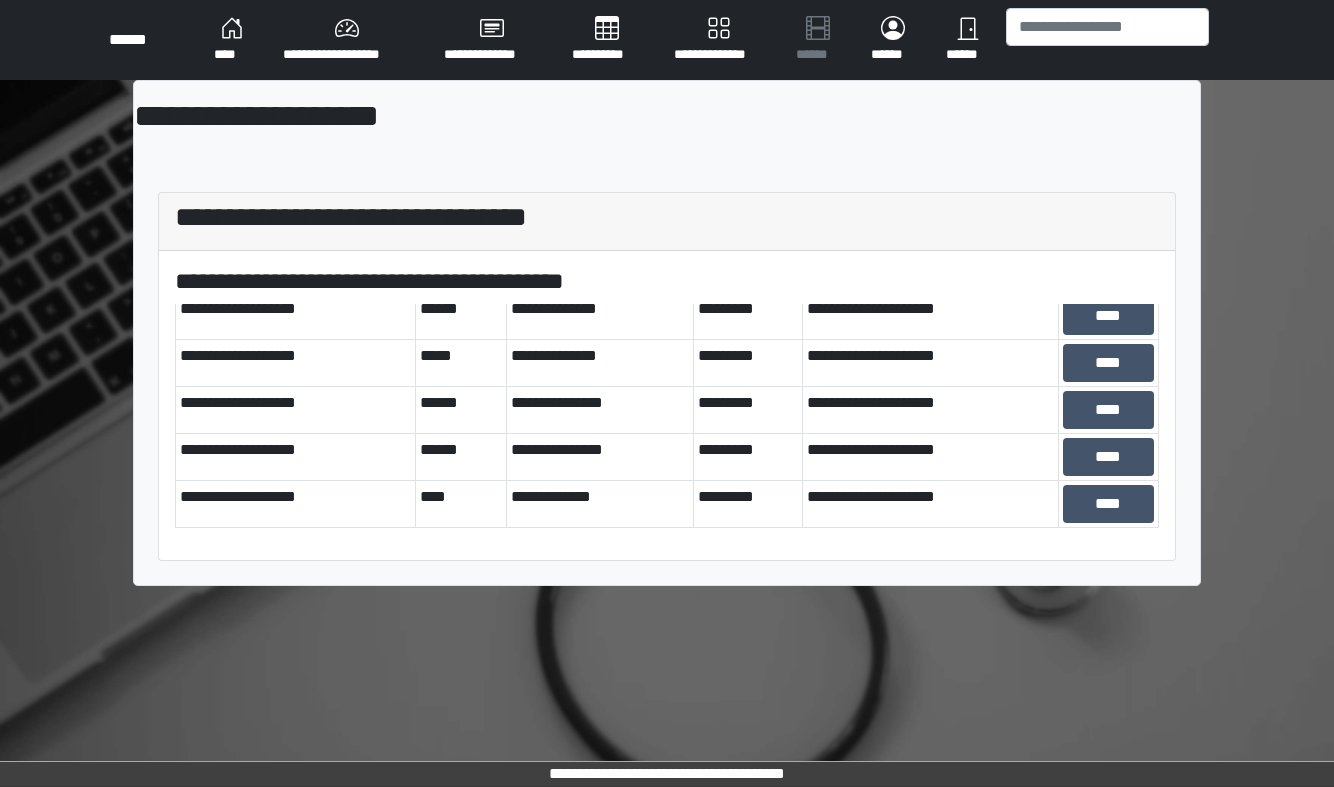 scroll, scrollTop: 0, scrollLeft: 0, axis: both 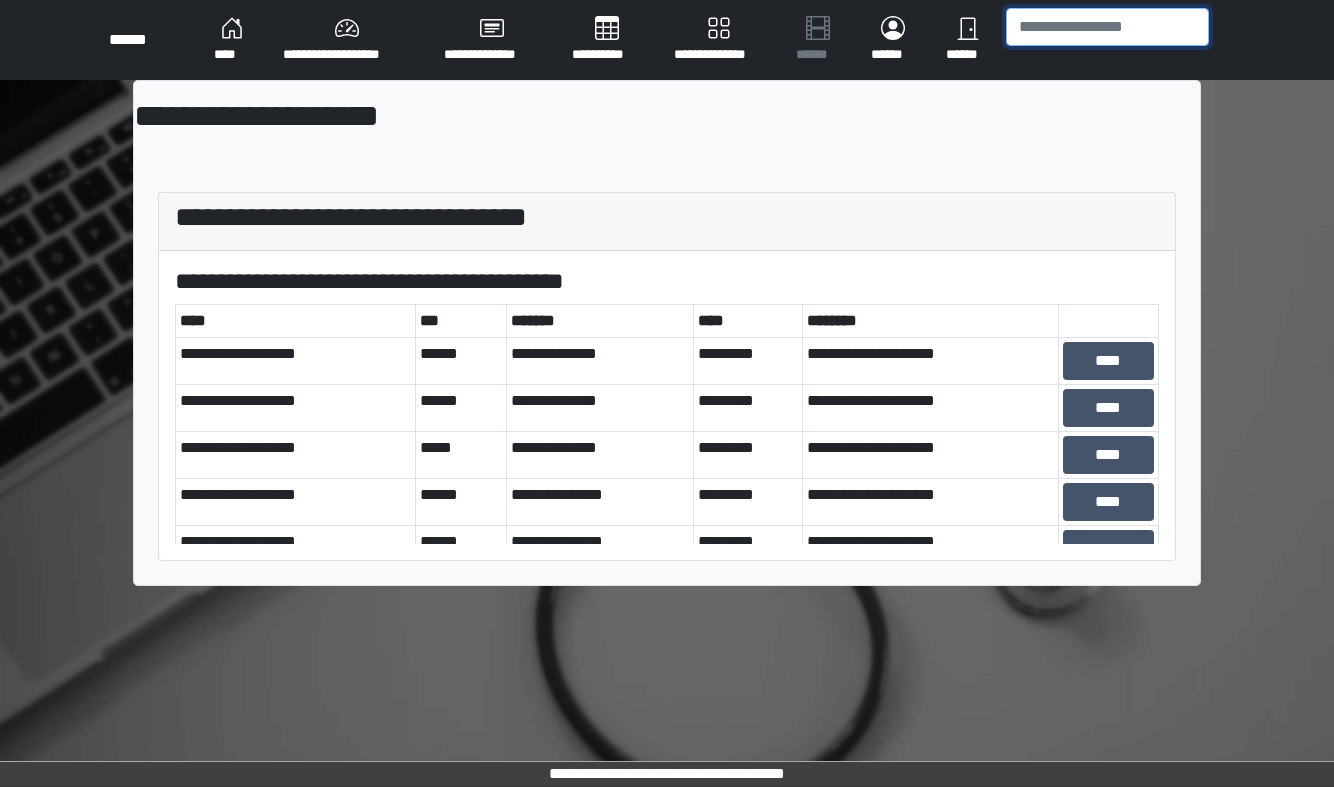 click at bounding box center [1107, 27] 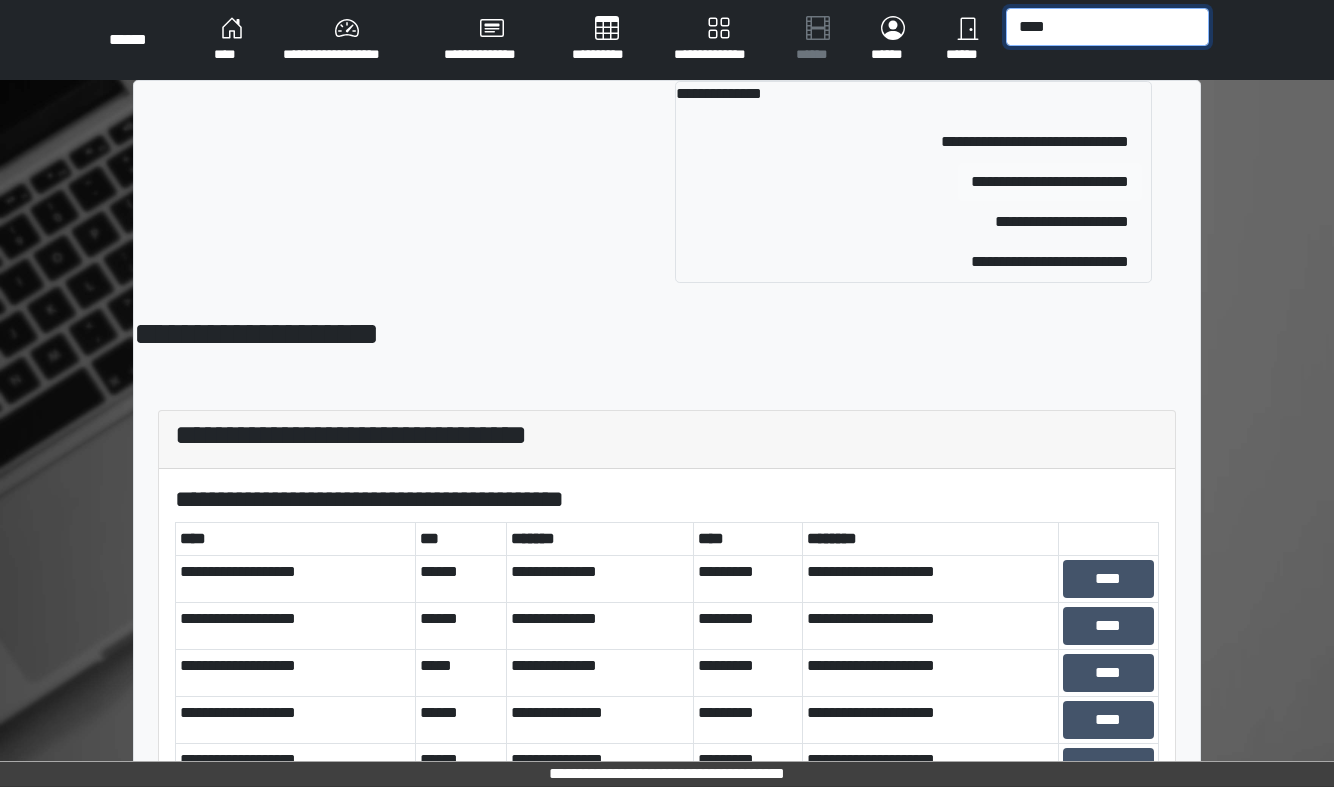type on "****" 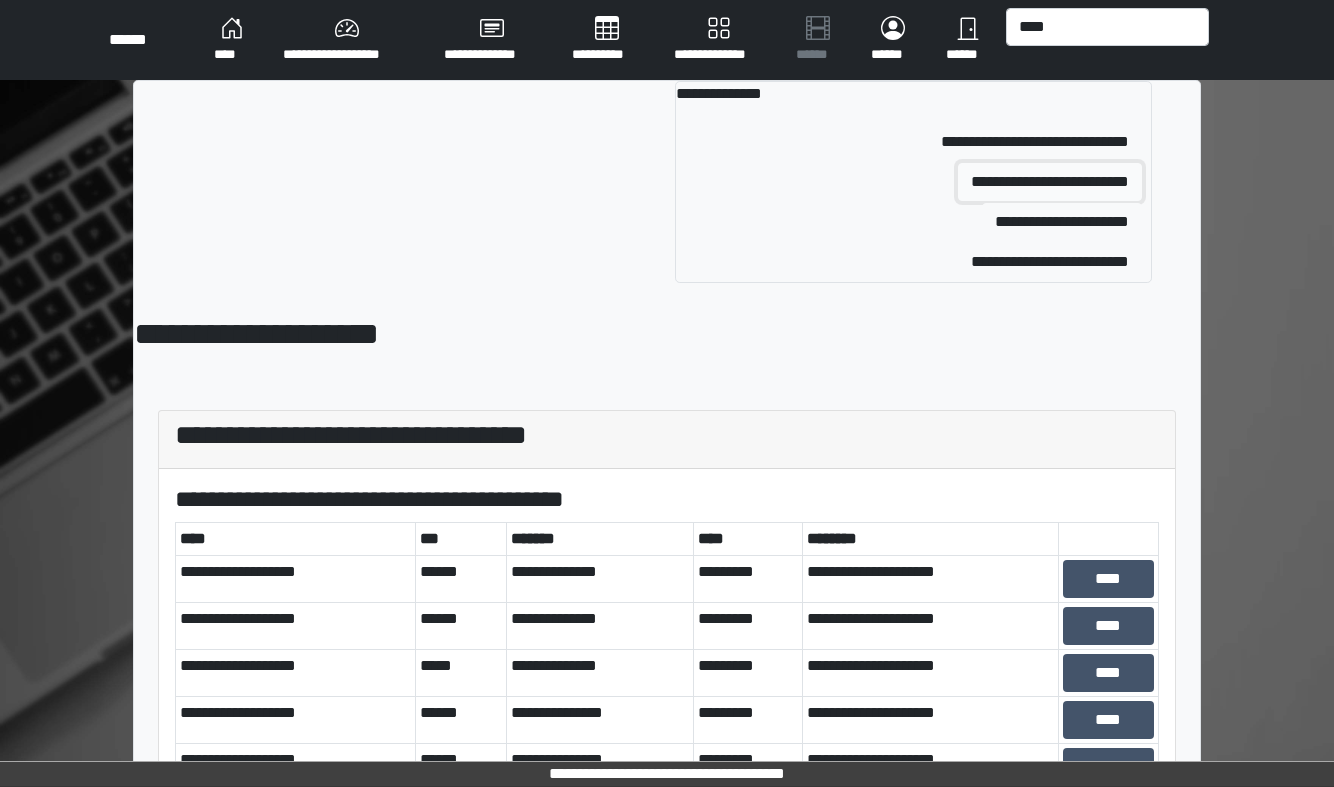 click on "**********" at bounding box center [1050, 182] 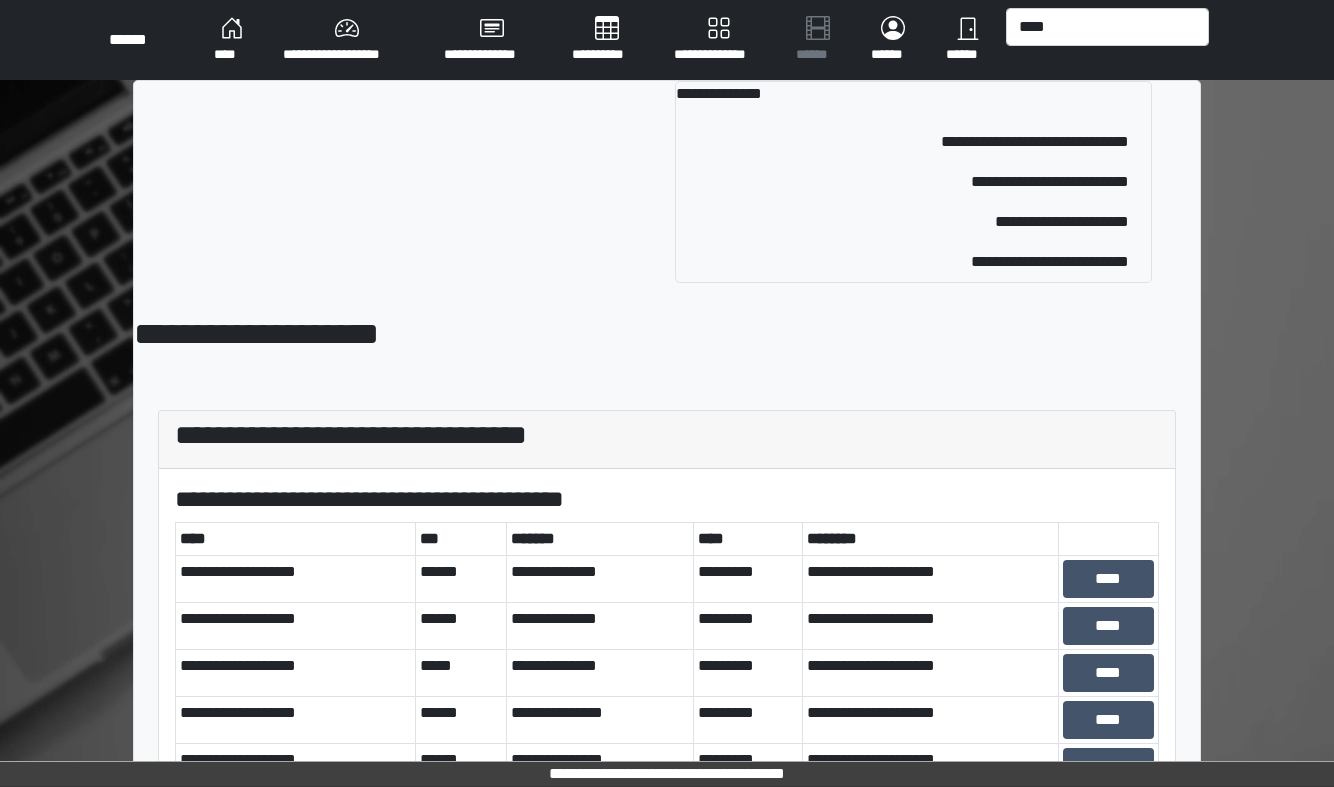 type 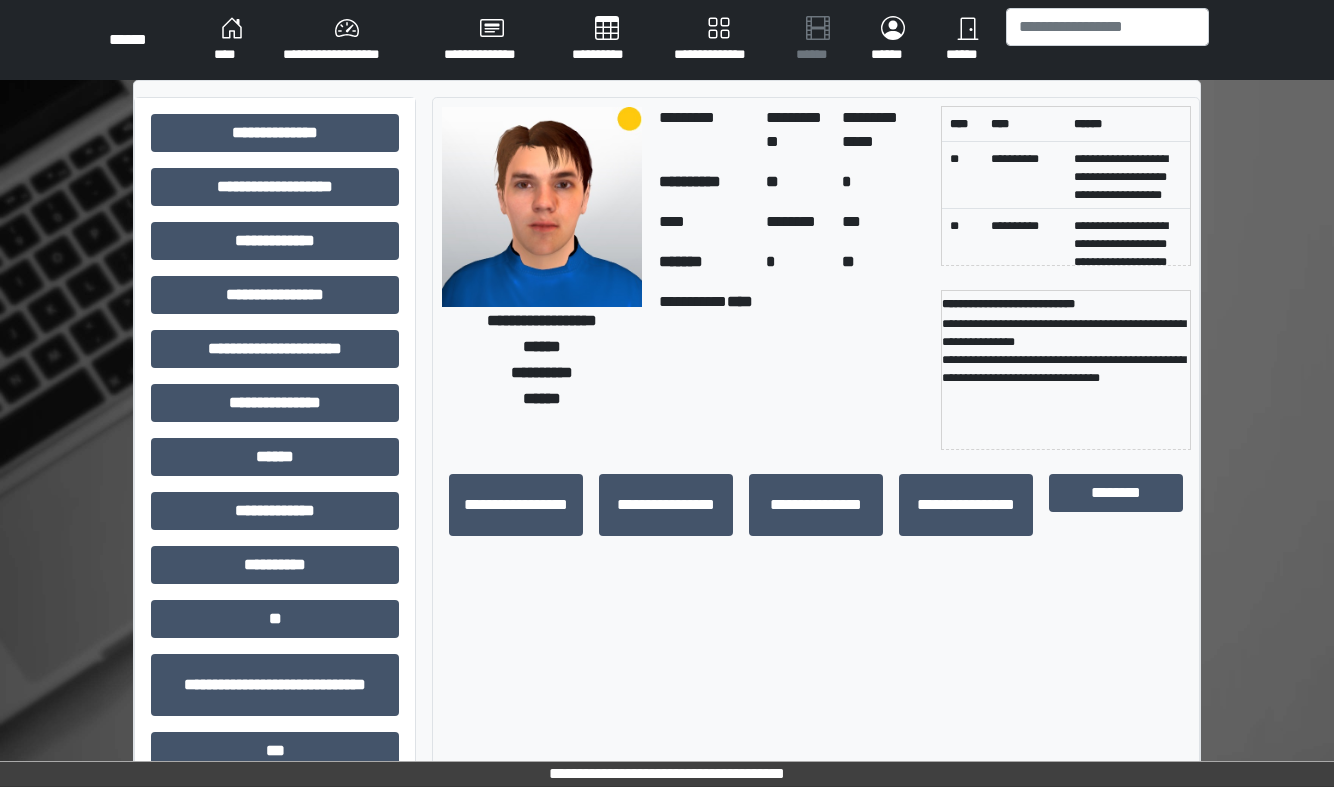 scroll, scrollTop: 10, scrollLeft: 0, axis: vertical 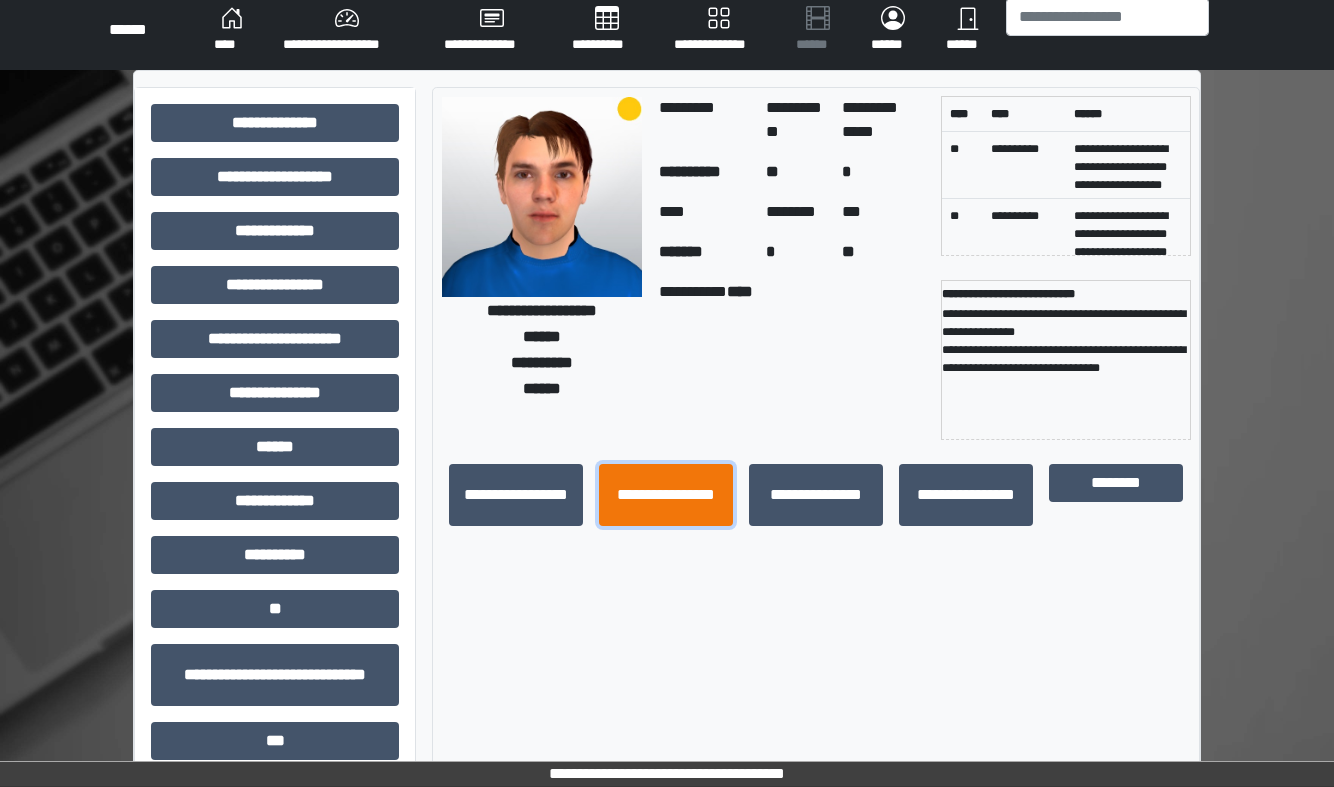 click on "**********" at bounding box center [666, 495] 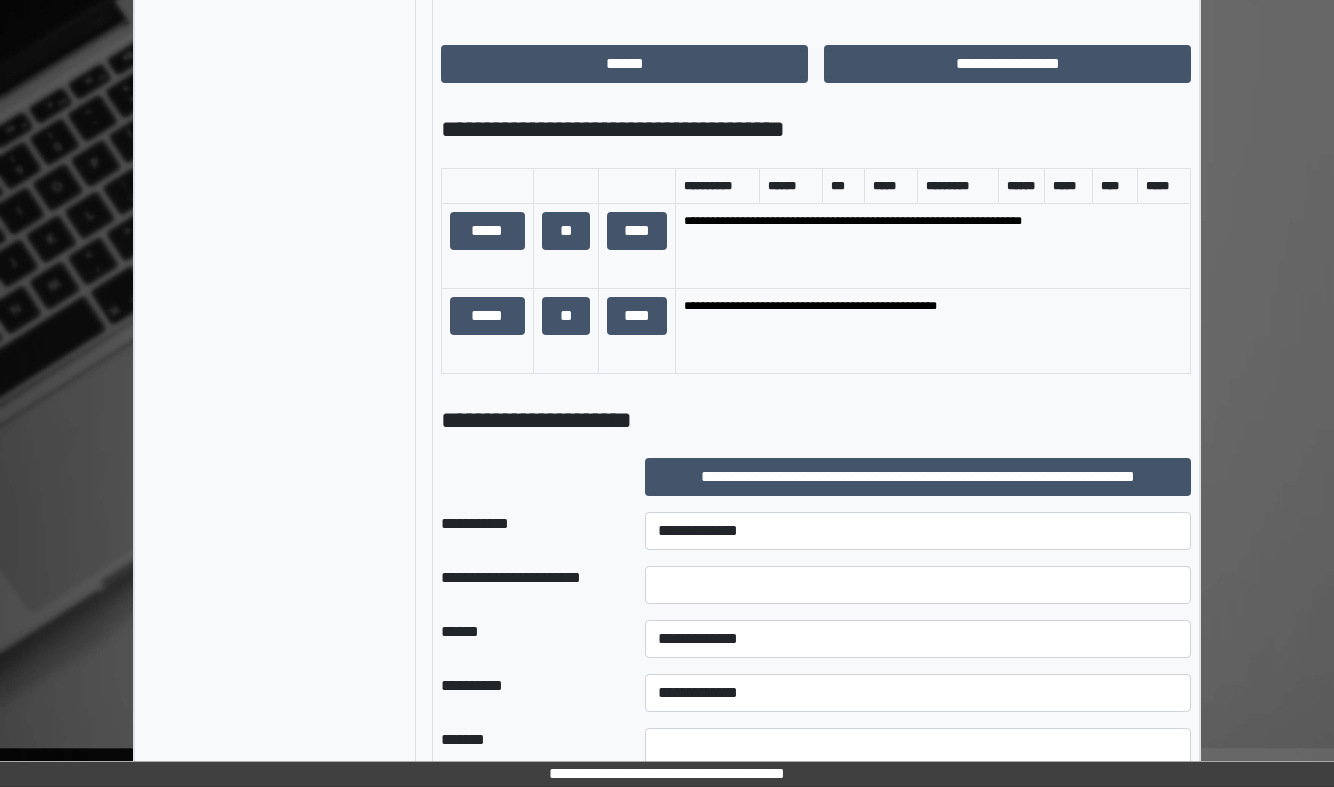 scroll, scrollTop: 921, scrollLeft: 0, axis: vertical 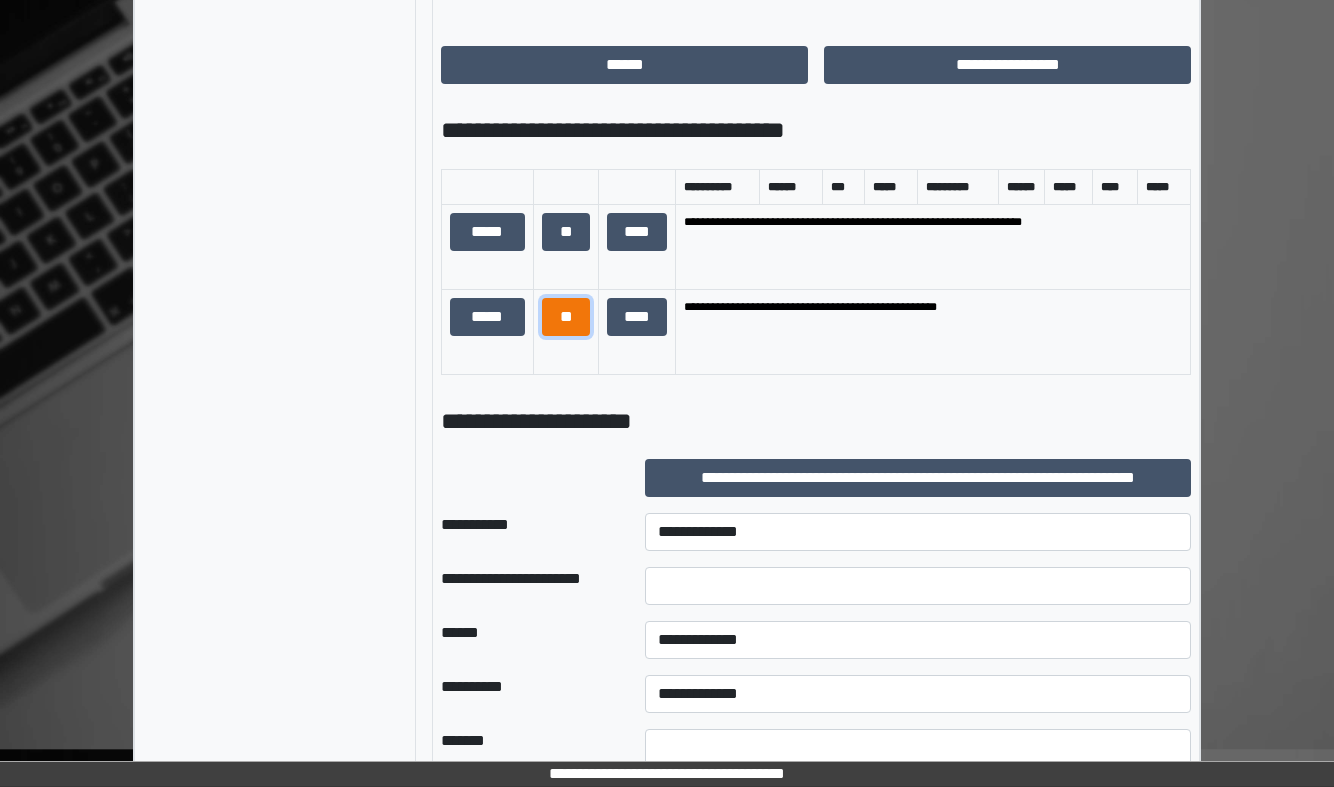 click on "**" at bounding box center [566, 317] 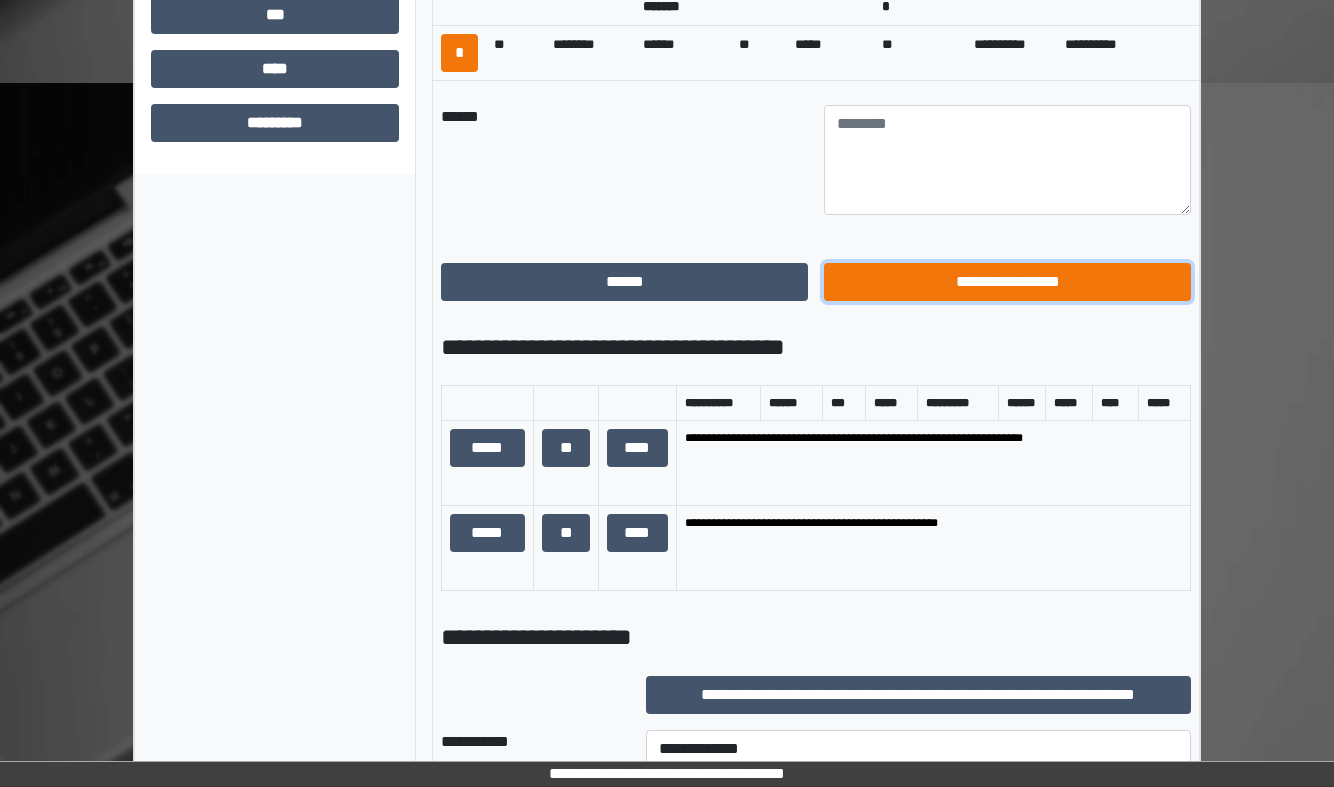 click on "**********" at bounding box center (1007, 282) 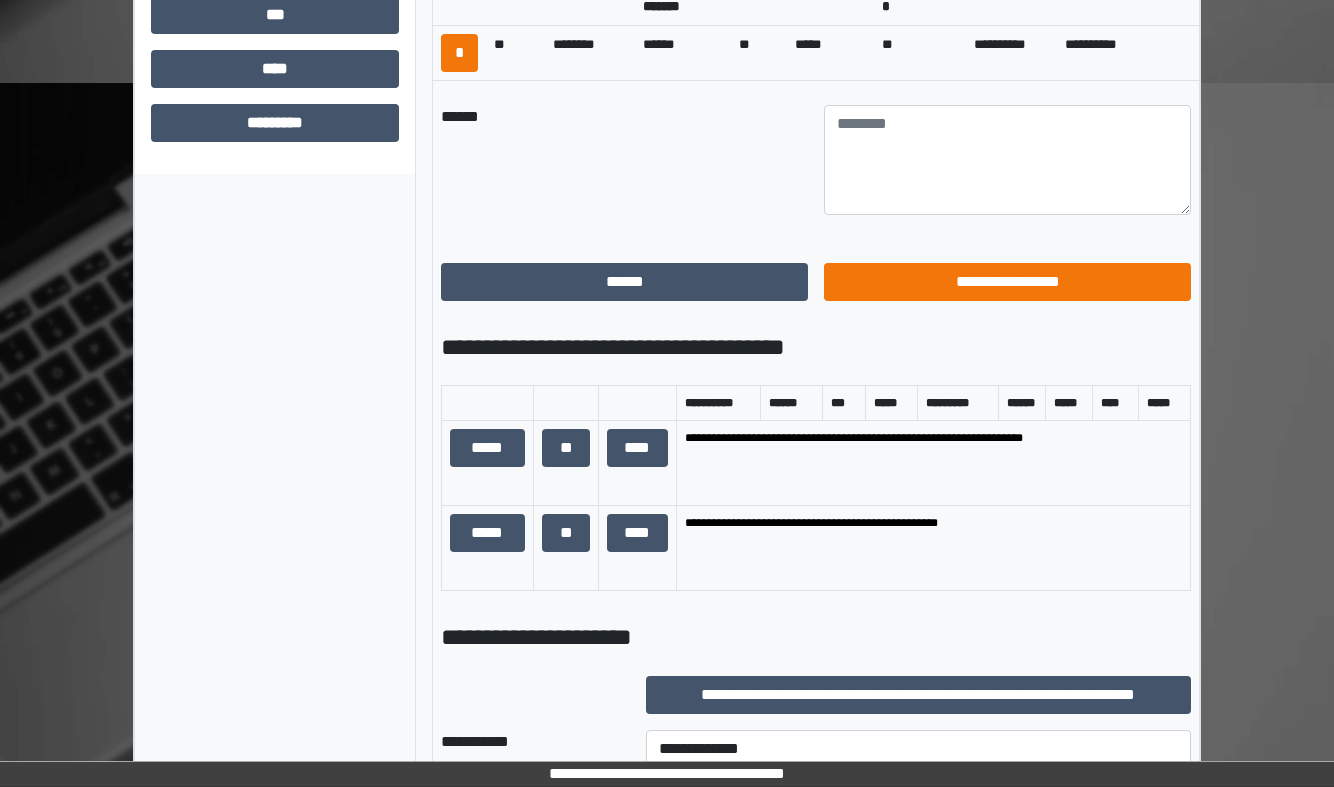 scroll, scrollTop: 141, scrollLeft: 0, axis: vertical 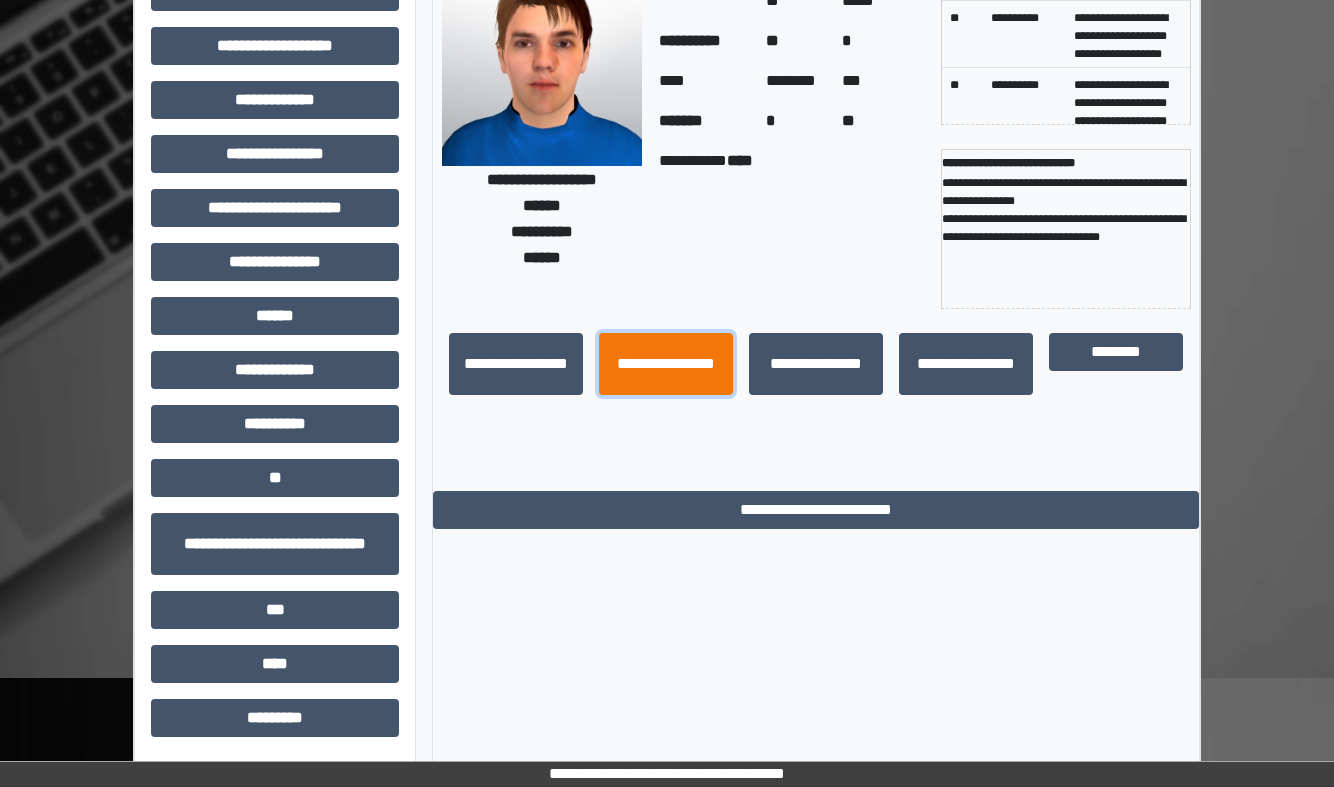 click on "**********" at bounding box center [666, 364] 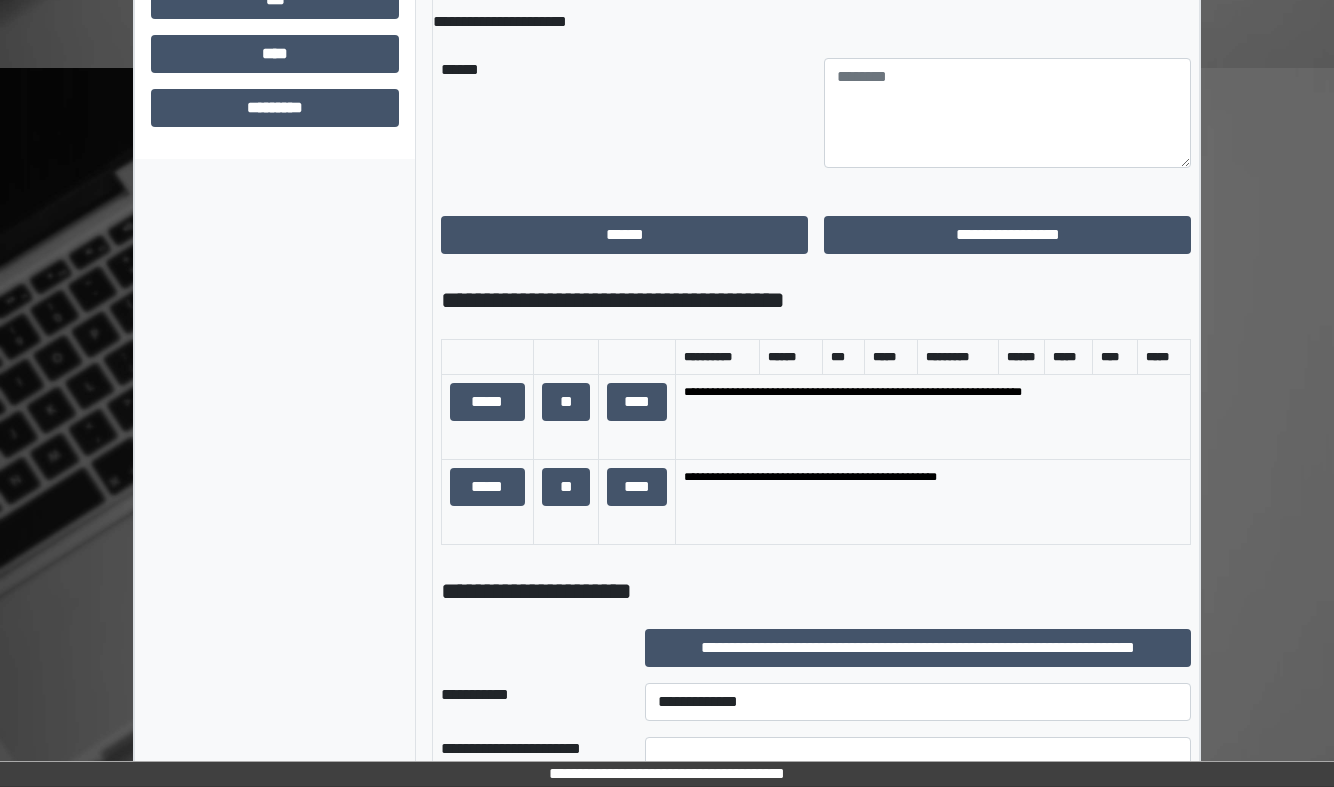 scroll, scrollTop: 1211, scrollLeft: 0, axis: vertical 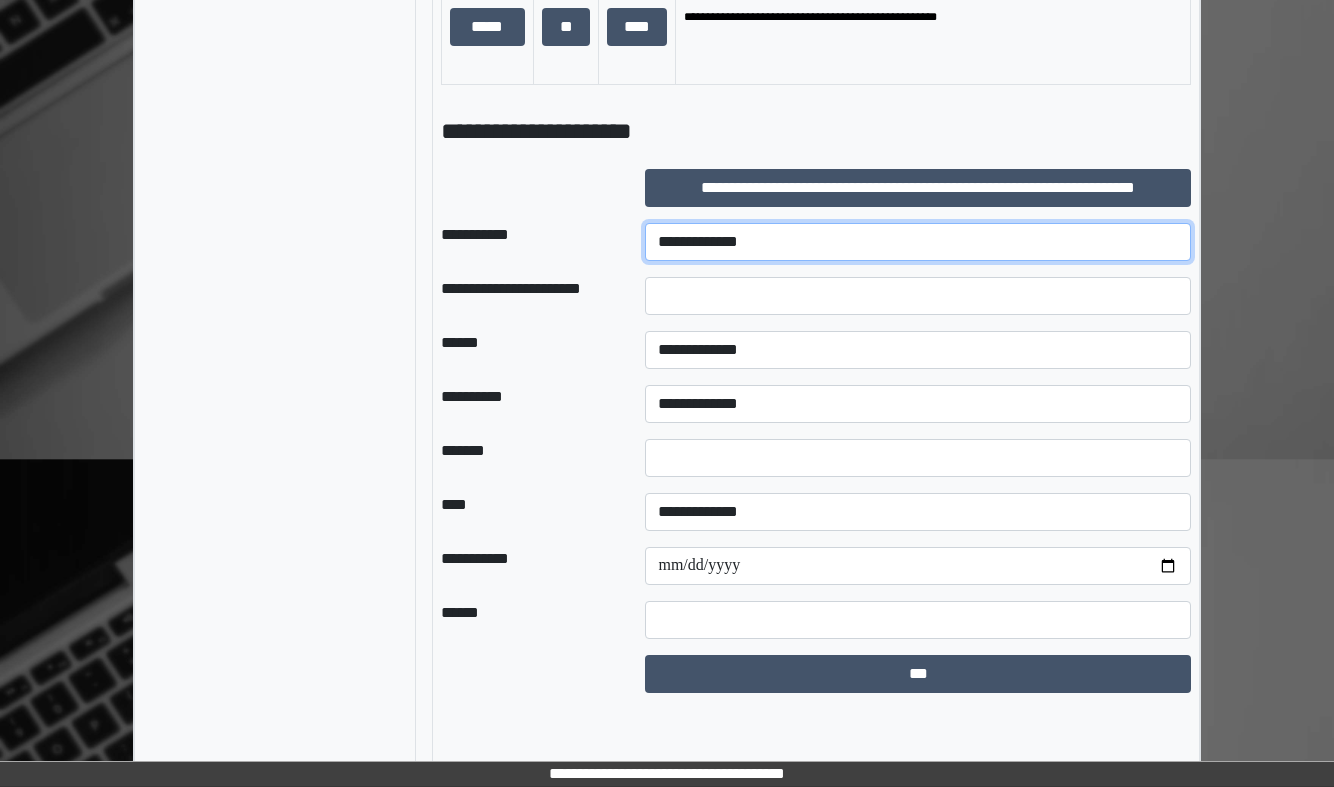 click on "**********" at bounding box center (918, 242) 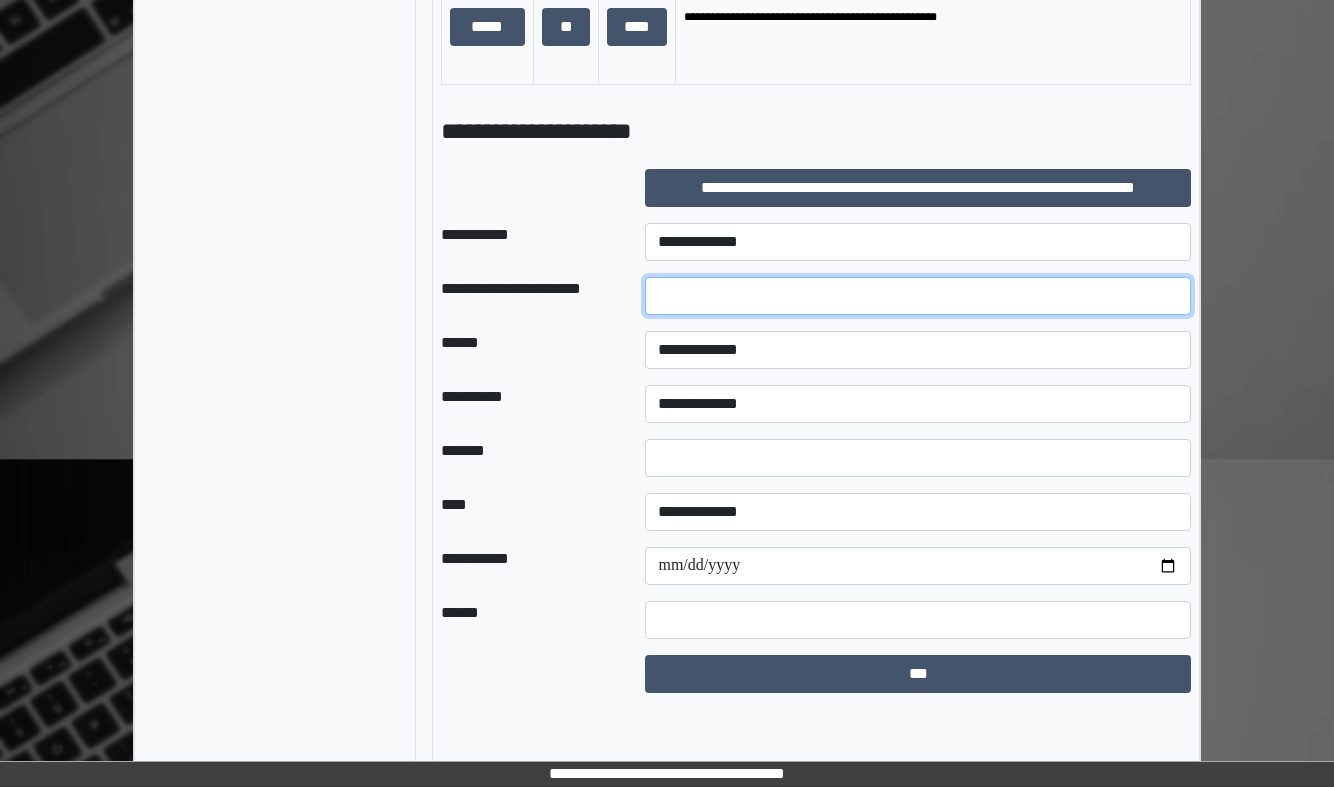 click at bounding box center (918, 296) 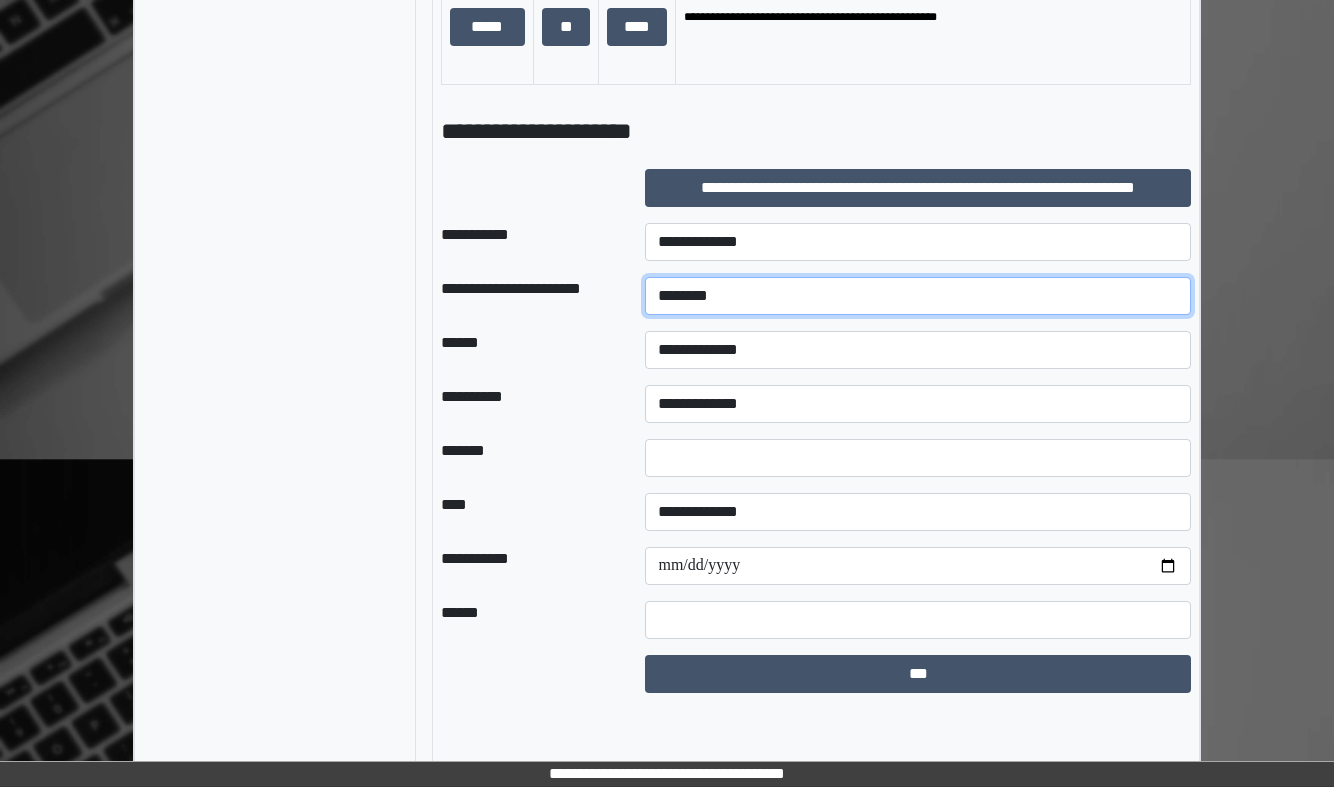 type on "*******" 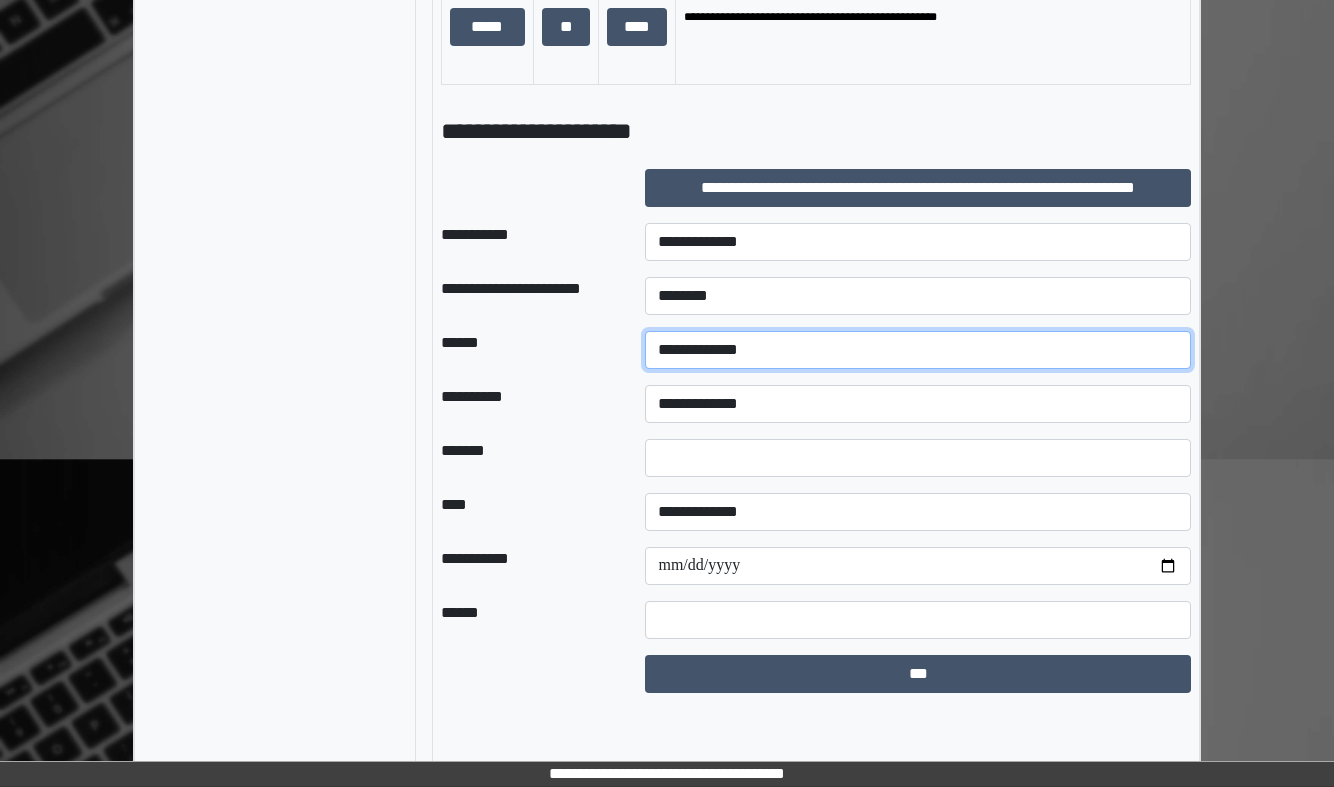 click on "**********" at bounding box center (918, 350) 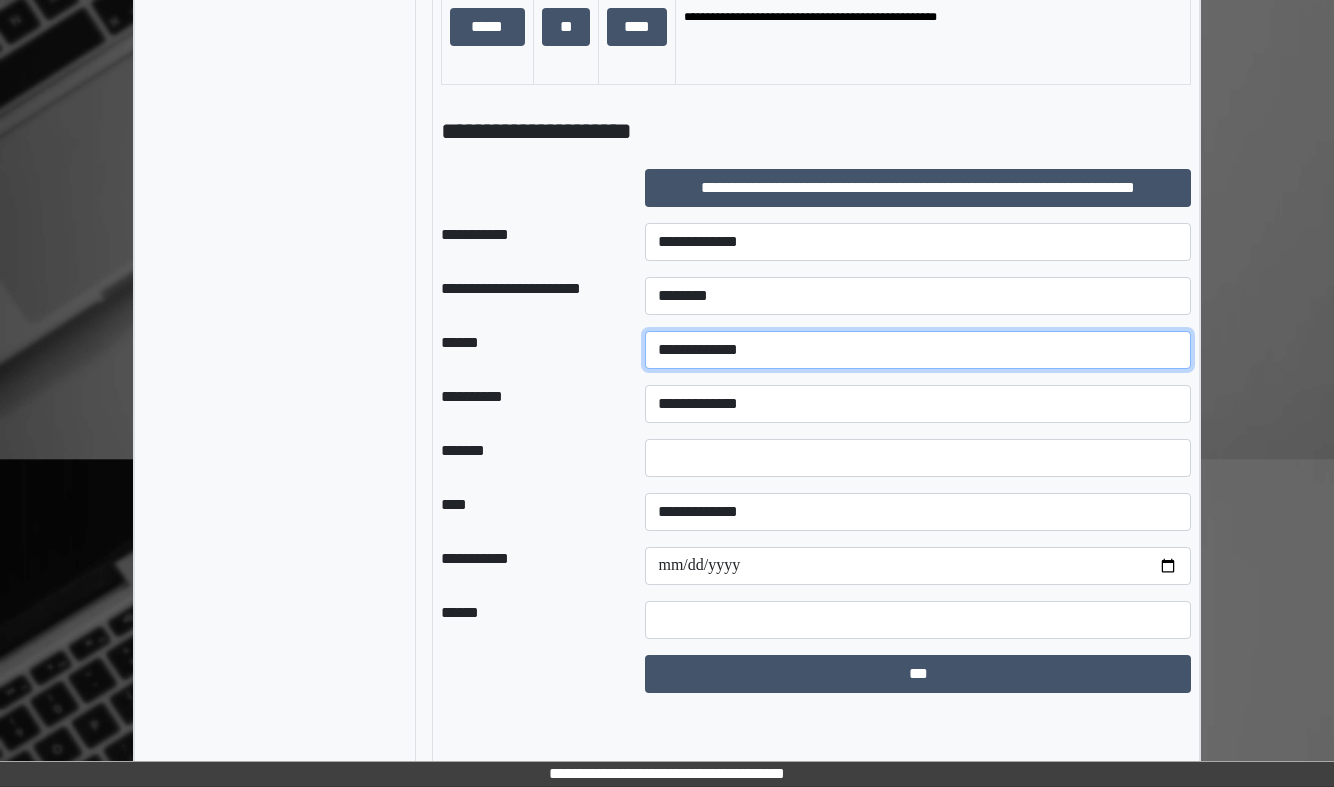 select on "*" 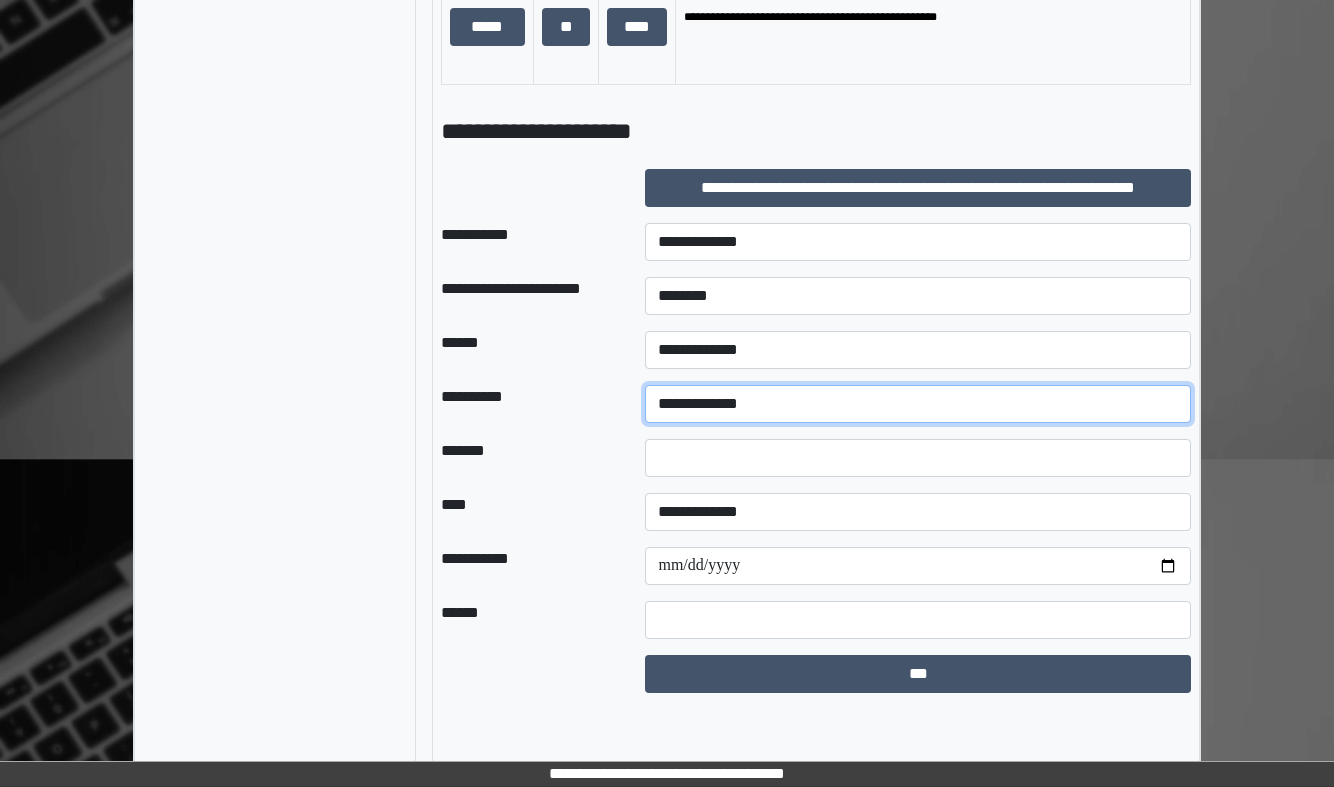 click on "**********" at bounding box center (918, 404) 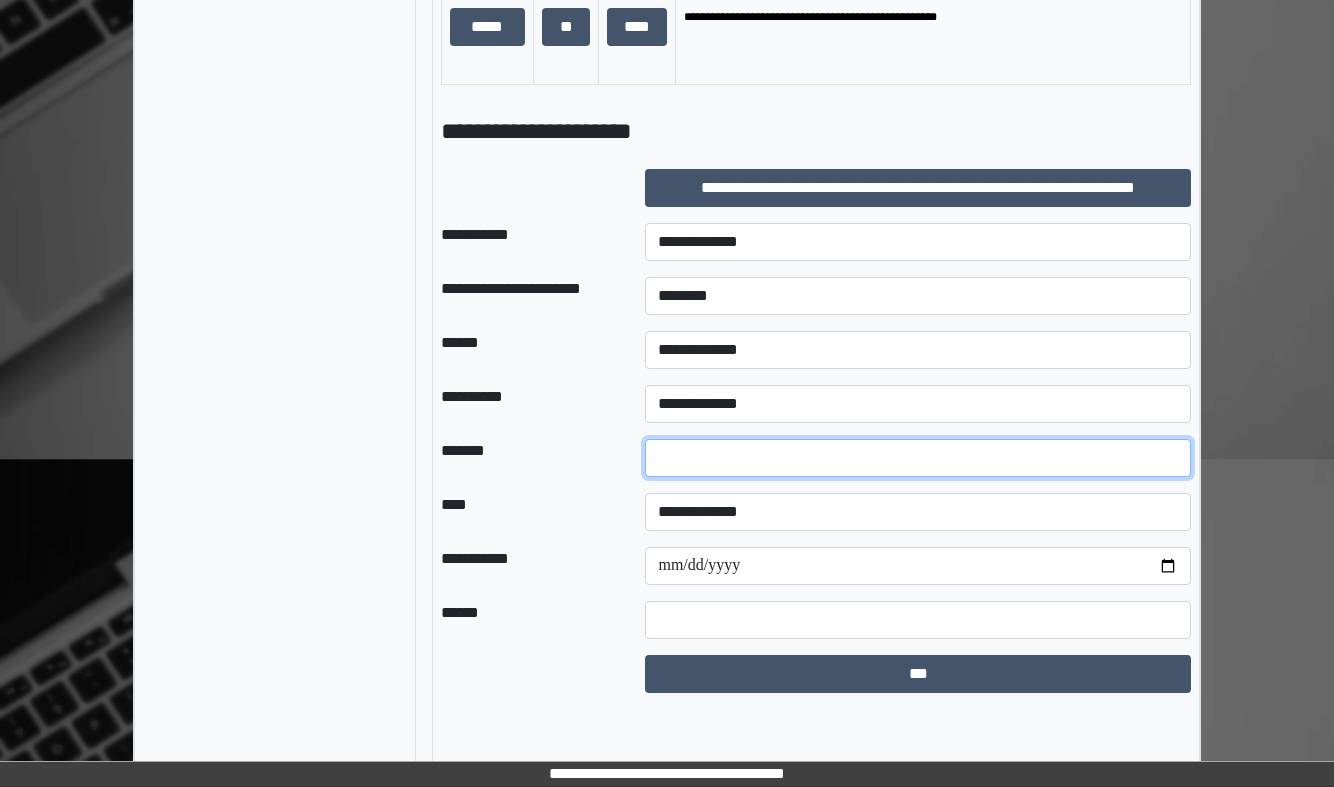 click at bounding box center [918, 458] 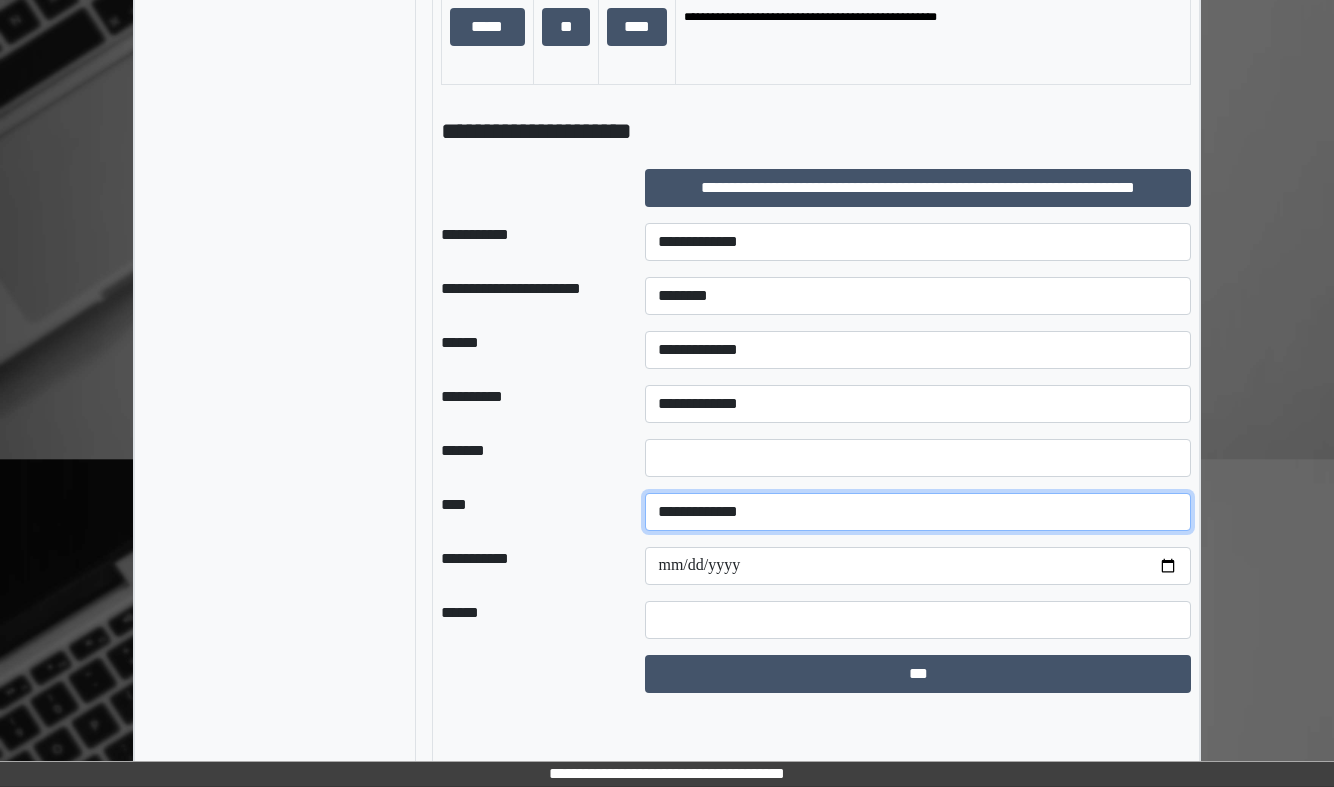 click on "**********" at bounding box center [918, 512] 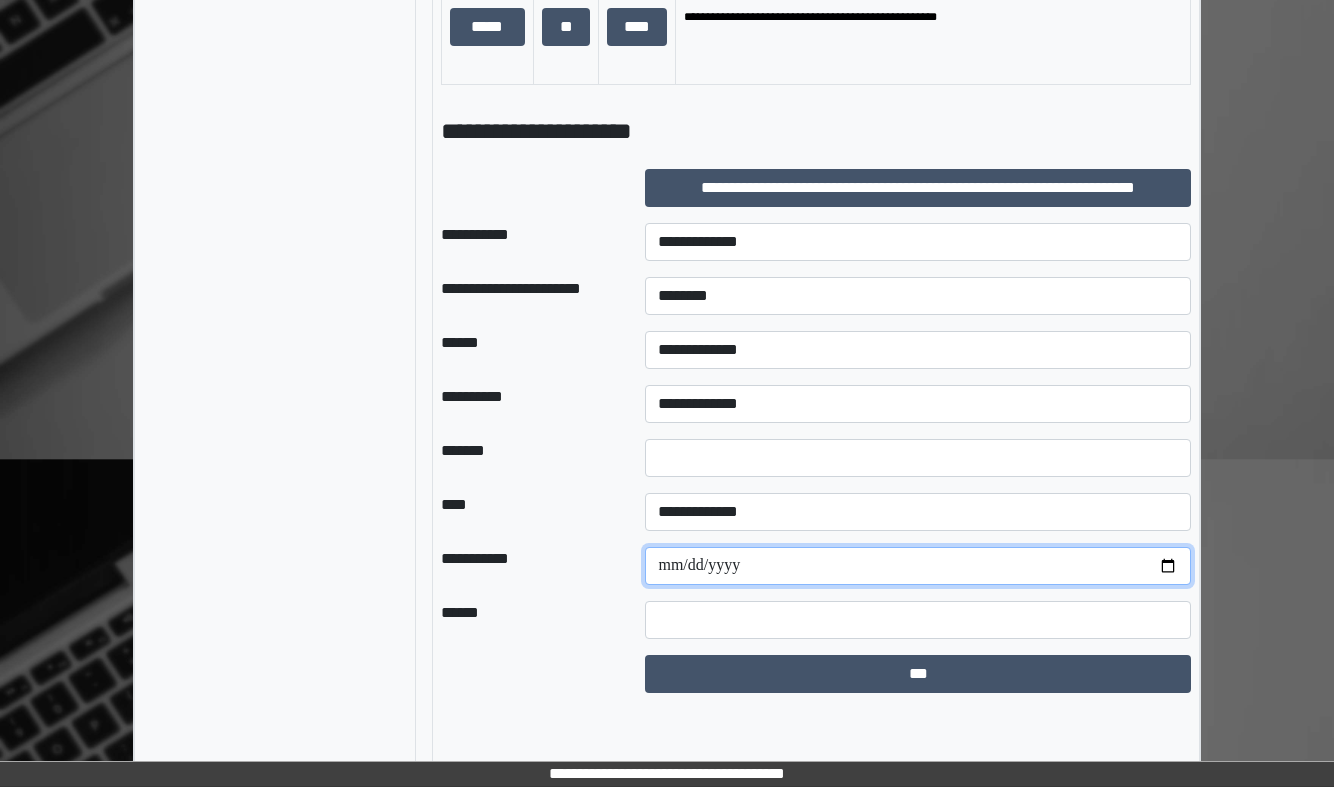 click at bounding box center [918, 566] 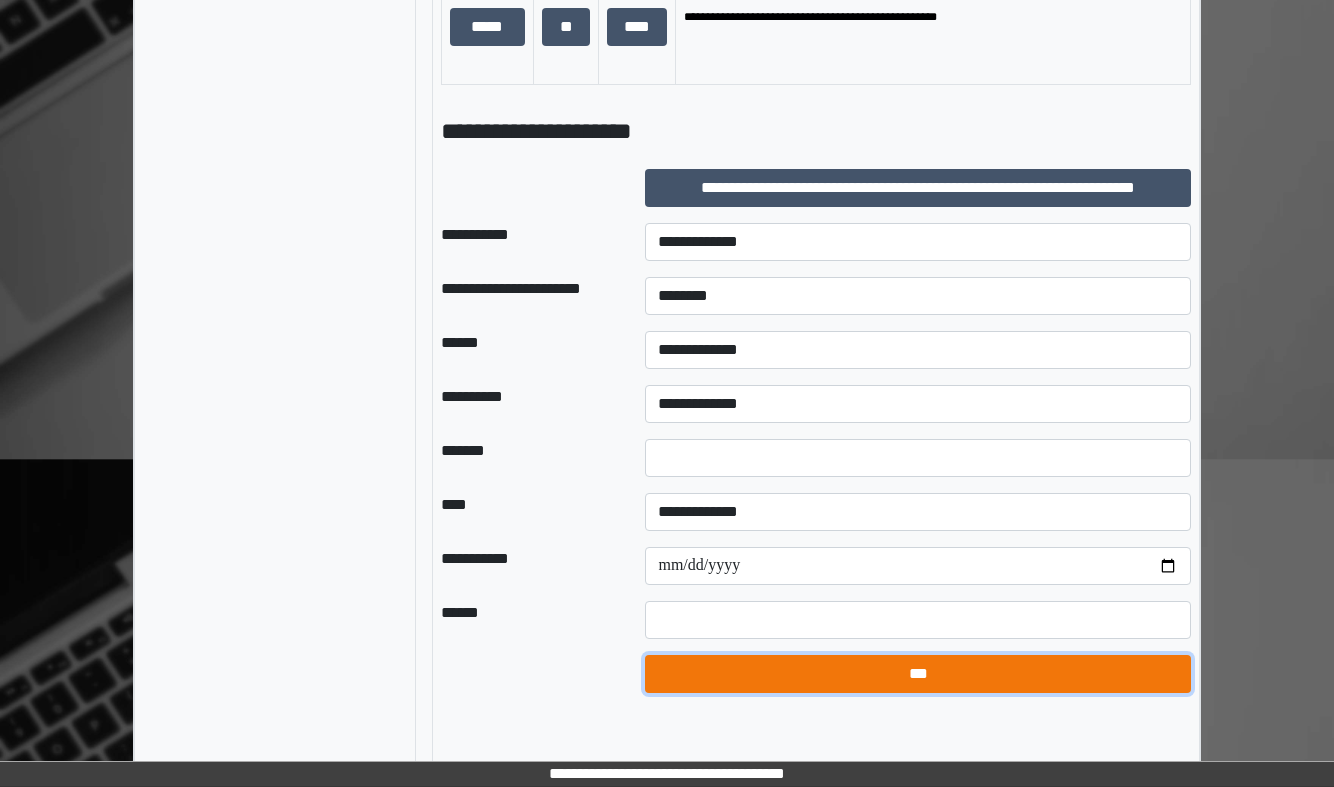 click on "***" at bounding box center [918, 674] 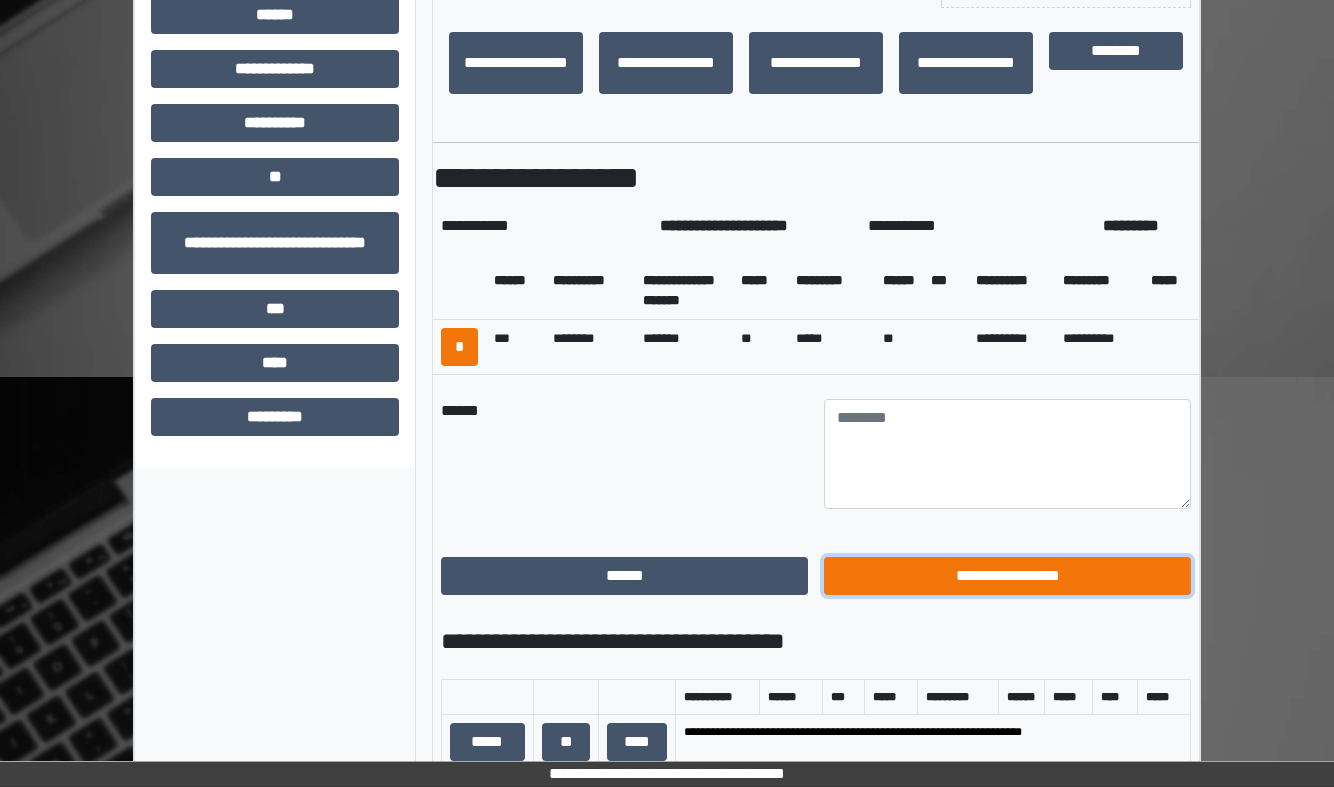 click on "**********" at bounding box center [1007, 576] 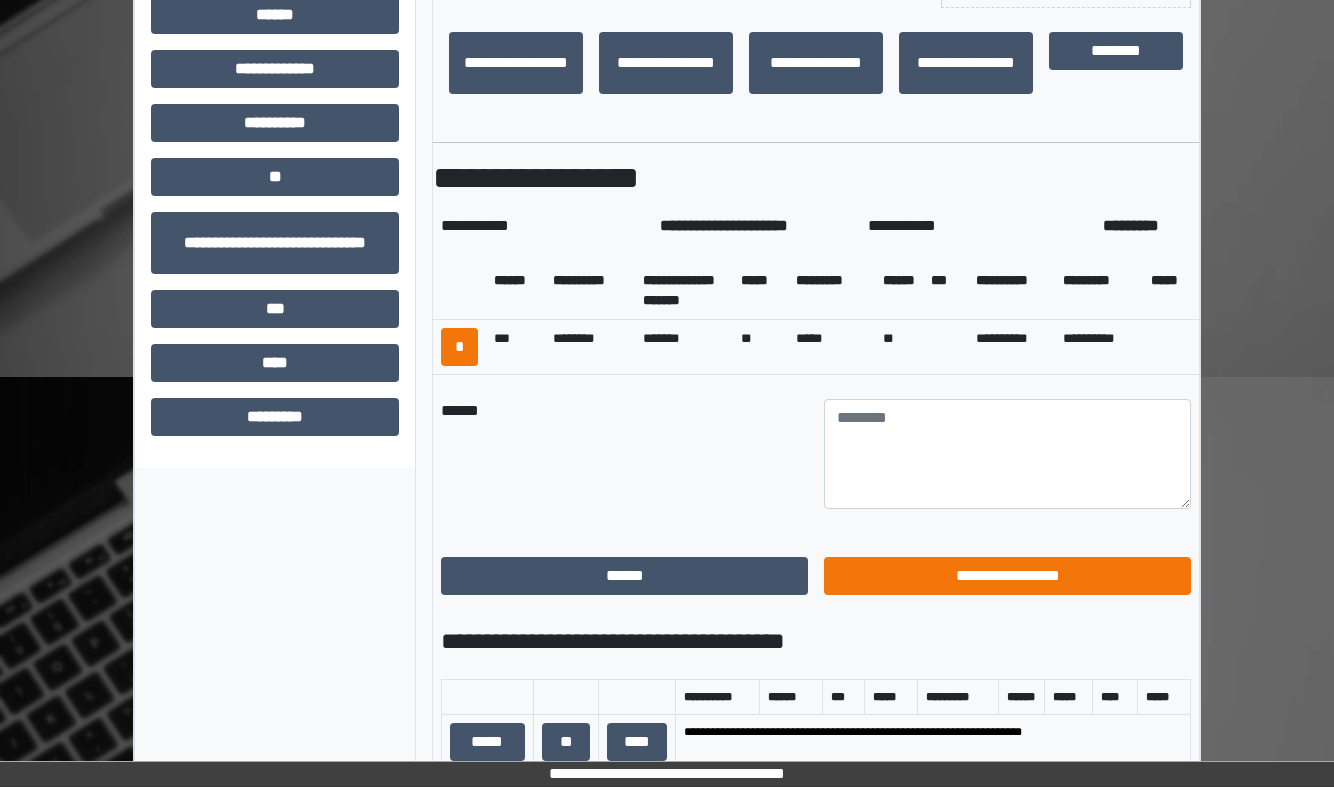scroll, scrollTop: 141, scrollLeft: 0, axis: vertical 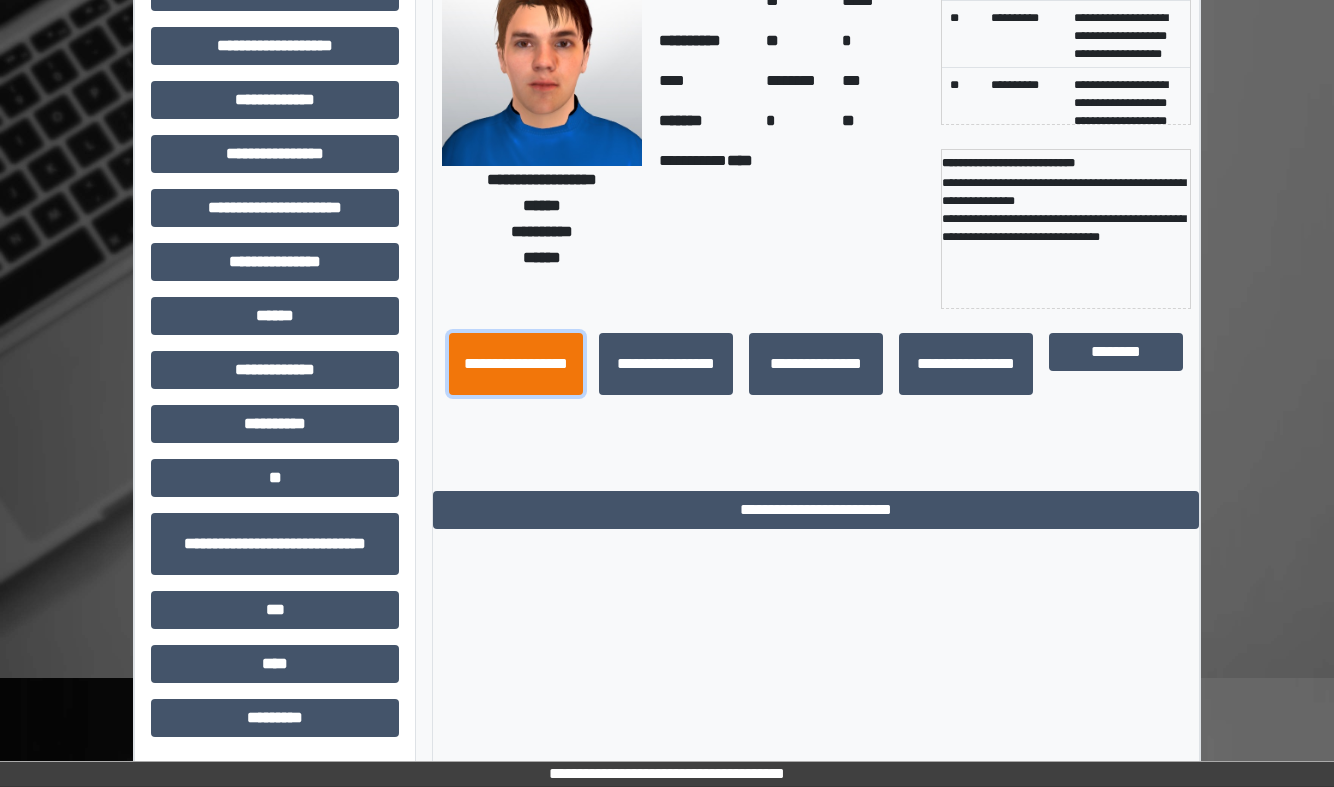 click on "**********" at bounding box center [516, 364] 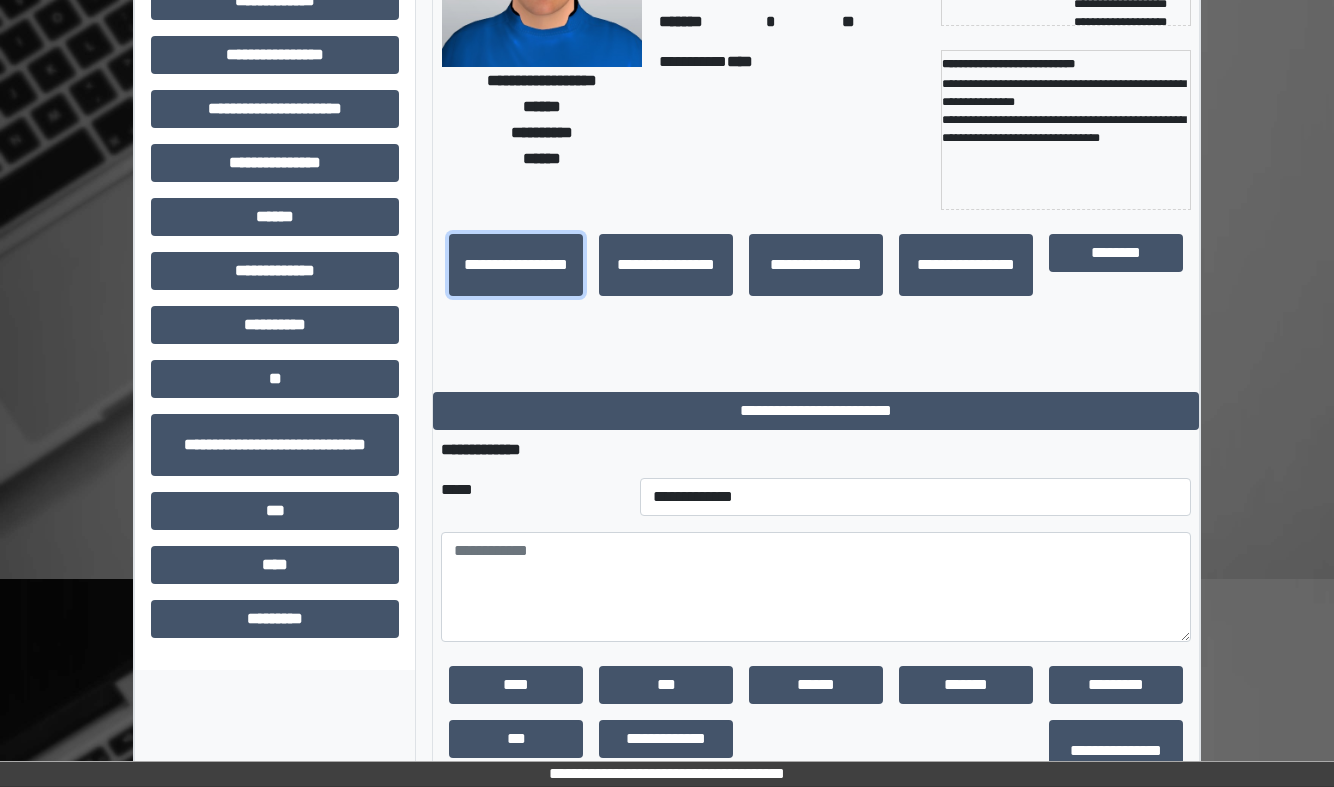 scroll, scrollTop: 265, scrollLeft: 0, axis: vertical 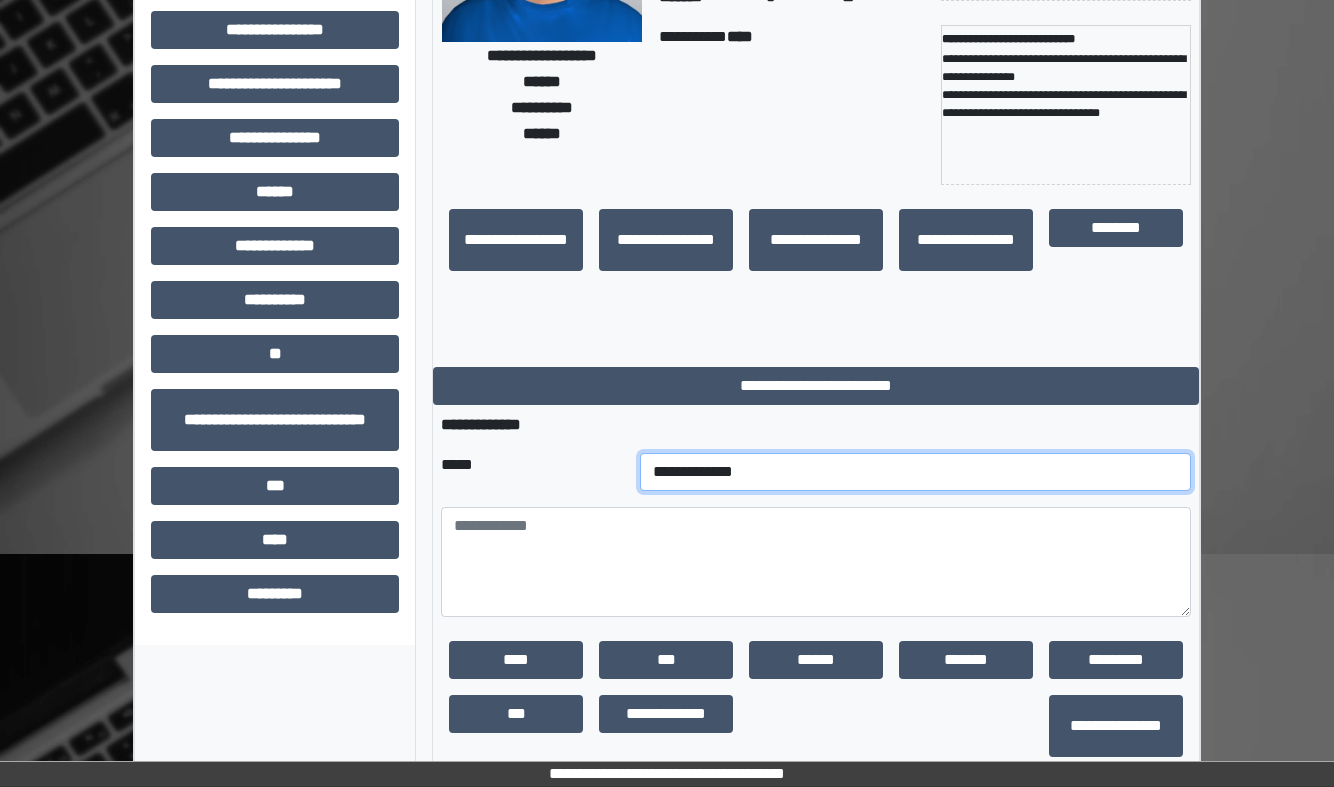 click on "**********" at bounding box center (915, 472) 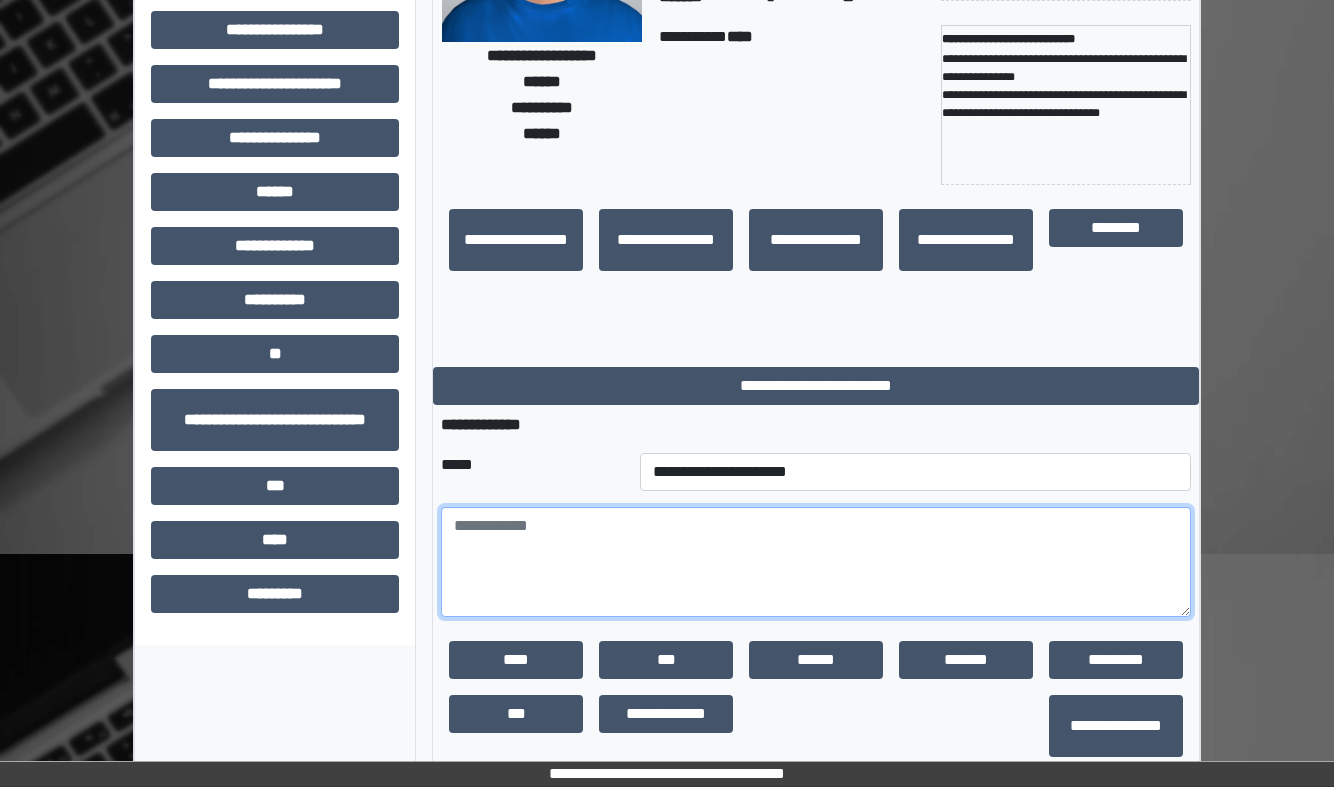 click at bounding box center [816, 562] 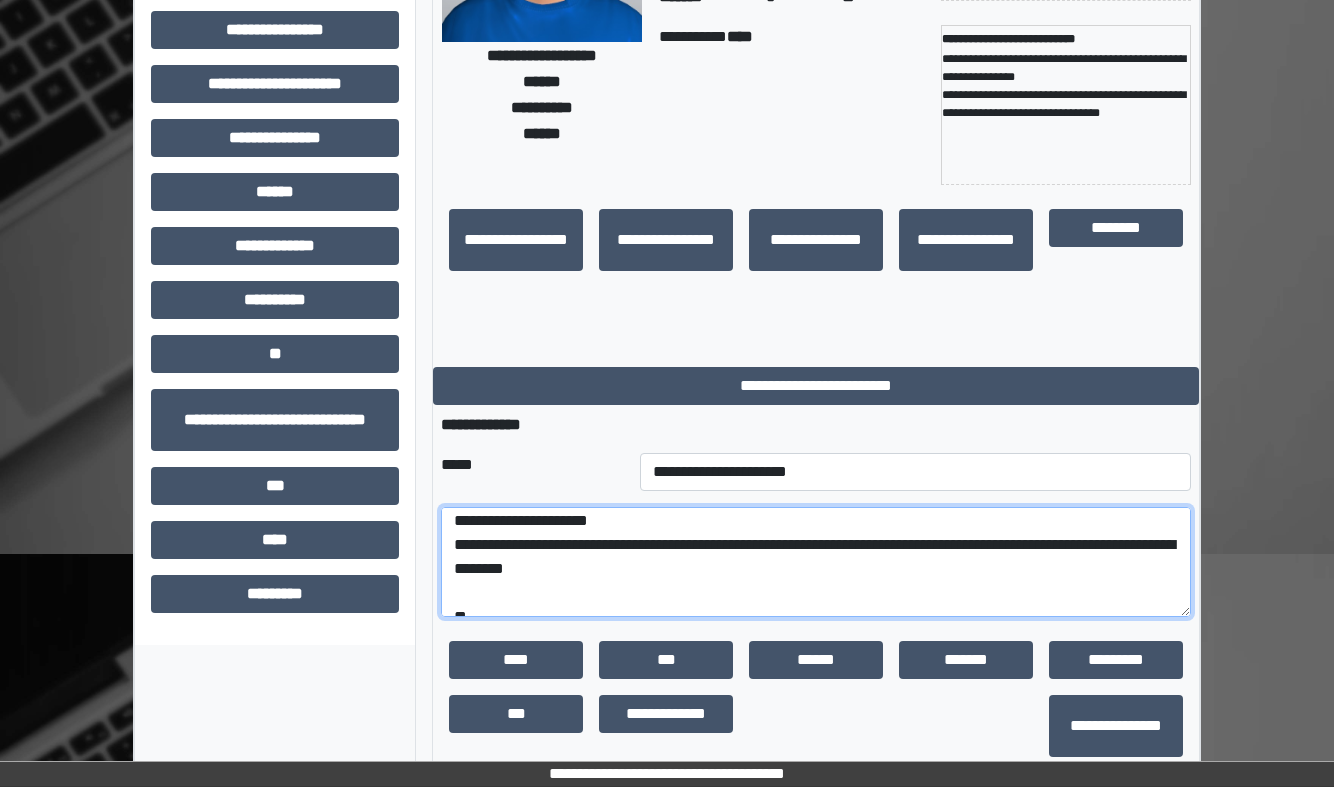 scroll, scrollTop: 0, scrollLeft: 0, axis: both 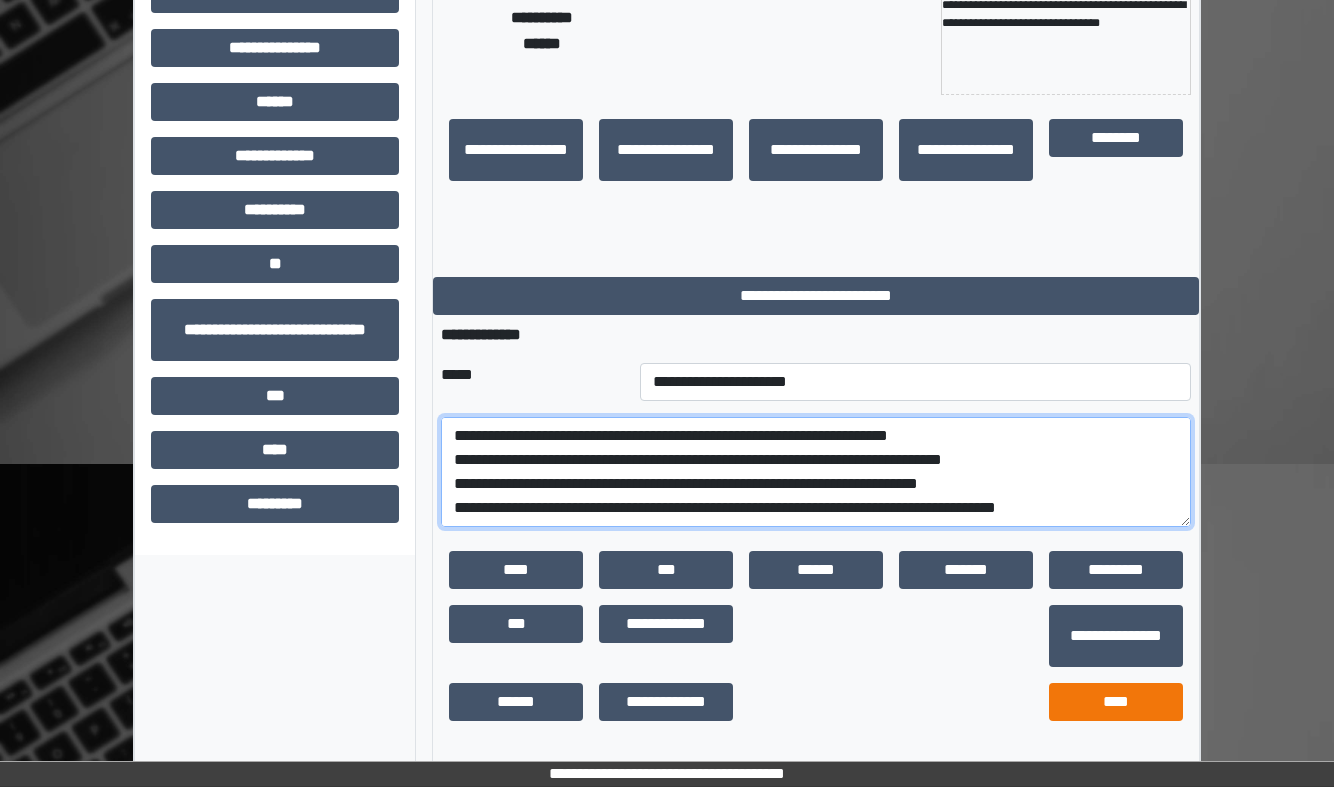 type on "**********" 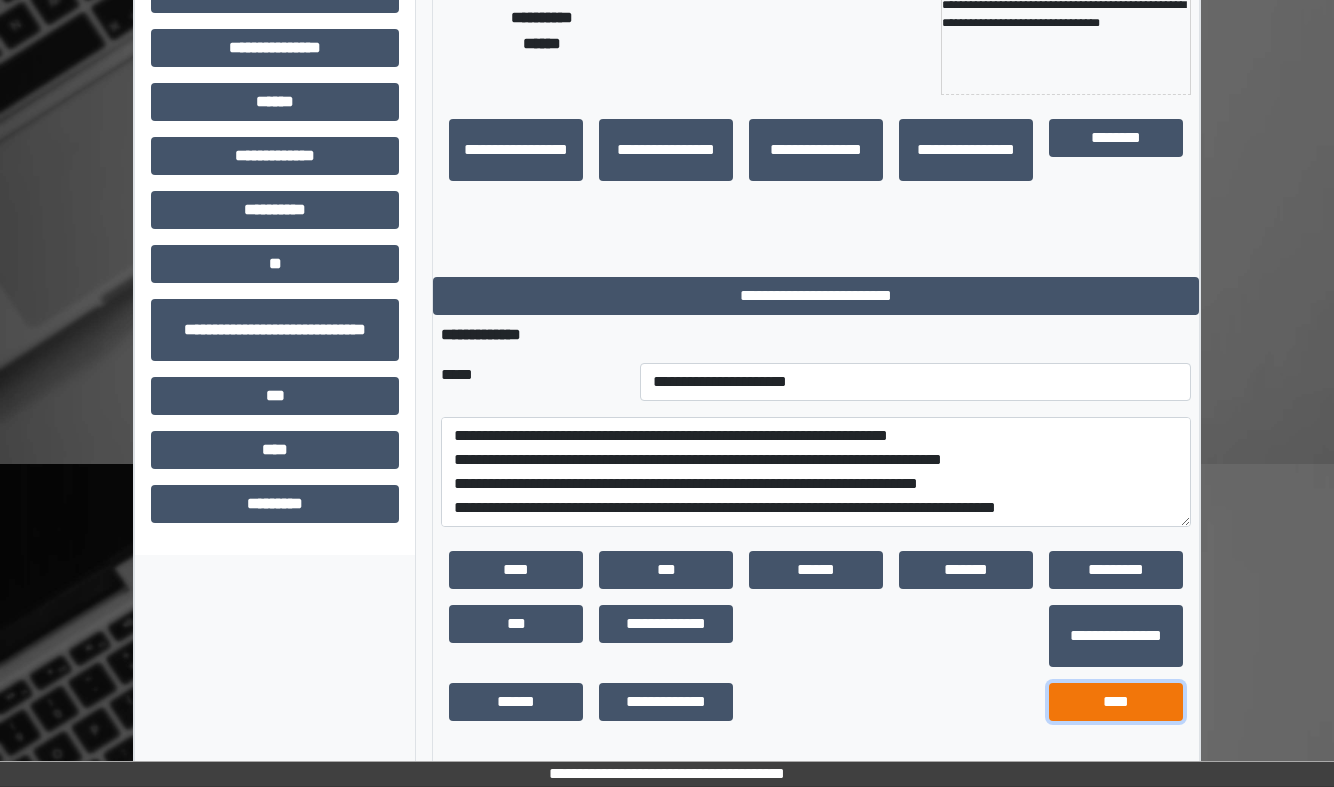 click on "****" at bounding box center [1116, 702] 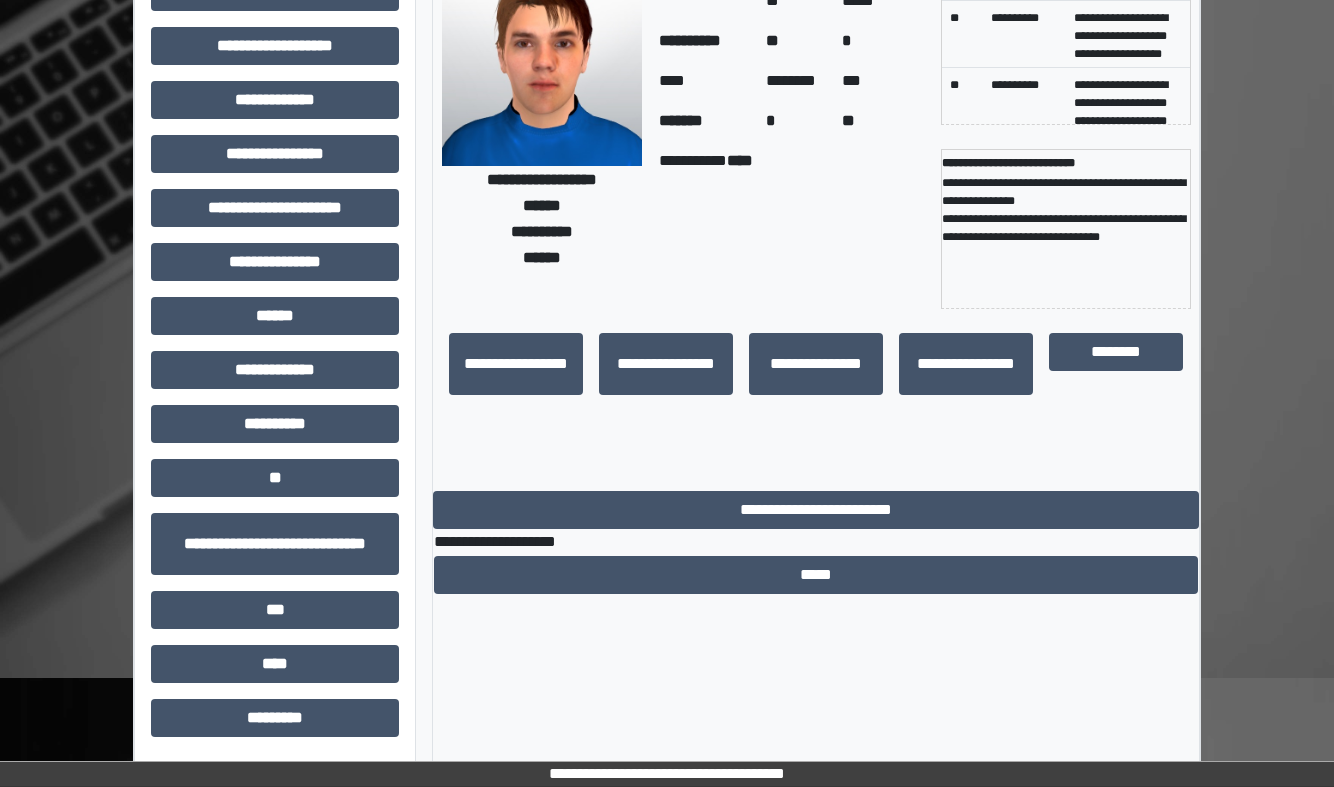 scroll, scrollTop: 104, scrollLeft: 0, axis: vertical 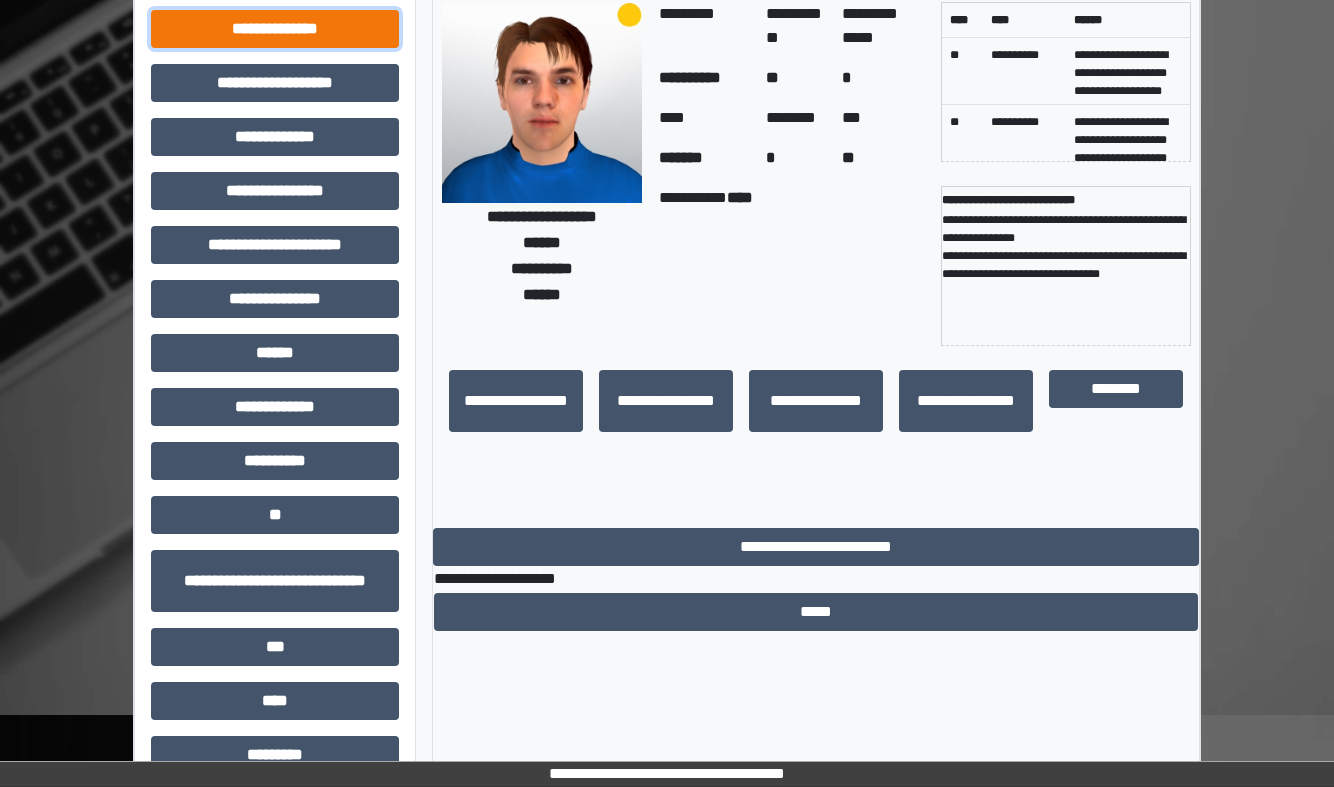 click on "**********" at bounding box center [275, 29] 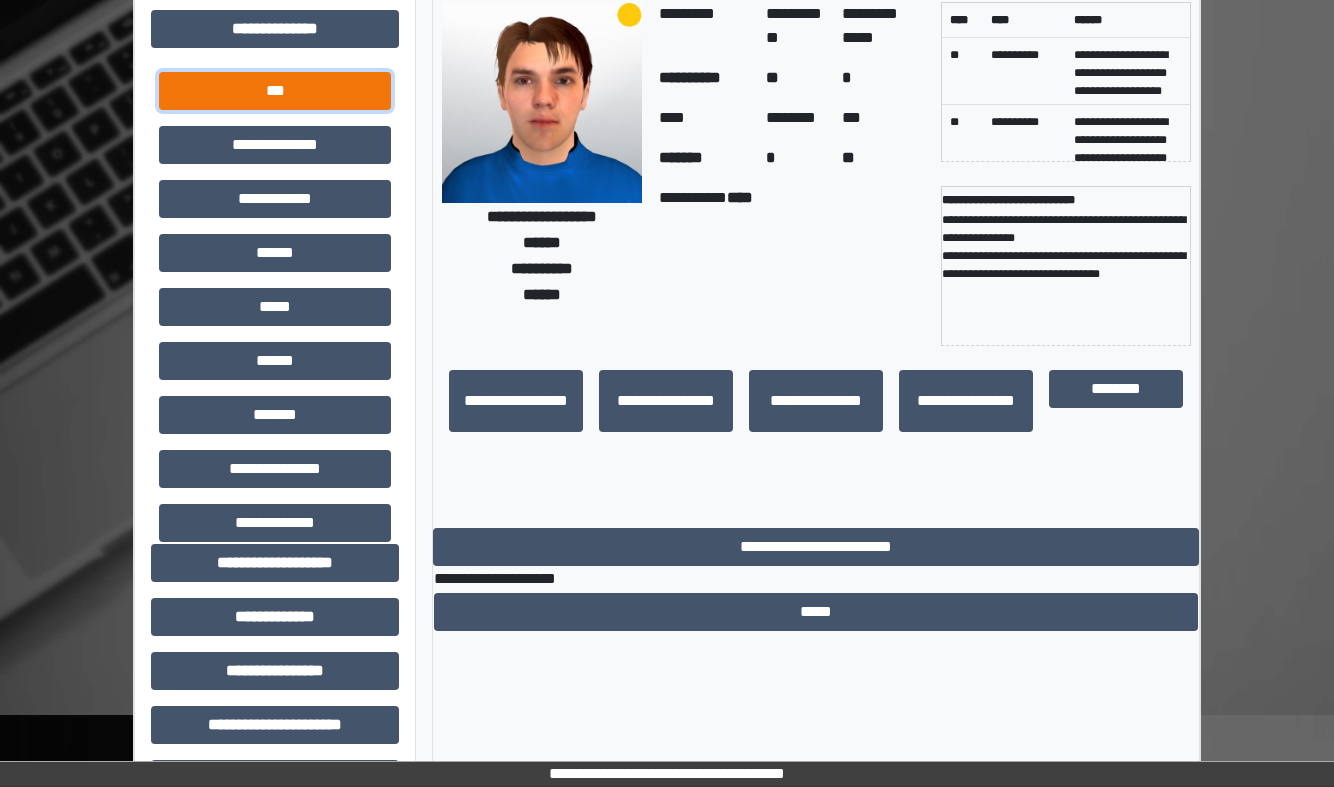 click on "***" at bounding box center [275, 91] 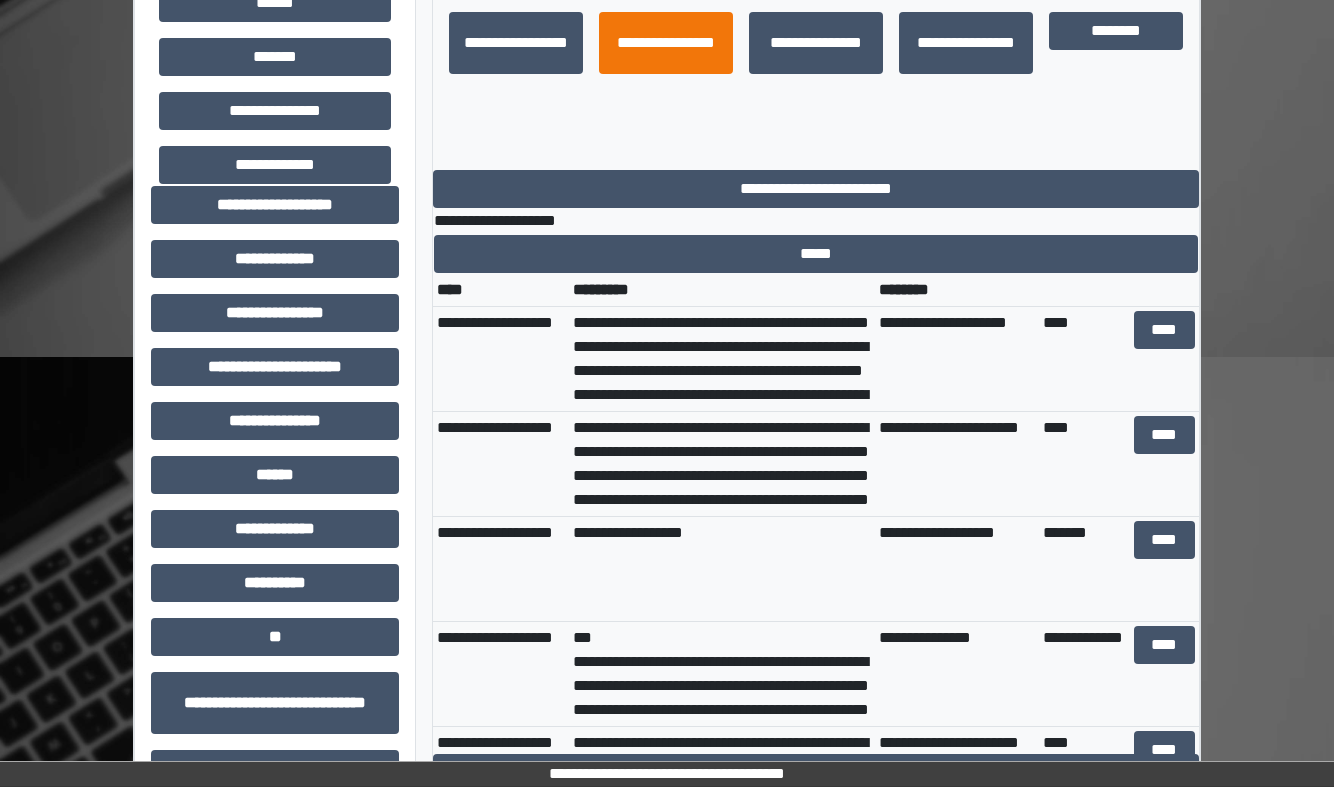 scroll, scrollTop: 466, scrollLeft: 0, axis: vertical 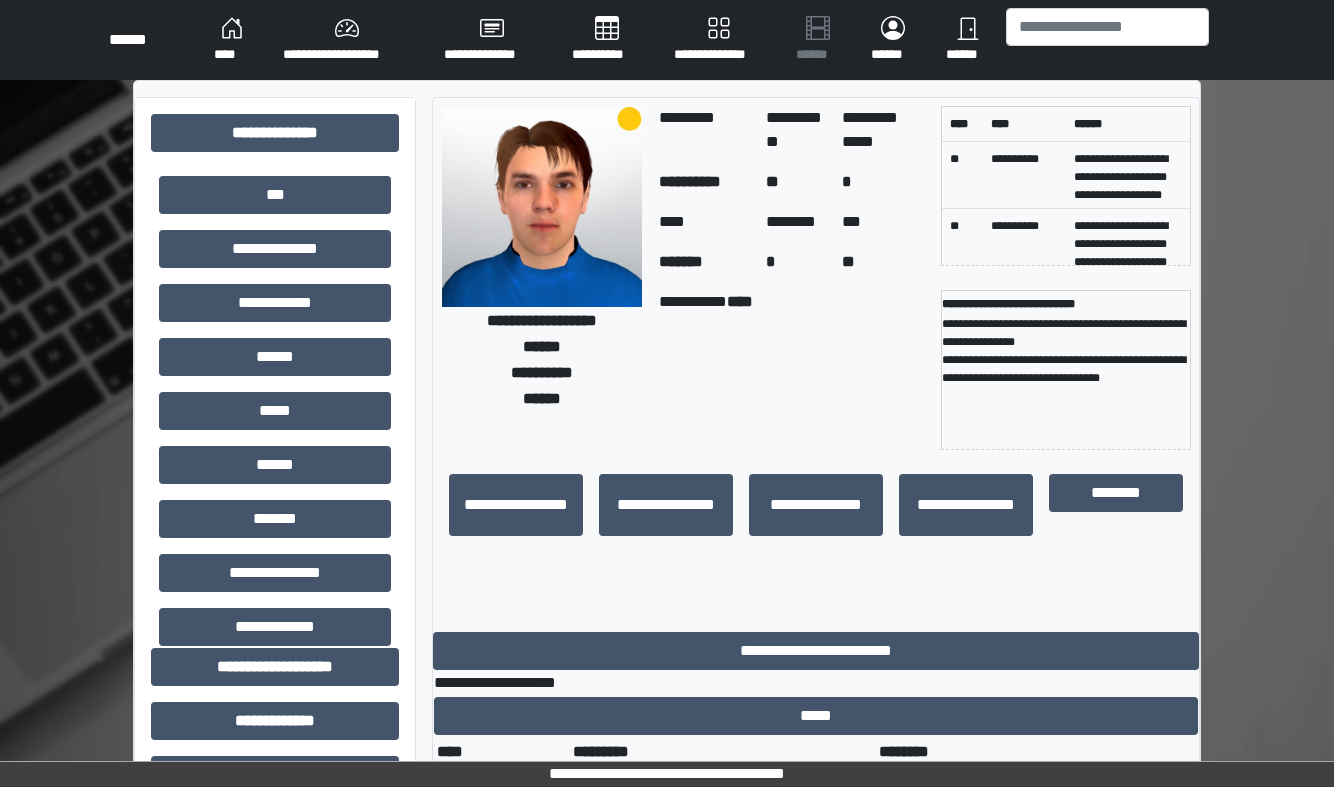 click on "****" at bounding box center (232, 40) 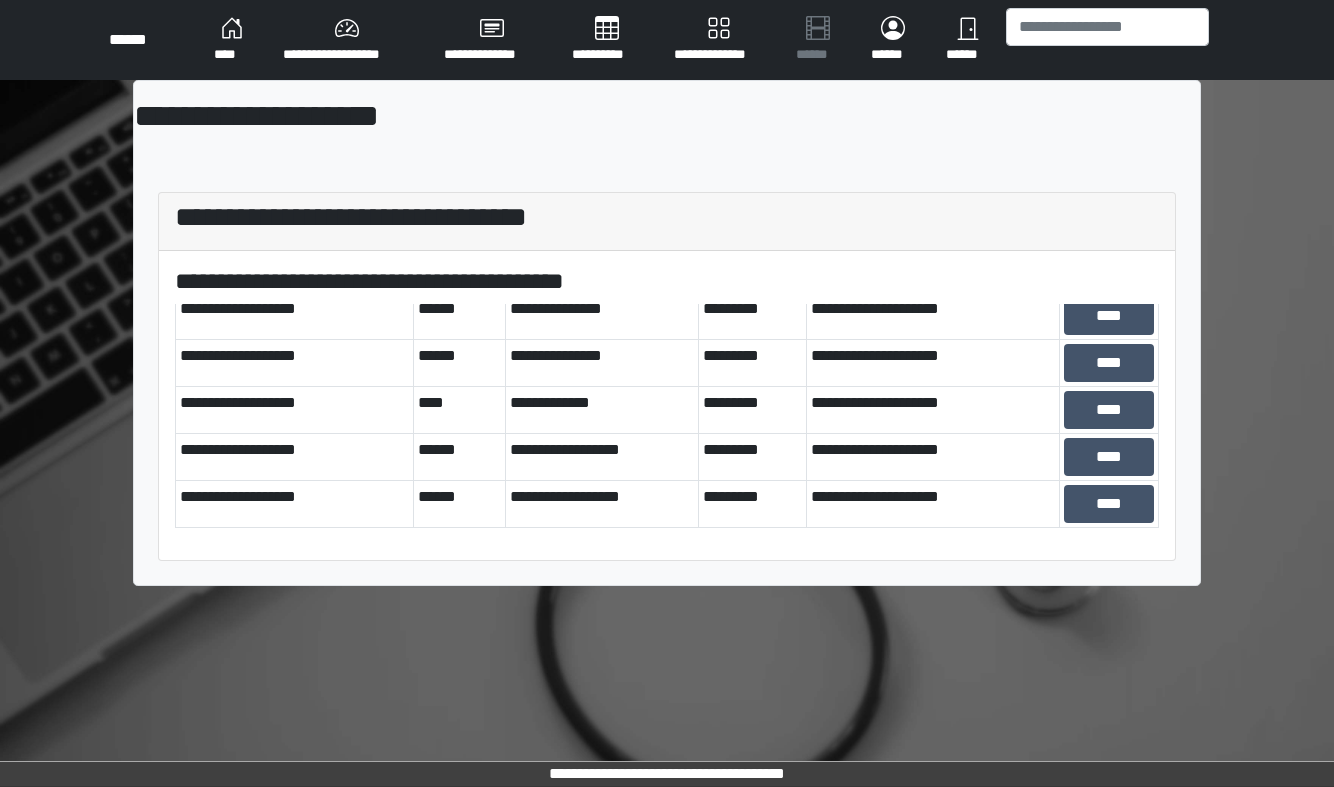 scroll, scrollTop: 0, scrollLeft: 0, axis: both 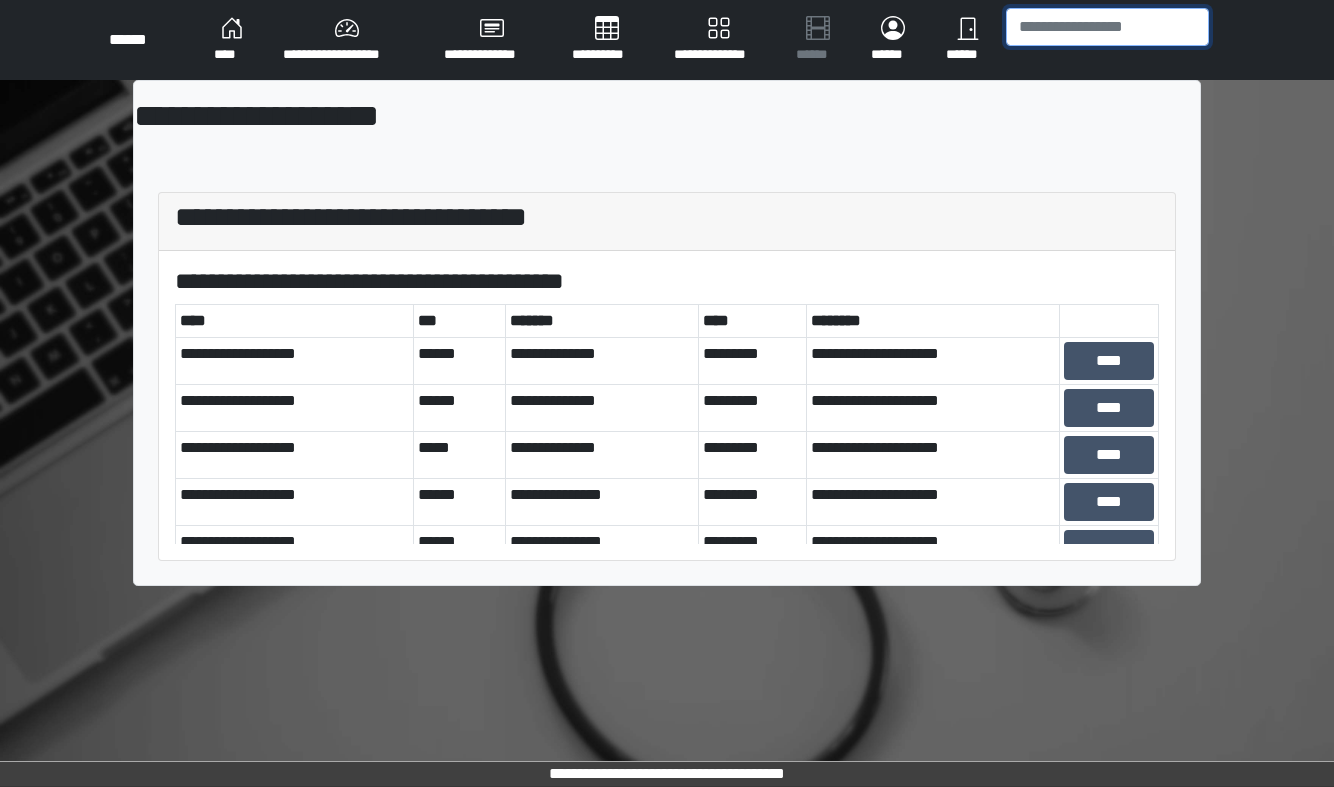 click at bounding box center [1107, 27] 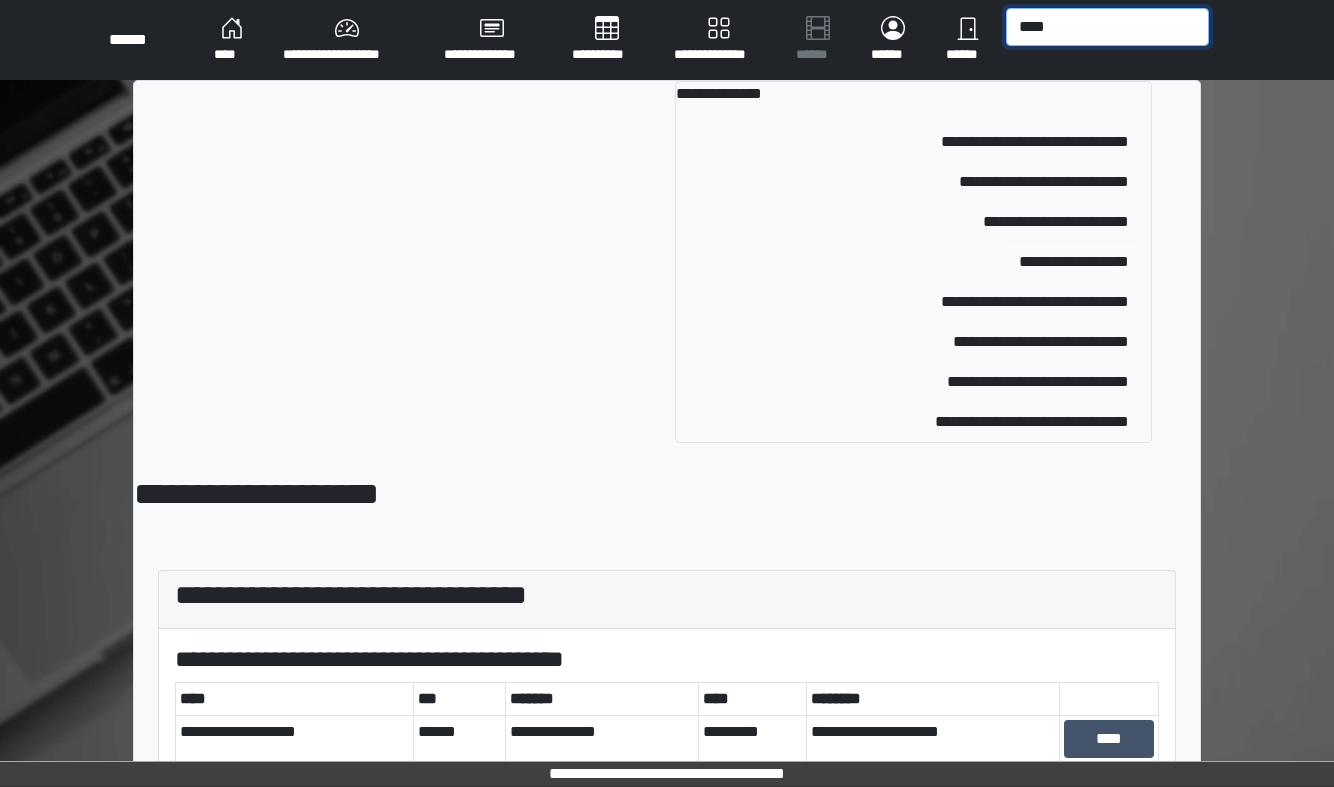type on "****" 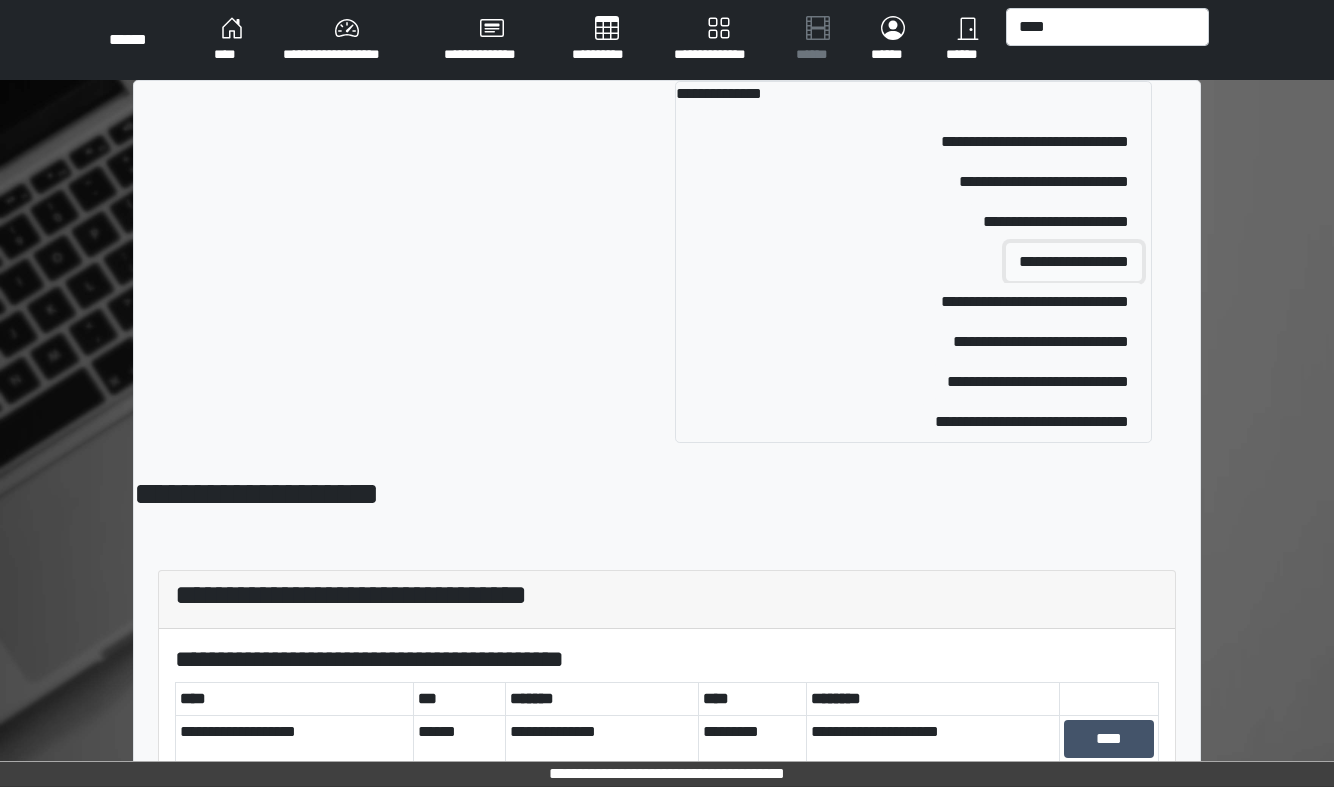 click on "**********" at bounding box center (1074, 262) 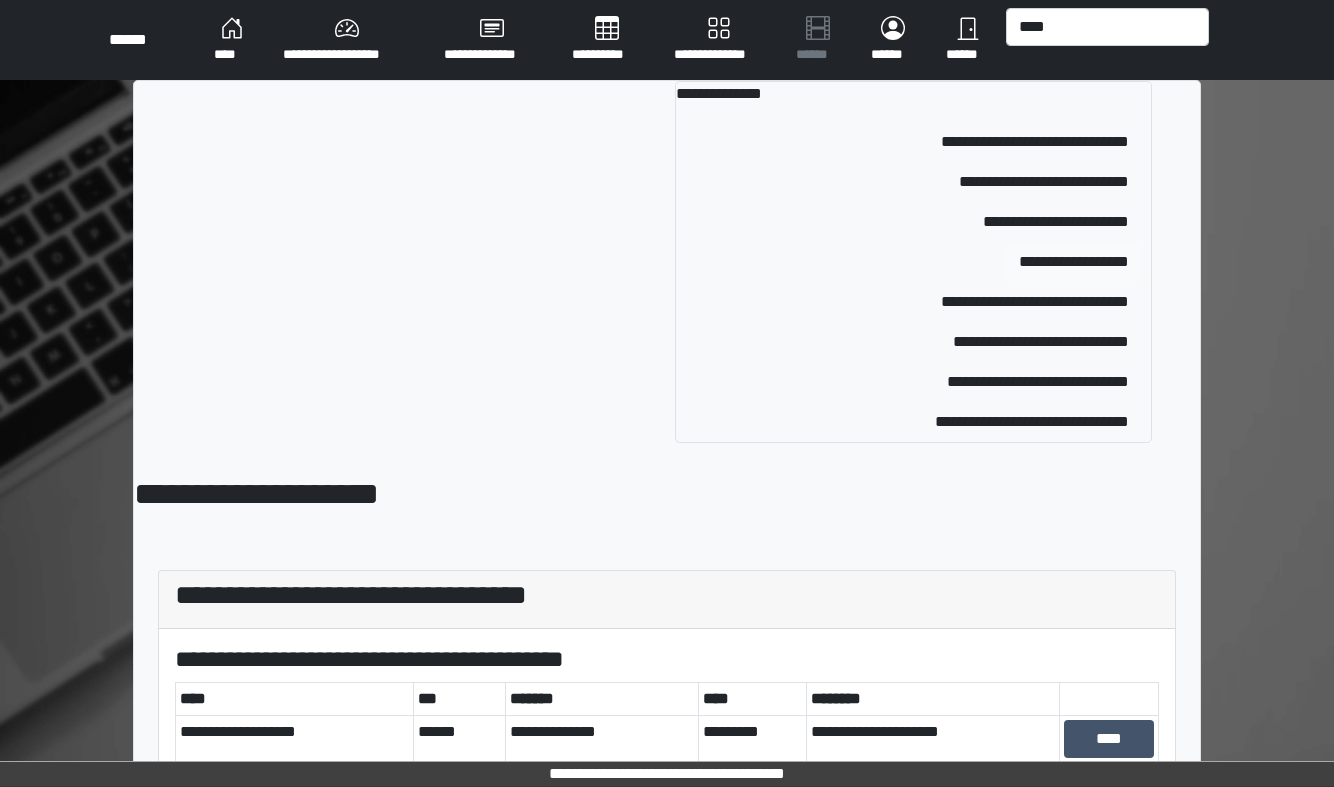 type 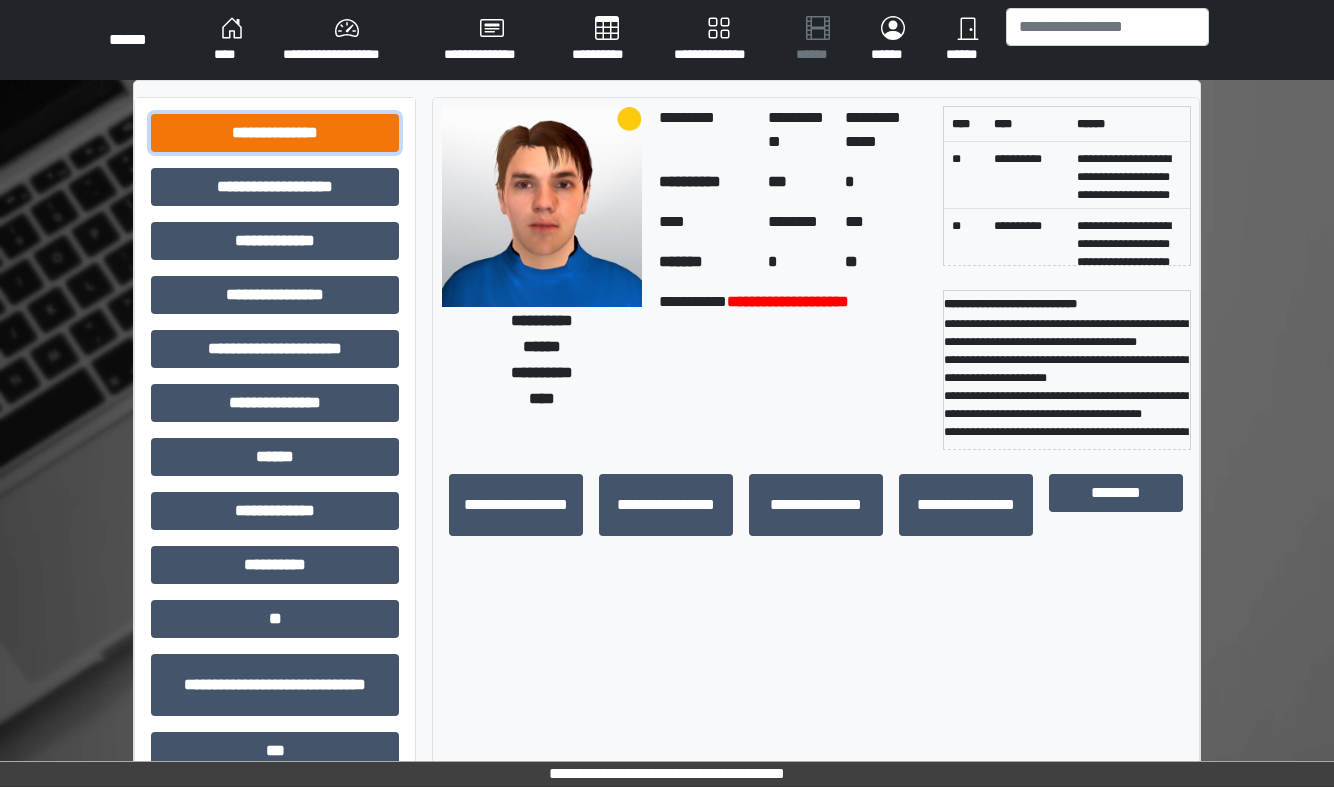 click on "**********" at bounding box center (275, 133) 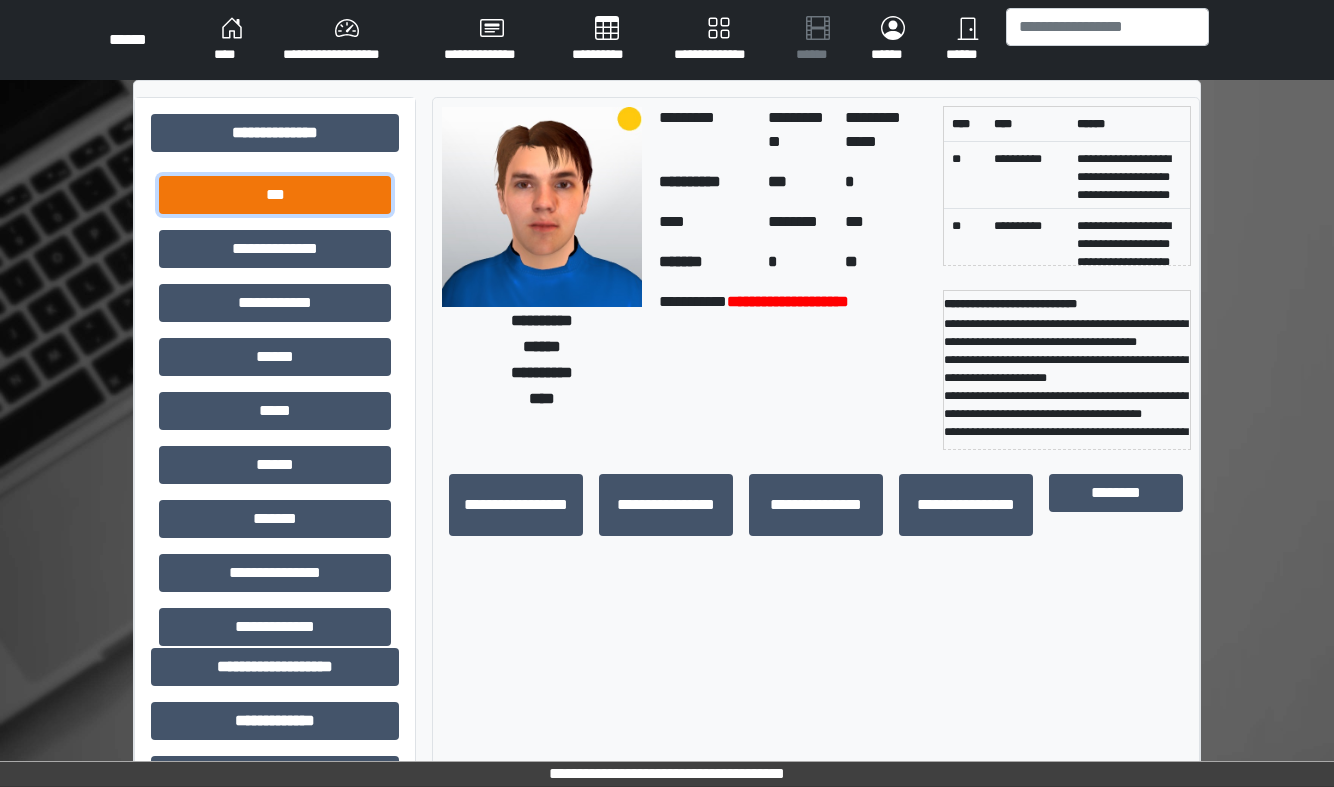 click on "***" at bounding box center [275, 195] 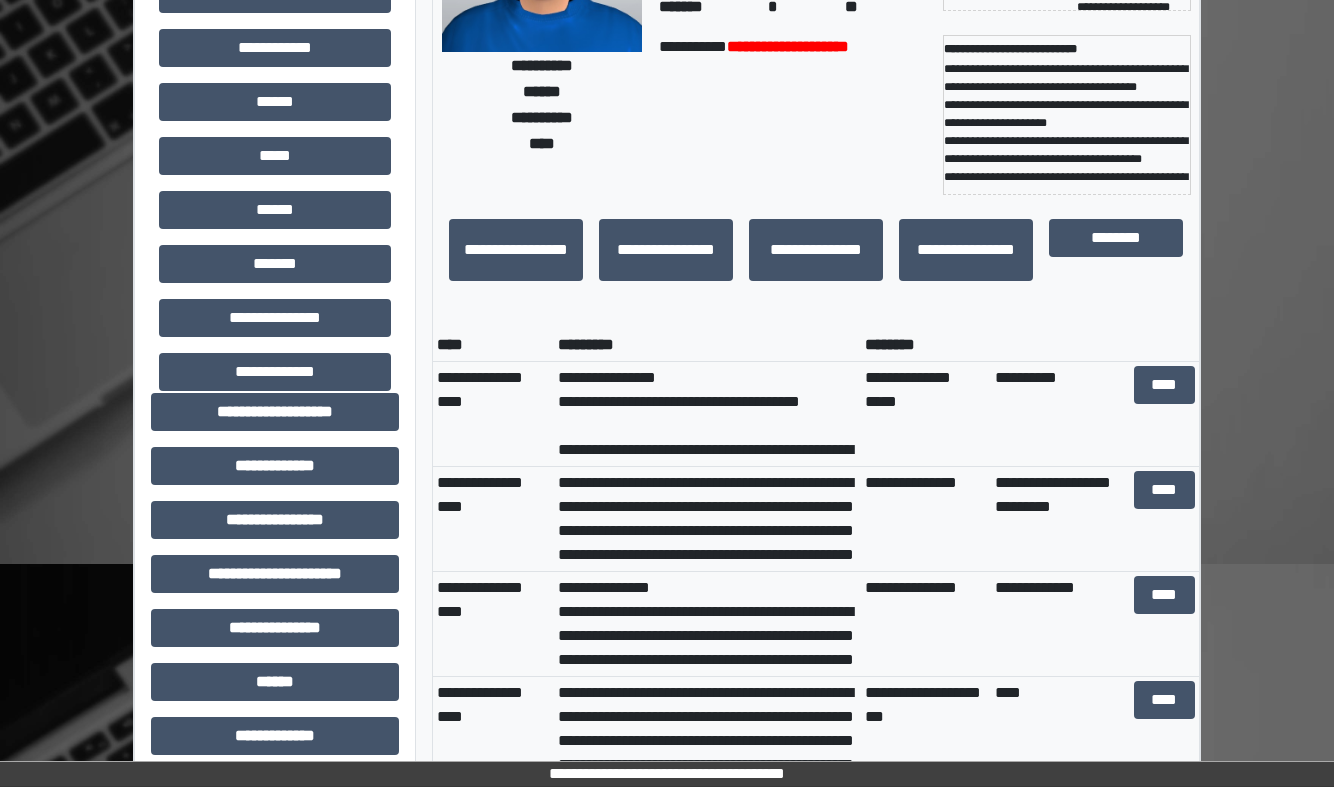 scroll, scrollTop: 268, scrollLeft: 0, axis: vertical 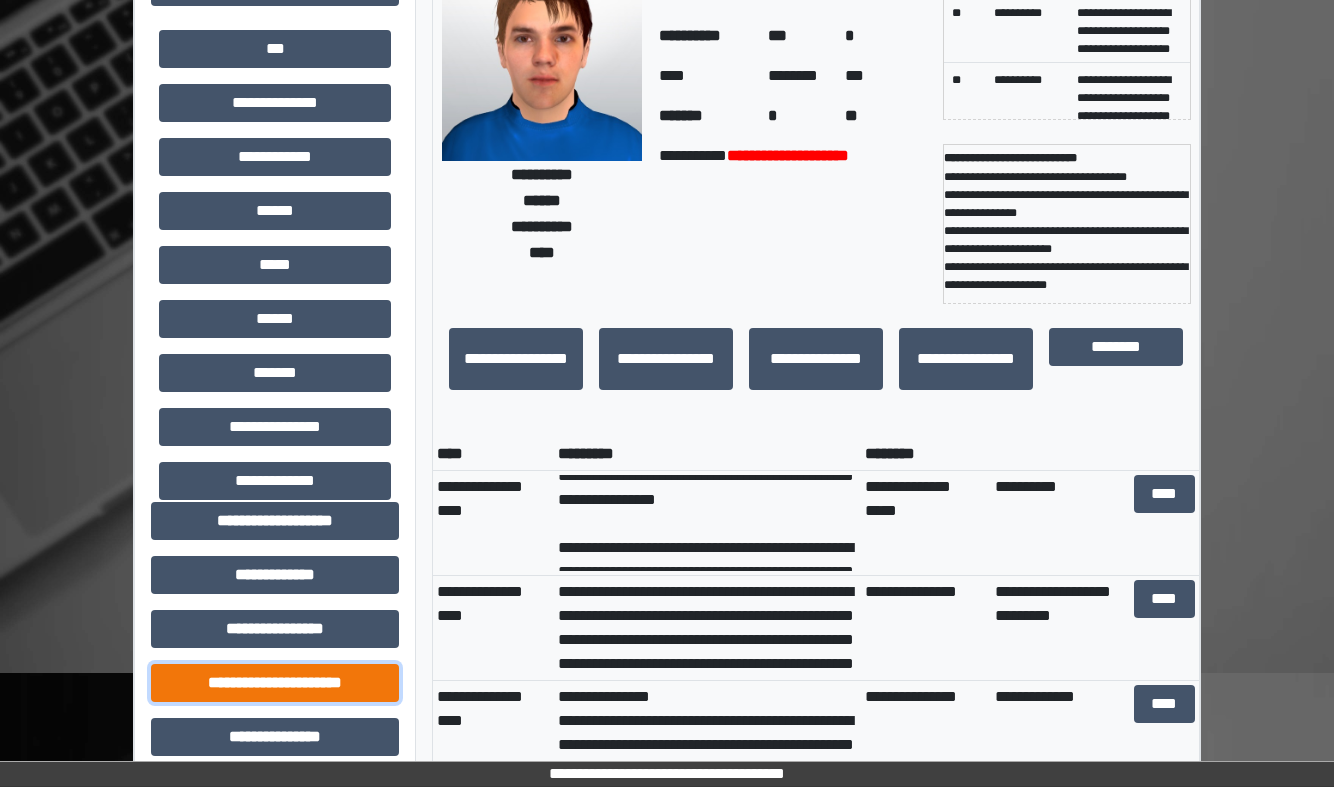 click on "**********" at bounding box center [275, 683] 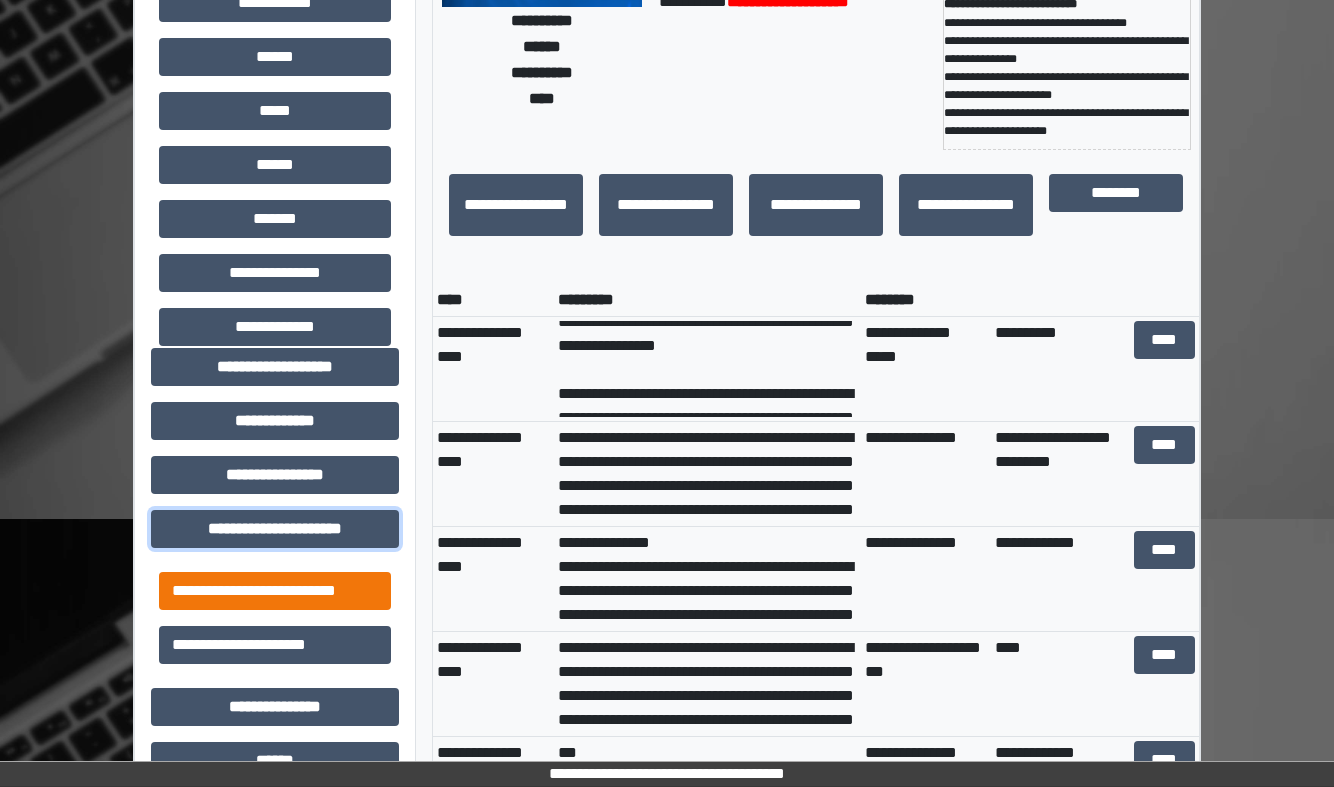 scroll, scrollTop: 348, scrollLeft: 0, axis: vertical 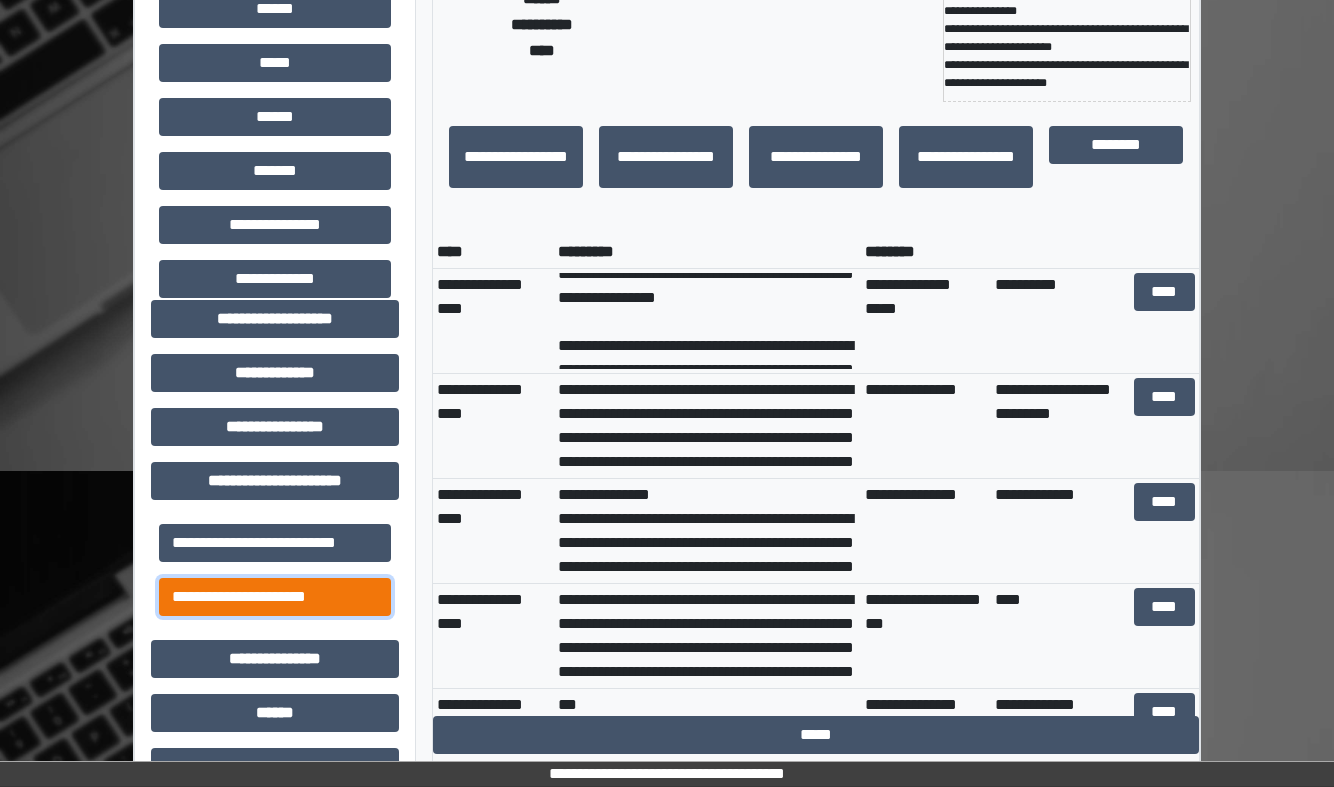 click on "**********" at bounding box center (275, 597) 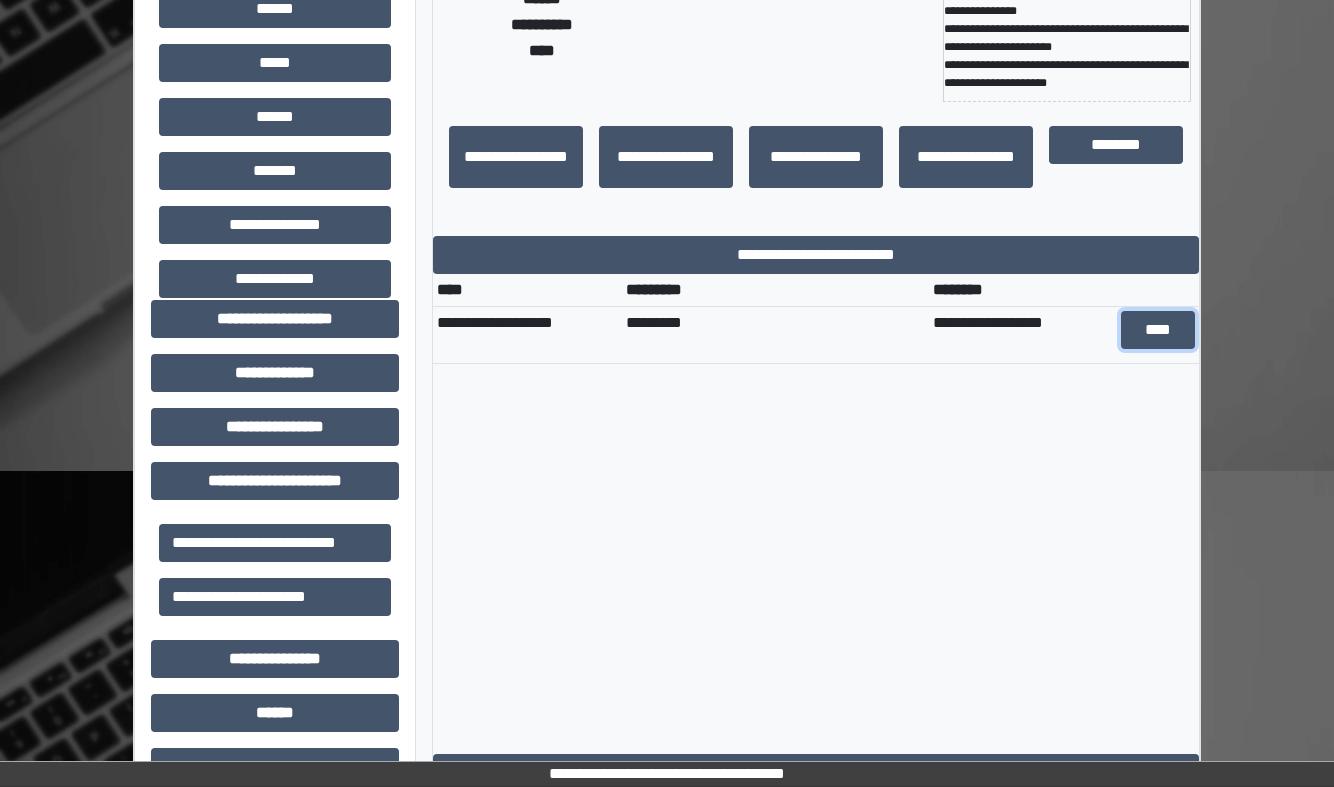 click on "****" at bounding box center (1157, 330) 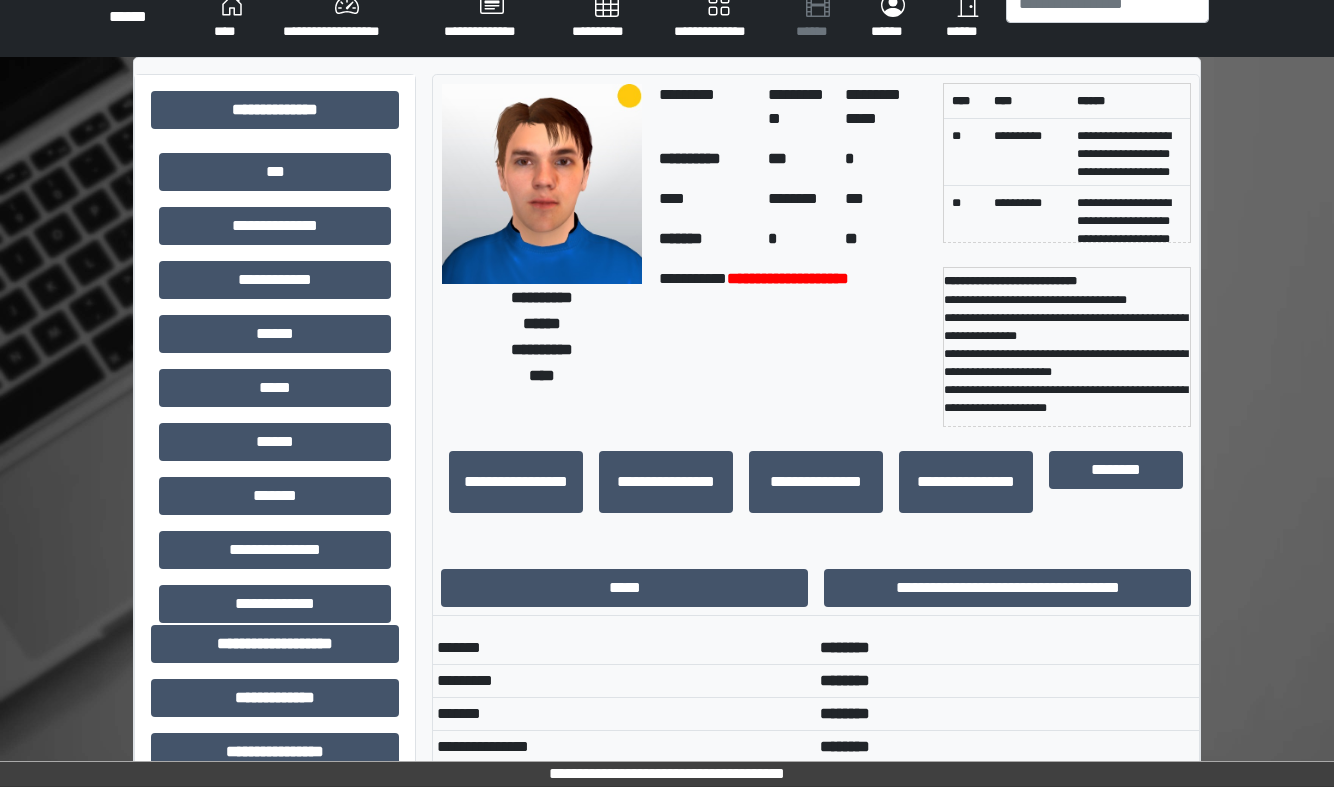 scroll, scrollTop: 0, scrollLeft: 0, axis: both 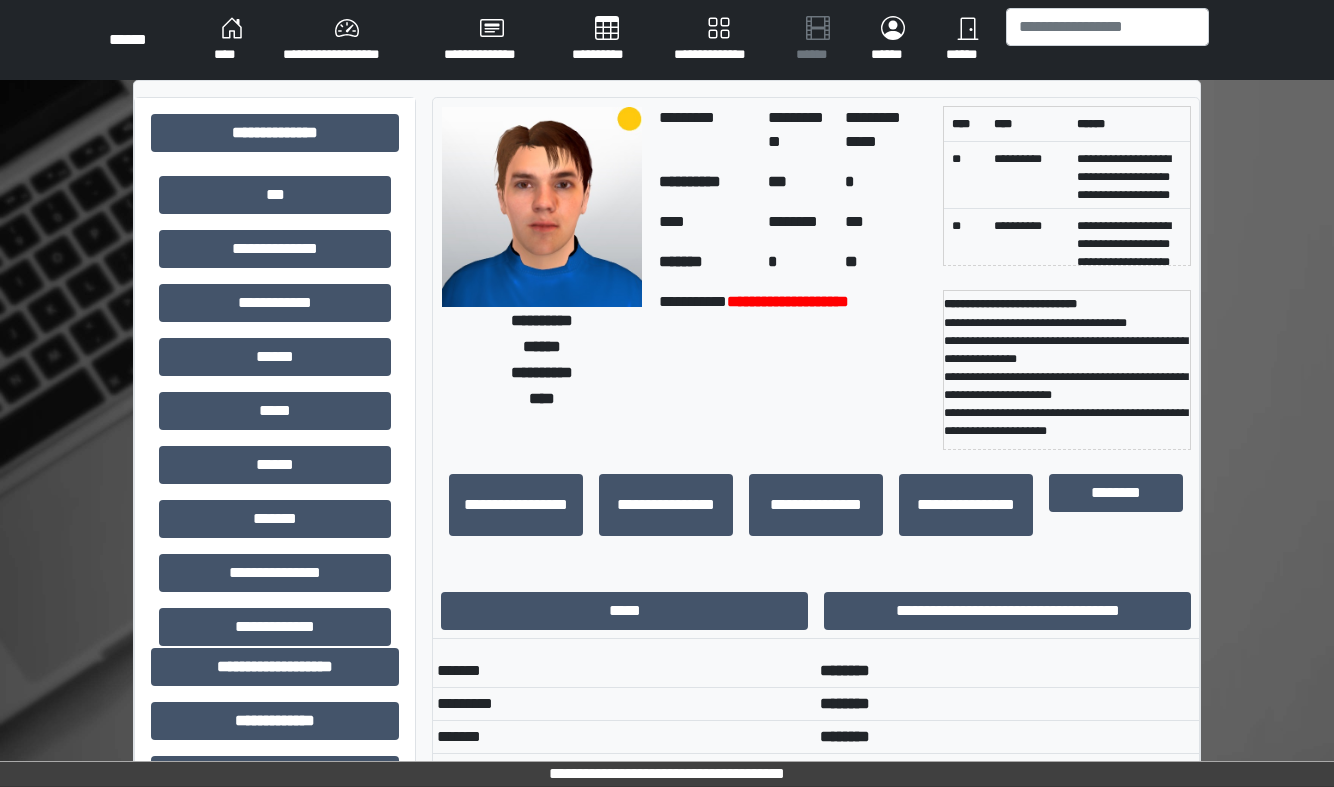 click on "**********" at bounding box center (275, 806) 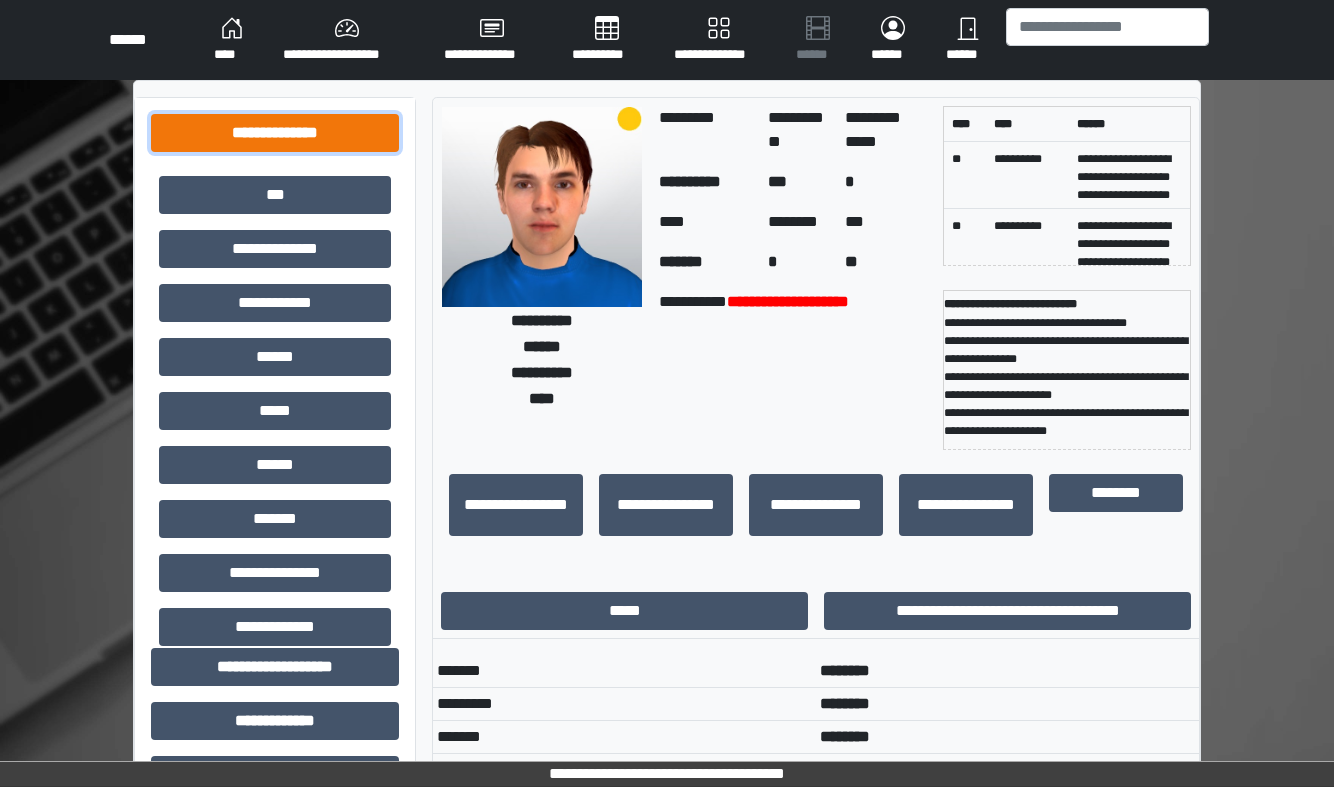 click on "**********" at bounding box center (275, 133) 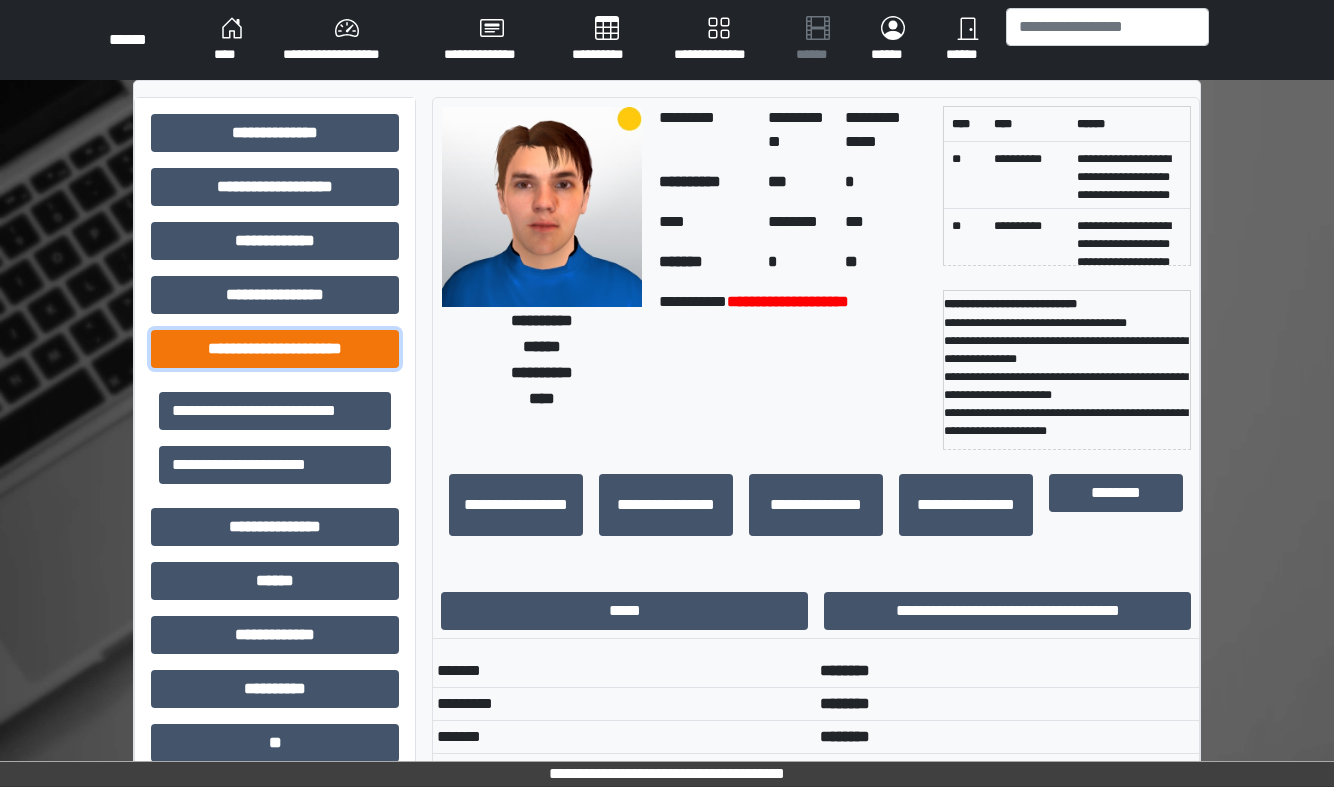 click on "**********" at bounding box center [275, 349] 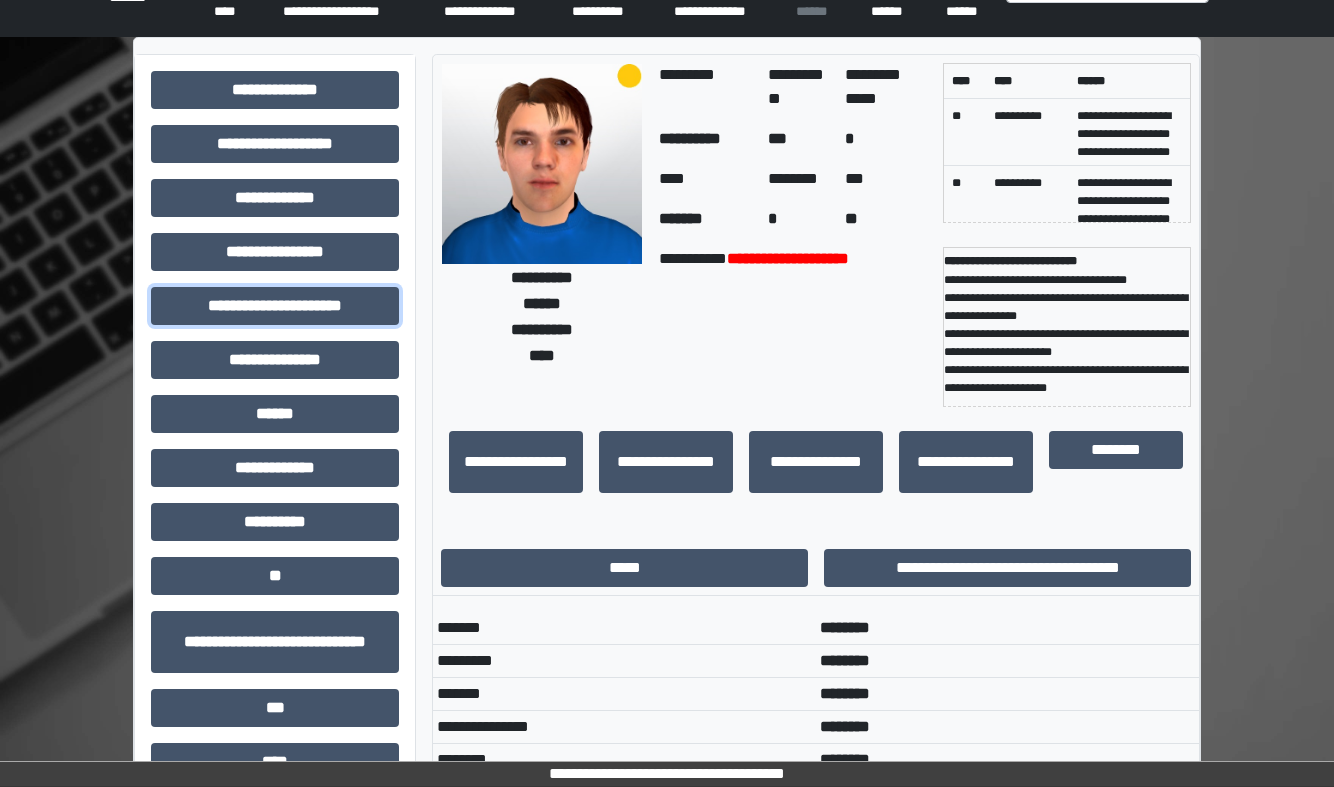 scroll, scrollTop: 0, scrollLeft: 0, axis: both 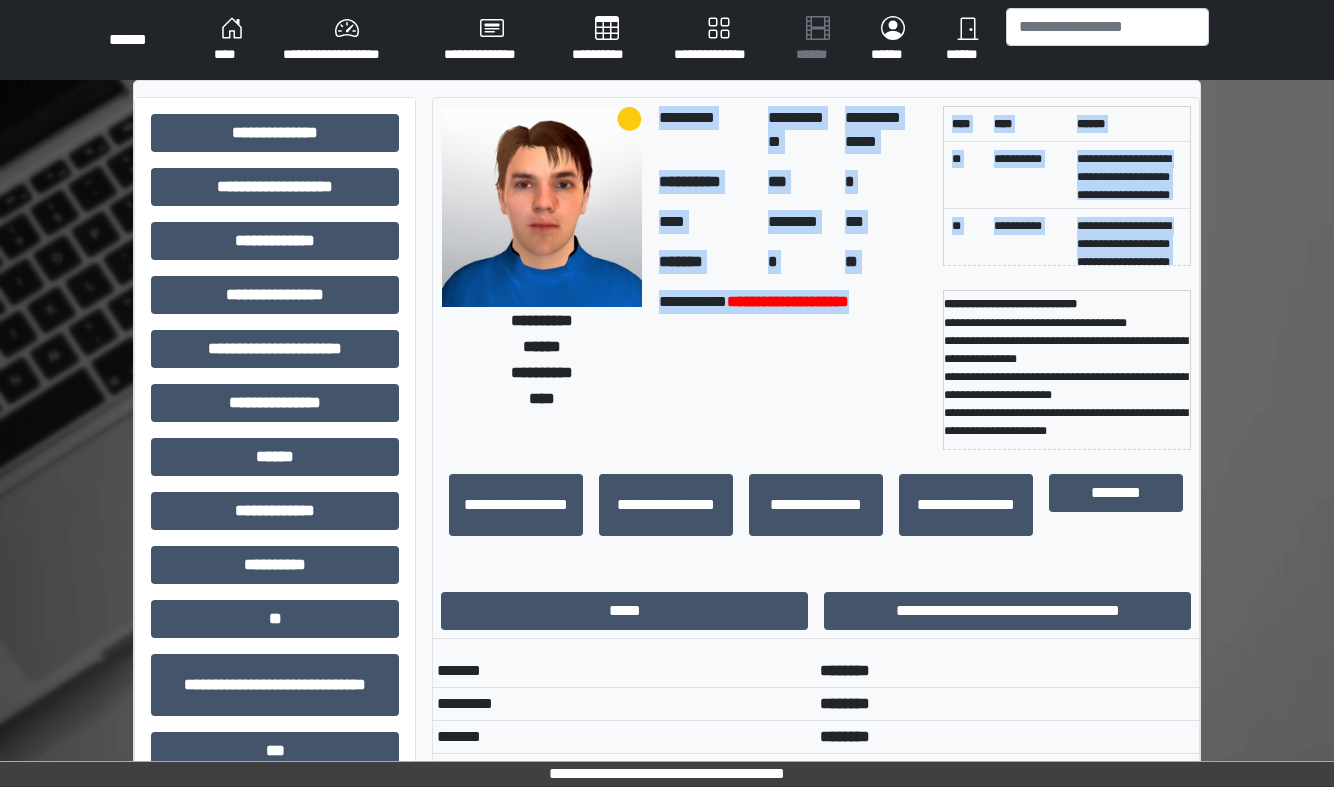 drag, startPoint x: 658, startPoint y: 106, endPoint x: 885, endPoint y: 314, distance: 307.8847 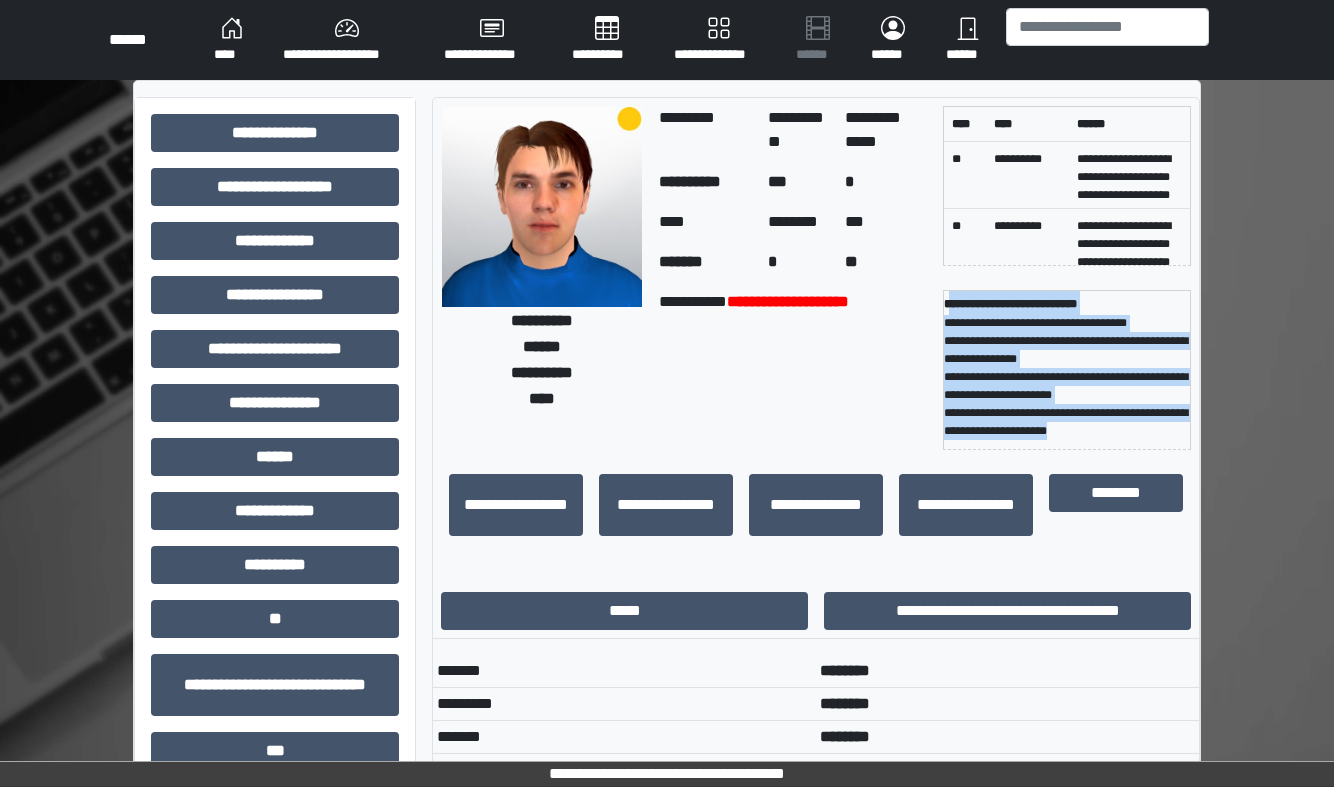 drag, startPoint x: 950, startPoint y: 305, endPoint x: 1155, endPoint y: 427, distance: 238.55608 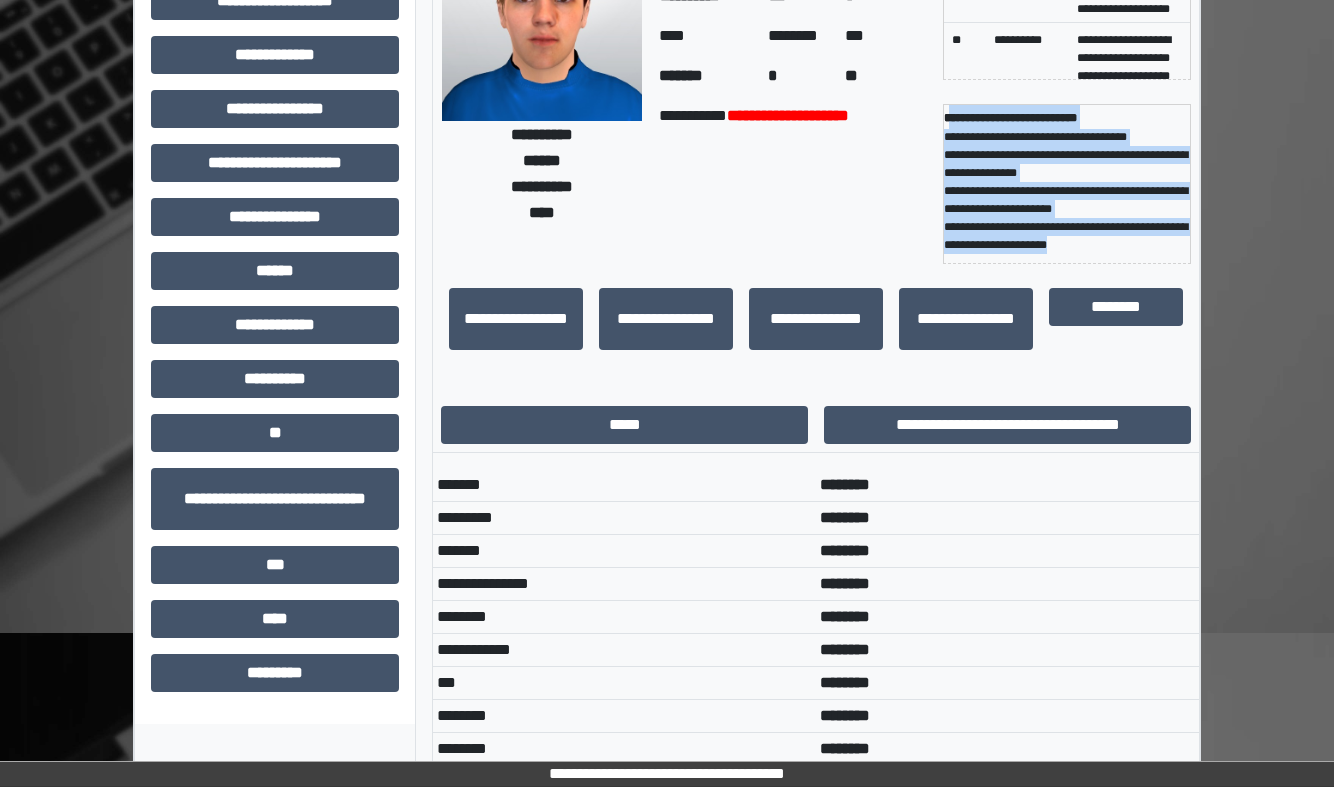 scroll, scrollTop: 93, scrollLeft: 0, axis: vertical 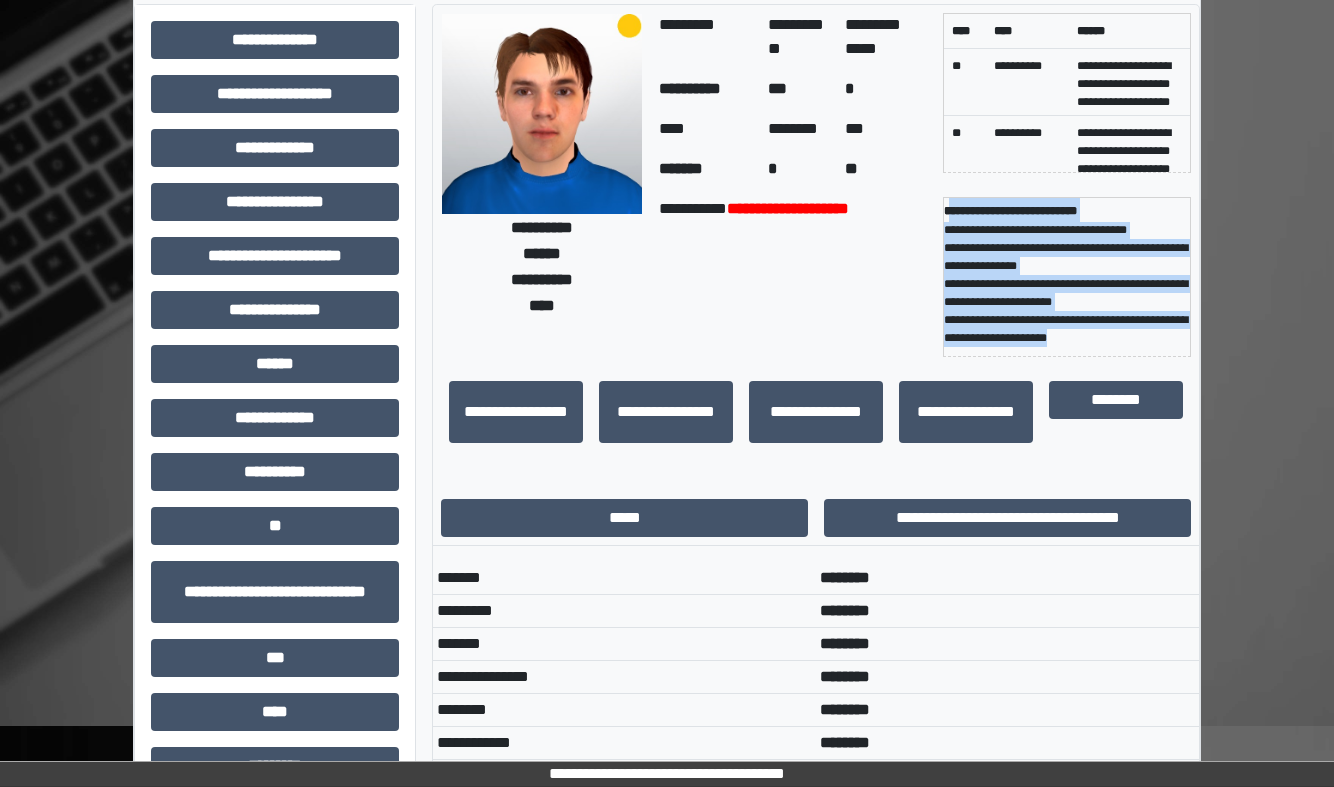click on "**********" at bounding box center [793, 277] 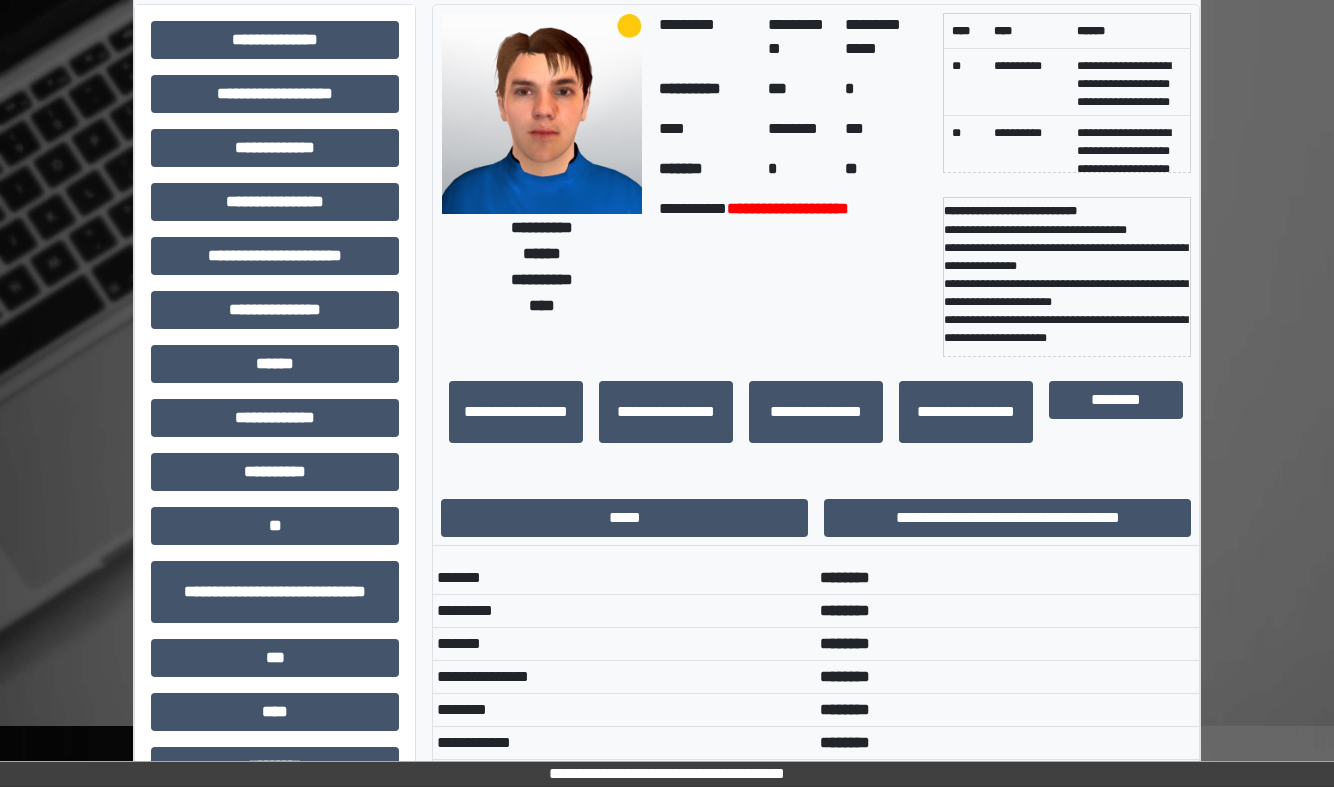 scroll, scrollTop: 0, scrollLeft: 0, axis: both 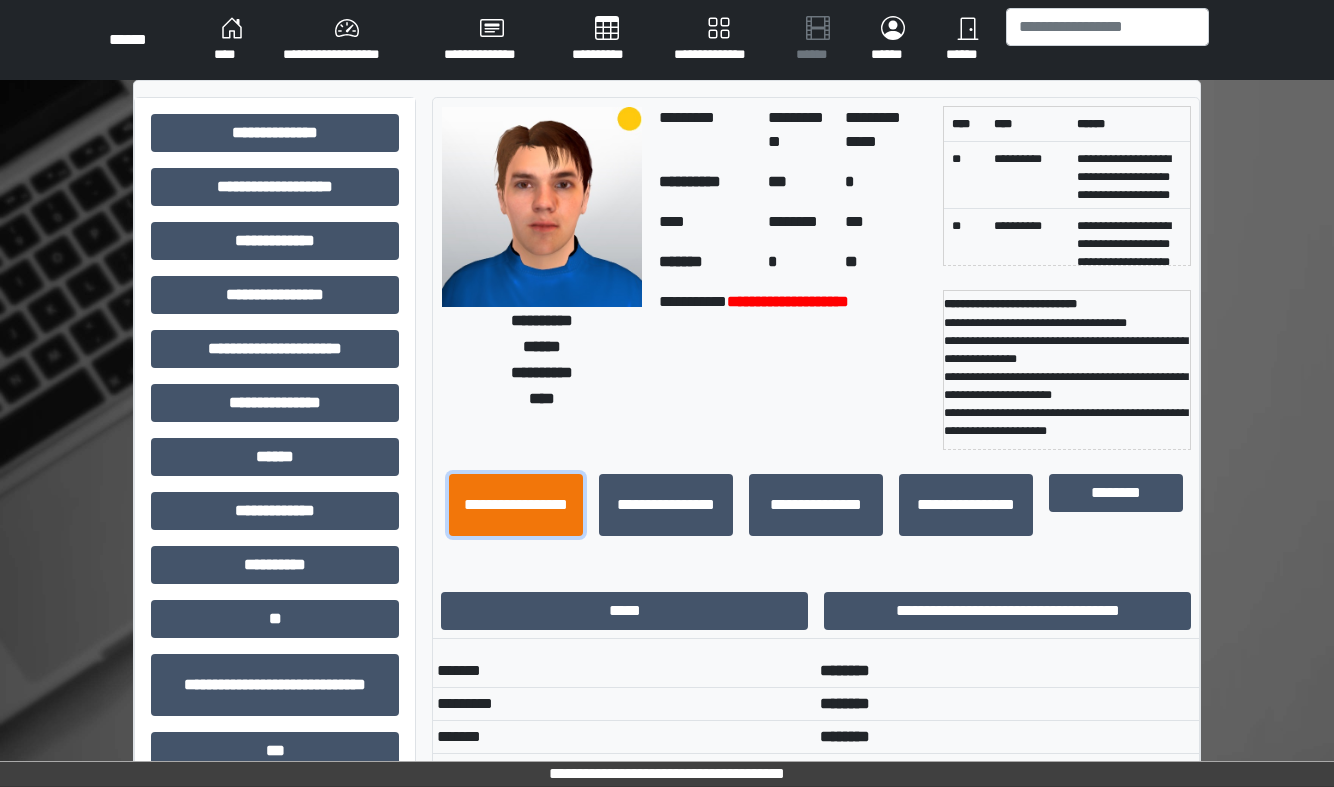 click on "**********" at bounding box center (516, 505) 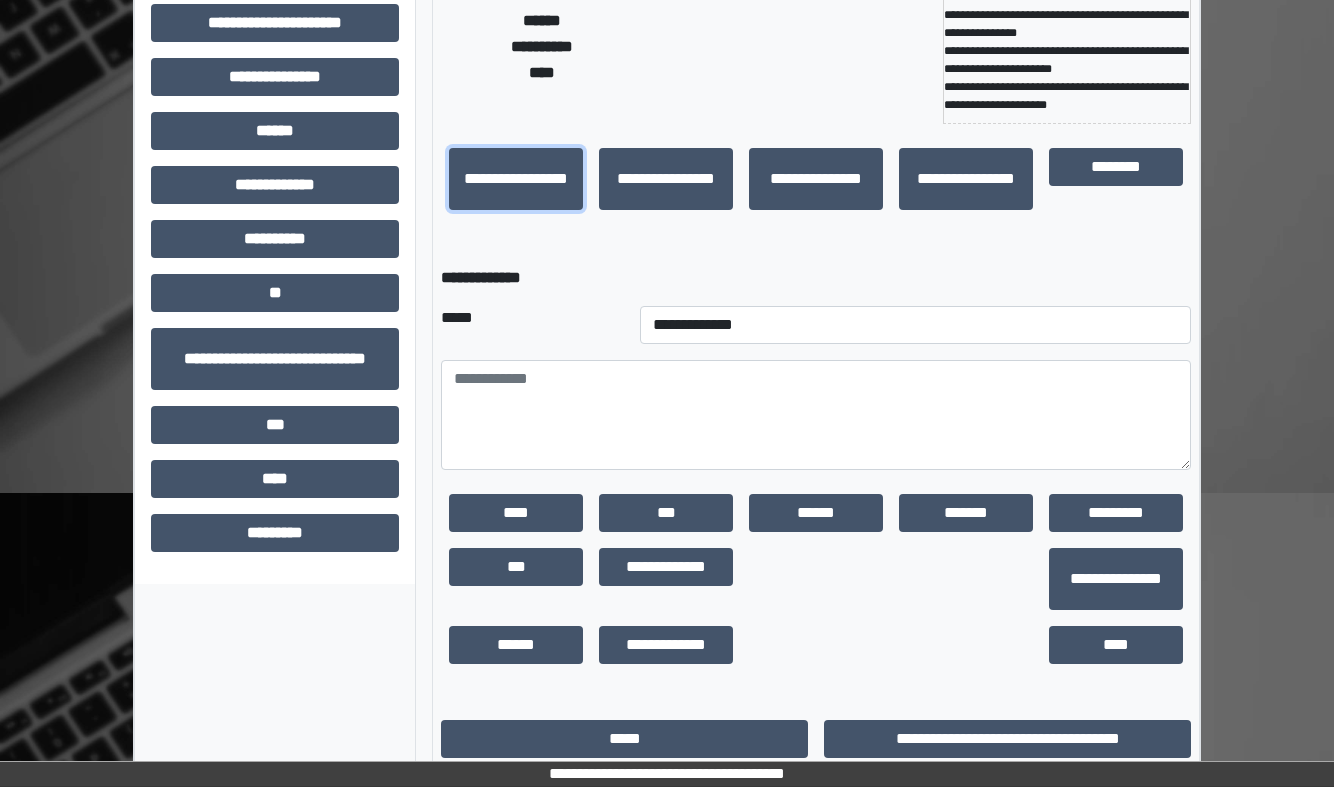 scroll, scrollTop: 329, scrollLeft: 0, axis: vertical 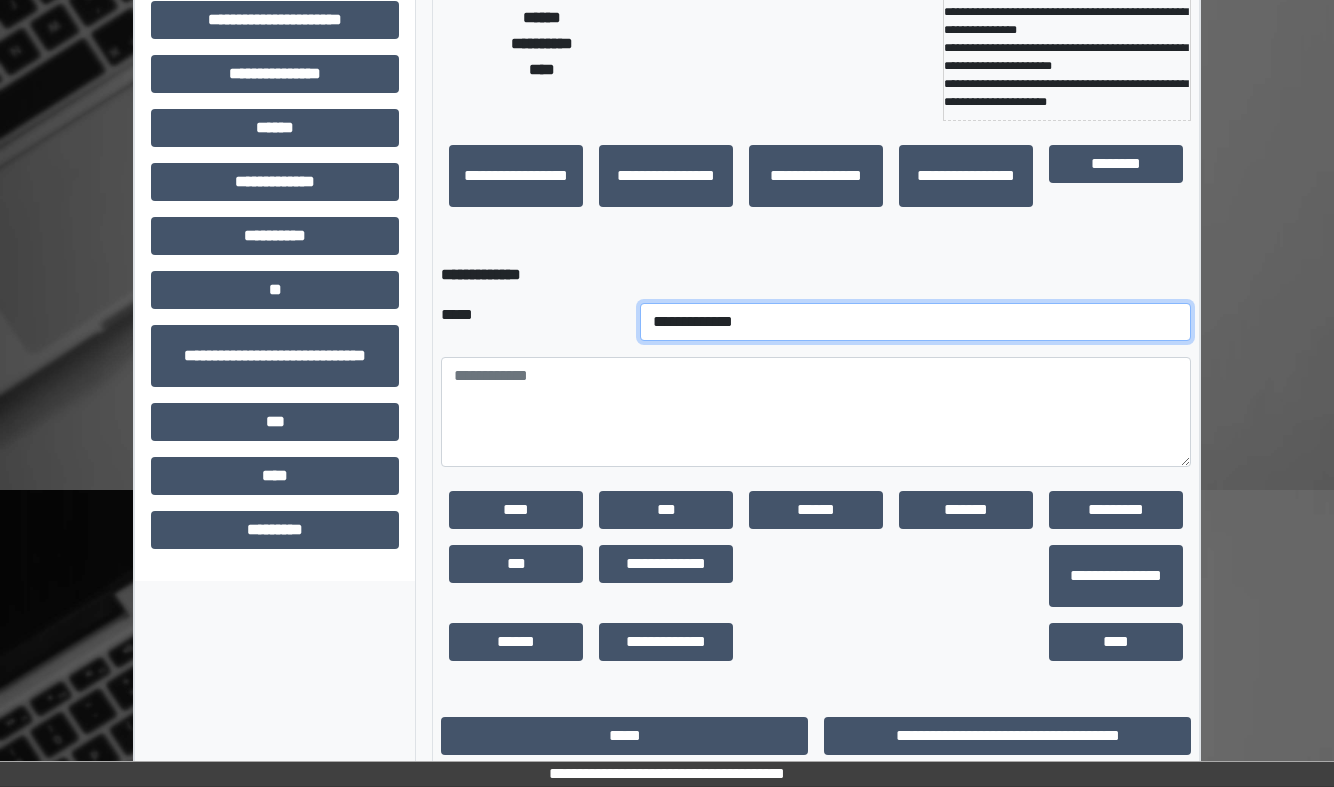click on "**********" at bounding box center (915, 322) 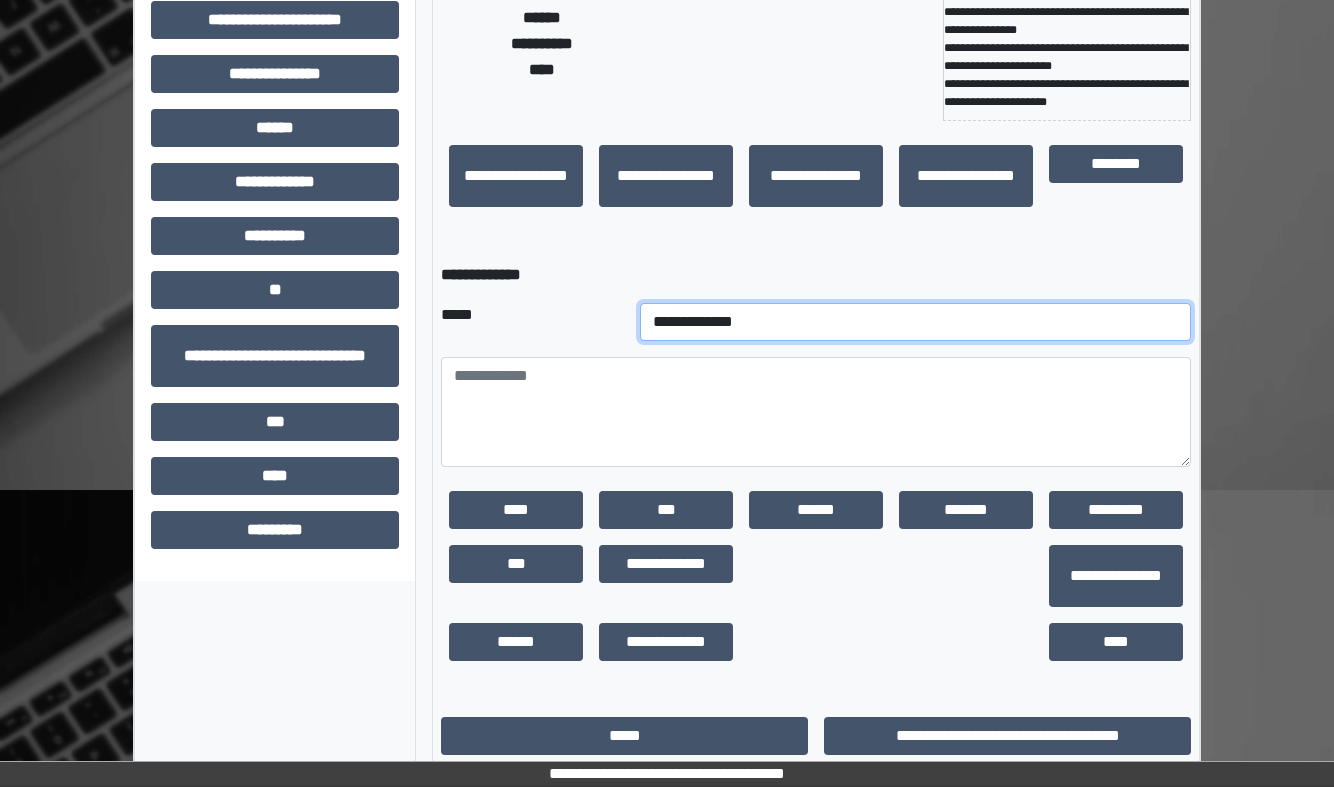 select on "**" 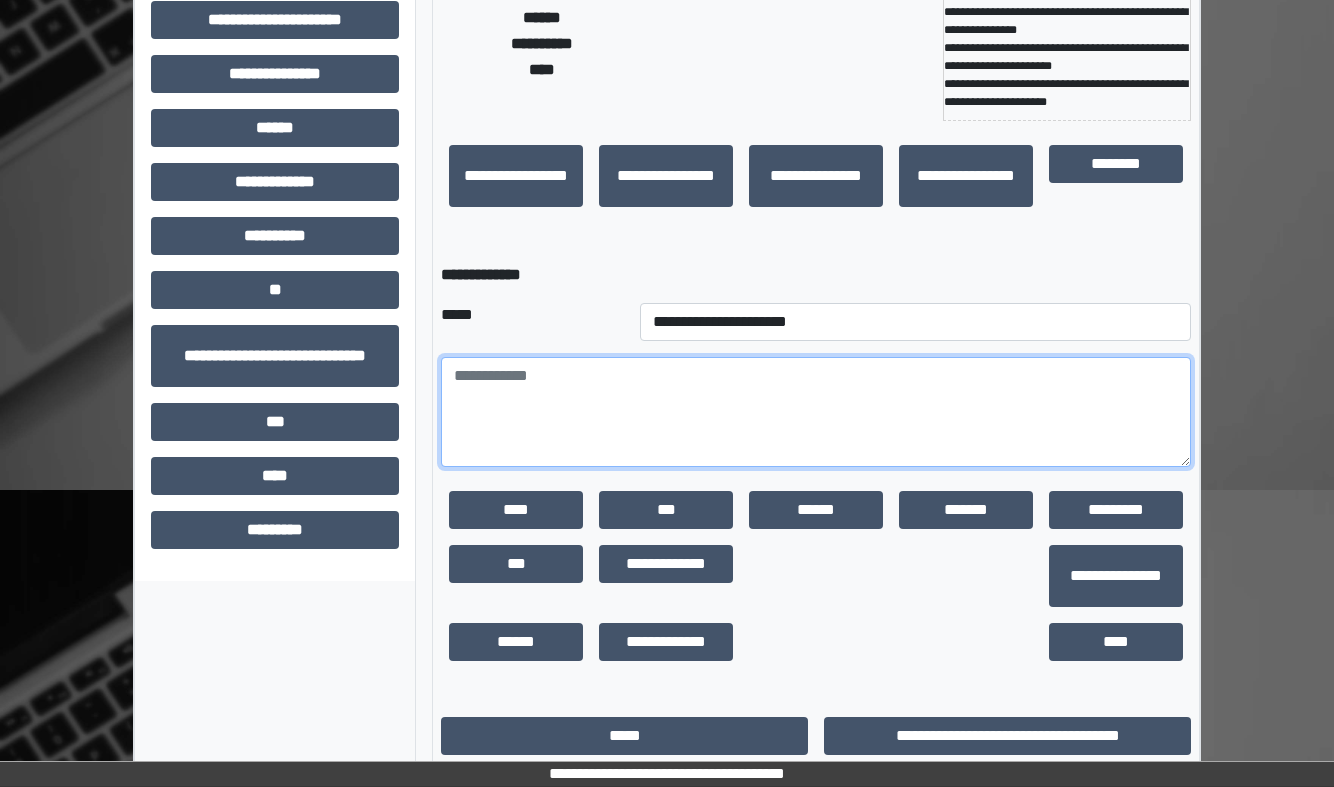 click at bounding box center (816, 412) 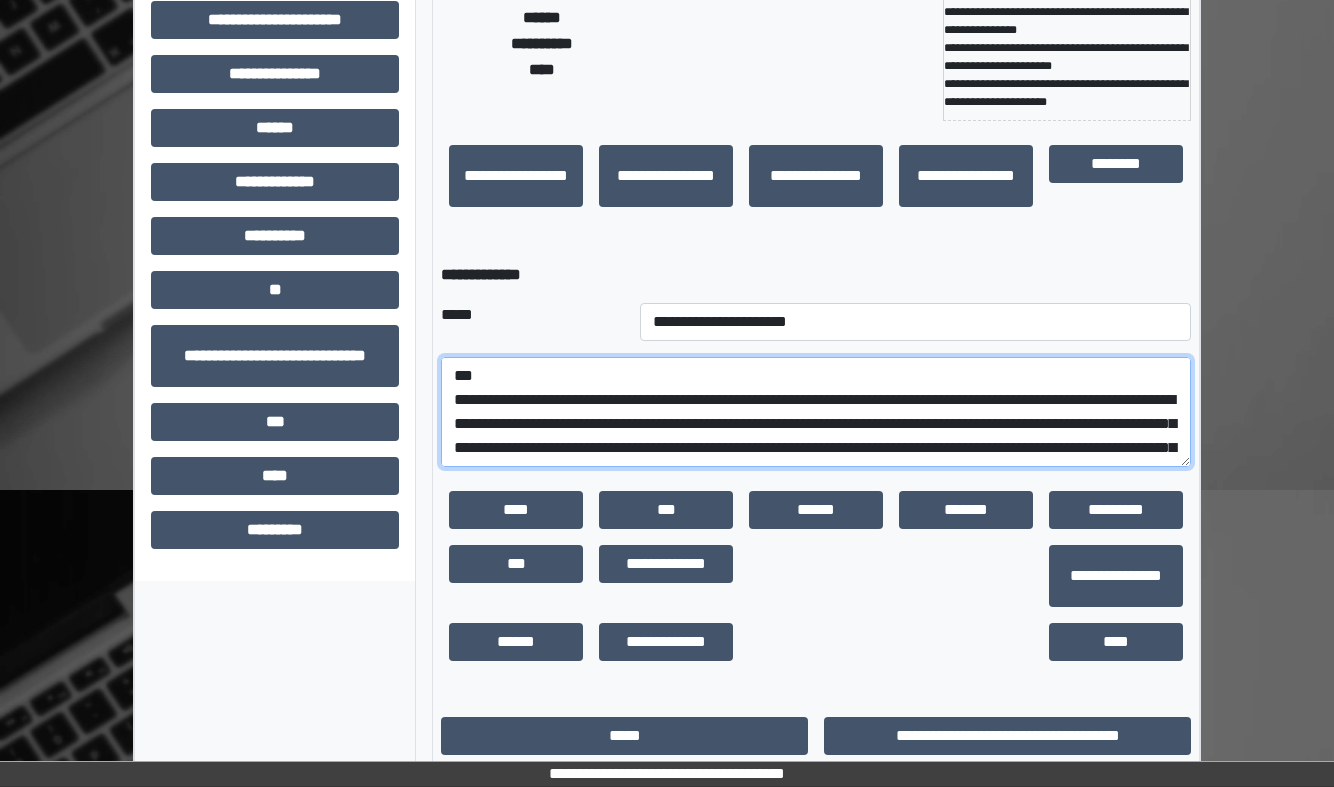 scroll, scrollTop: 591, scrollLeft: 0, axis: vertical 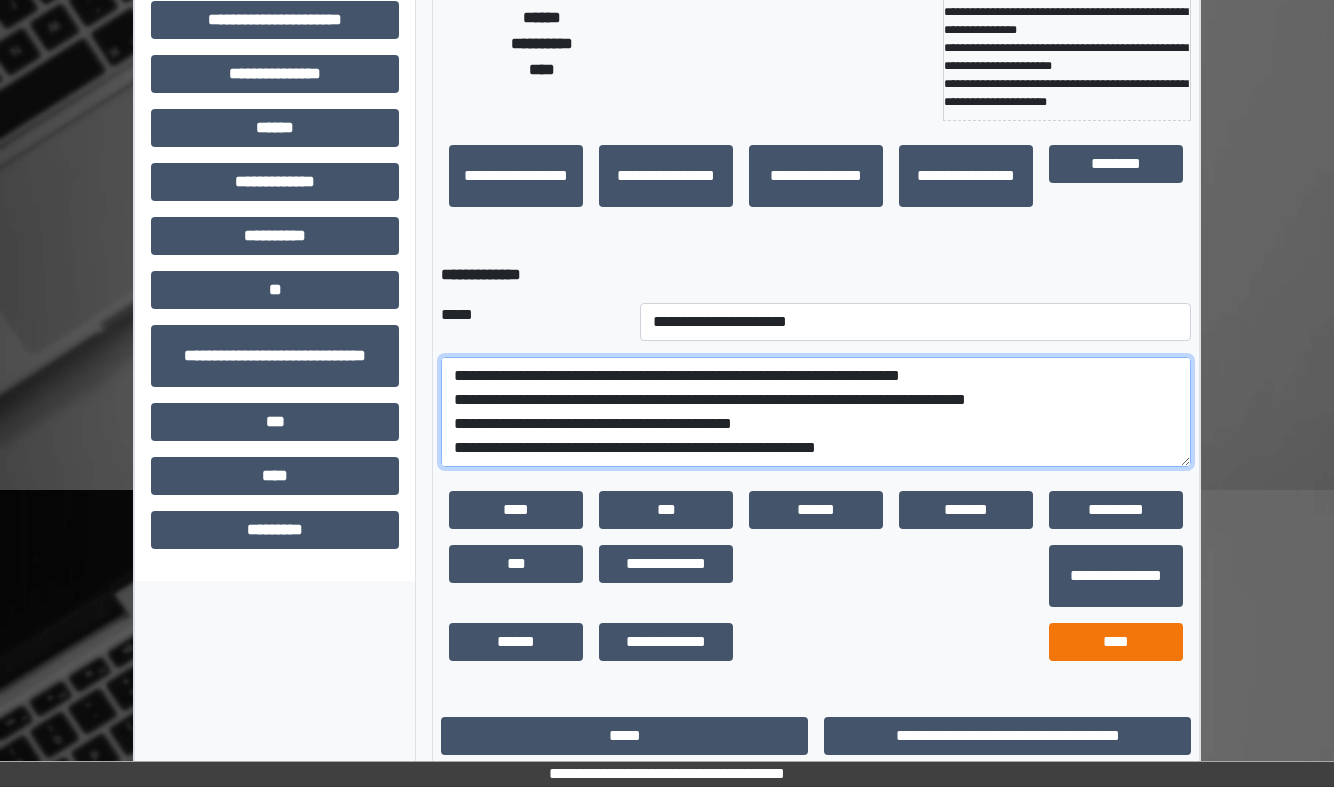 type on "**********" 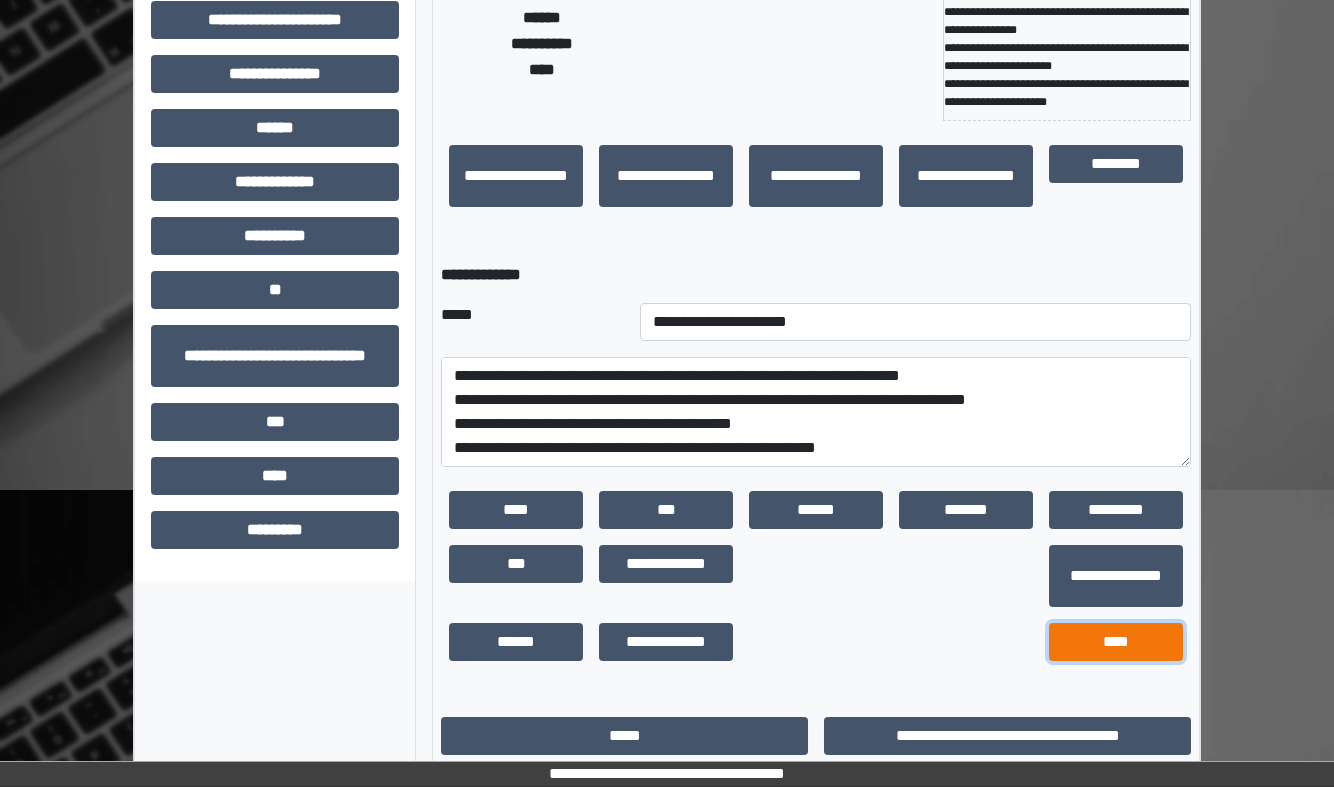 click on "****" at bounding box center (1116, 642) 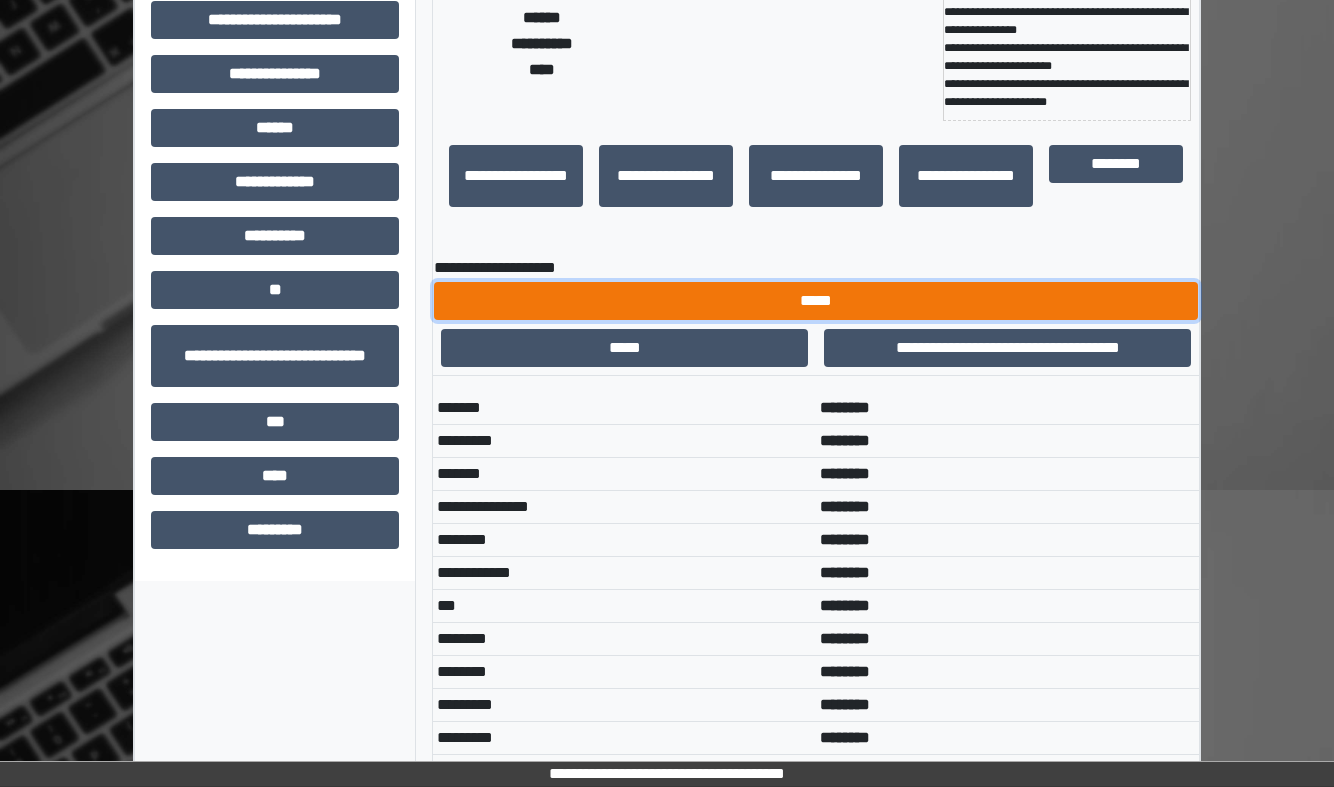 click on "*****" at bounding box center (816, 301) 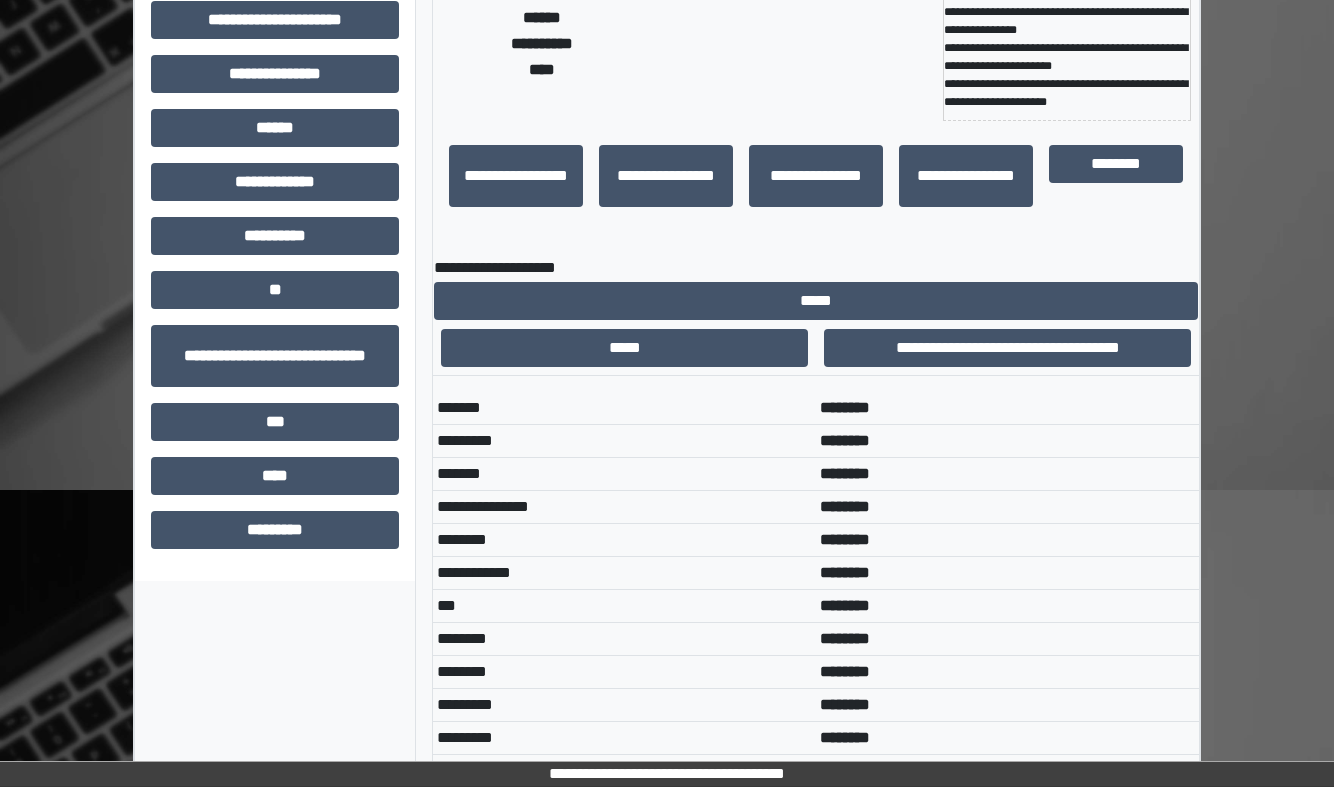 scroll, scrollTop: 141, scrollLeft: 0, axis: vertical 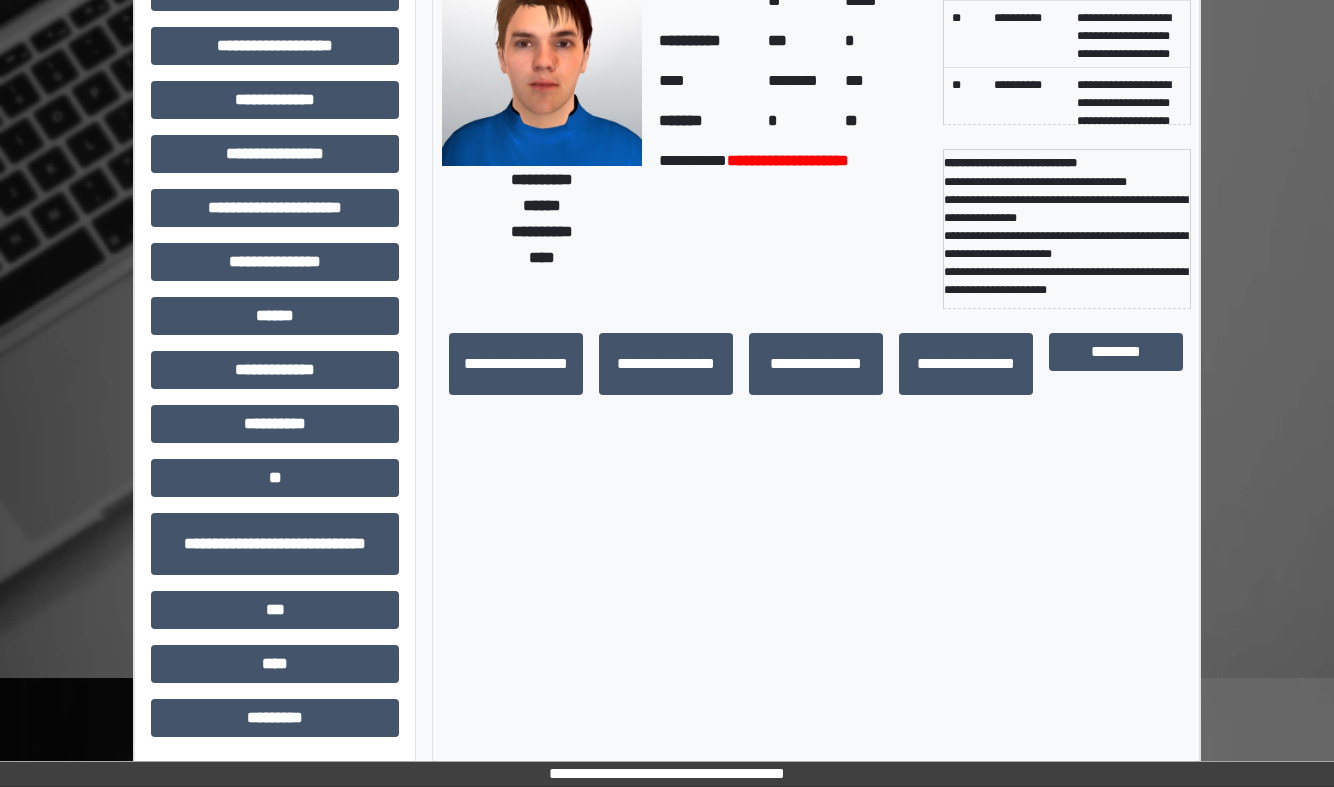 click on "**********" at bounding box center [816, 363] 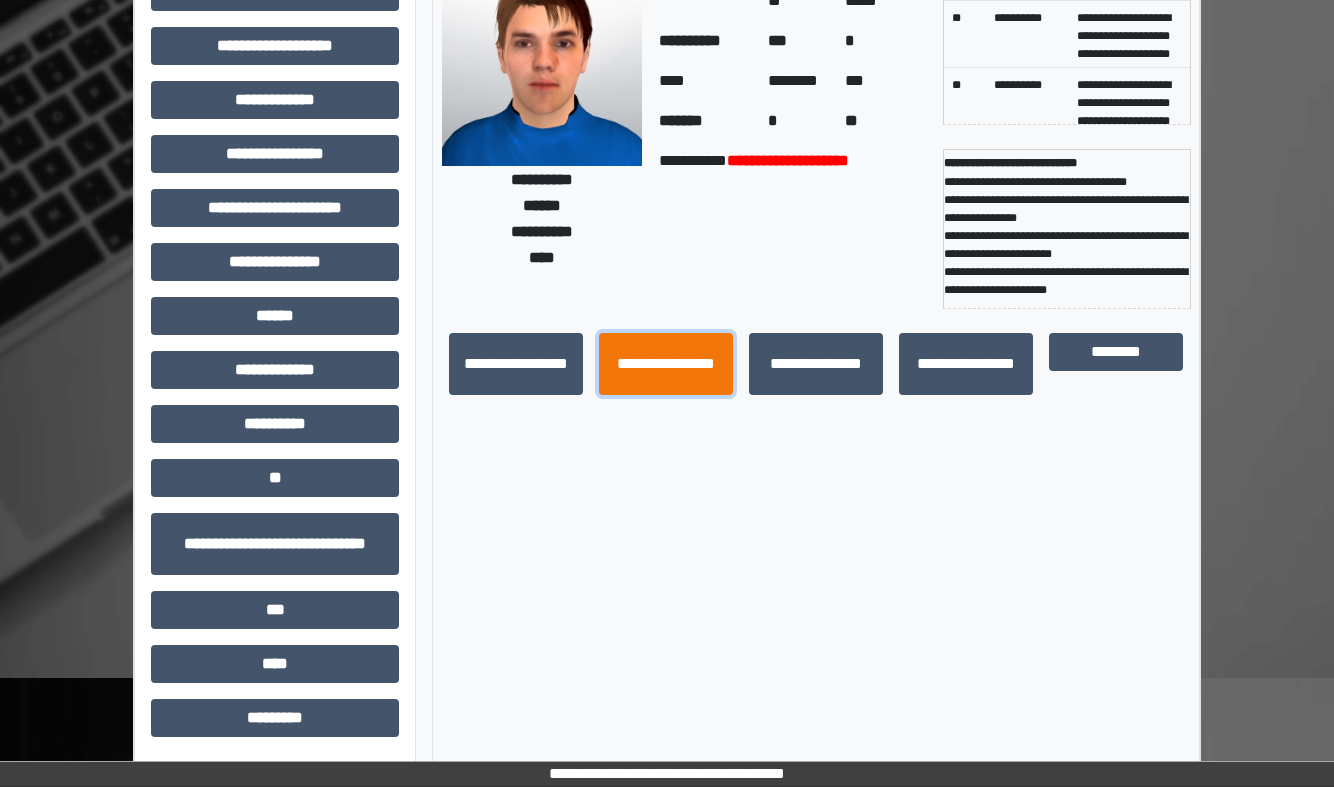 click on "**********" at bounding box center (666, 364) 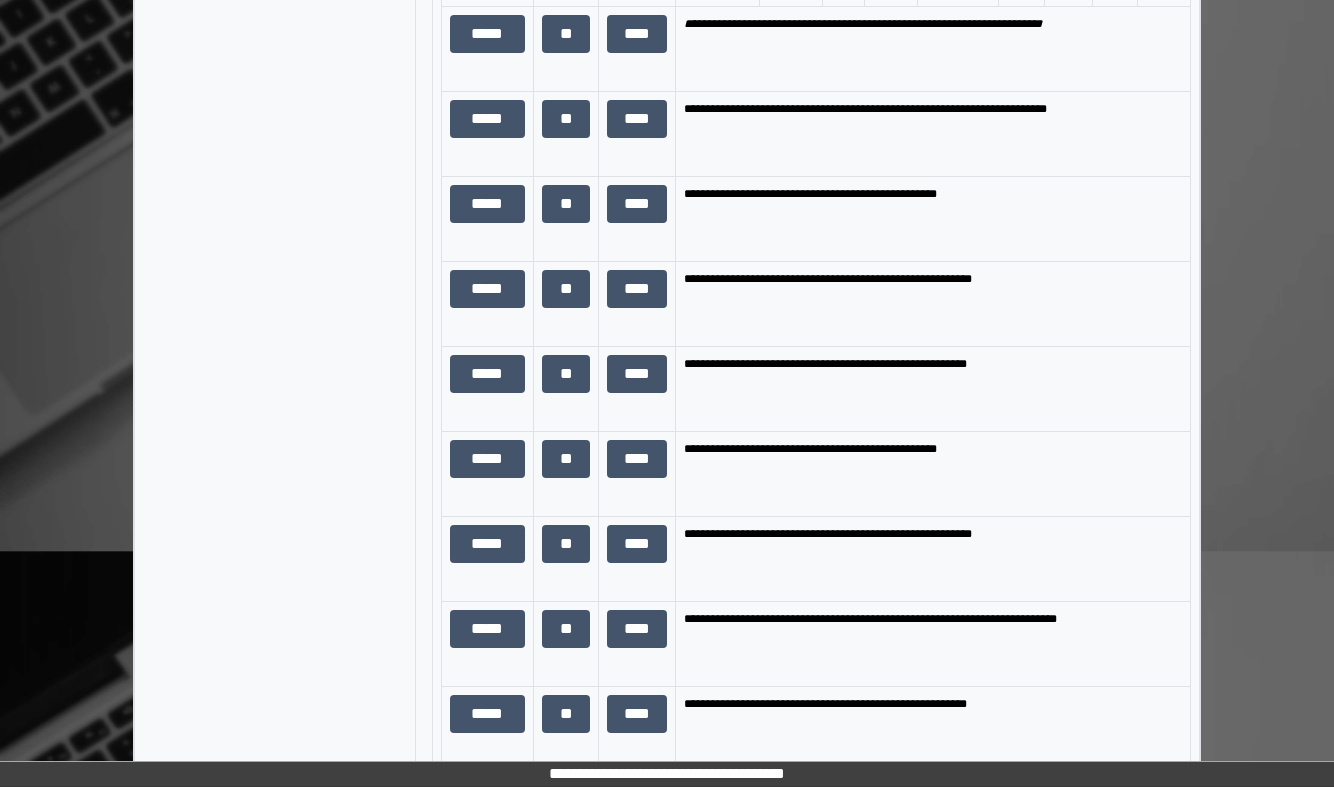 scroll, scrollTop: 1121, scrollLeft: 0, axis: vertical 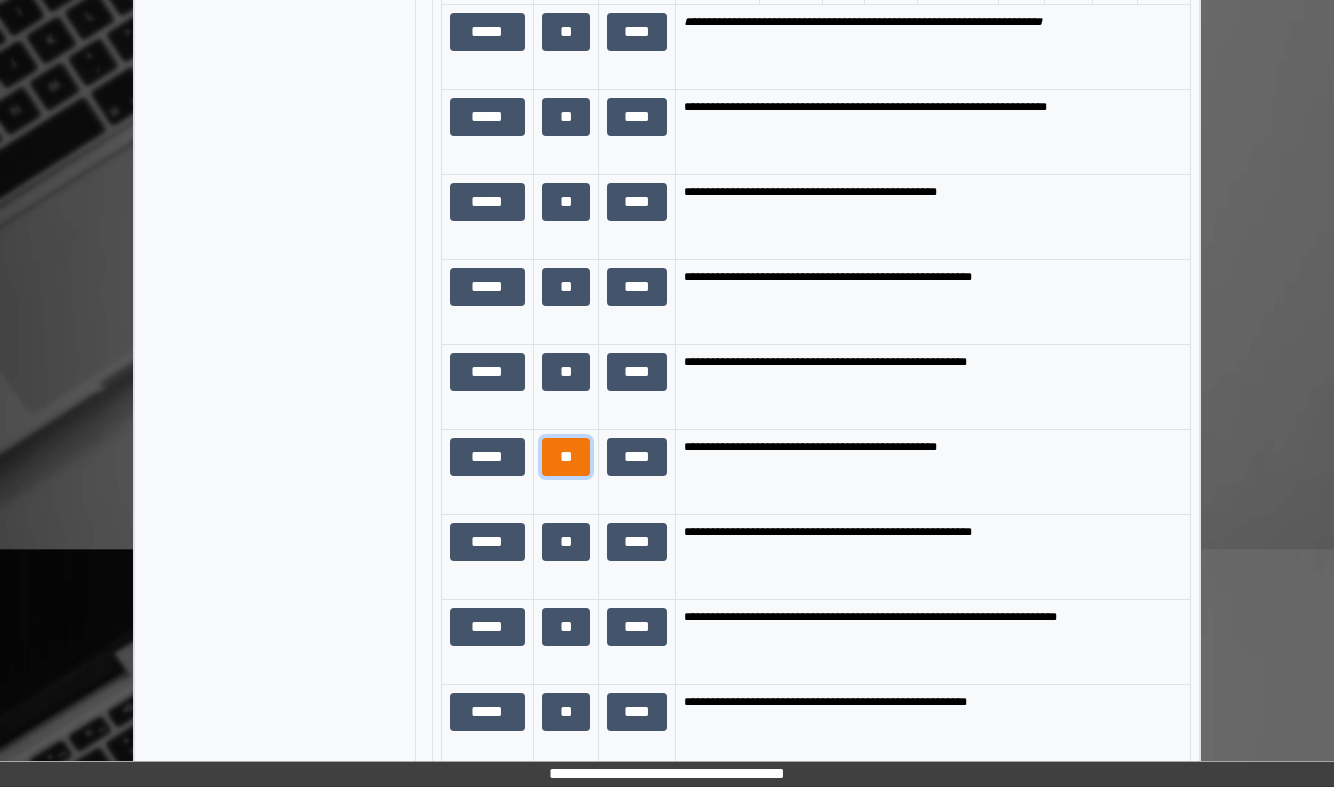 click on "**" at bounding box center (566, 457) 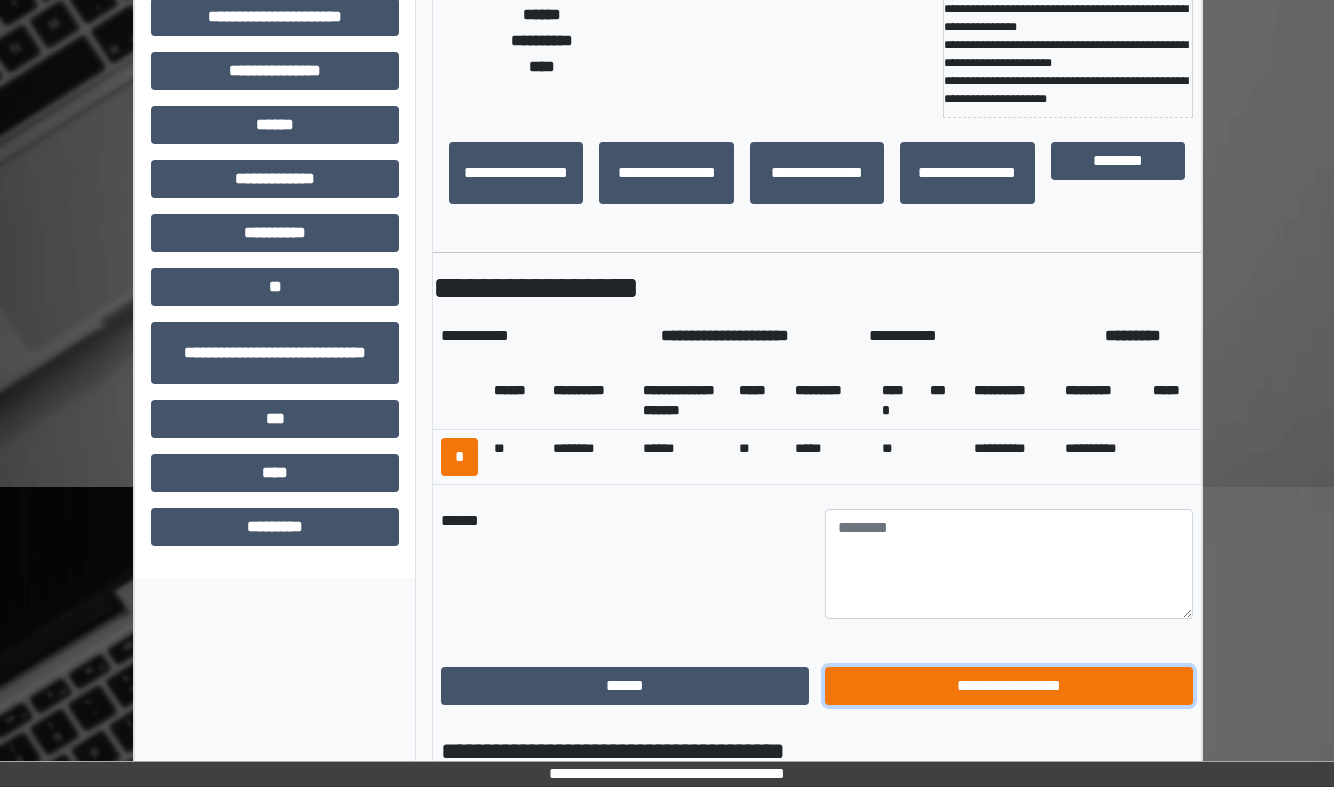 click on "**********" at bounding box center [1009, 686] 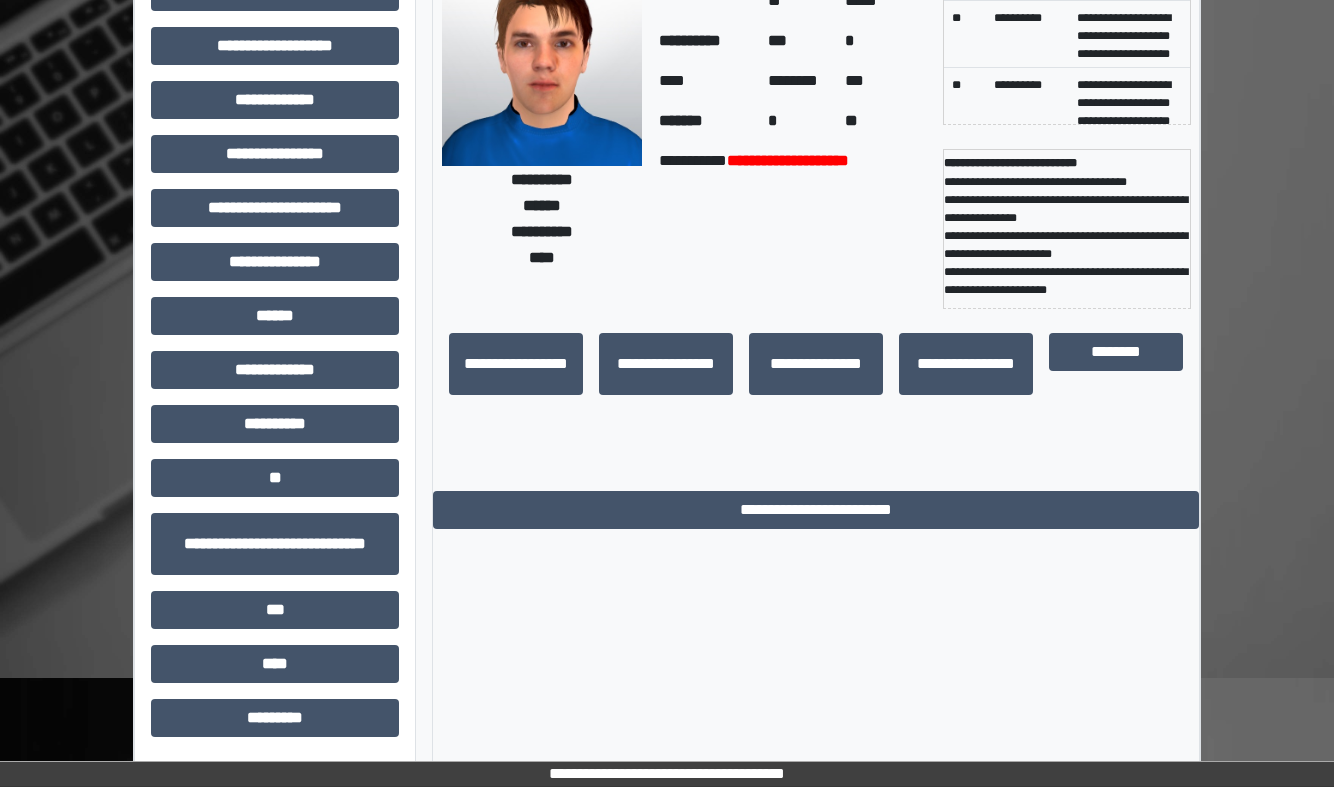 scroll, scrollTop: 141, scrollLeft: 0, axis: vertical 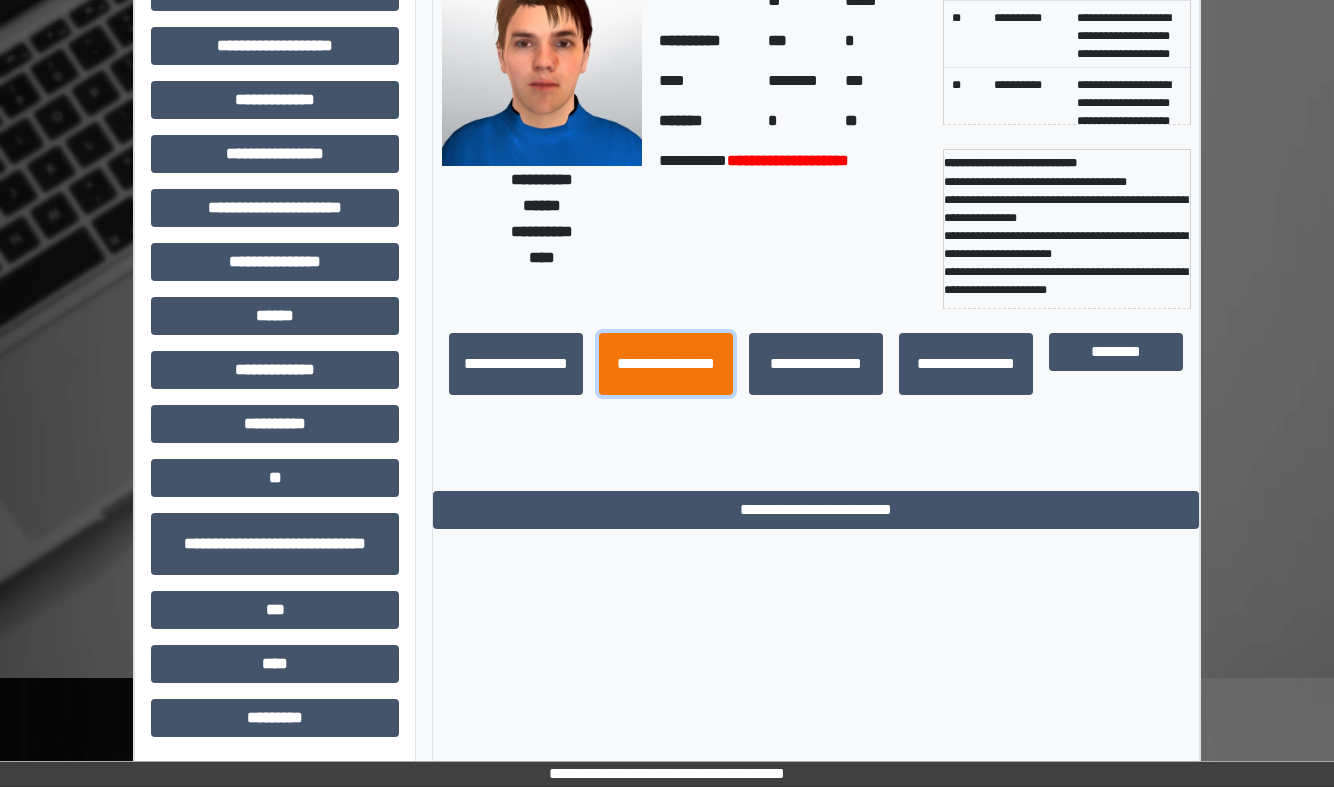 click on "**********" at bounding box center (666, 364) 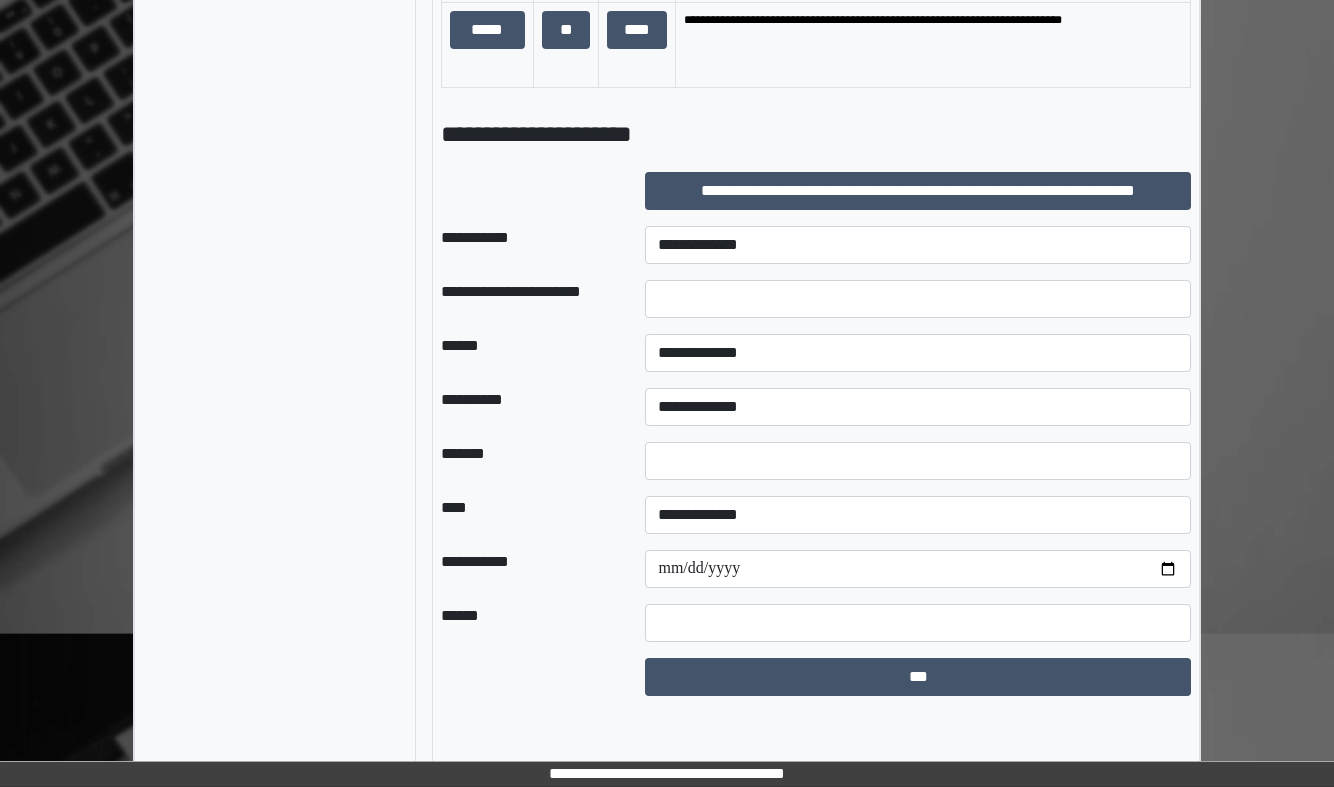 scroll, scrollTop: 1891, scrollLeft: 0, axis: vertical 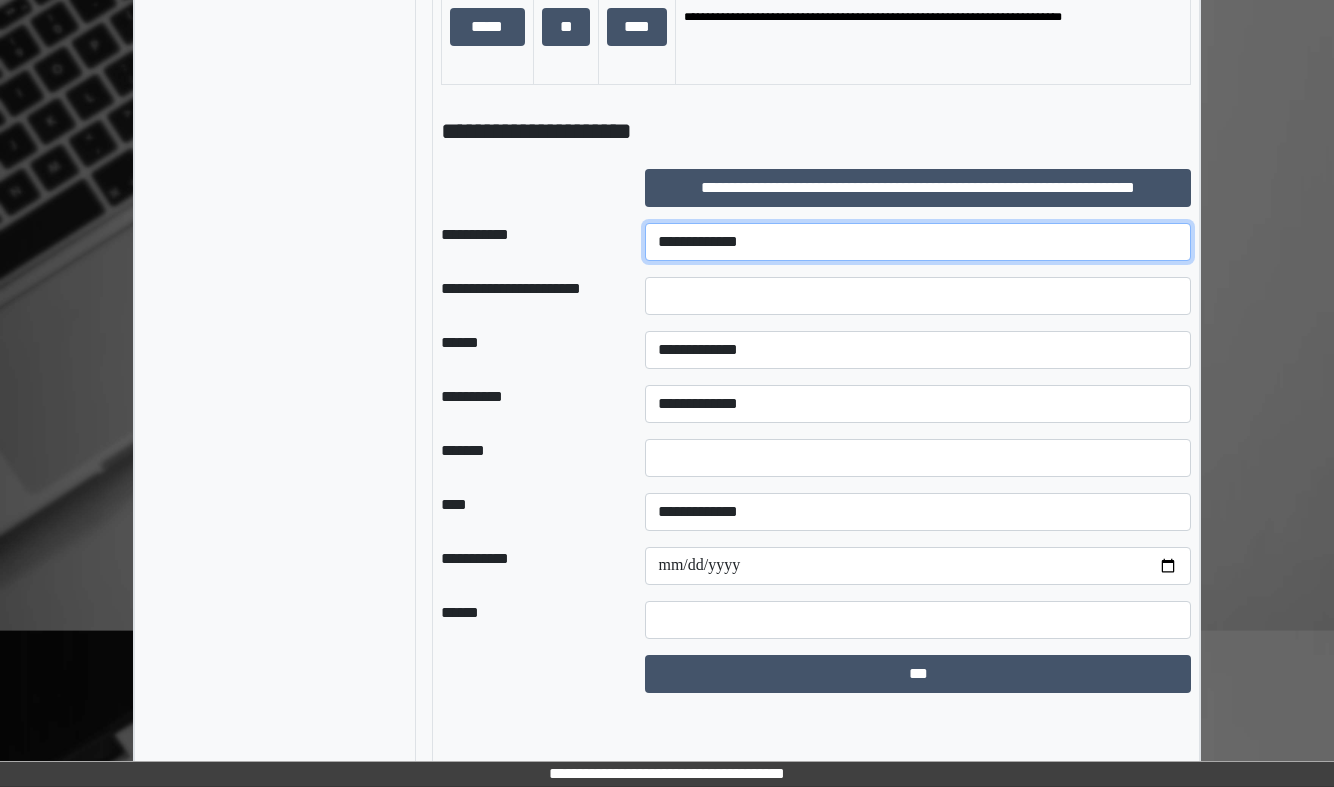 click on "**********" at bounding box center (918, 242) 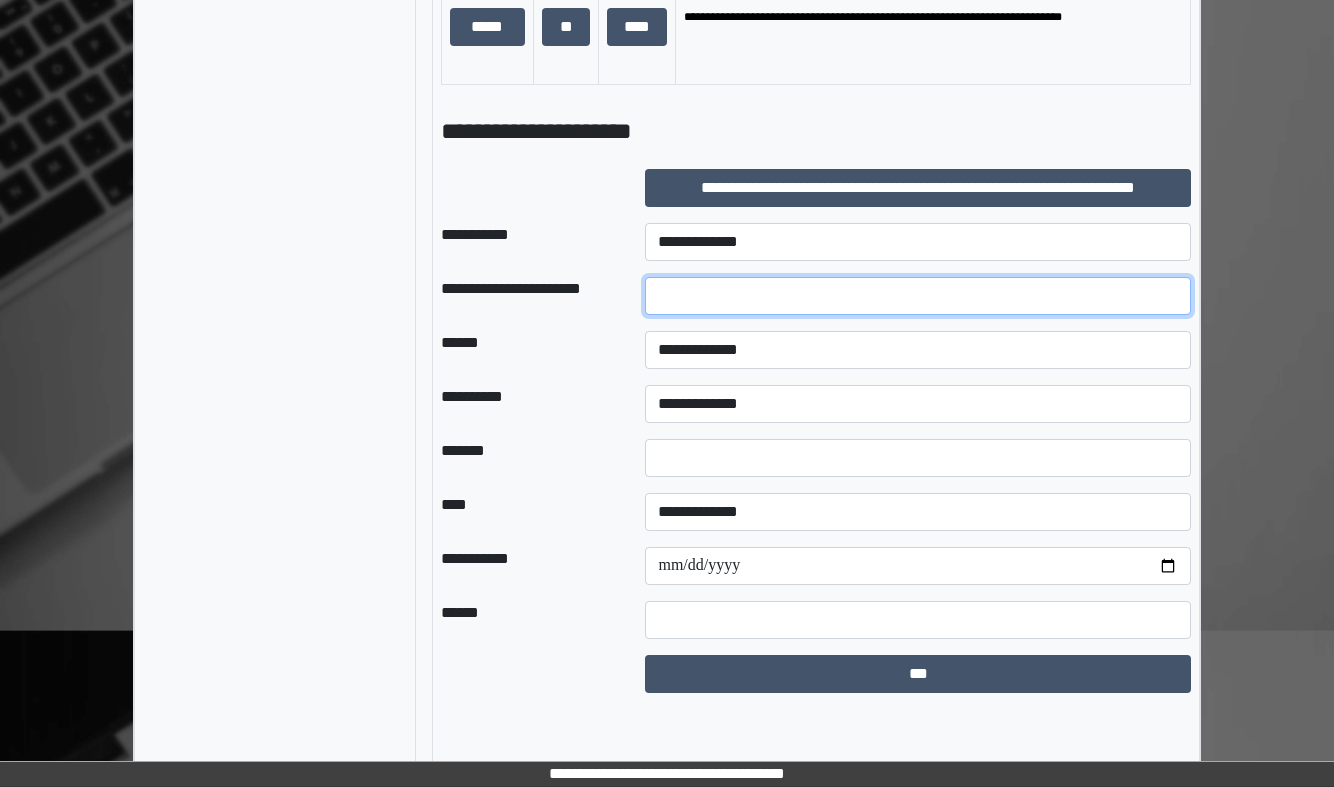 click at bounding box center (918, 296) 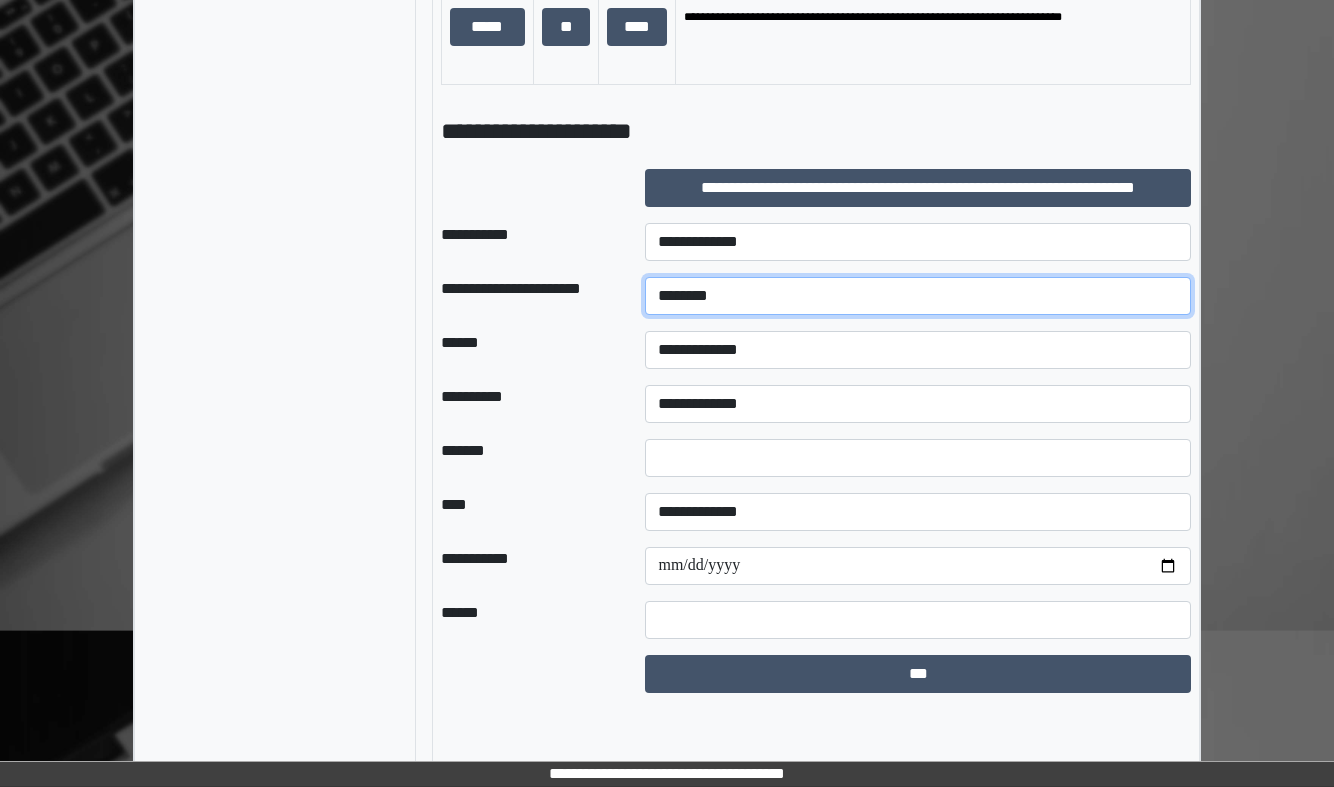 type on "*******" 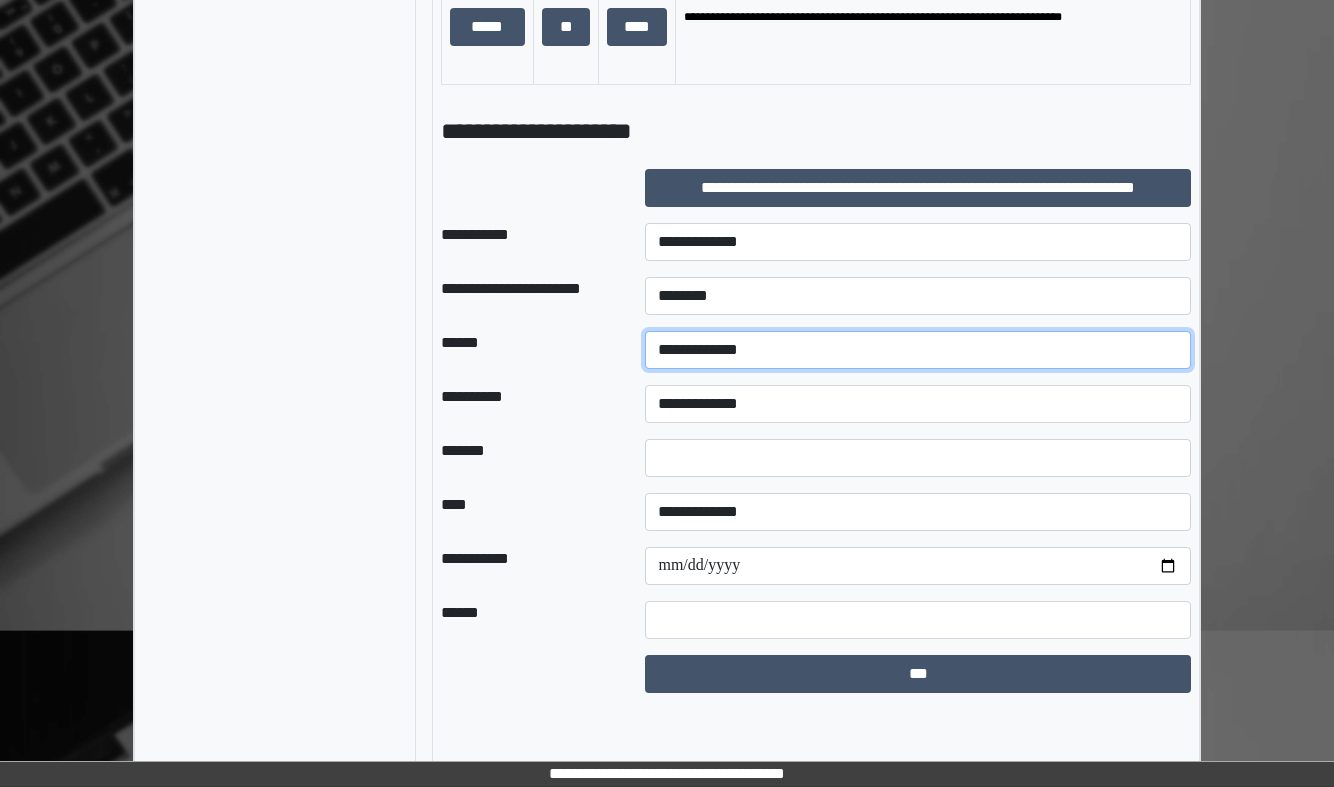 click on "**********" at bounding box center (918, 350) 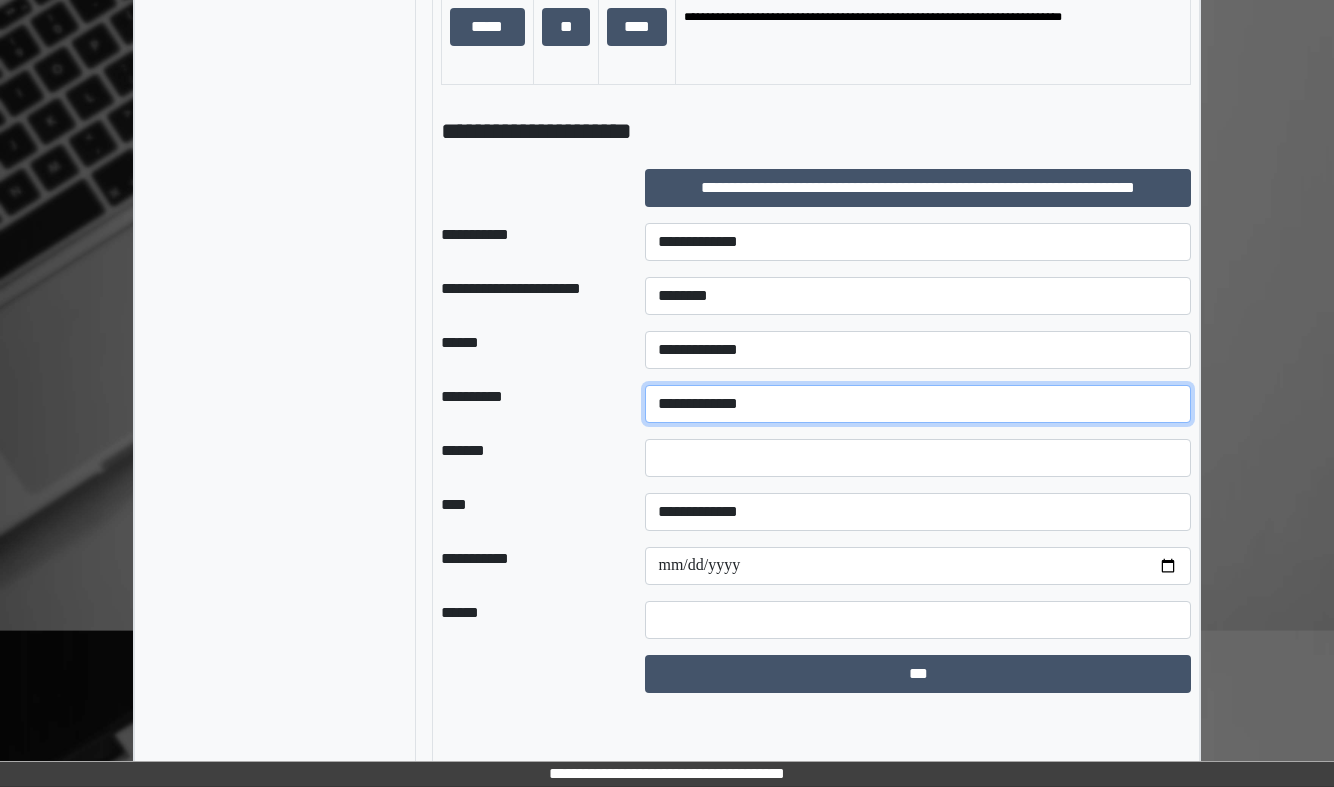 click on "**********" at bounding box center (918, 404) 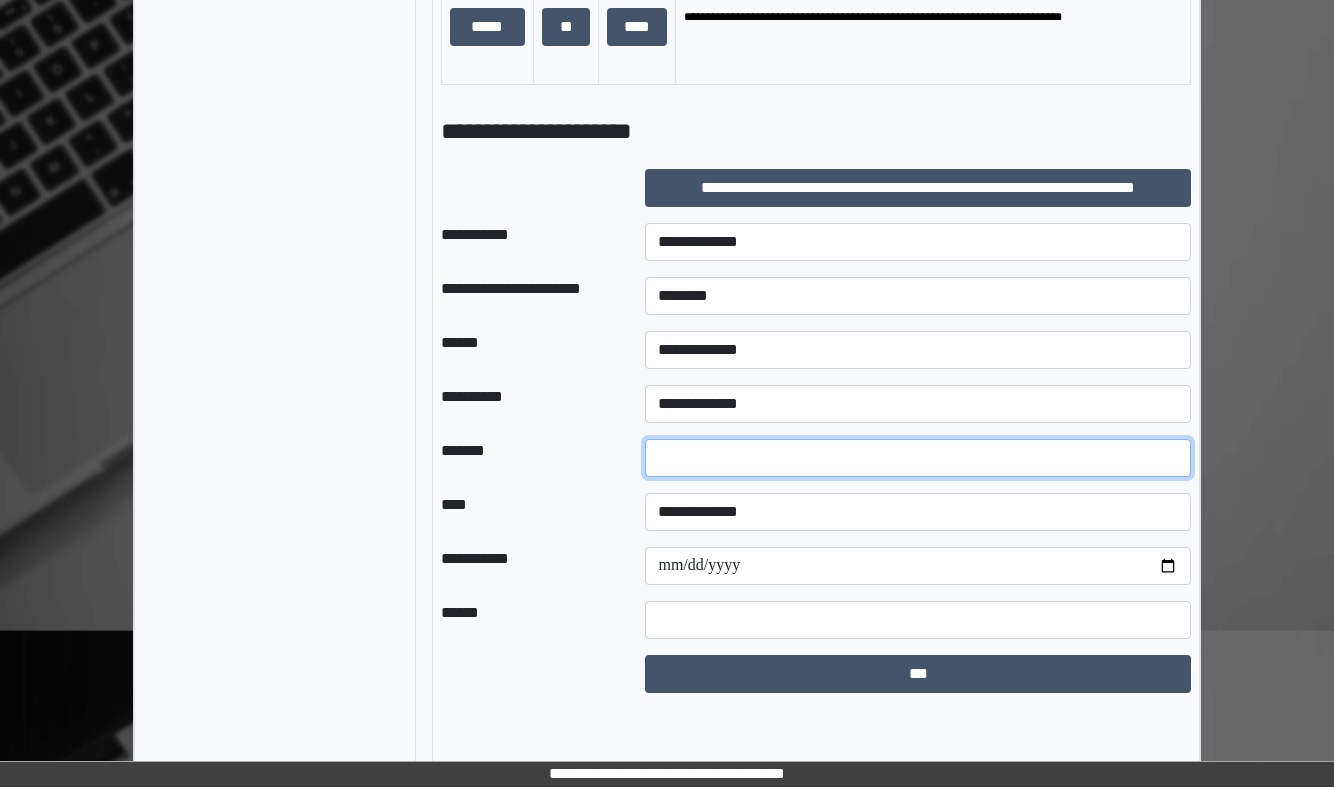 click at bounding box center (918, 458) 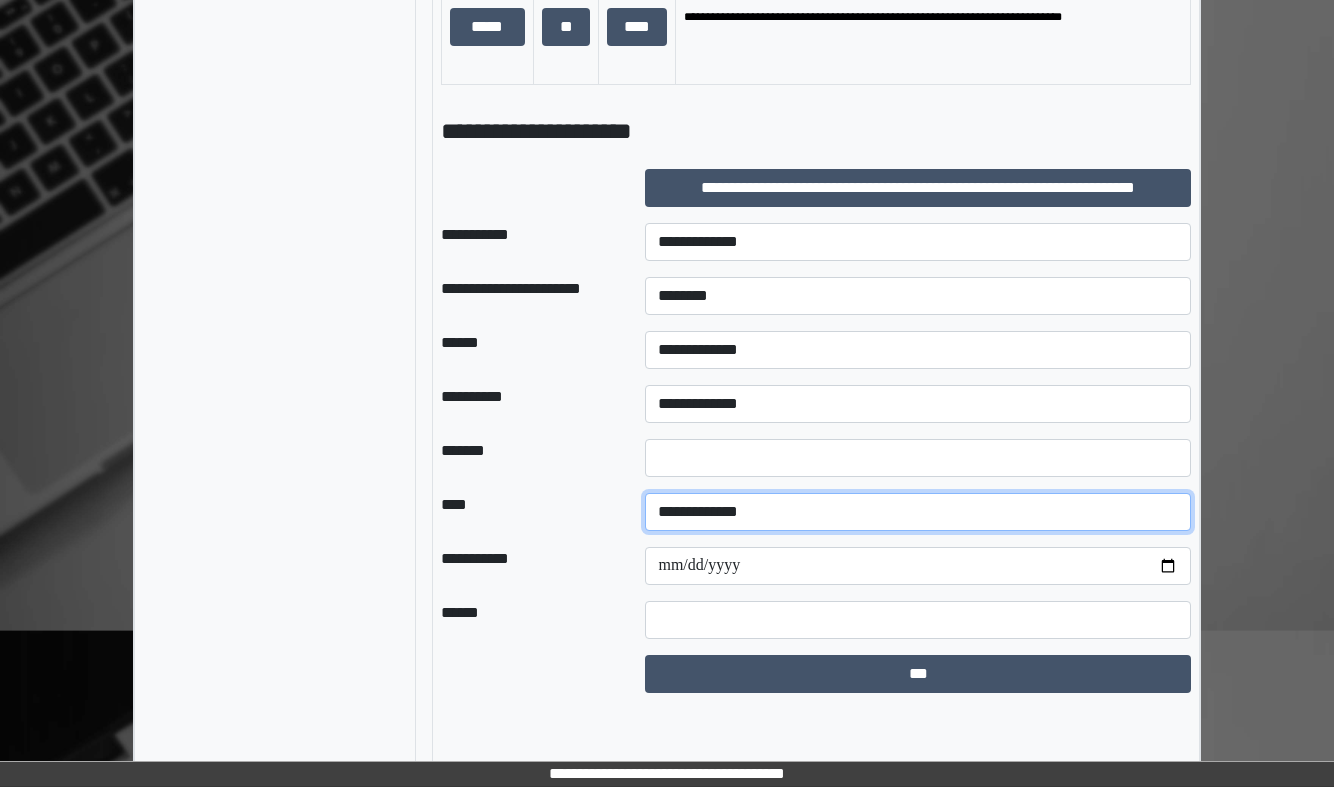 click on "**********" at bounding box center (918, 512) 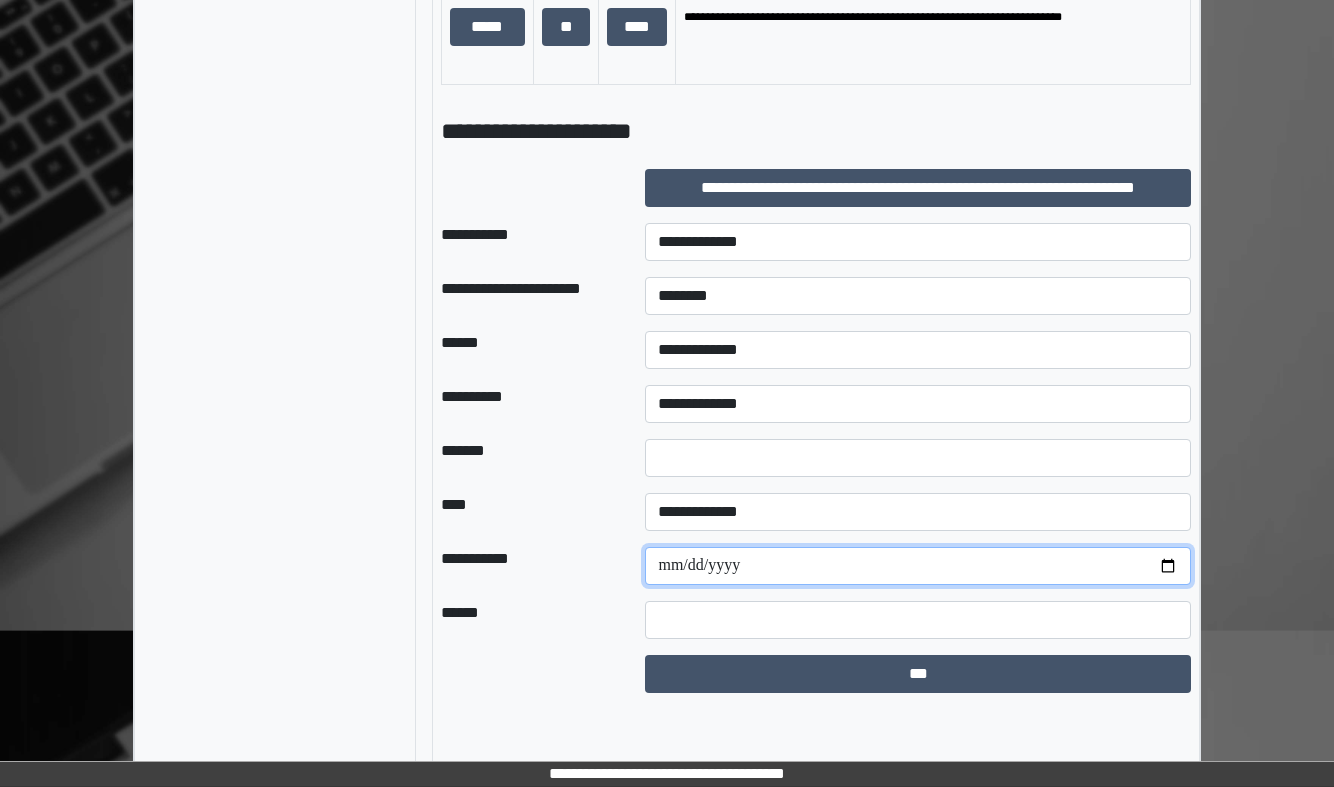 click at bounding box center [918, 566] 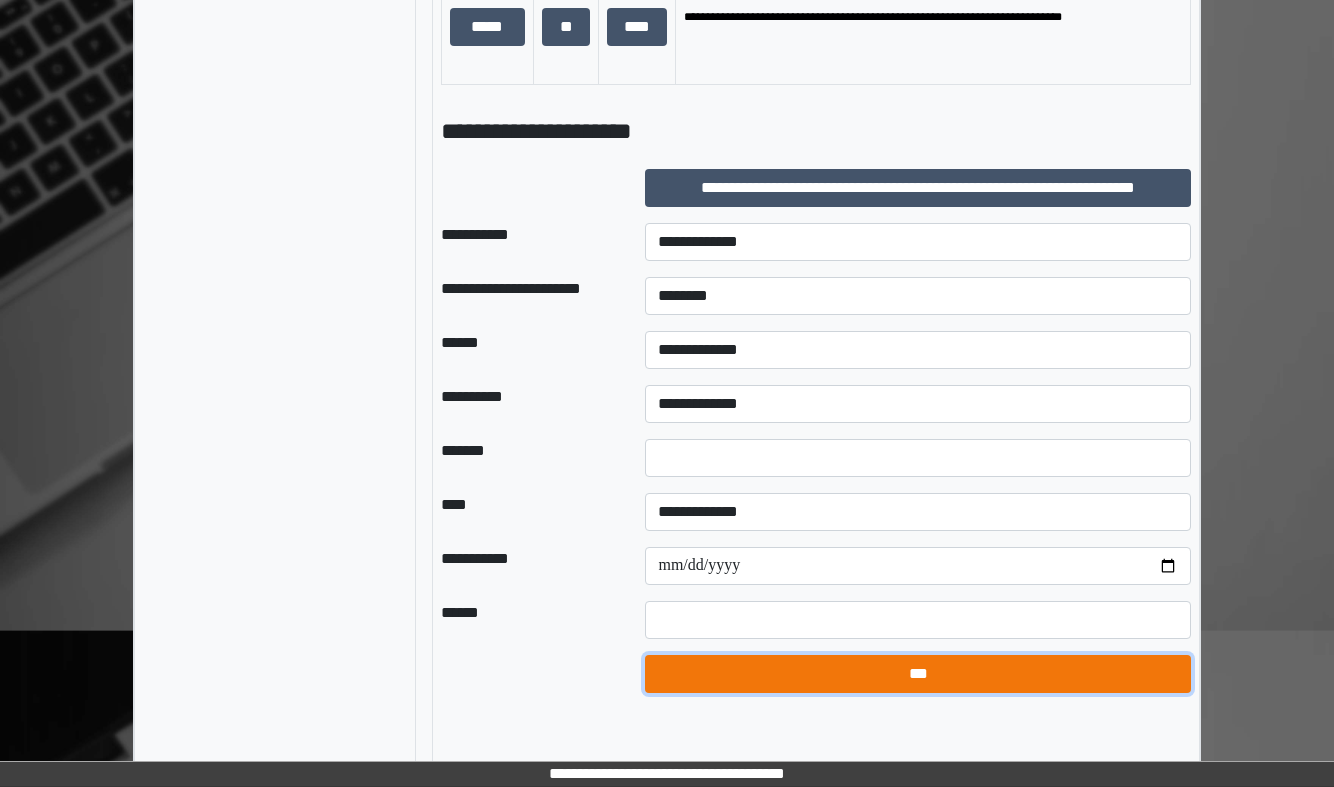 click on "***" at bounding box center (918, 674) 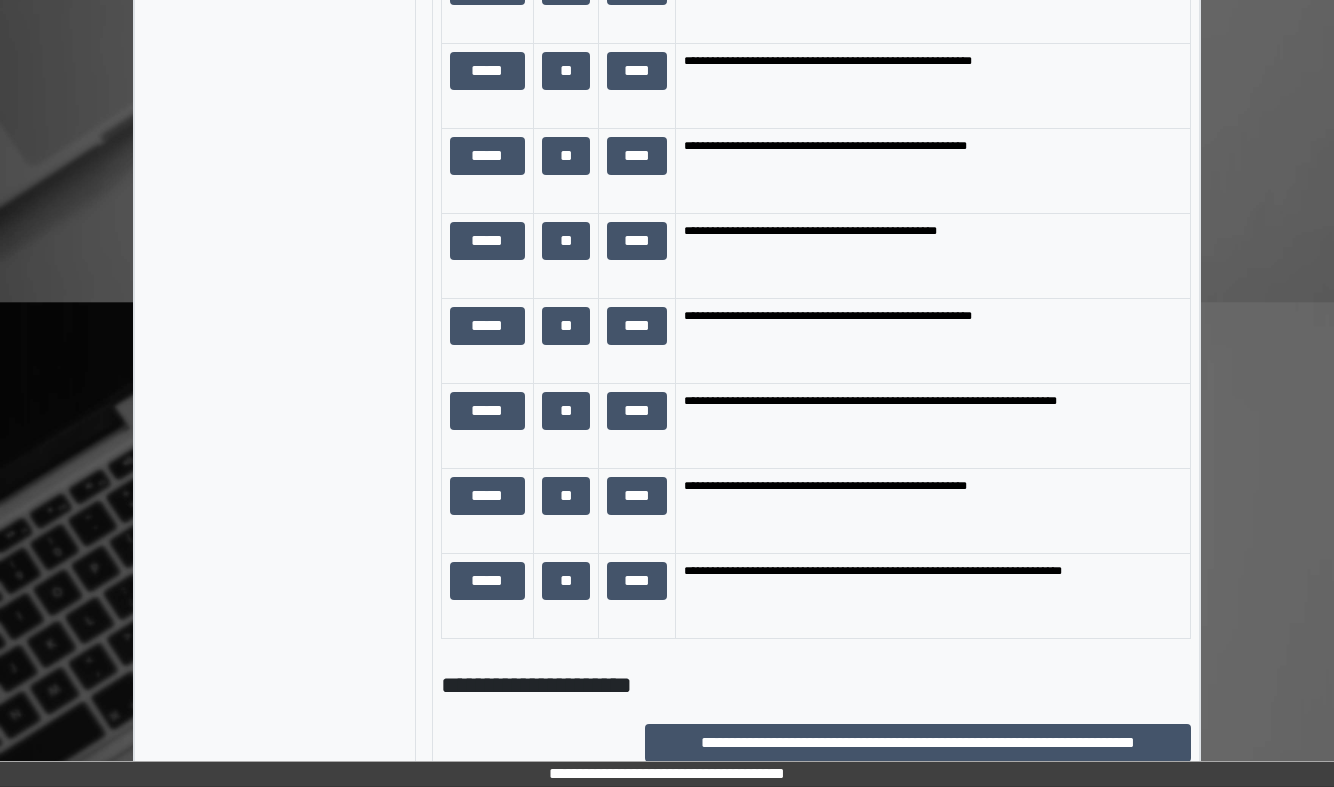 scroll, scrollTop: 0, scrollLeft: 0, axis: both 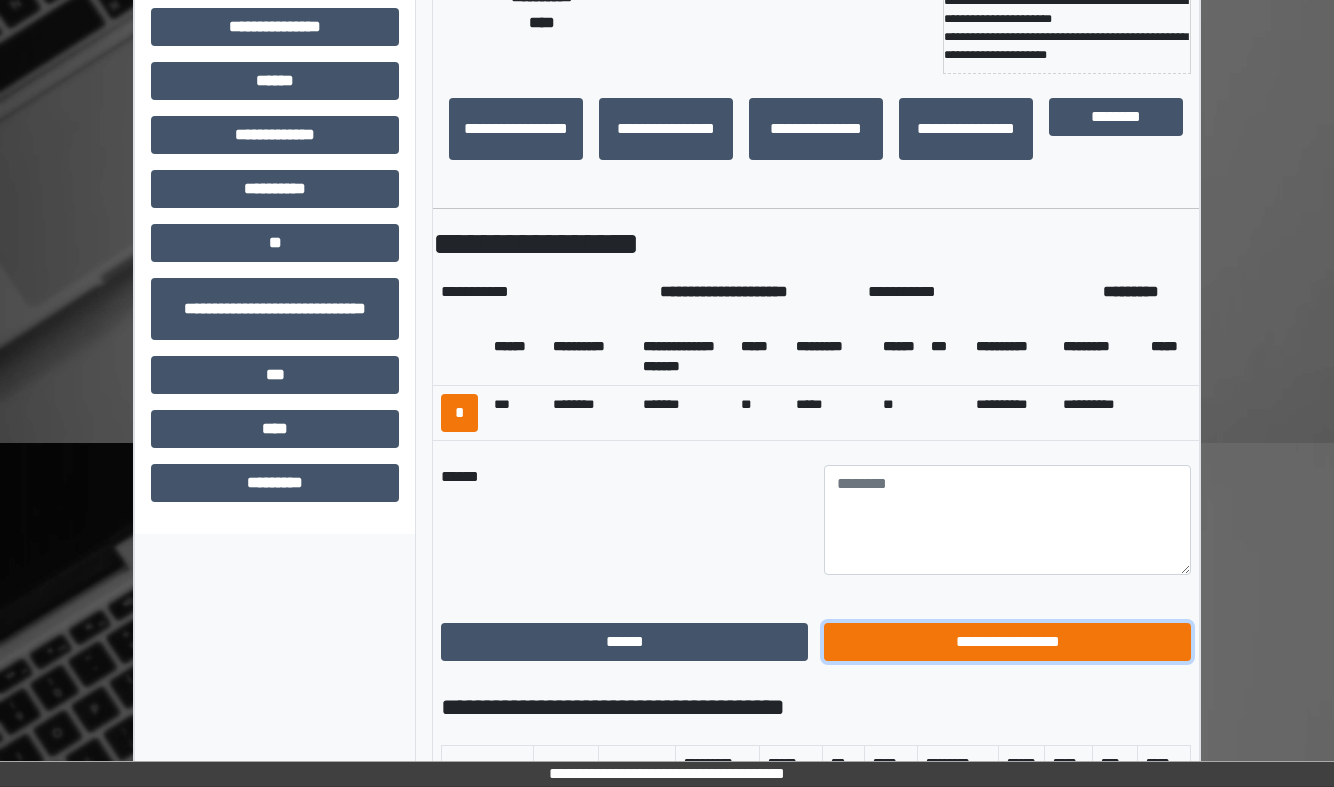 click on "**********" at bounding box center (1007, 642) 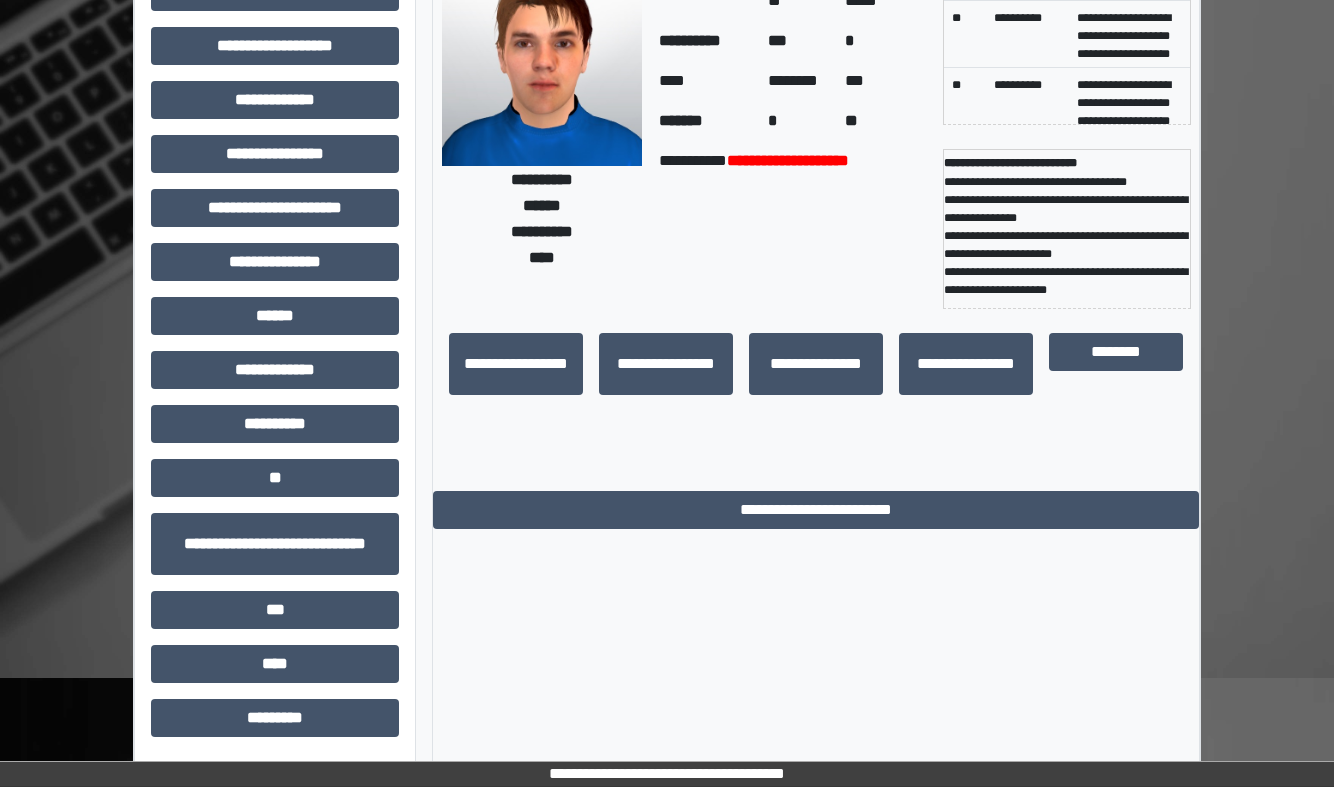 scroll, scrollTop: 0, scrollLeft: 0, axis: both 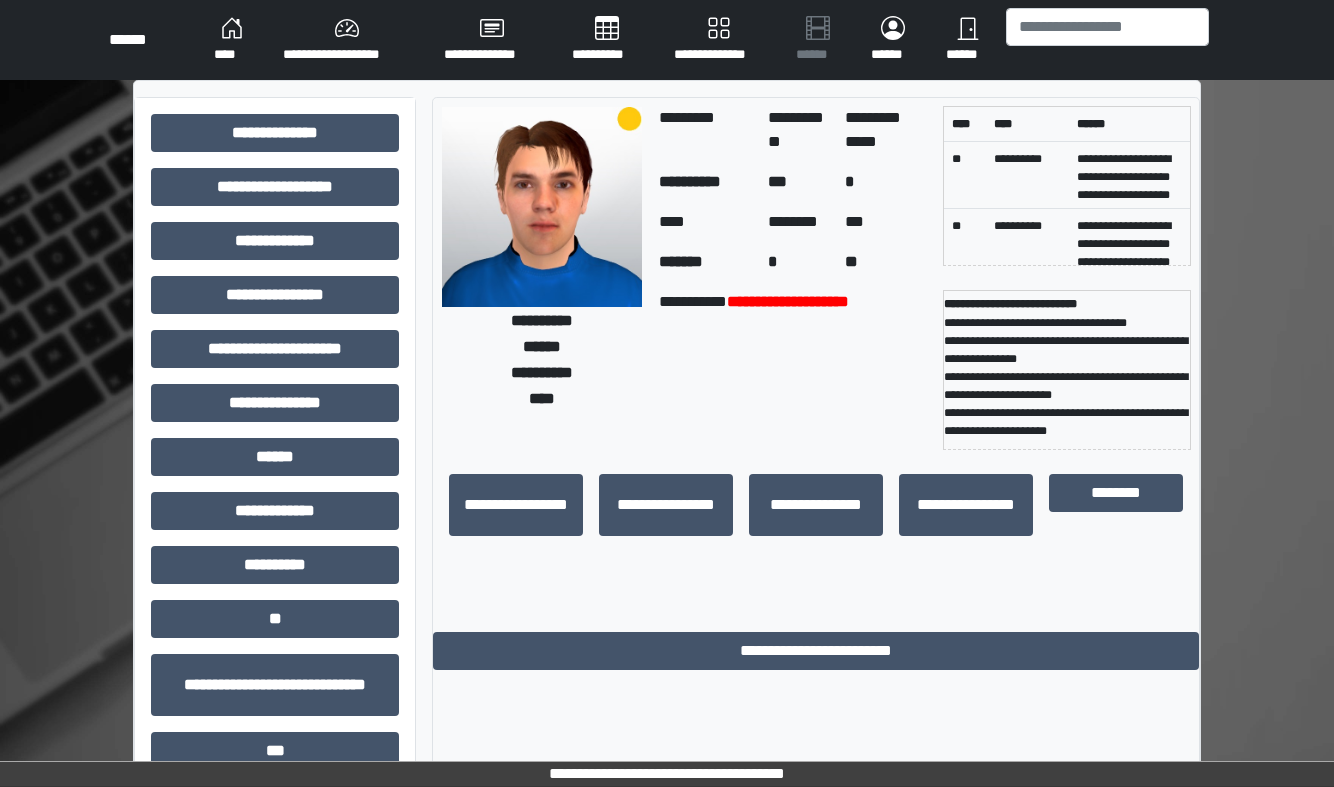 click on "****" at bounding box center (232, 40) 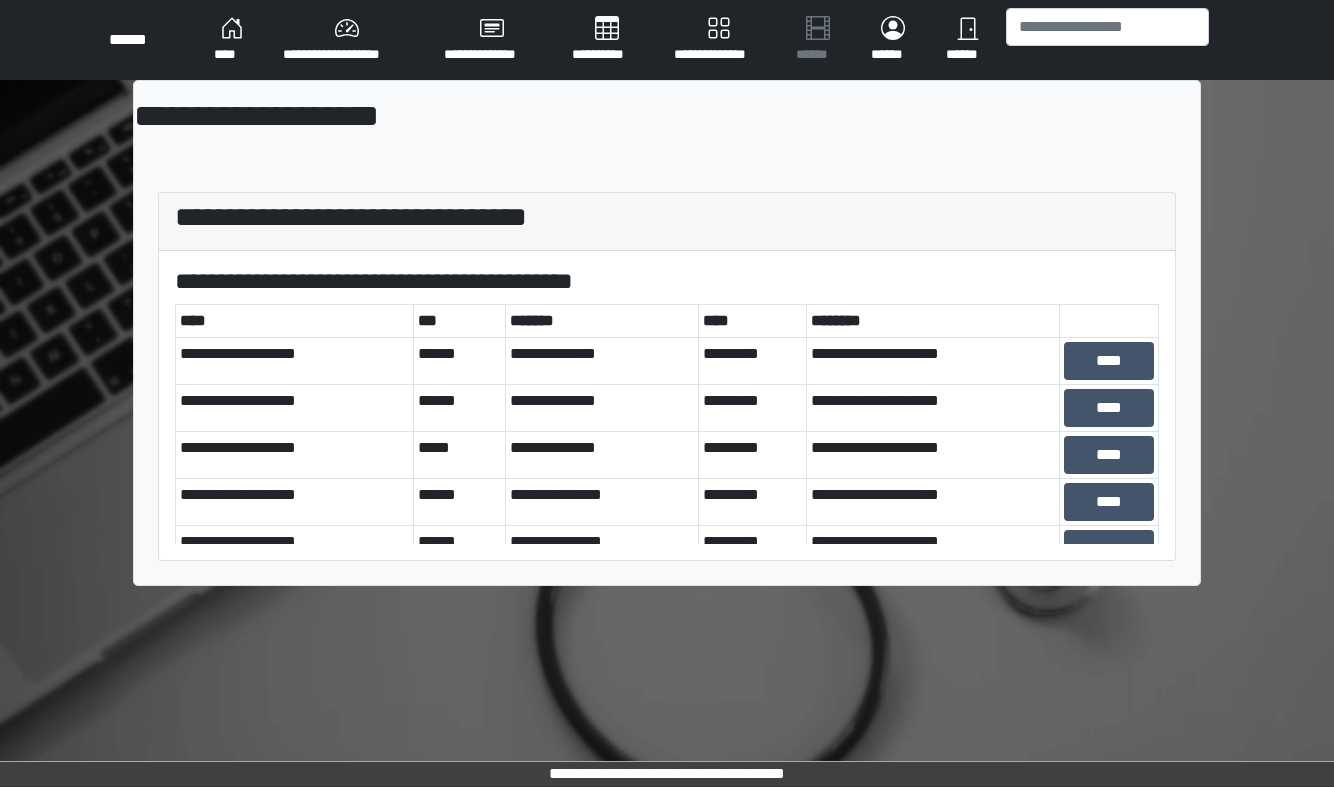 scroll, scrollTop: 280, scrollLeft: 0, axis: vertical 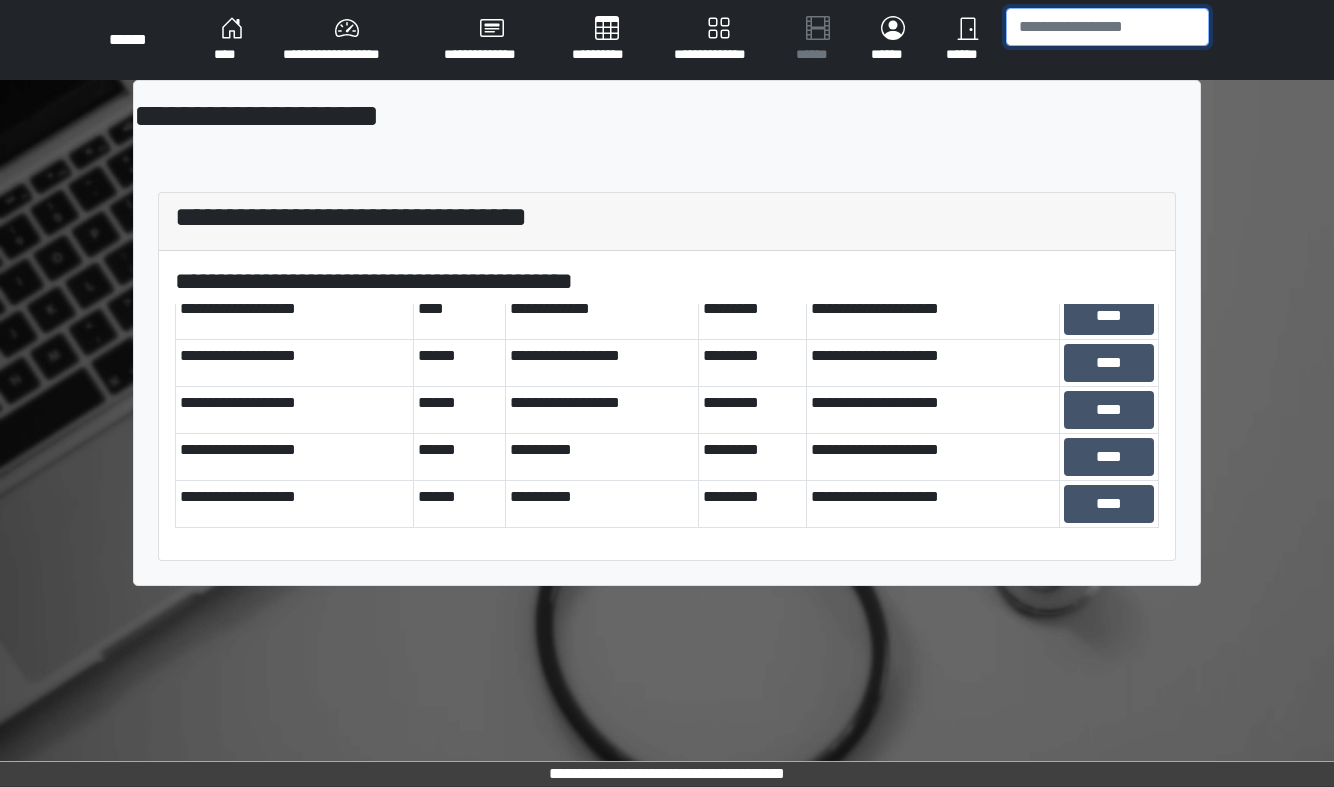 click at bounding box center (1107, 27) 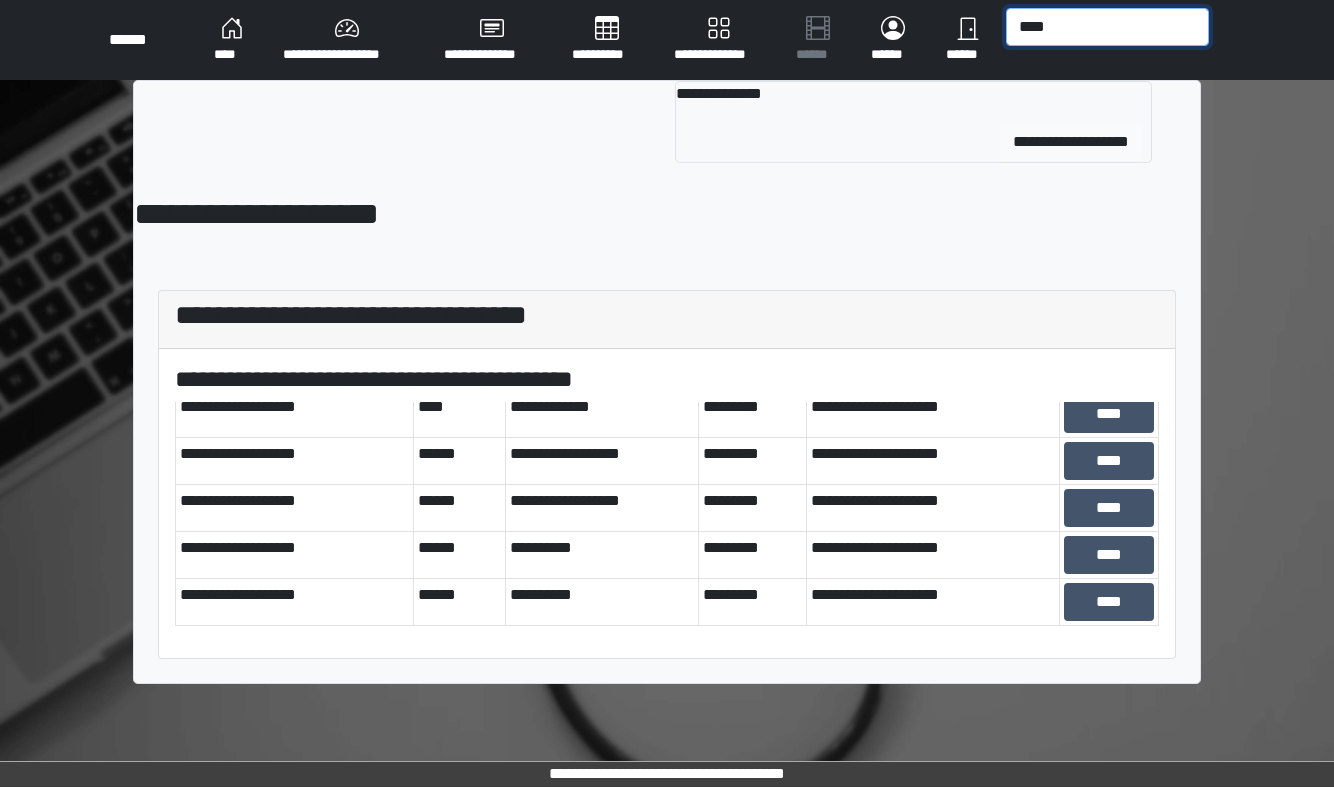 type on "****" 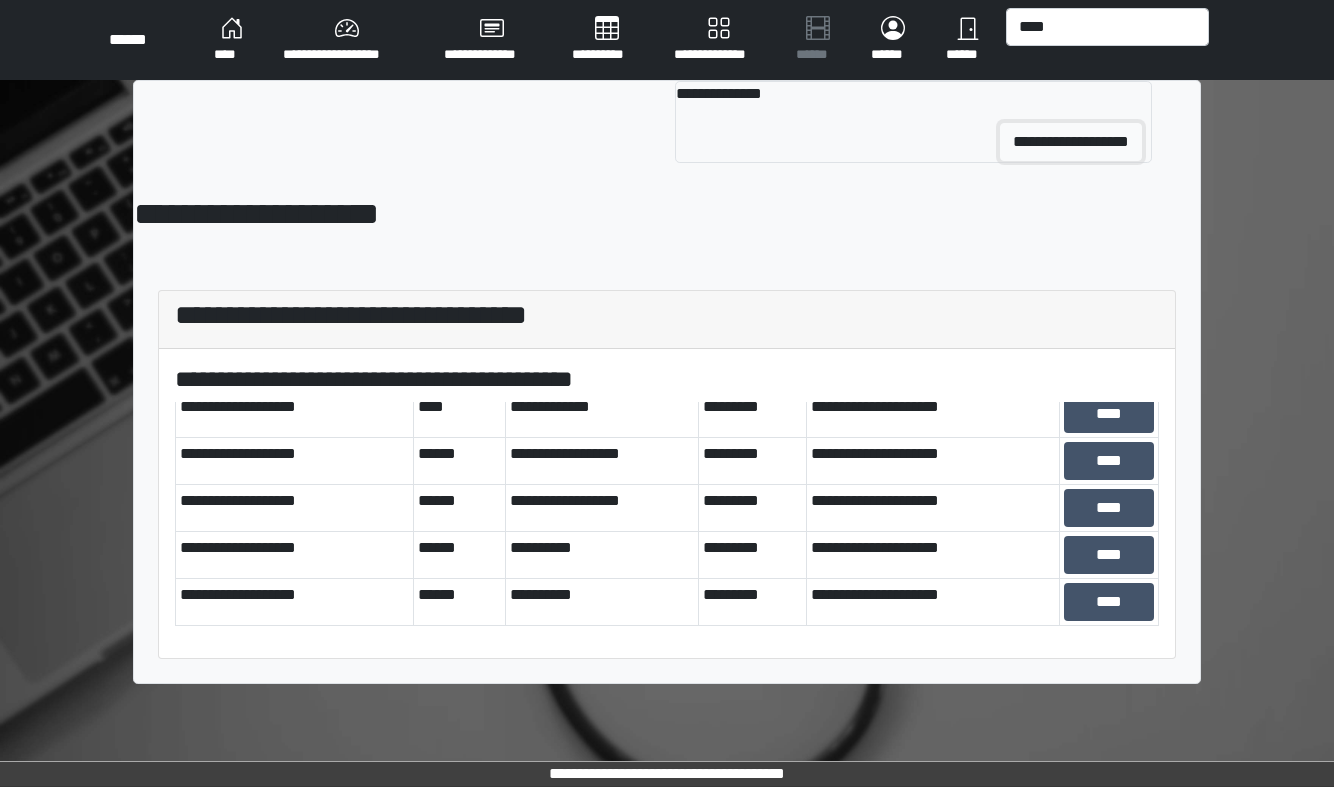 click on "**********" at bounding box center (1071, 142) 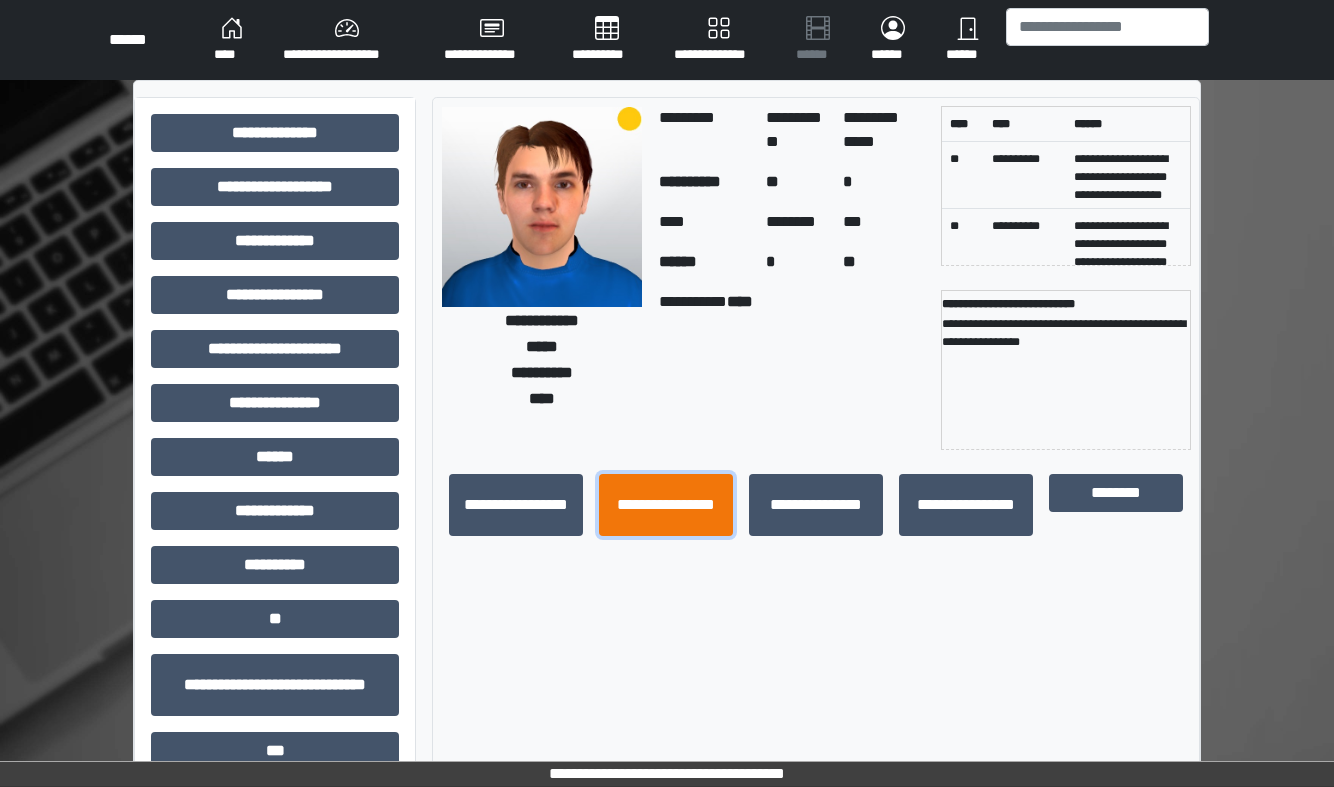 click on "**********" at bounding box center [666, 505] 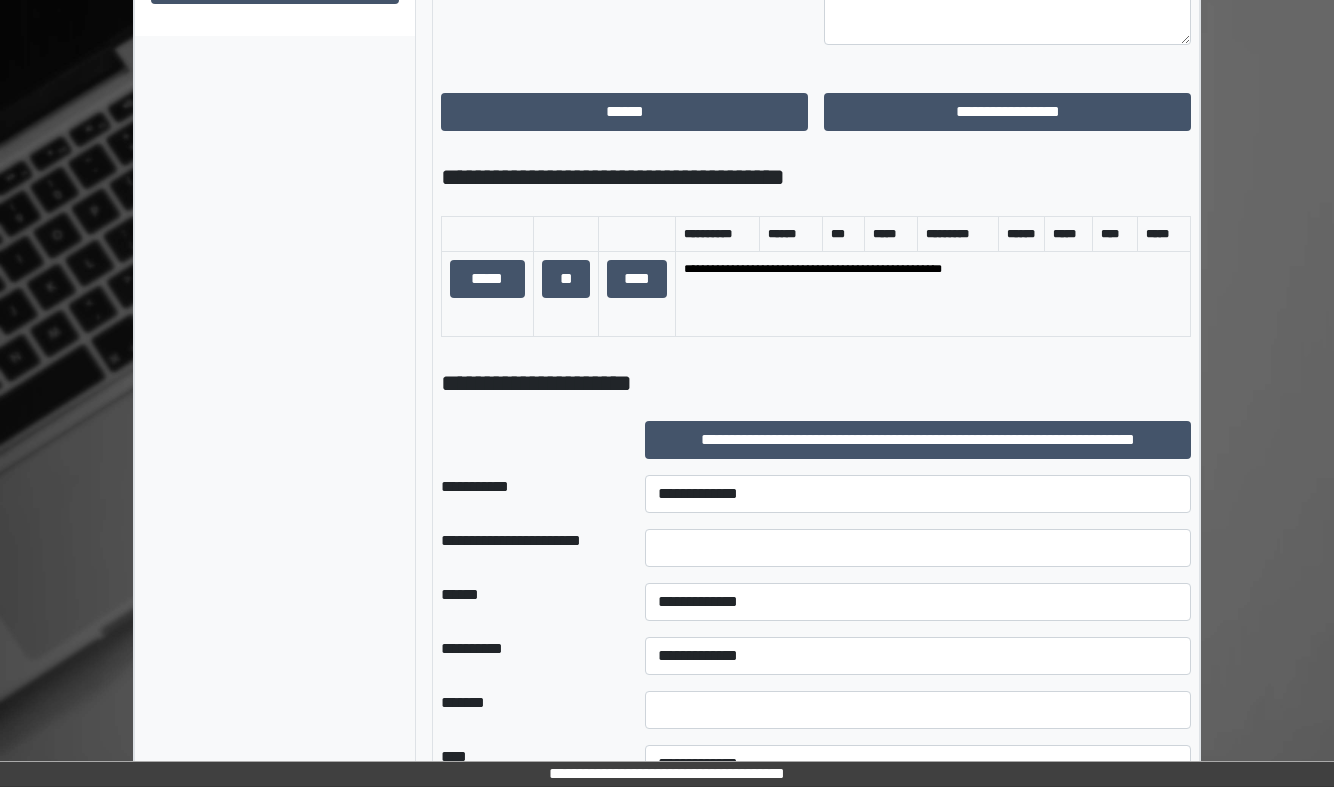 scroll, scrollTop: 881, scrollLeft: 0, axis: vertical 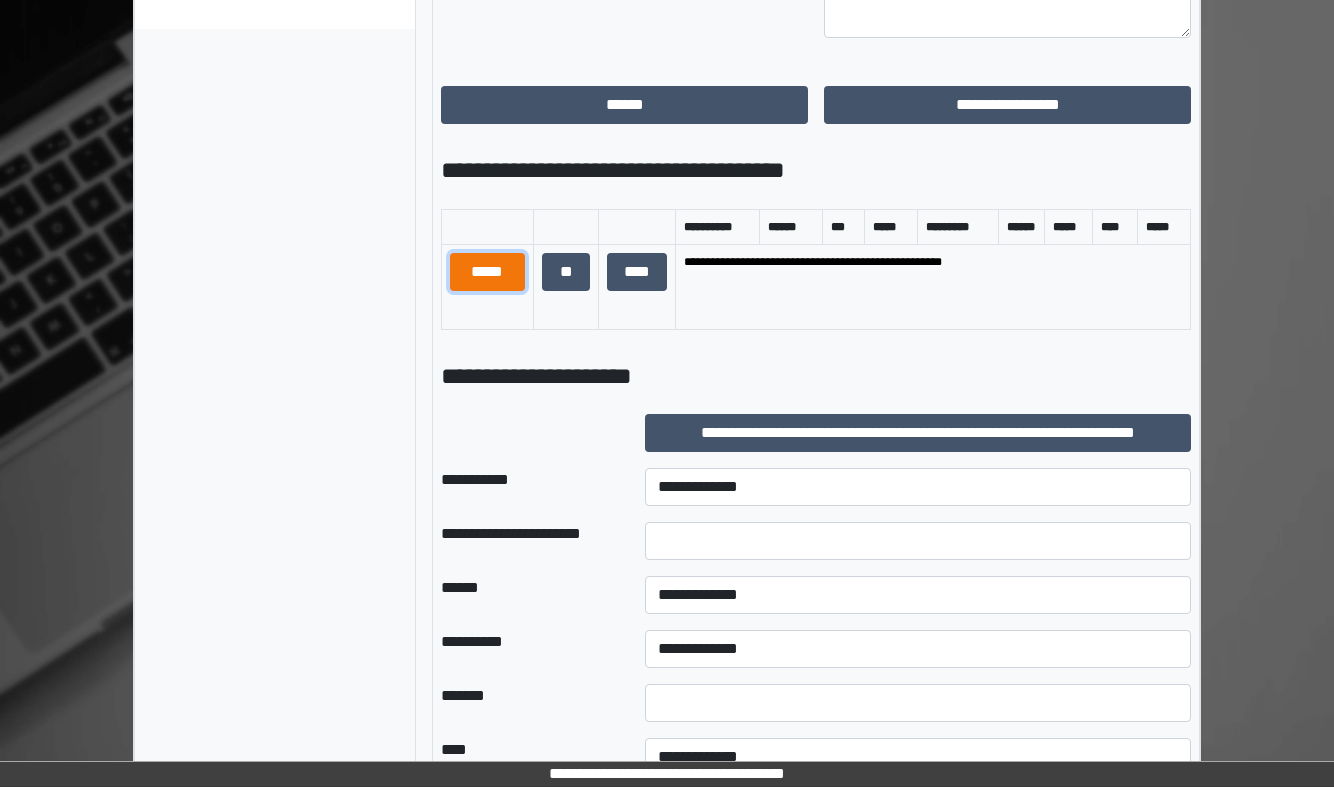 click on "*****" at bounding box center (487, 272) 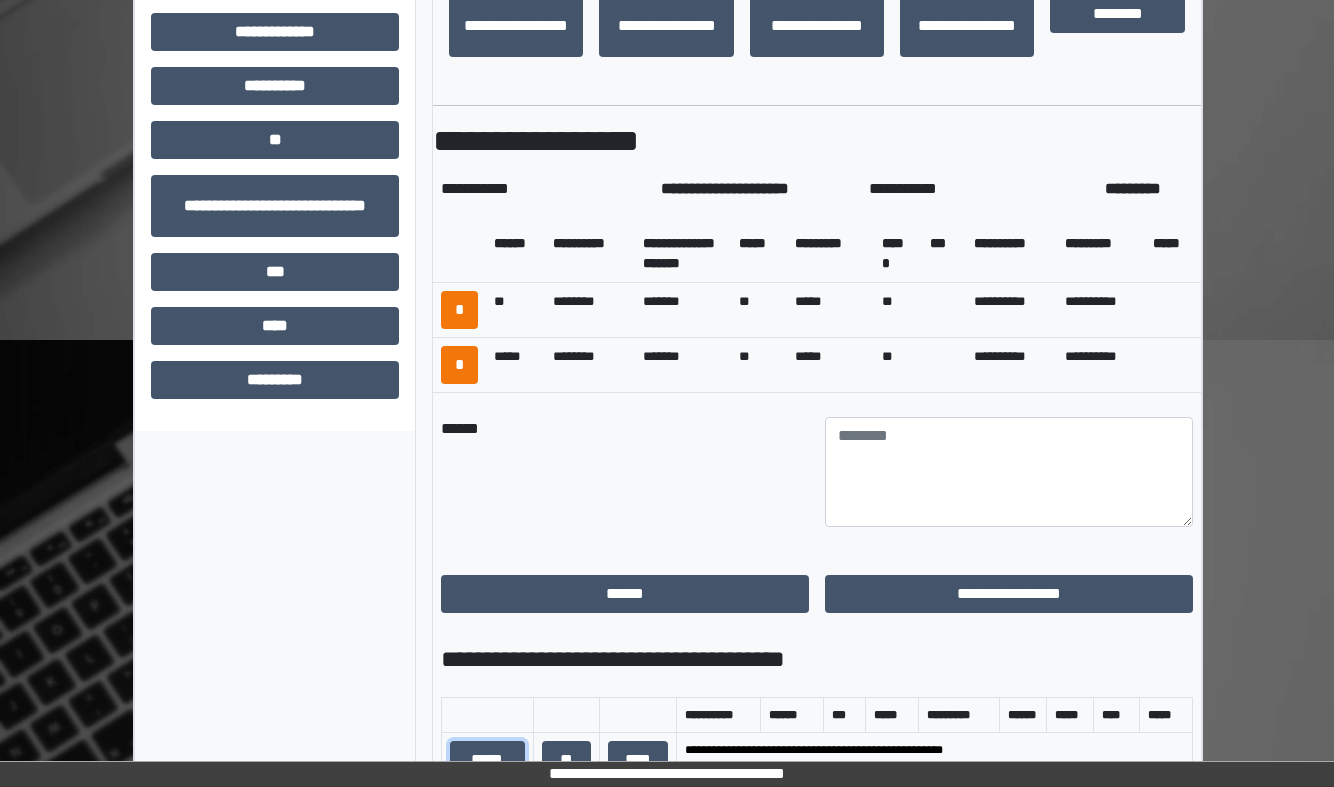 scroll, scrollTop: 480, scrollLeft: 0, axis: vertical 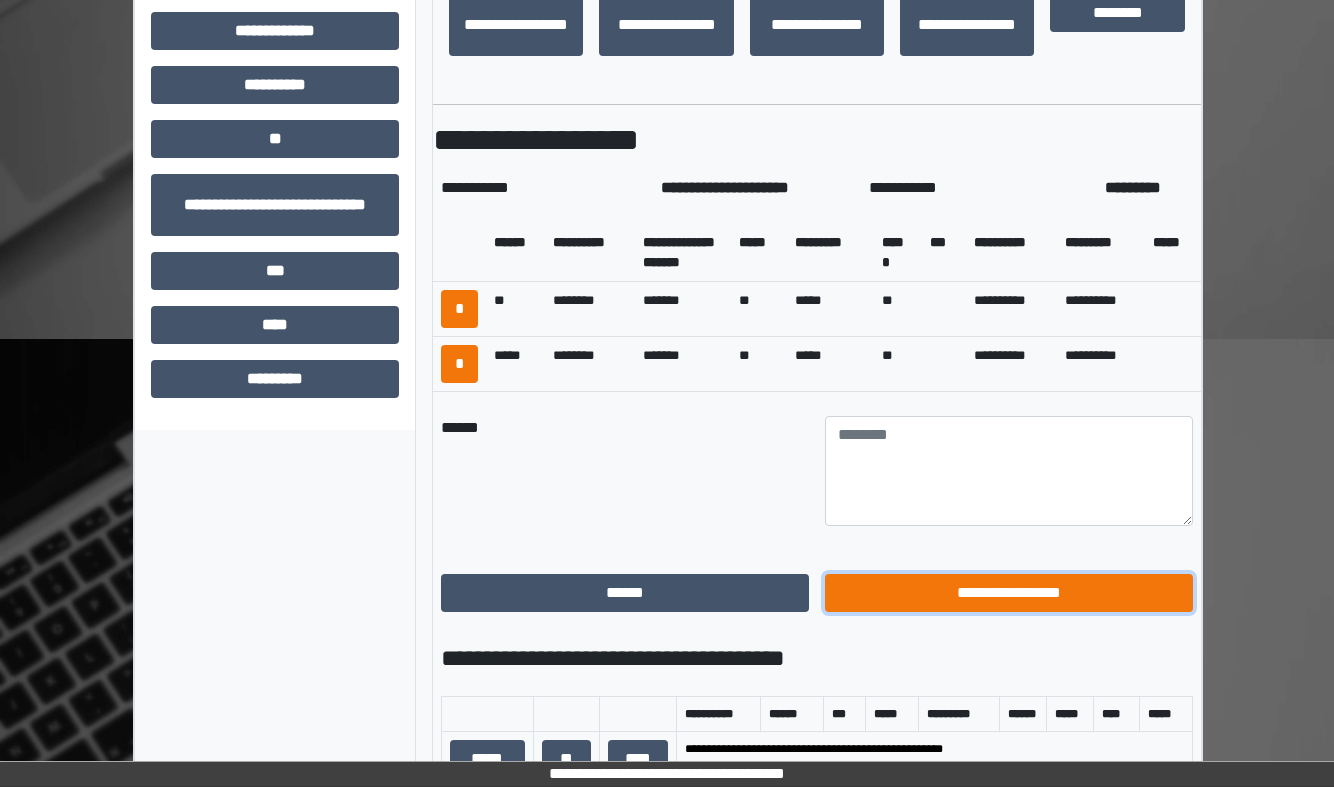 click on "**********" at bounding box center (1009, 593) 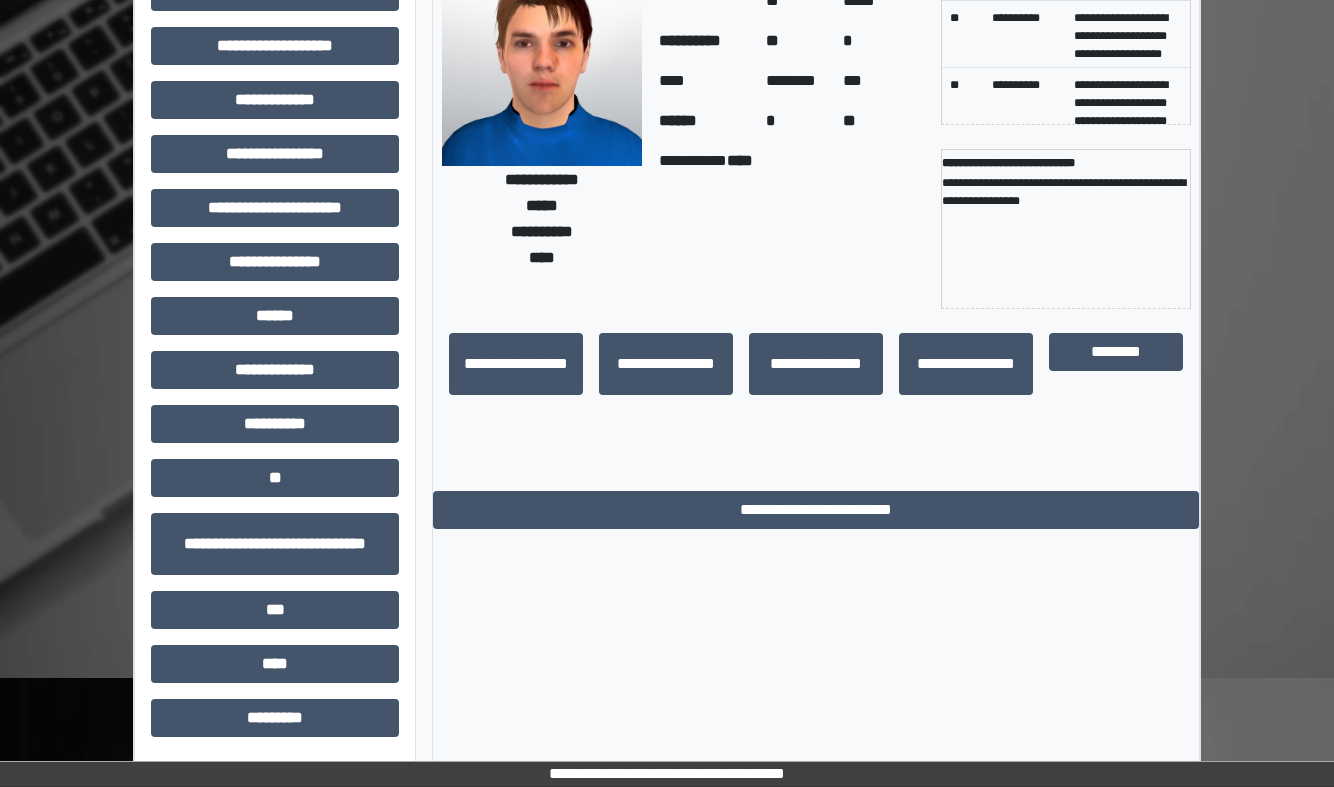 scroll, scrollTop: 0, scrollLeft: 0, axis: both 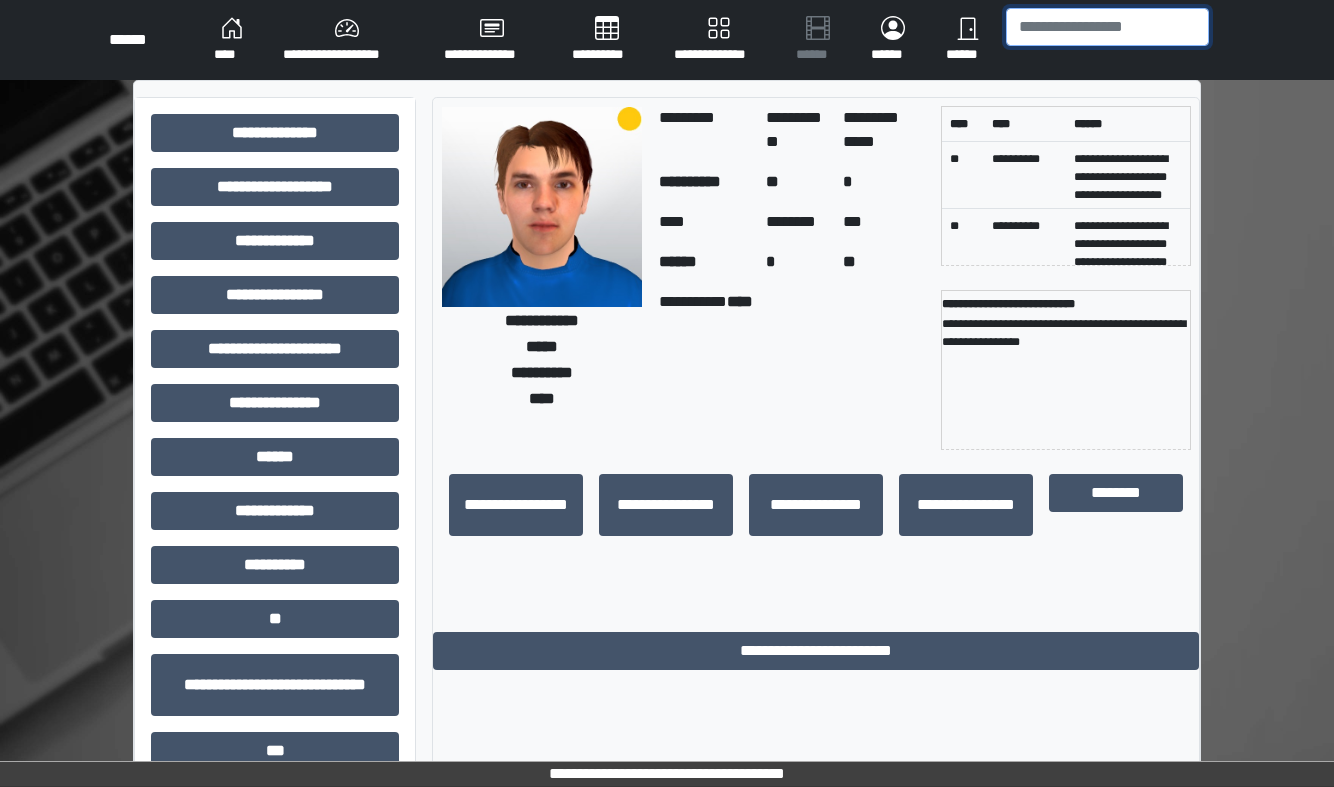click at bounding box center [1107, 27] 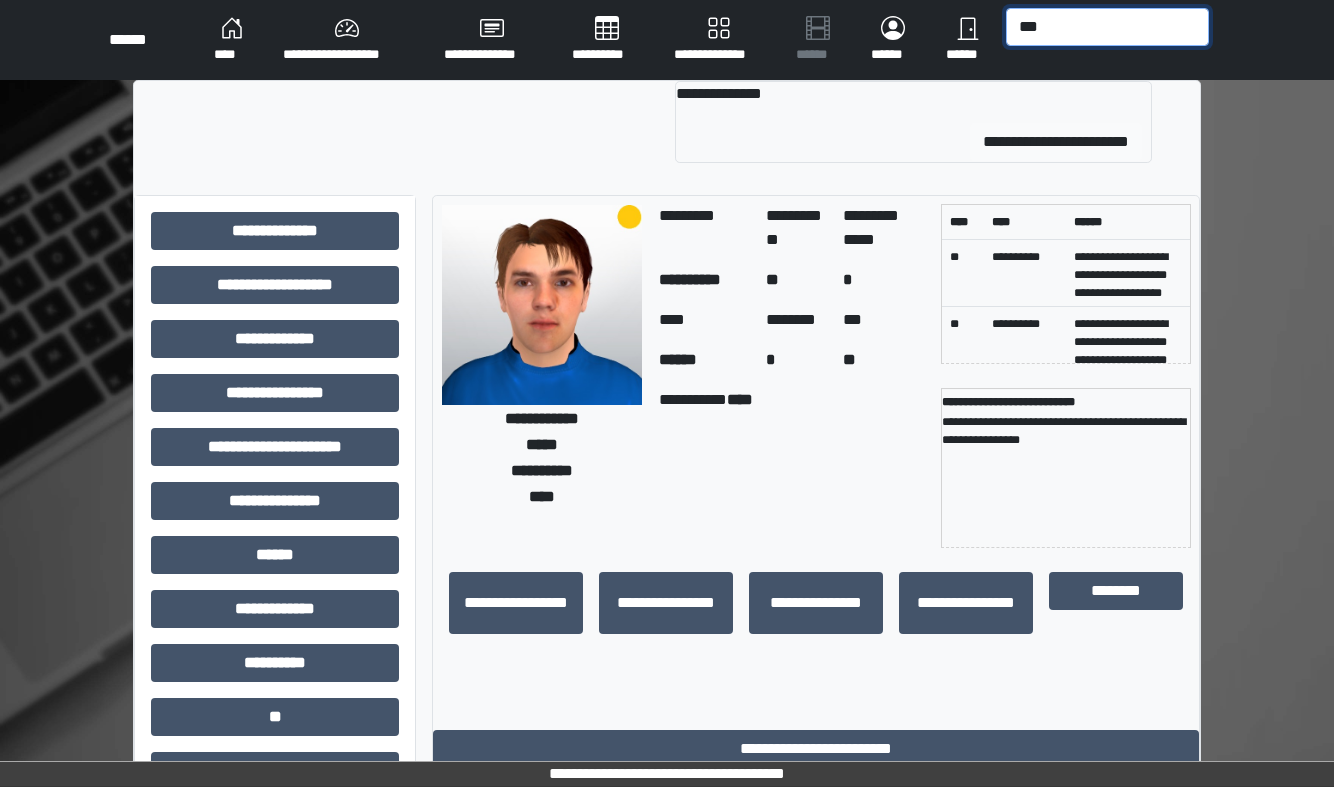 type on "***" 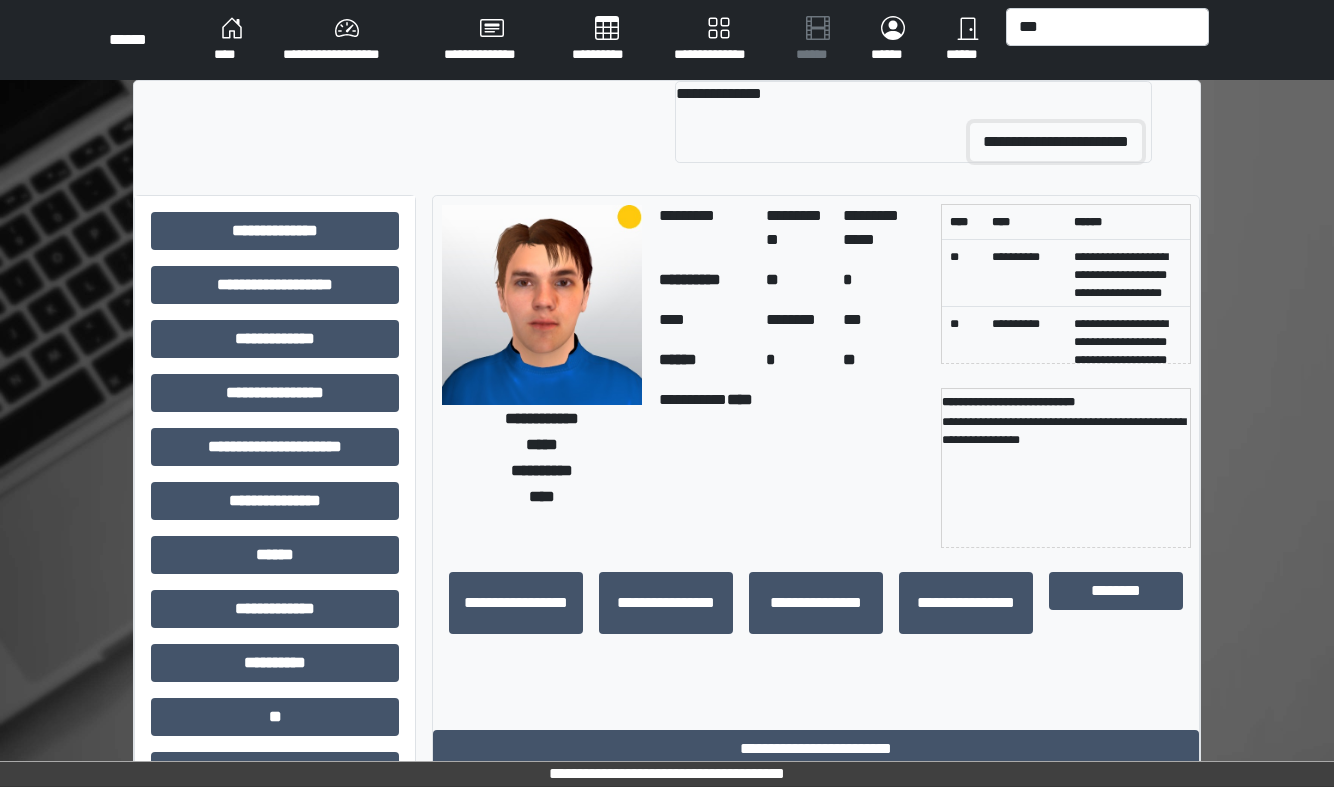 click on "**********" at bounding box center [1056, 142] 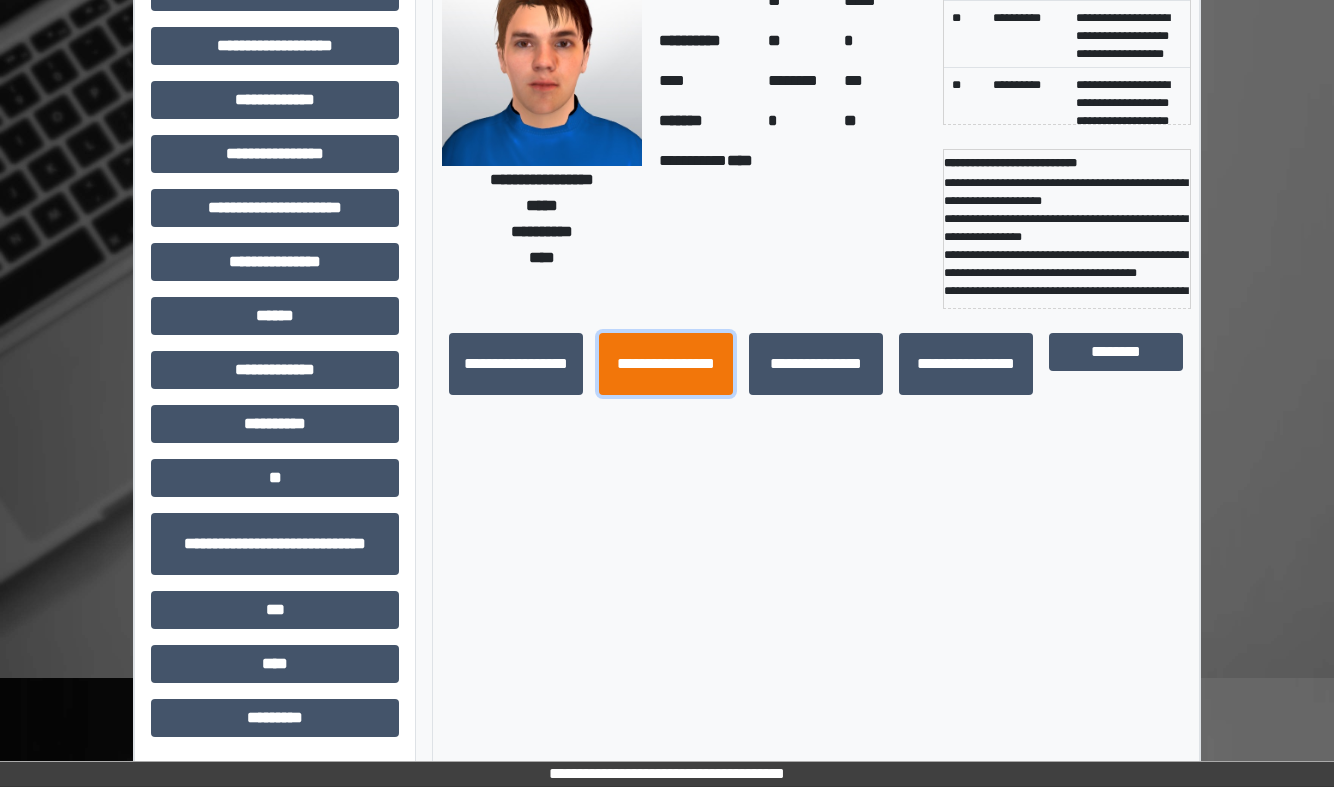 click on "**********" at bounding box center [666, 364] 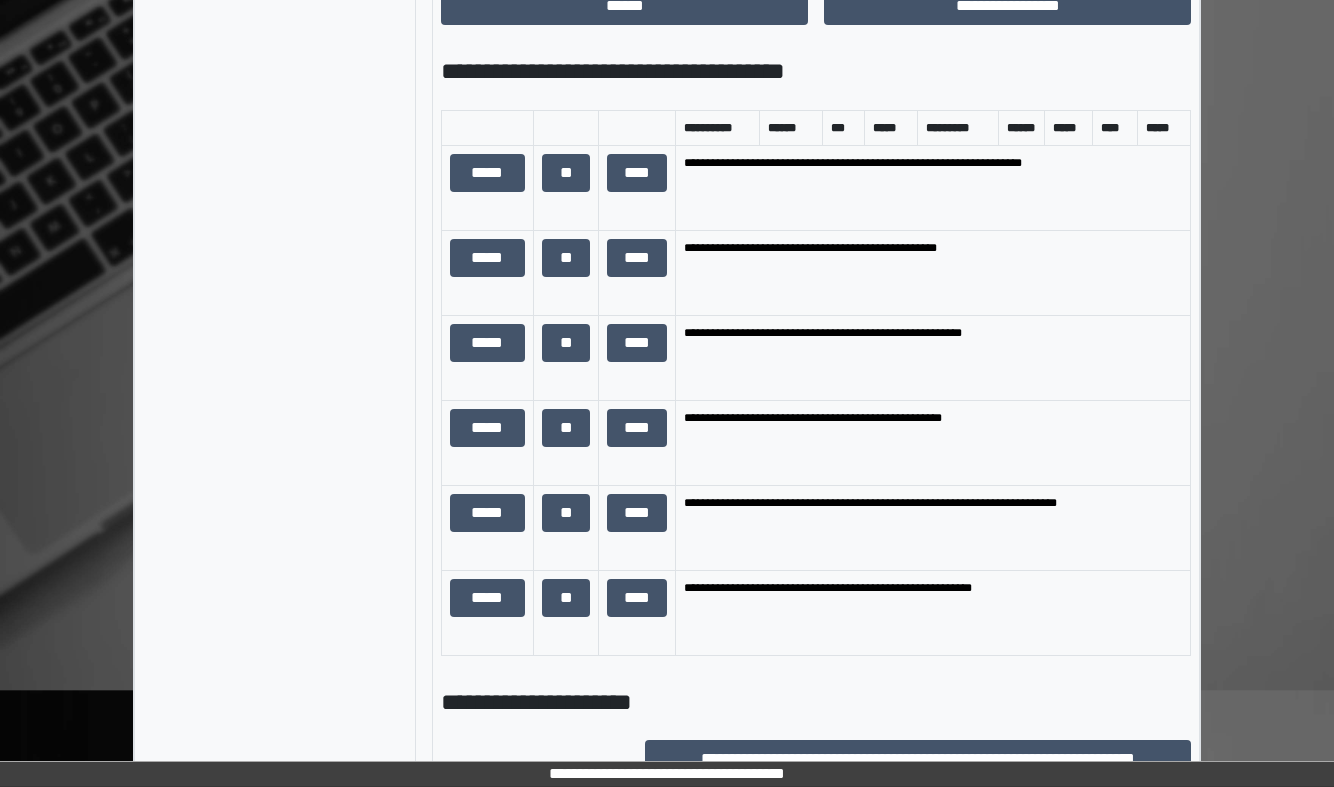 scroll, scrollTop: 979, scrollLeft: 0, axis: vertical 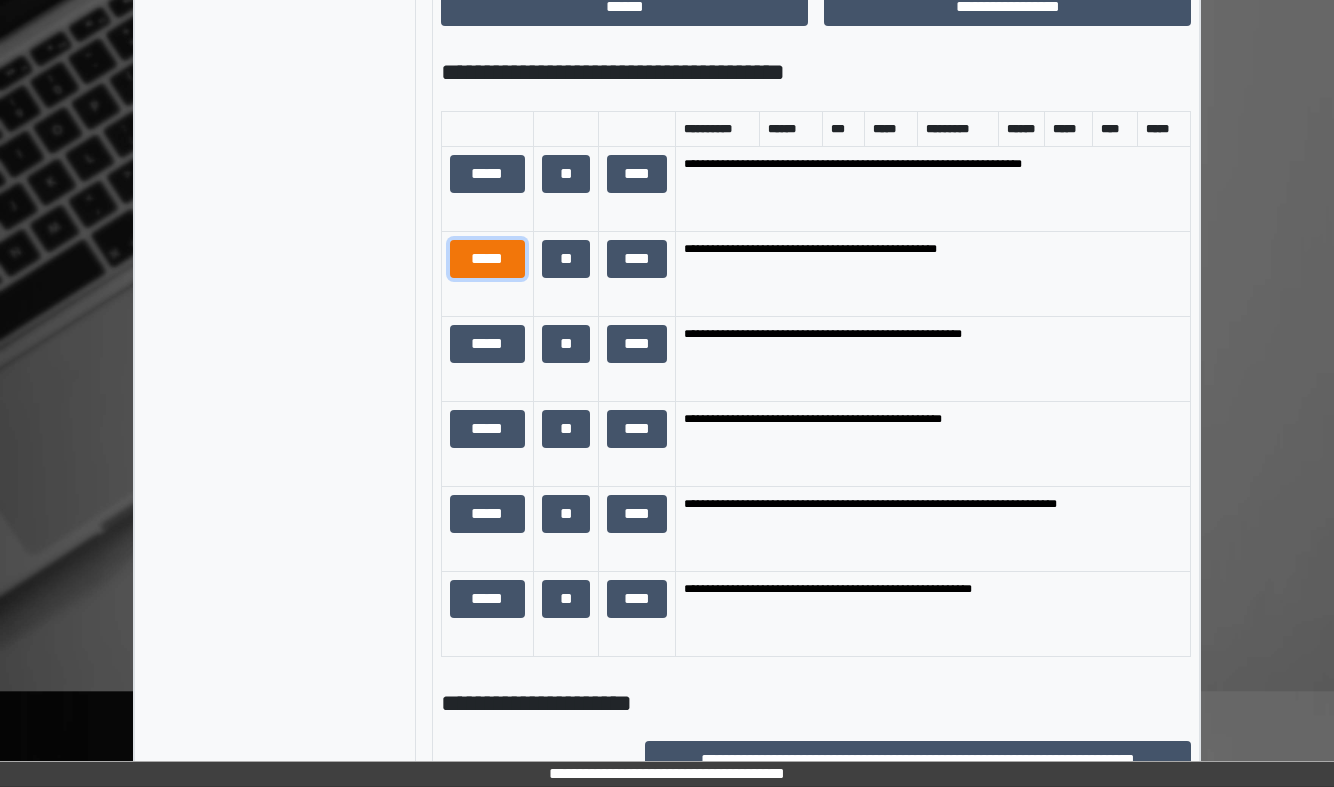 click on "*****" at bounding box center (487, 259) 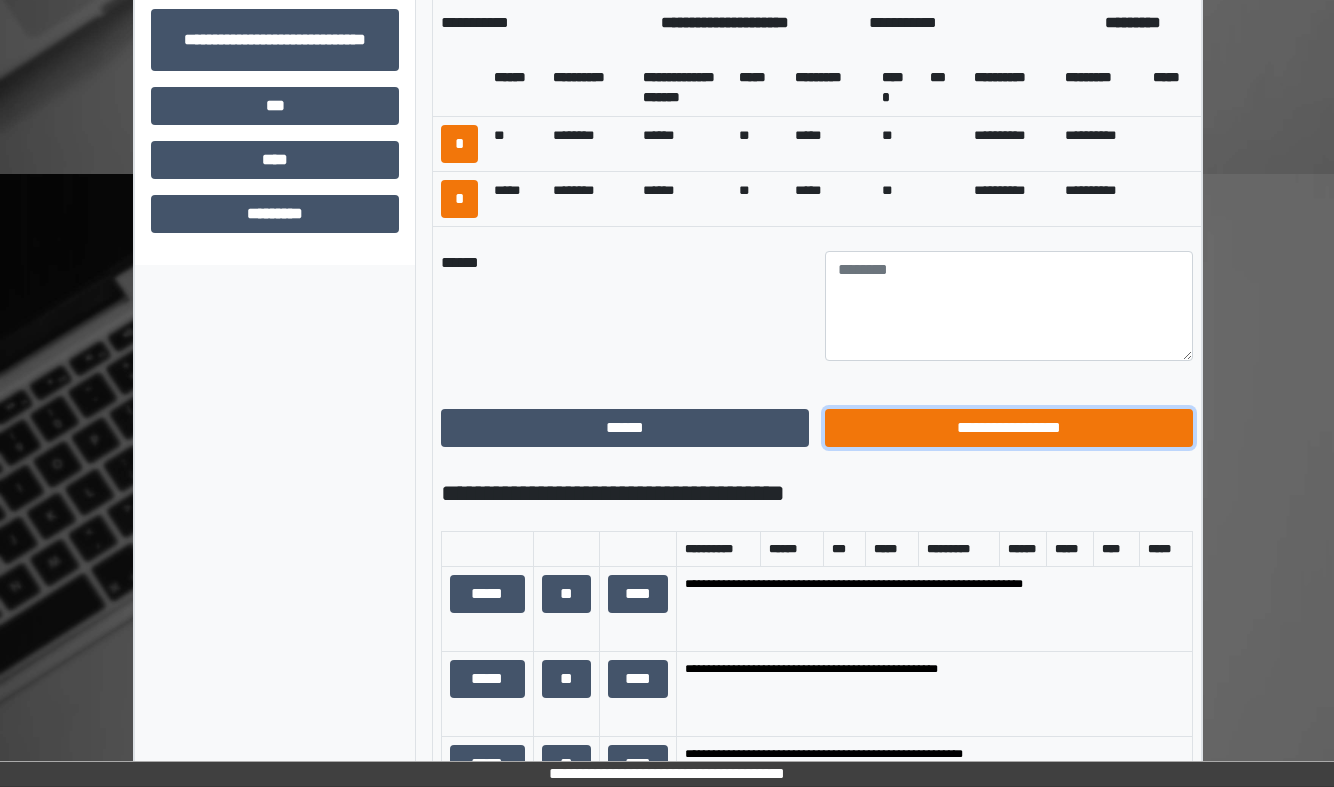 click on "**********" at bounding box center (1009, 428) 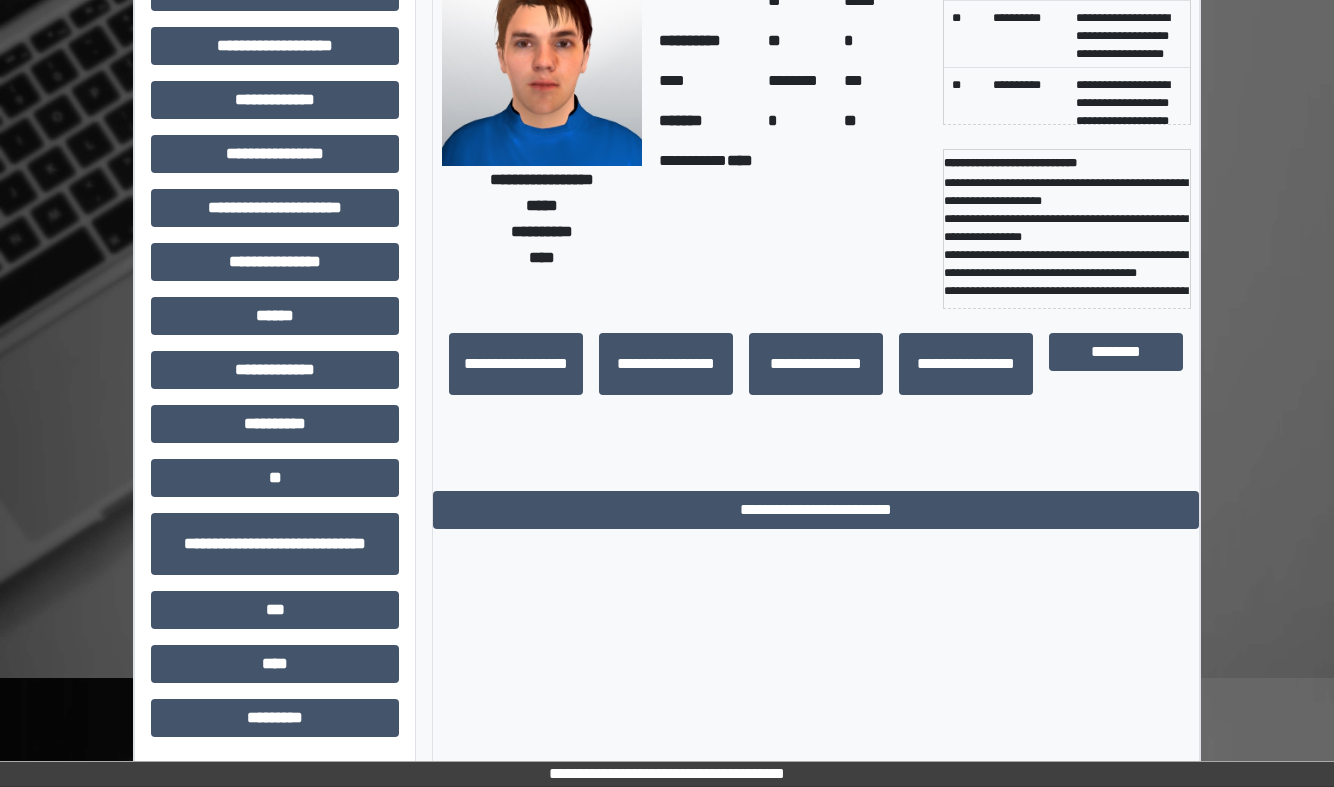 scroll, scrollTop: 0, scrollLeft: 0, axis: both 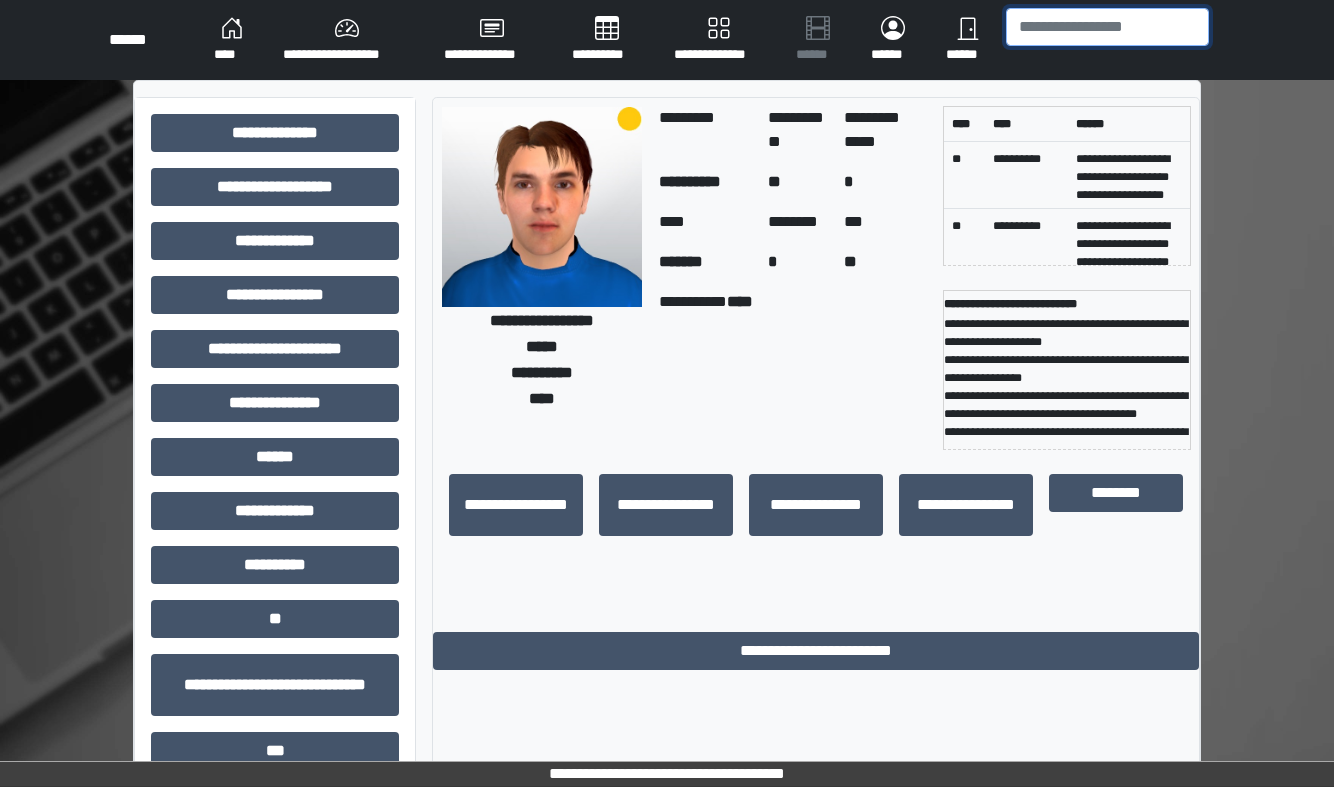 click at bounding box center (1107, 27) 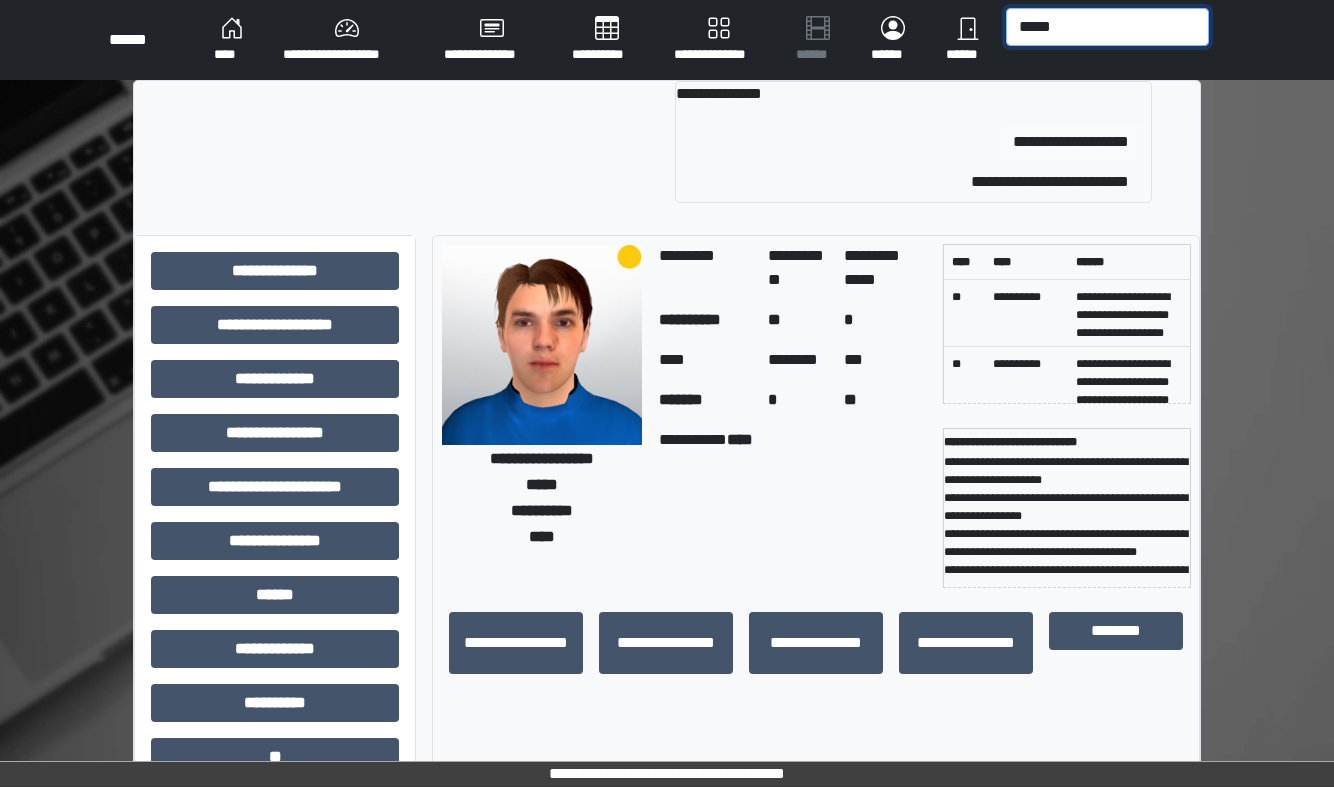 type on "*****" 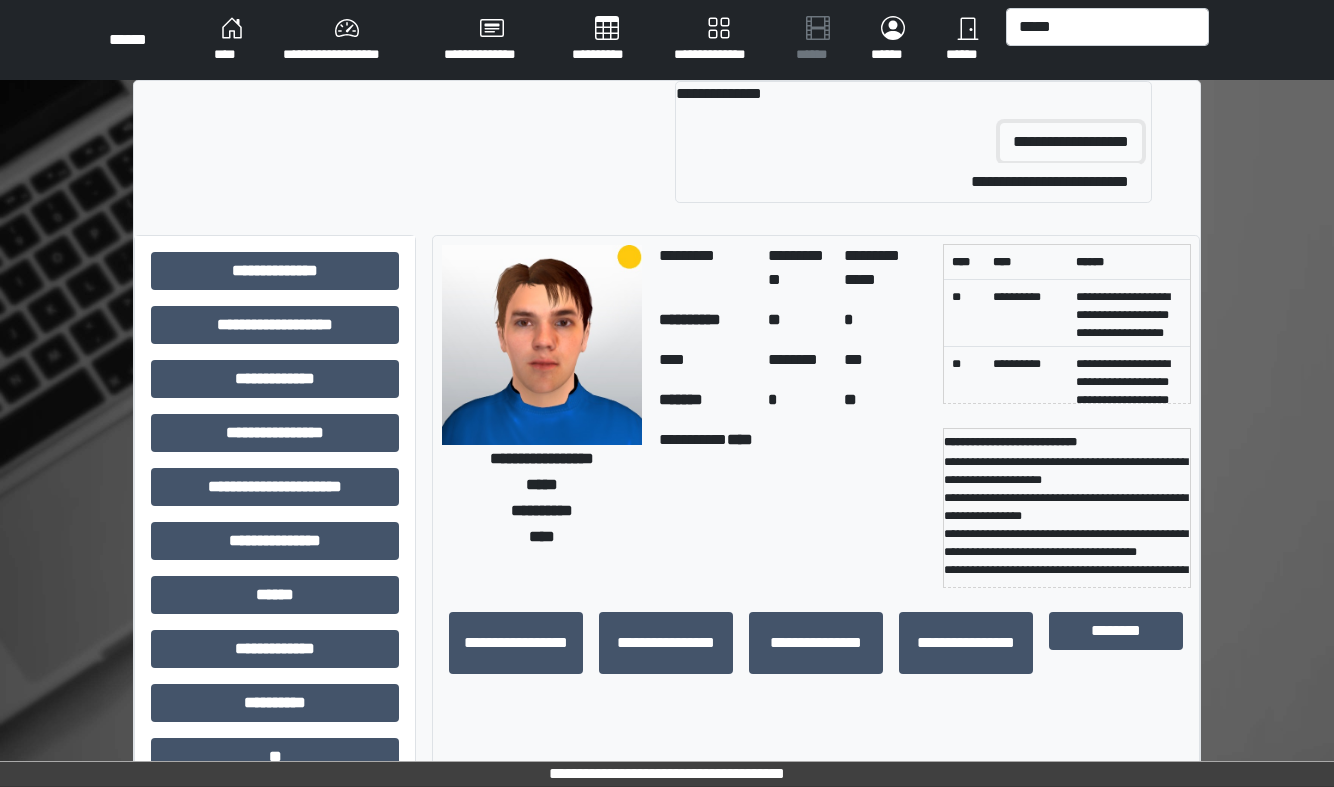 click on "**********" at bounding box center [1071, 142] 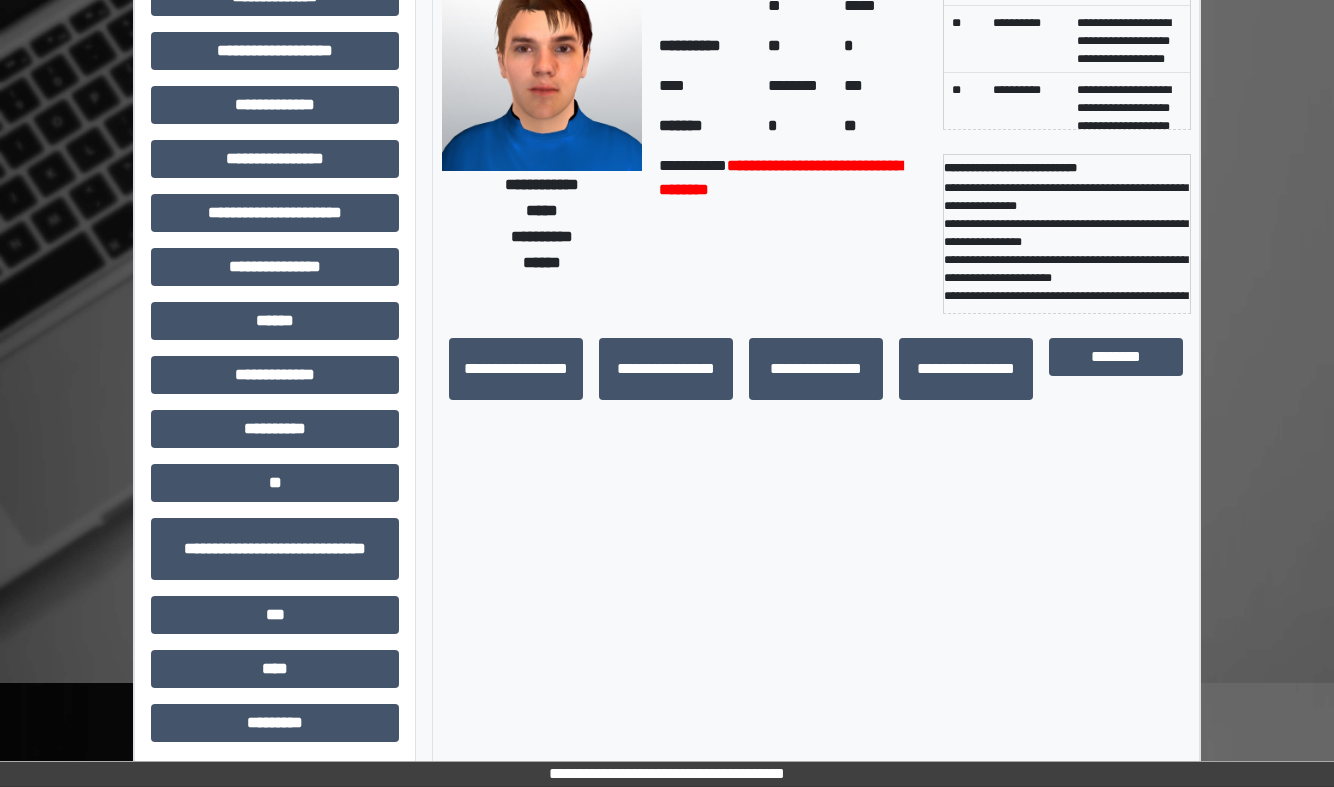 scroll, scrollTop: 141, scrollLeft: 0, axis: vertical 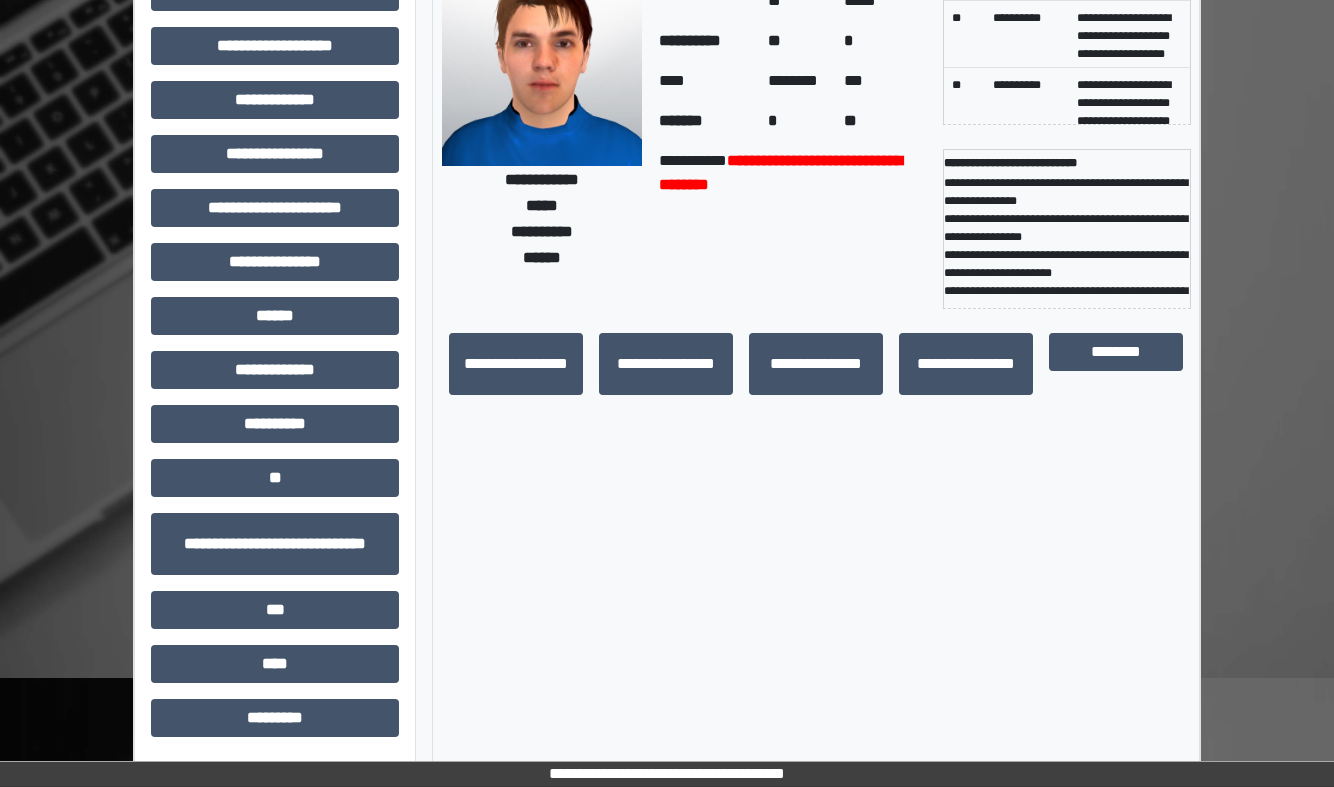 click on "**********" at bounding box center [666, 364] 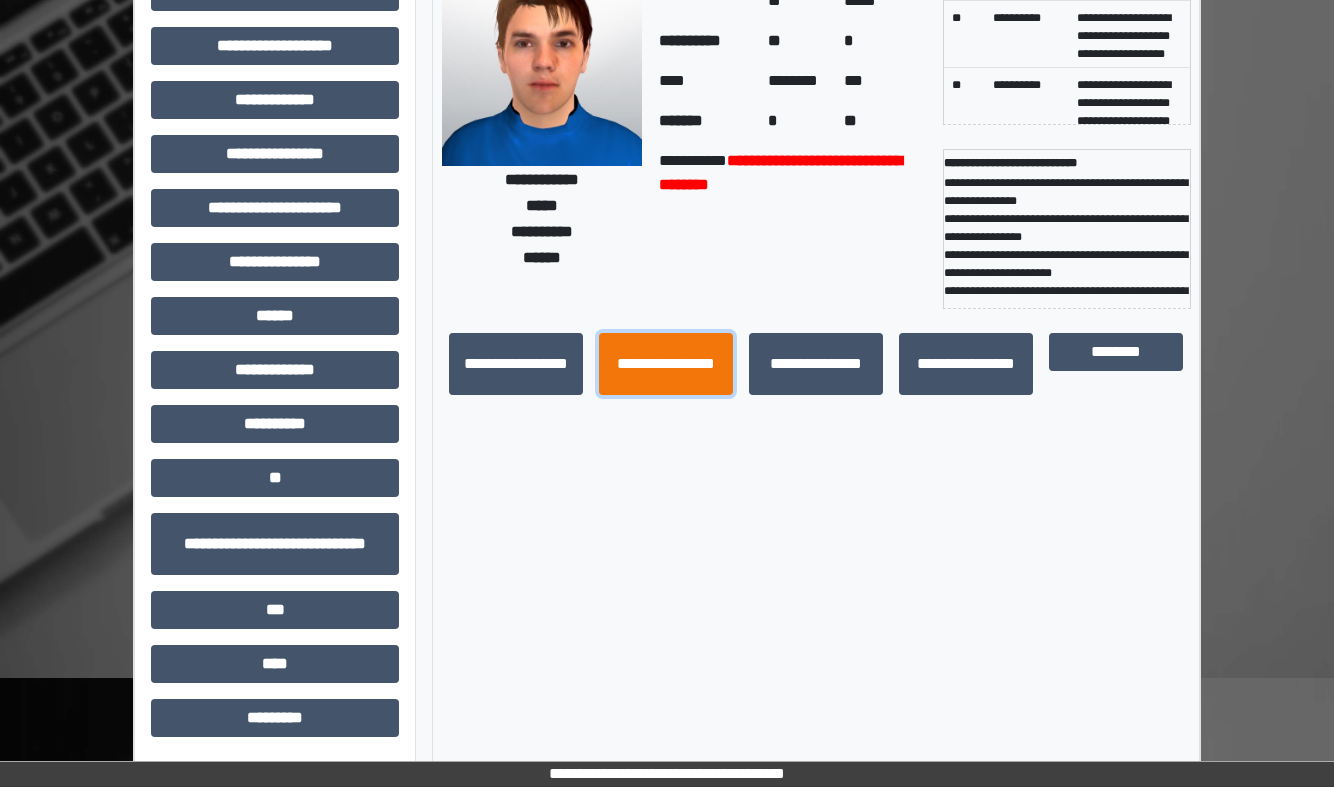 click on "**********" at bounding box center (666, 364) 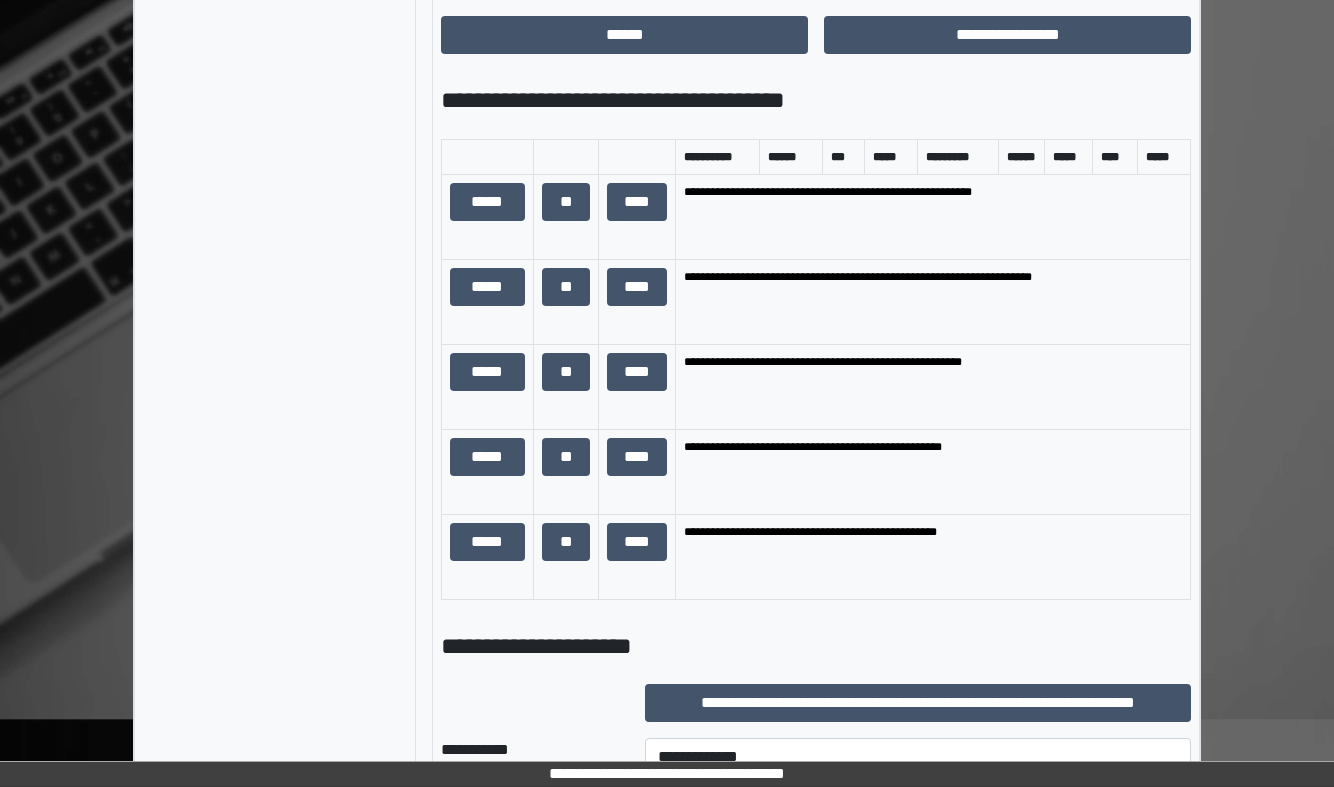 scroll, scrollTop: 957, scrollLeft: 0, axis: vertical 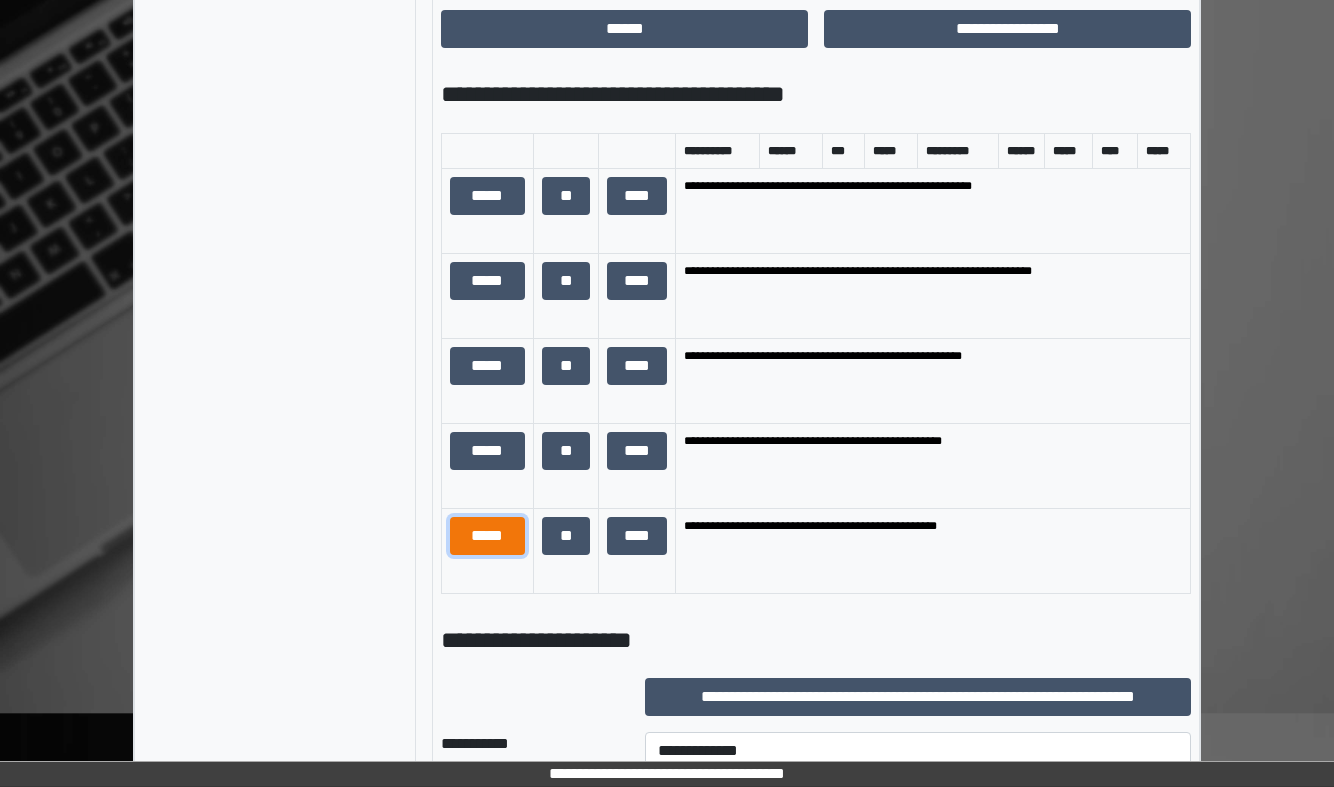 click on "*****" at bounding box center [487, 536] 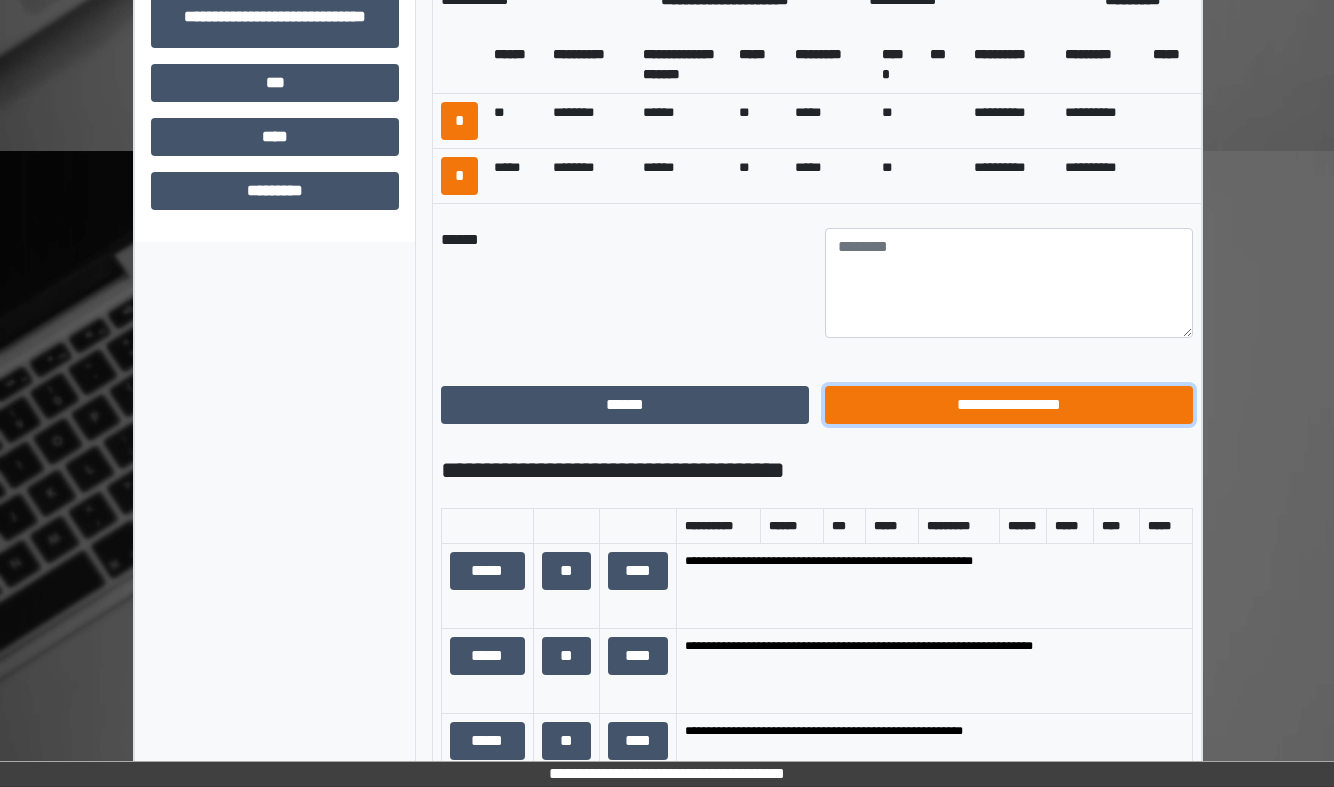 click on "**********" at bounding box center (1009, 405) 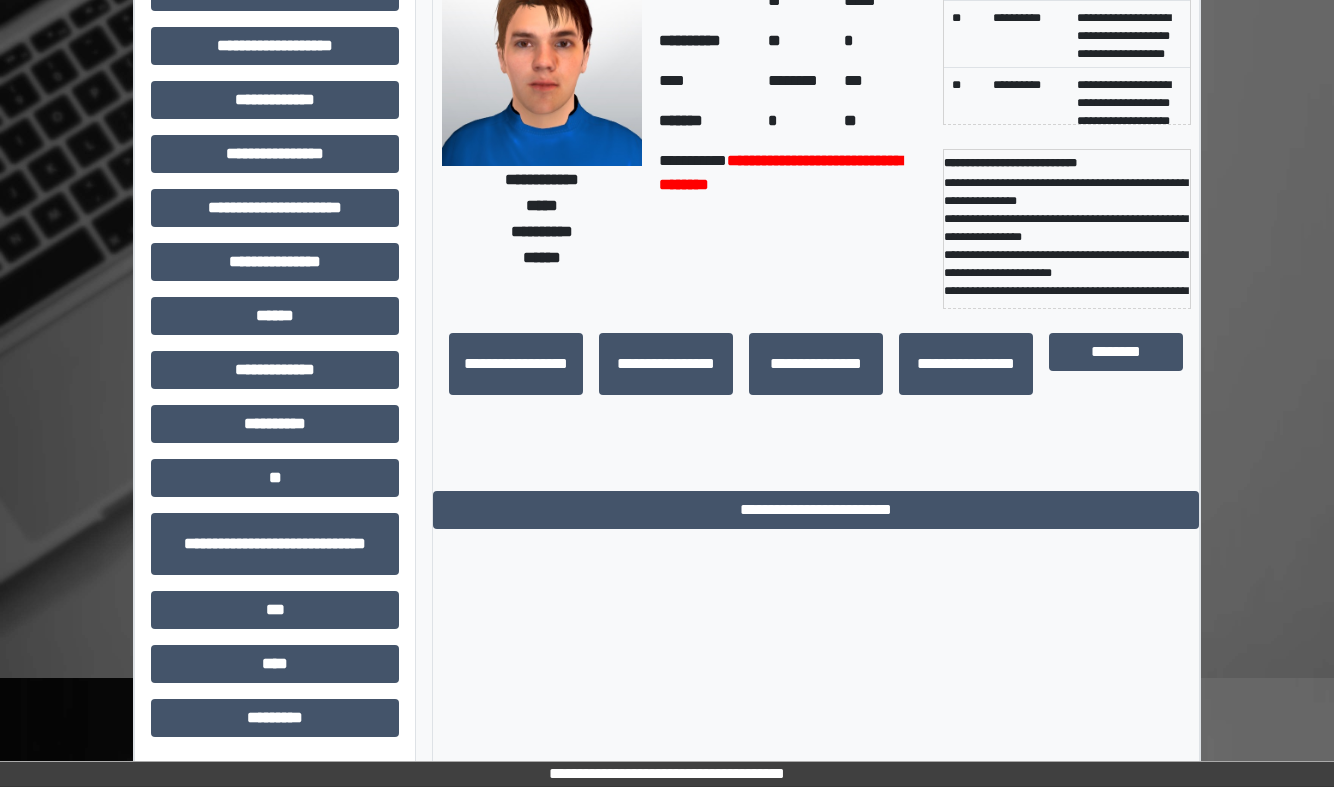 scroll, scrollTop: 0, scrollLeft: 0, axis: both 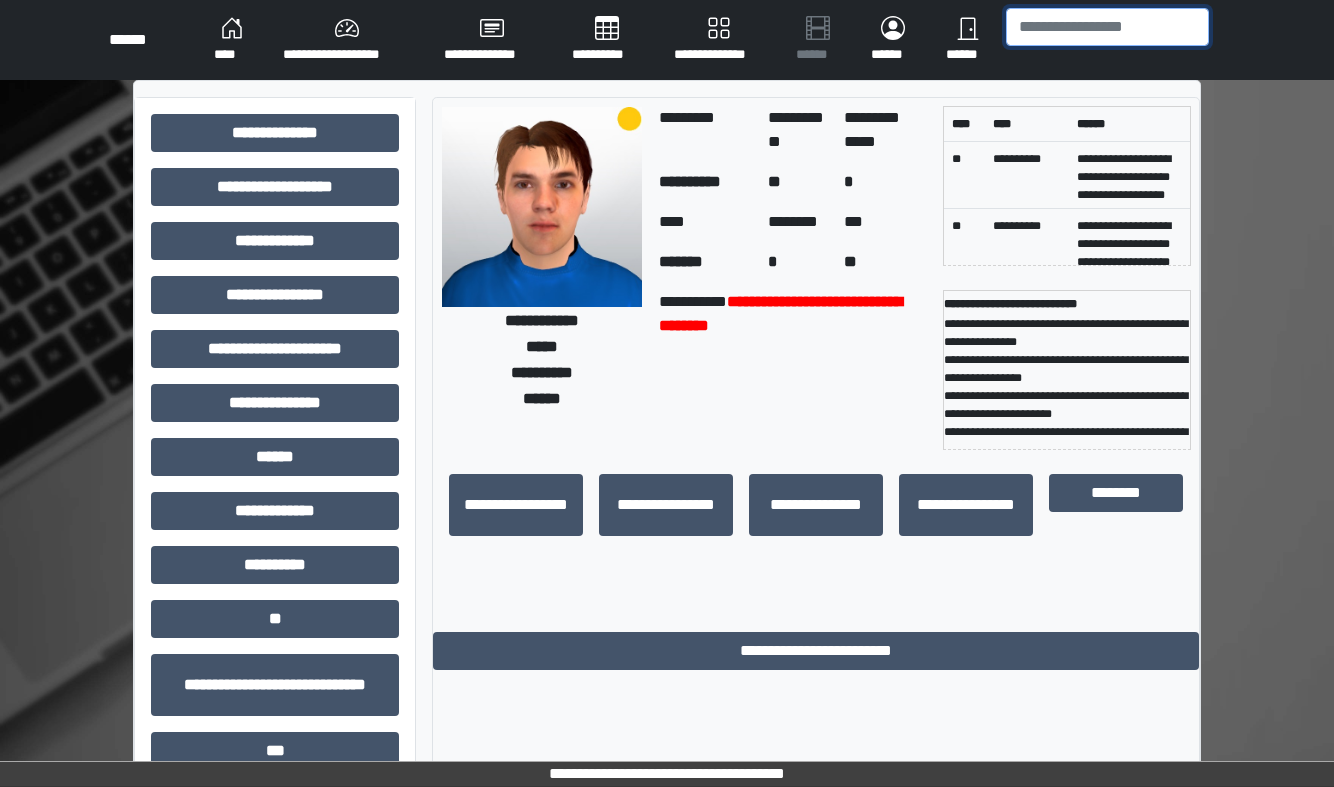 click at bounding box center (1107, 27) 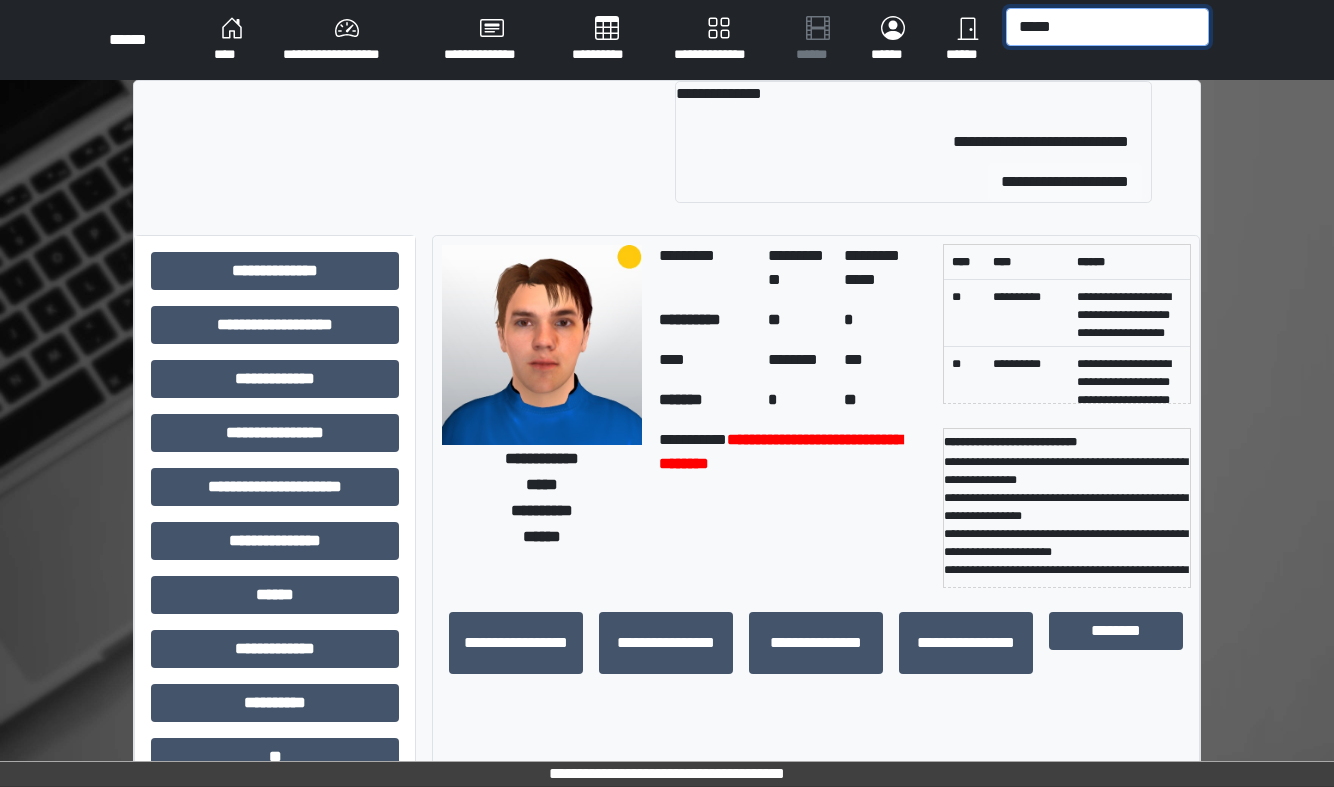 type on "*****" 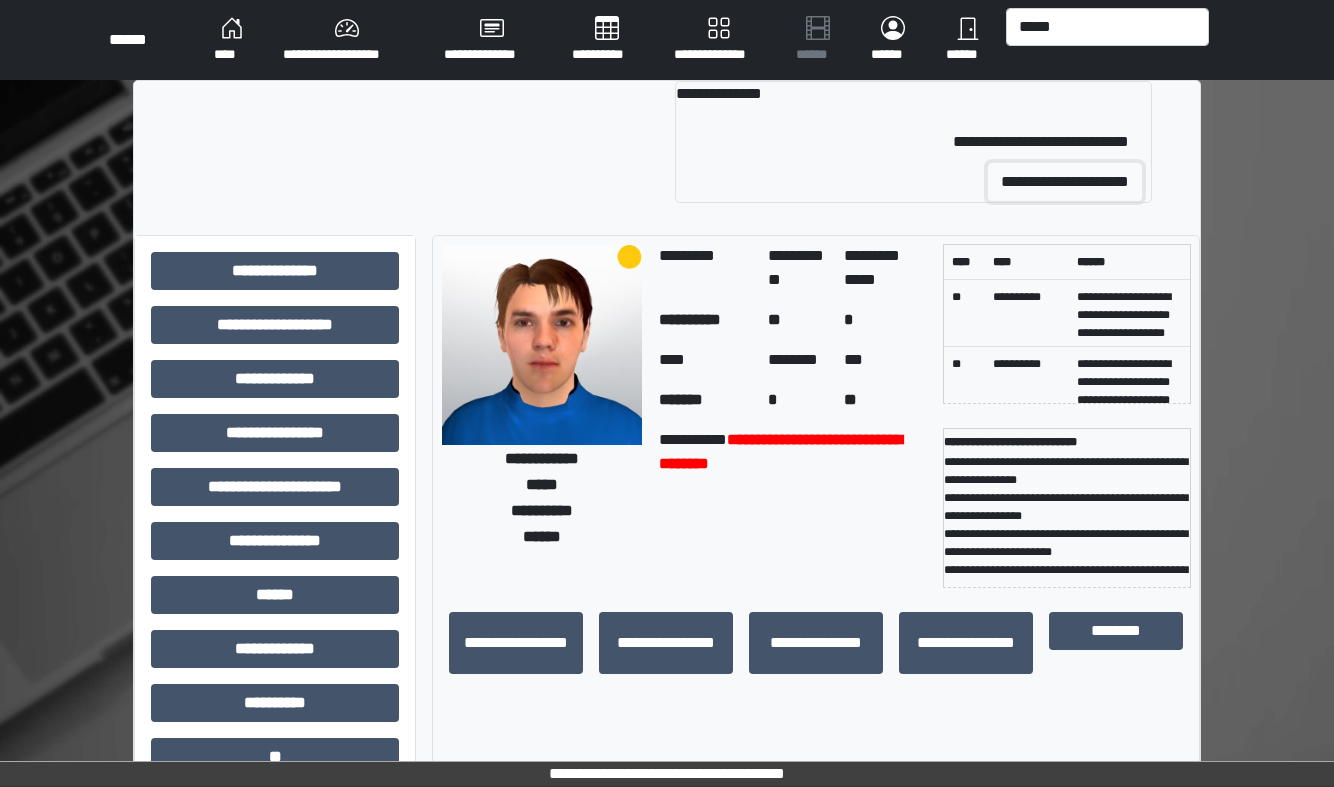 click on "**********" at bounding box center [1065, 182] 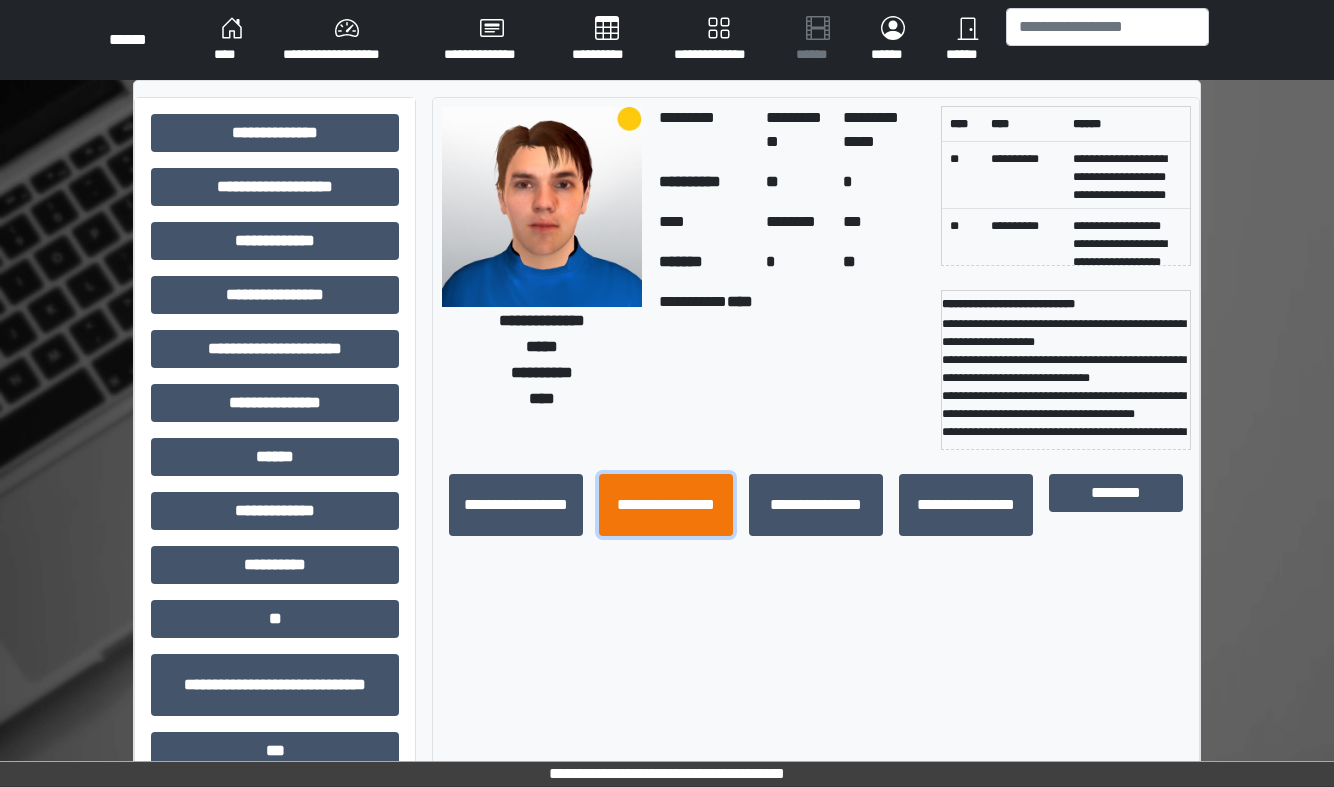 click on "**********" at bounding box center (666, 505) 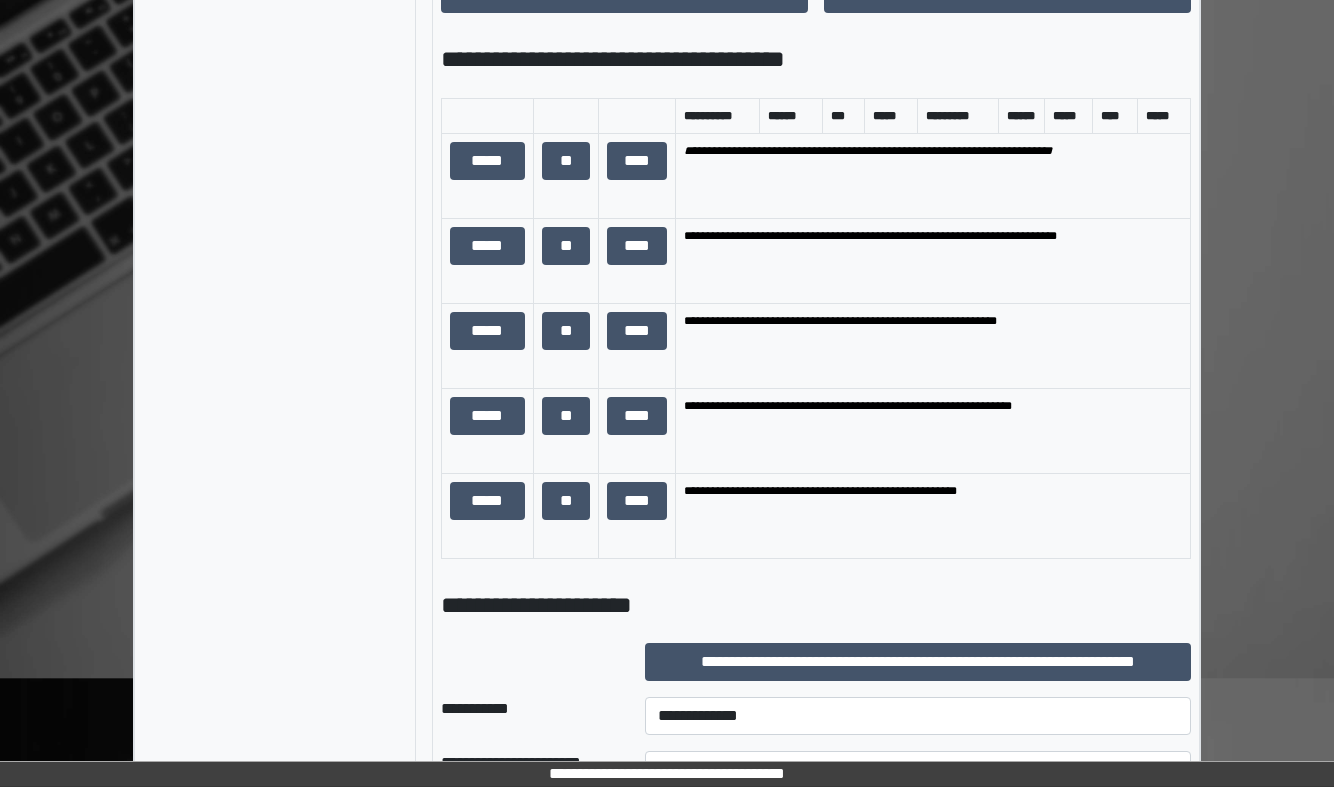 scroll, scrollTop: 993, scrollLeft: 0, axis: vertical 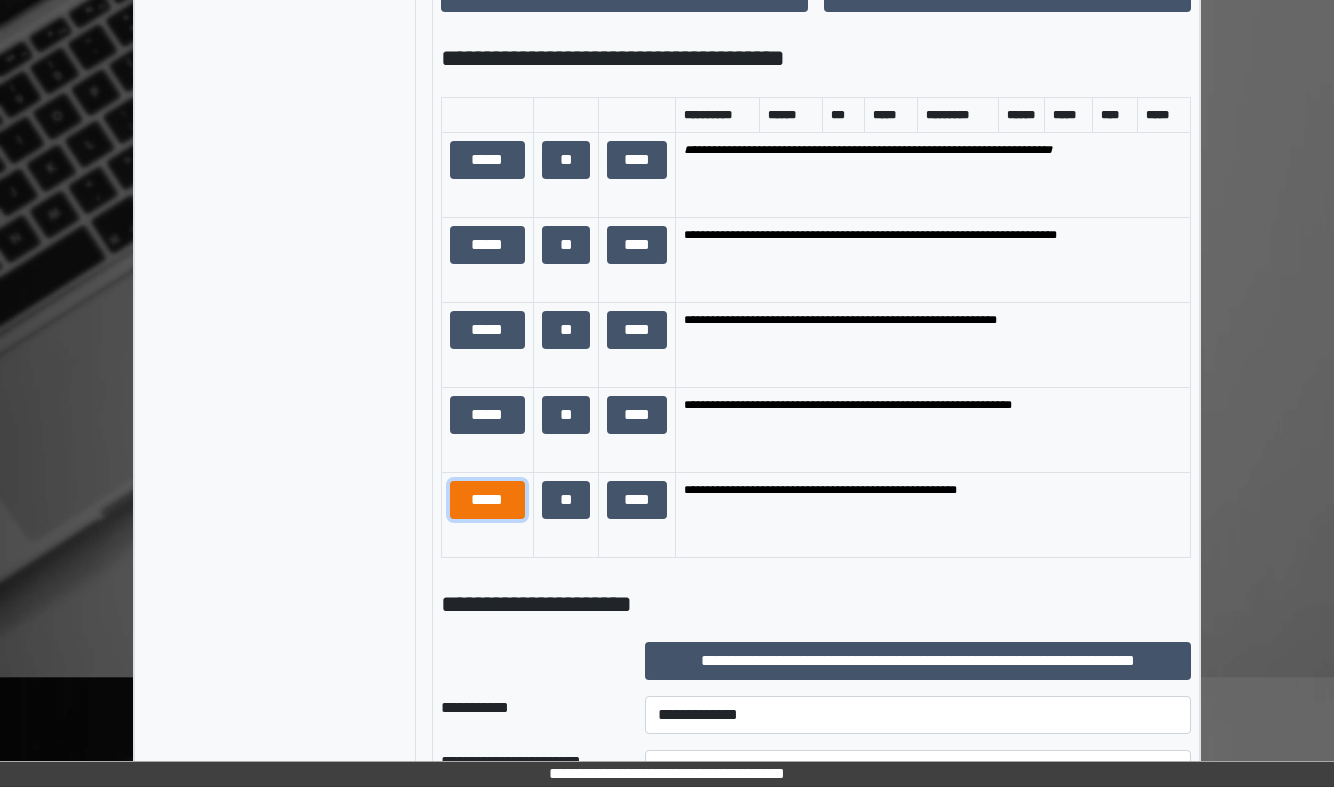 click on "*****" at bounding box center (487, 500) 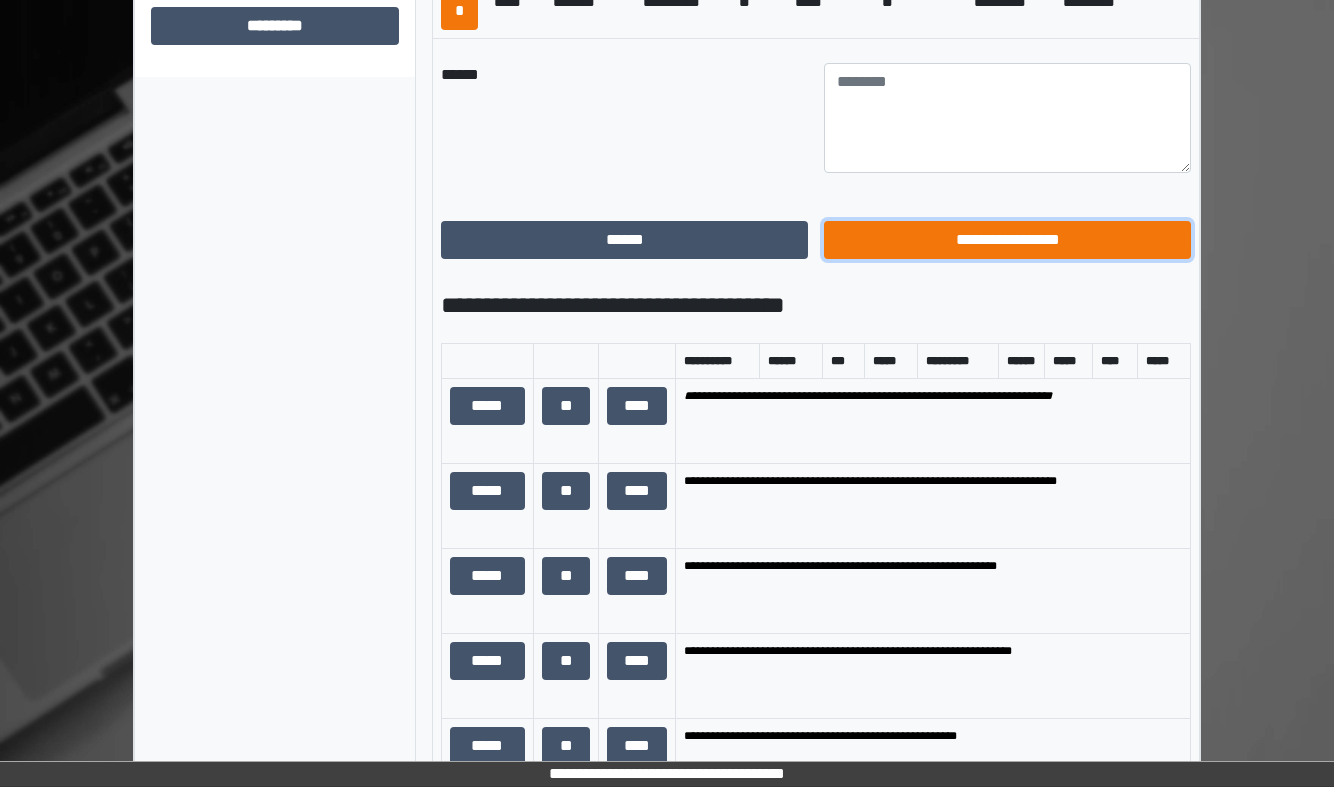 click on "**********" at bounding box center [1007, 240] 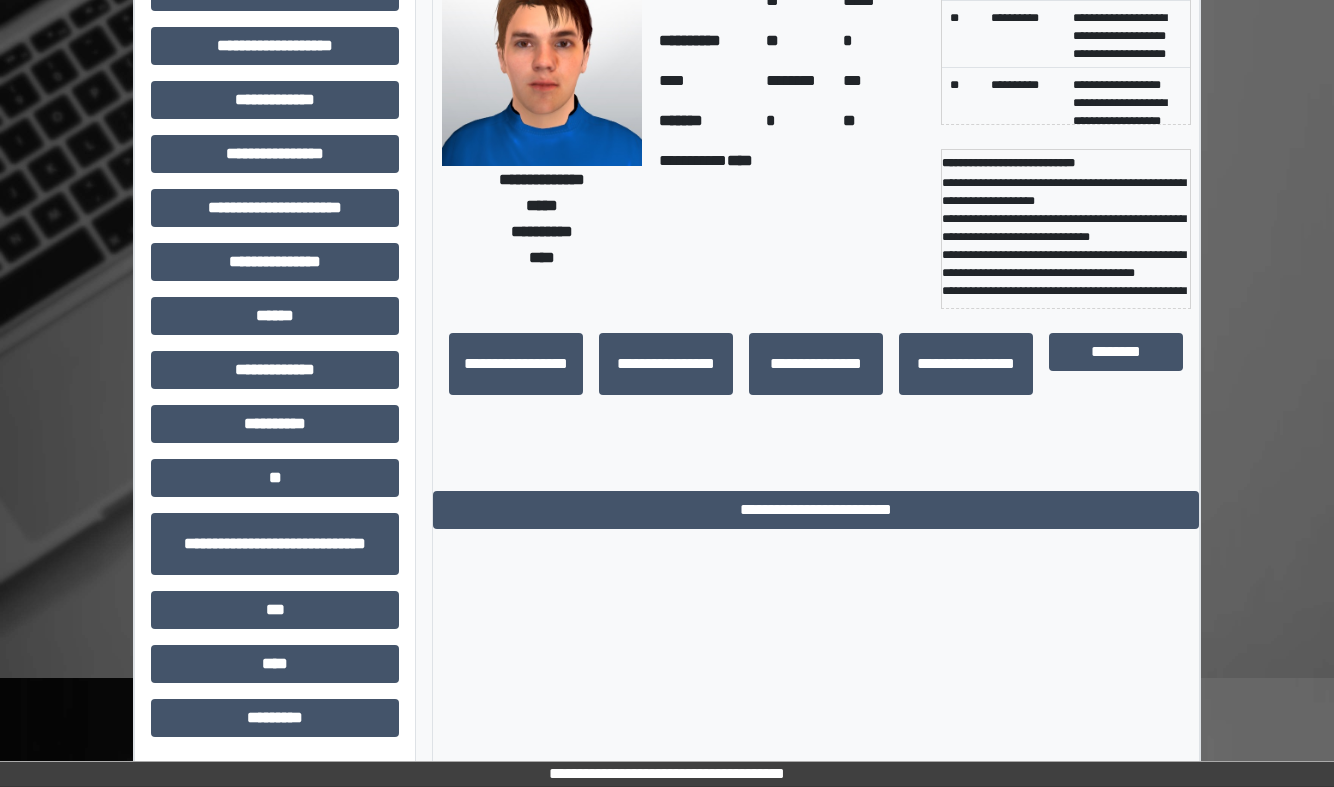 scroll, scrollTop: 0, scrollLeft: 0, axis: both 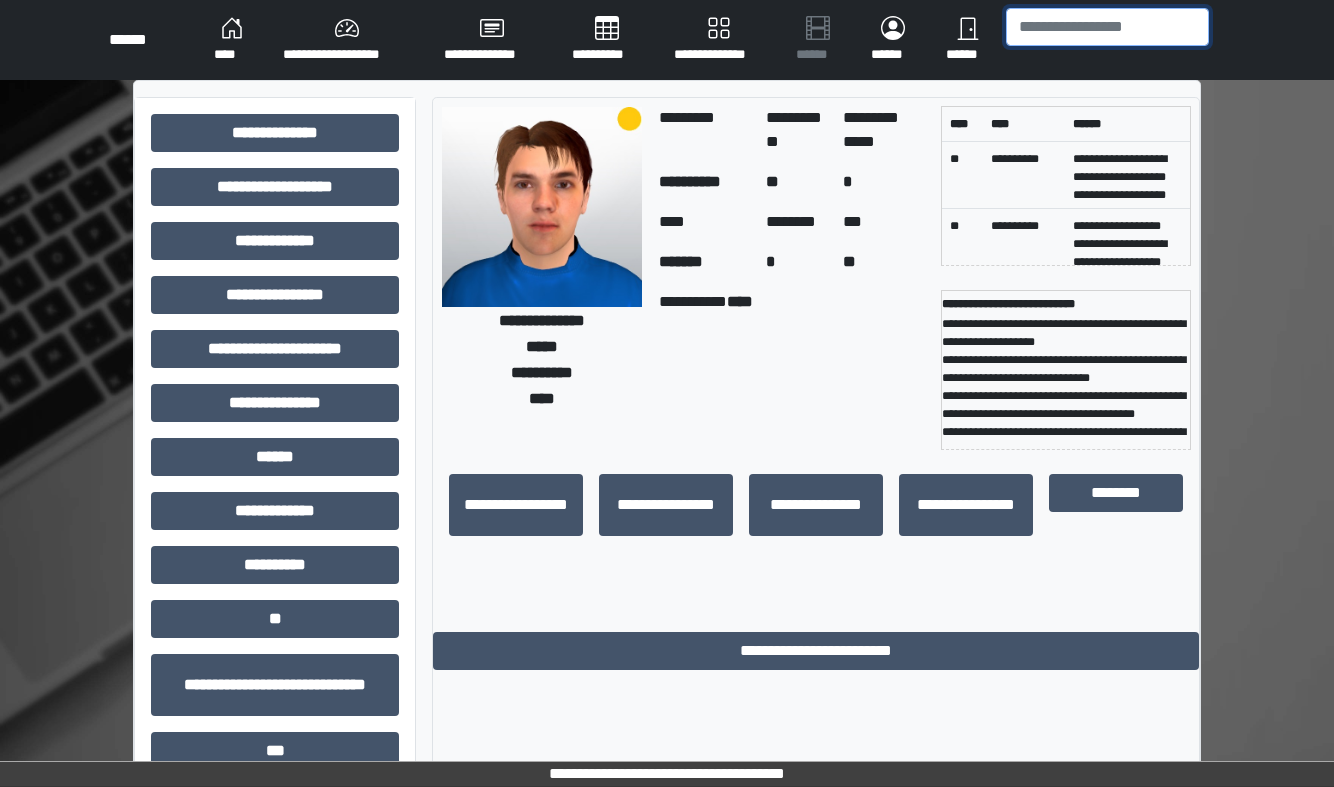 click at bounding box center [1107, 27] 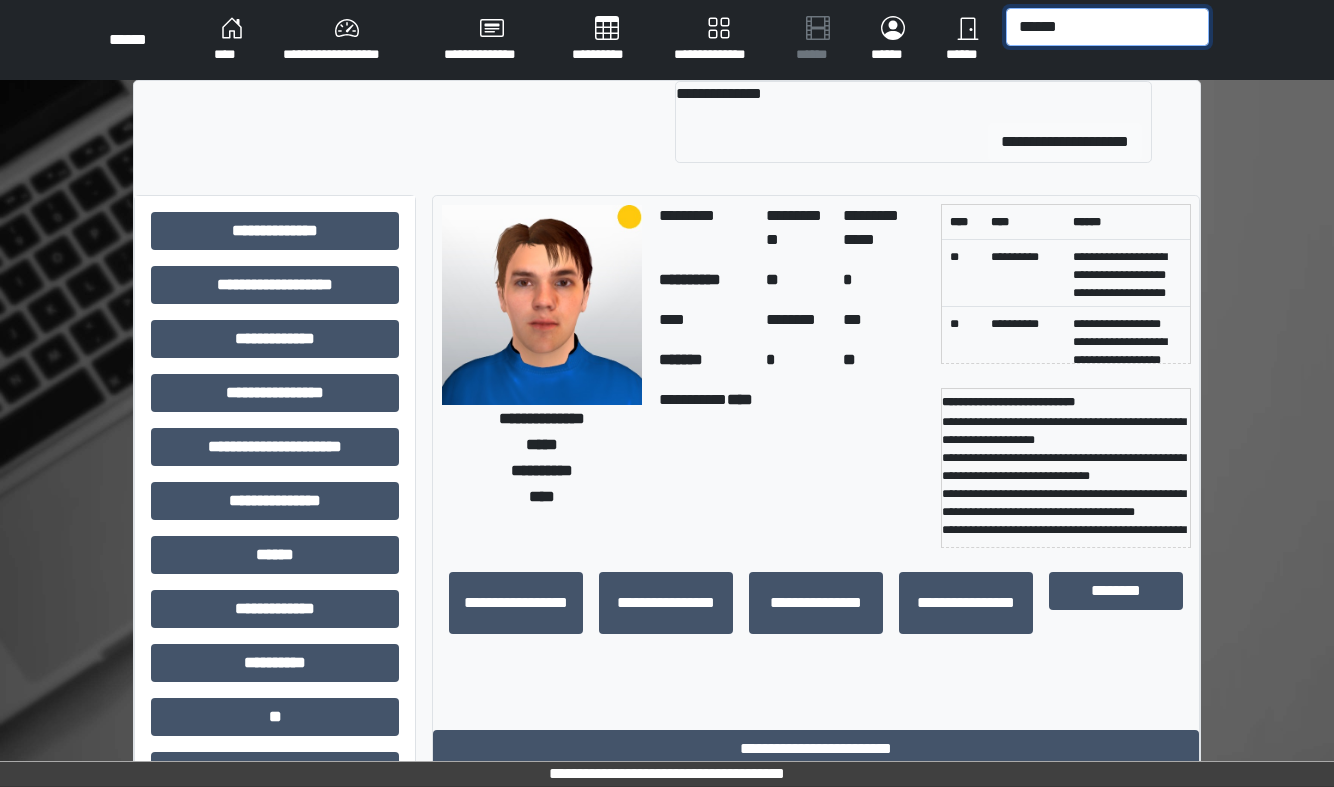 type on "******" 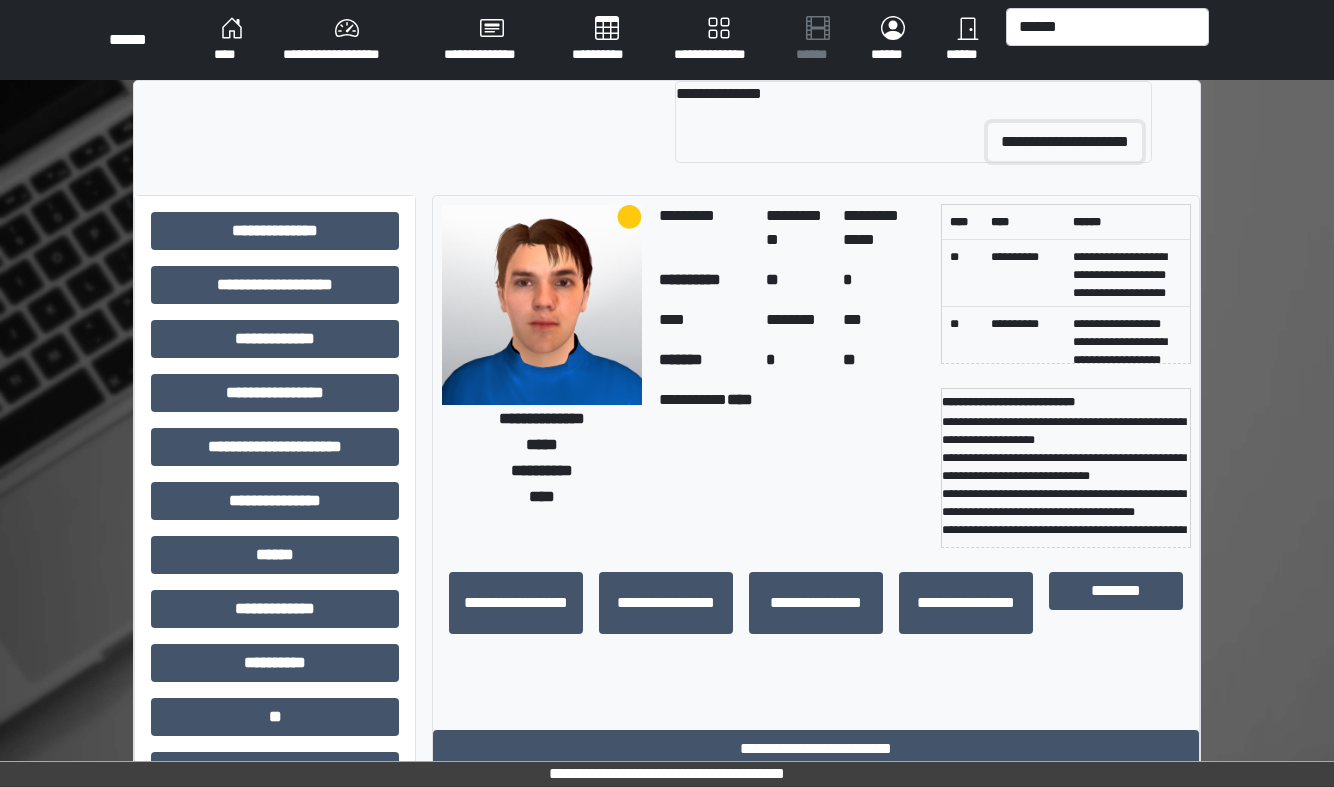 click on "**********" at bounding box center (1065, 142) 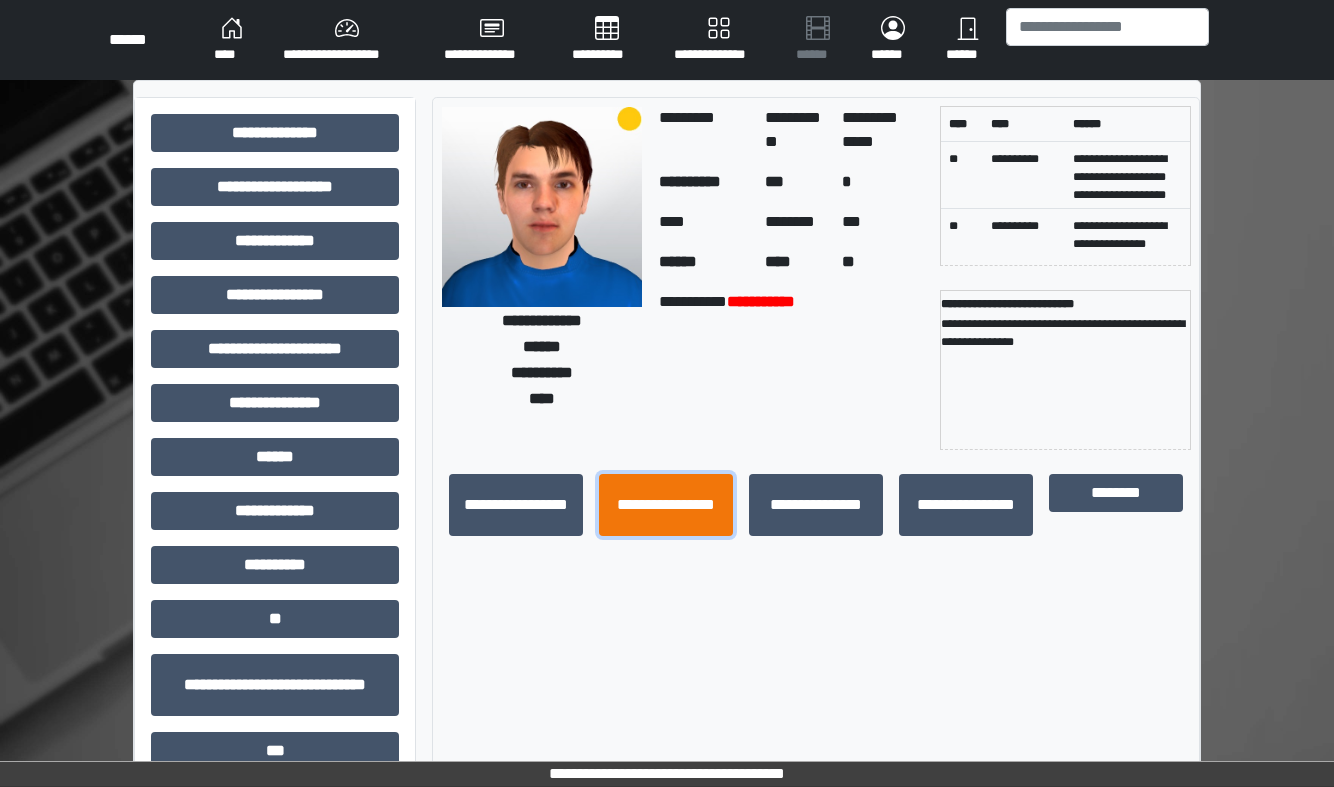 click on "**********" at bounding box center [666, 505] 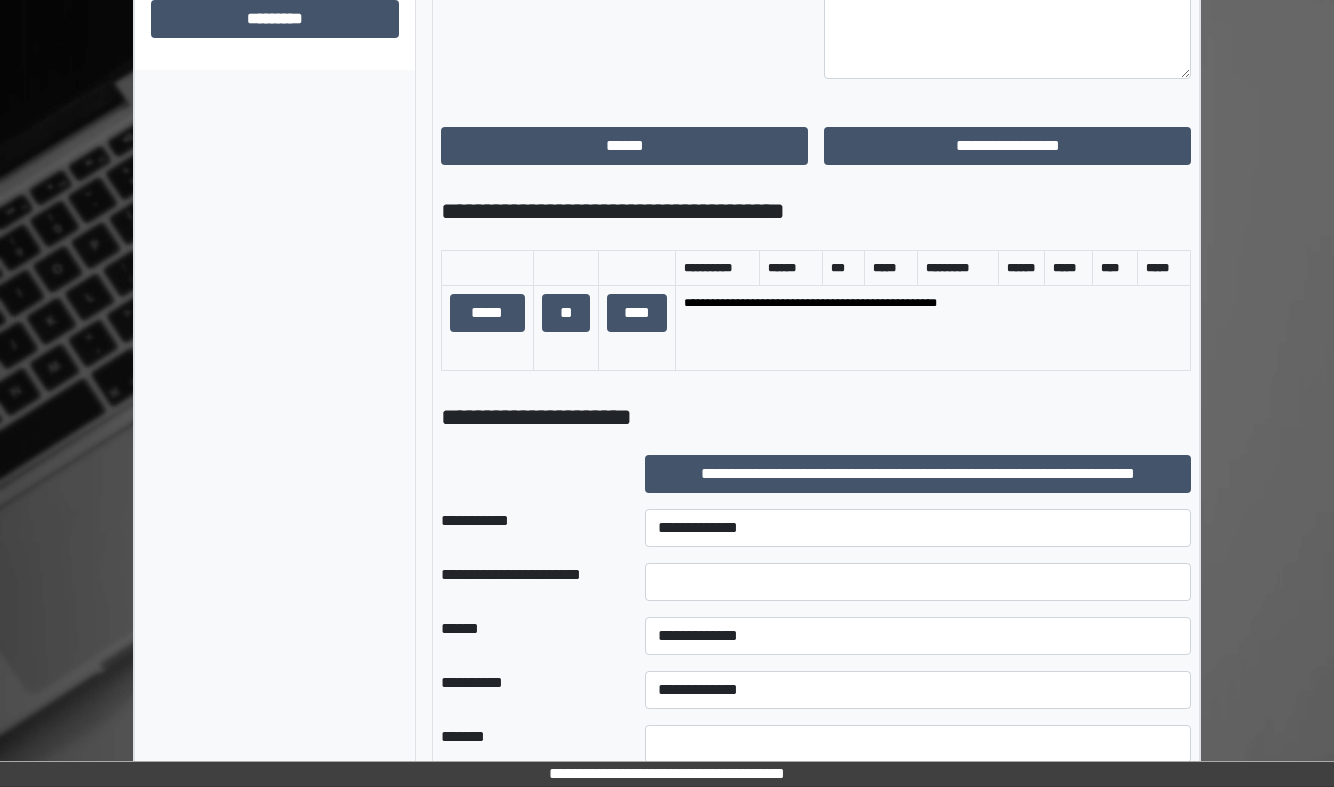 scroll, scrollTop: 858, scrollLeft: 0, axis: vertical 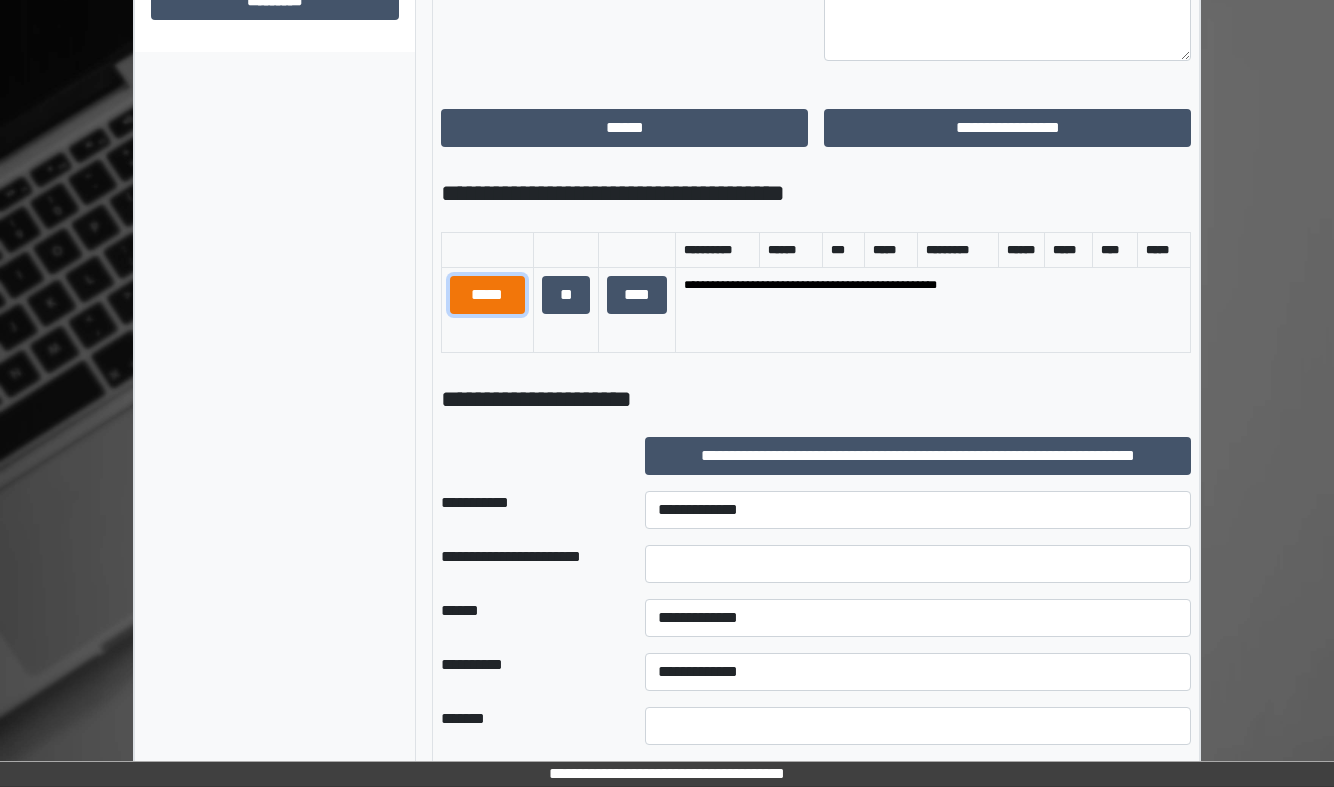 click on "*****" at bounding box center (487, 295) 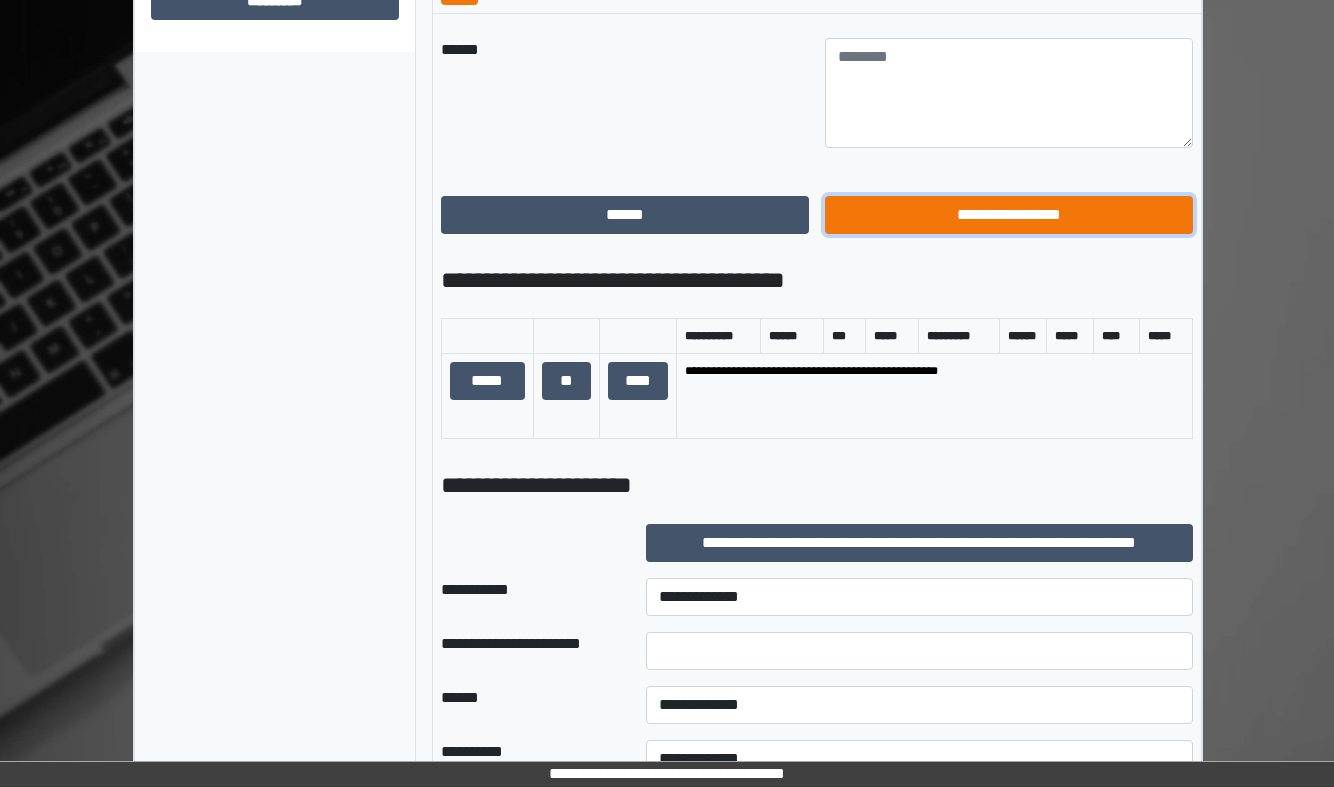 click on "**********" at bounding box center [1009, 215] 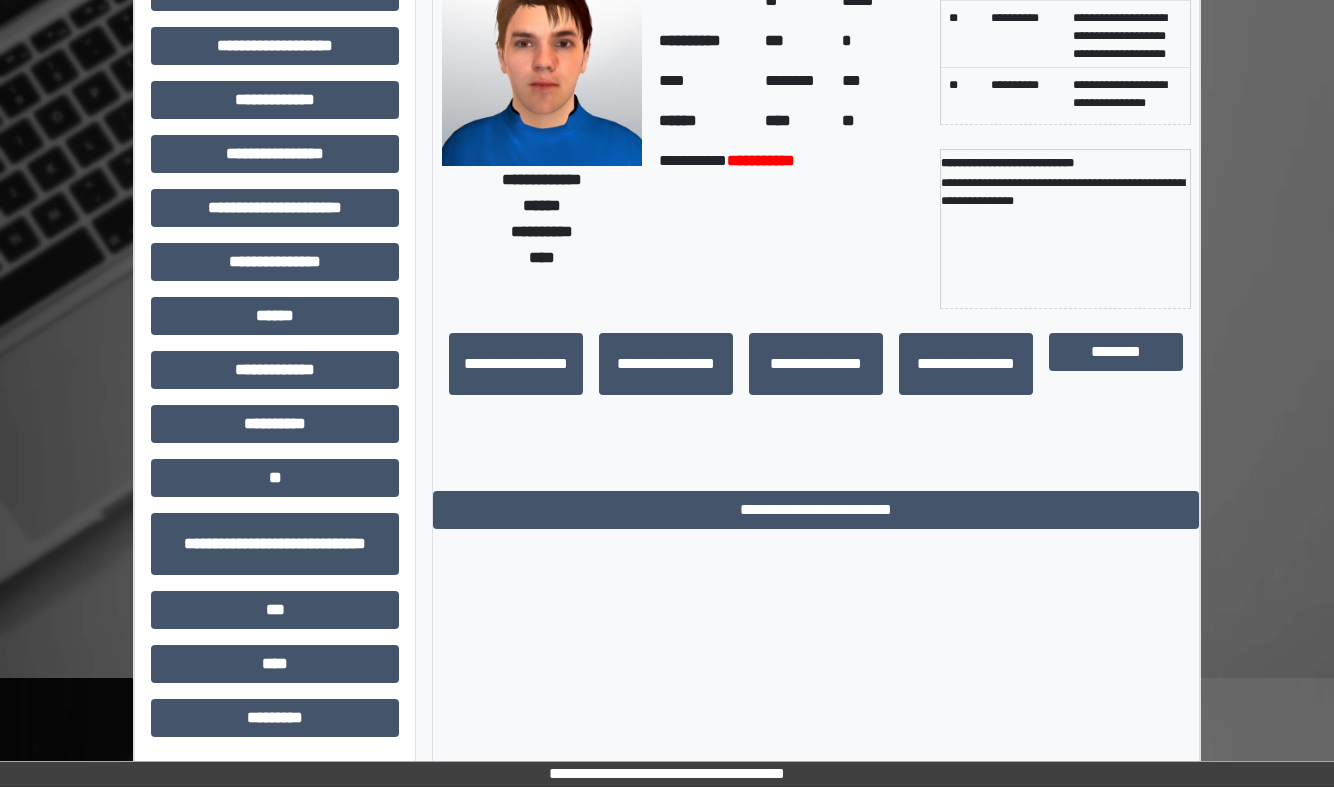 scroll, scrollTop: 0, scrollLeft: 0, axis: both 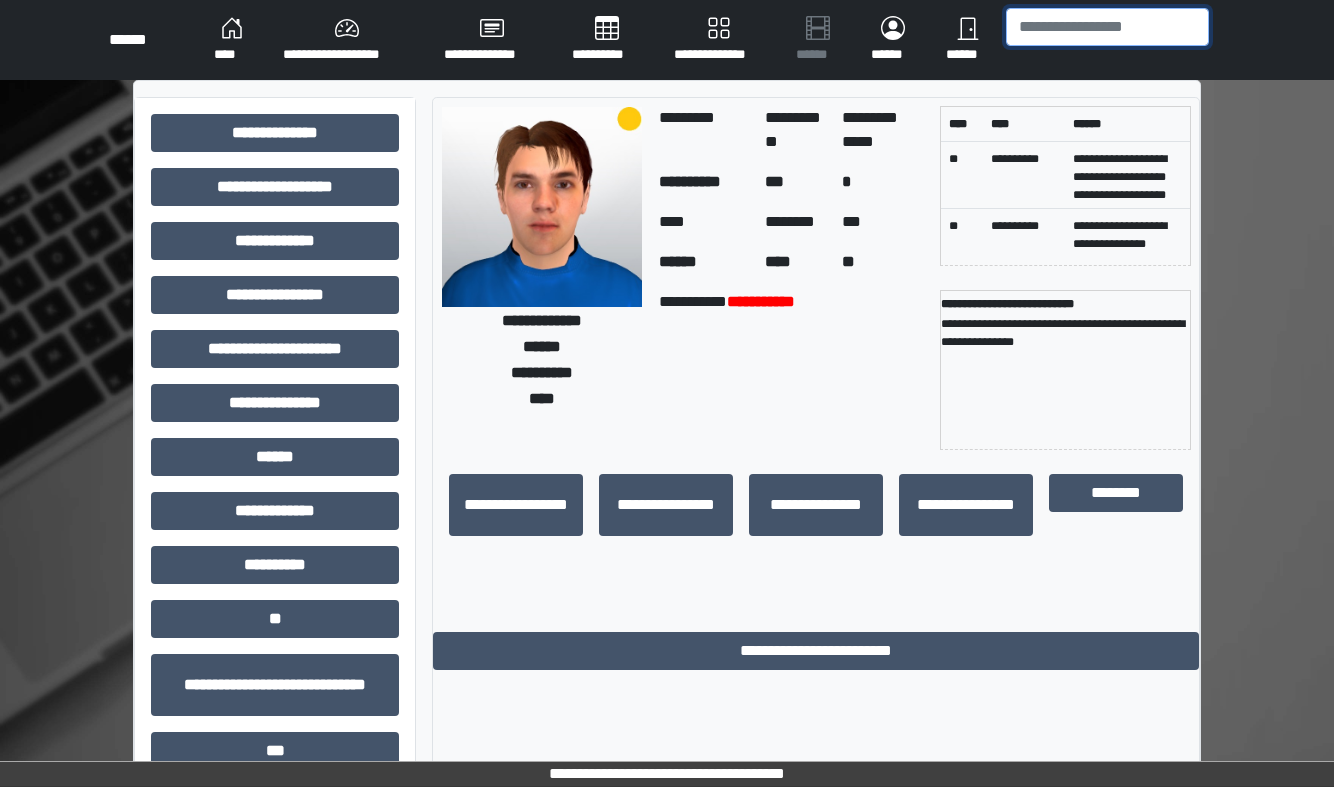 click at bounding box center (1107, 27) 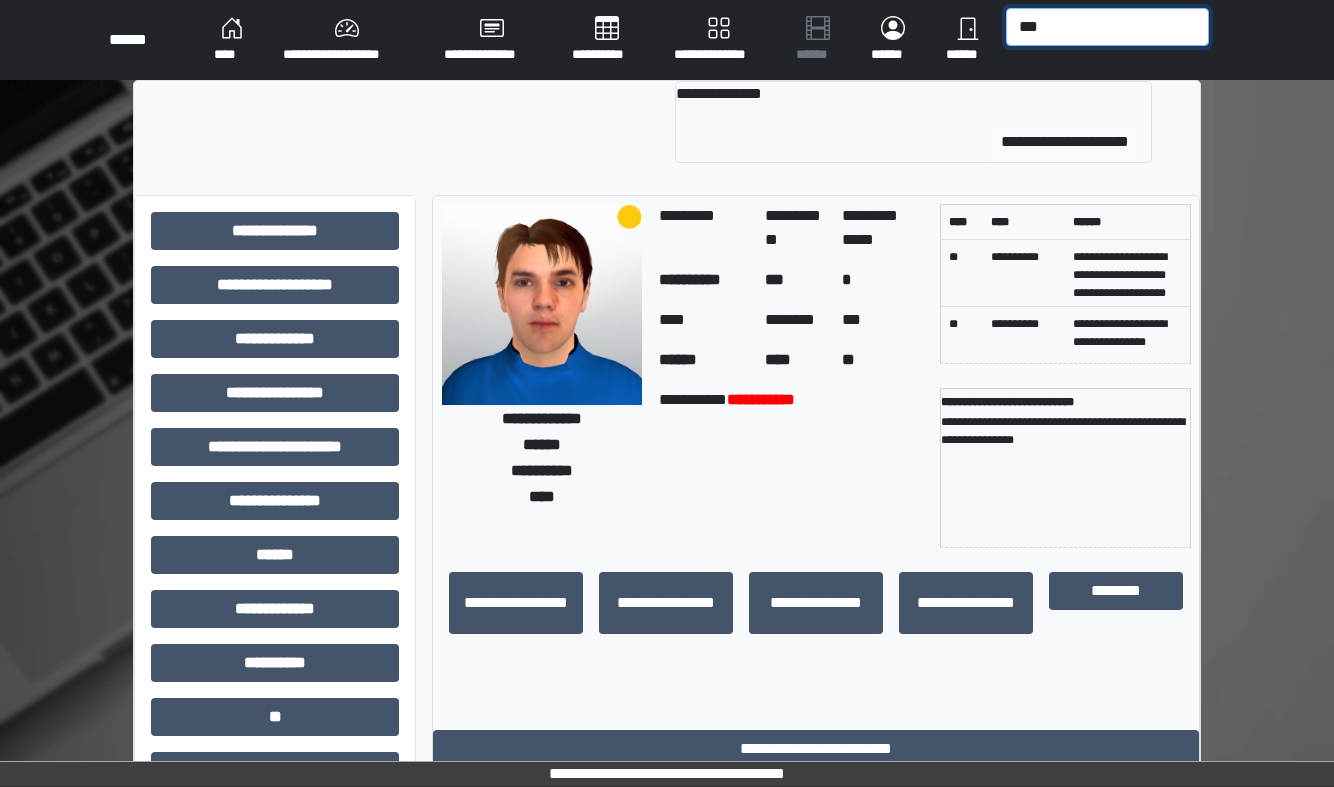 type on "***" 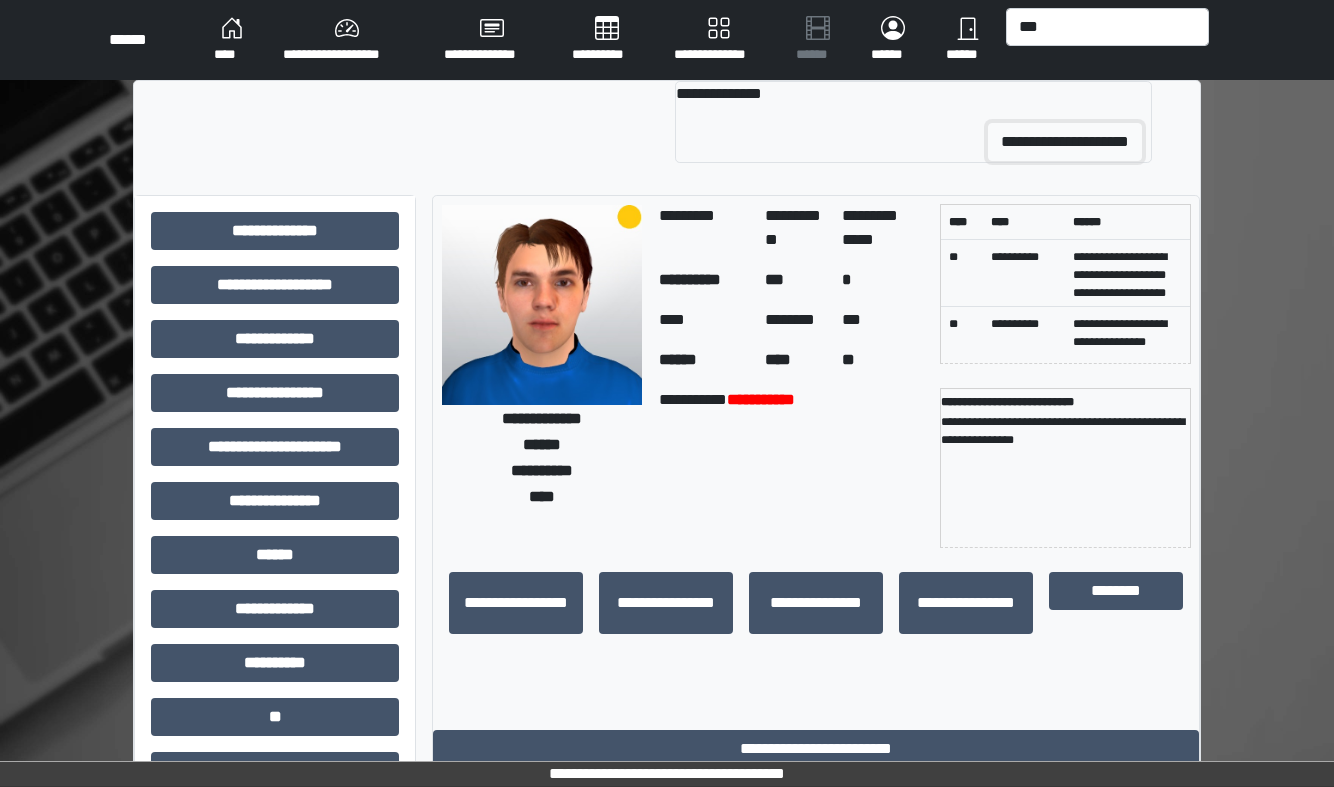 click on "**********" at bounding box center (1065, 142) 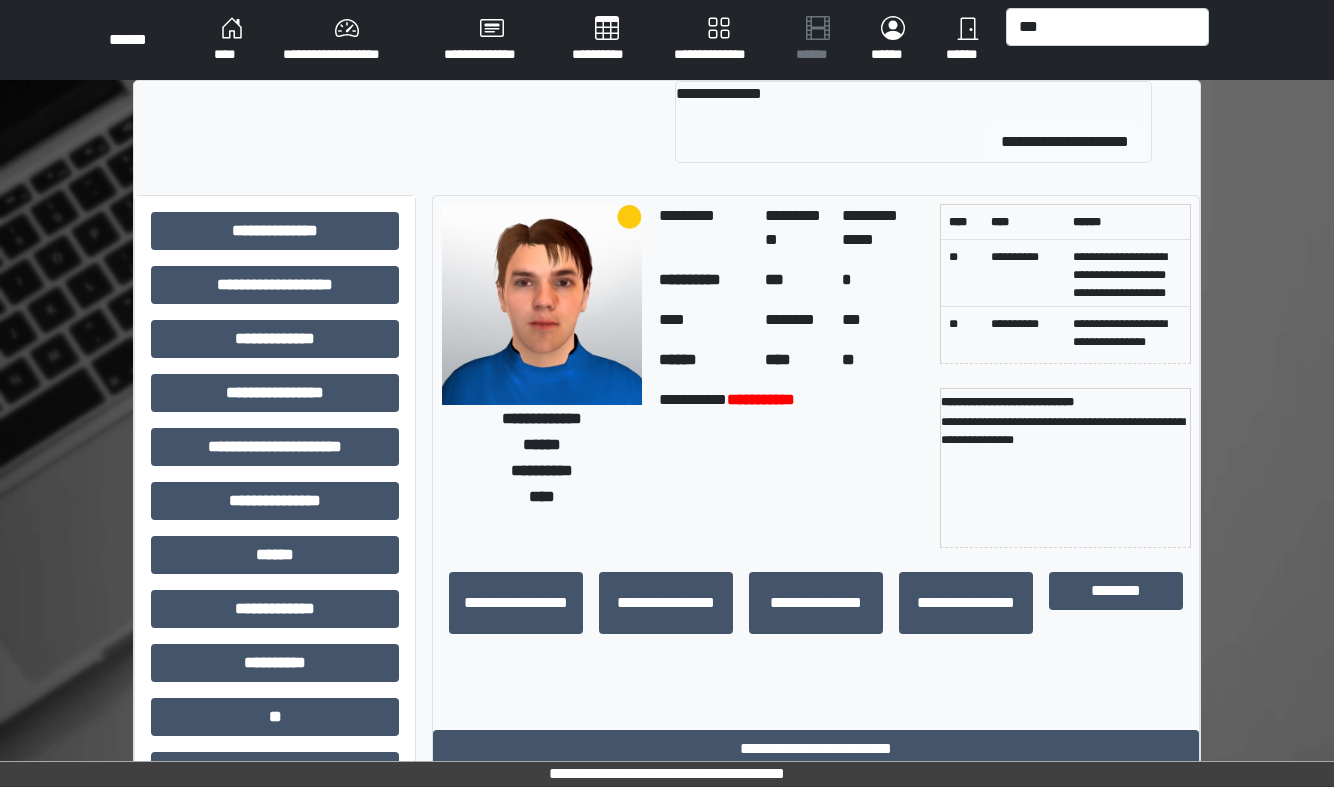 type 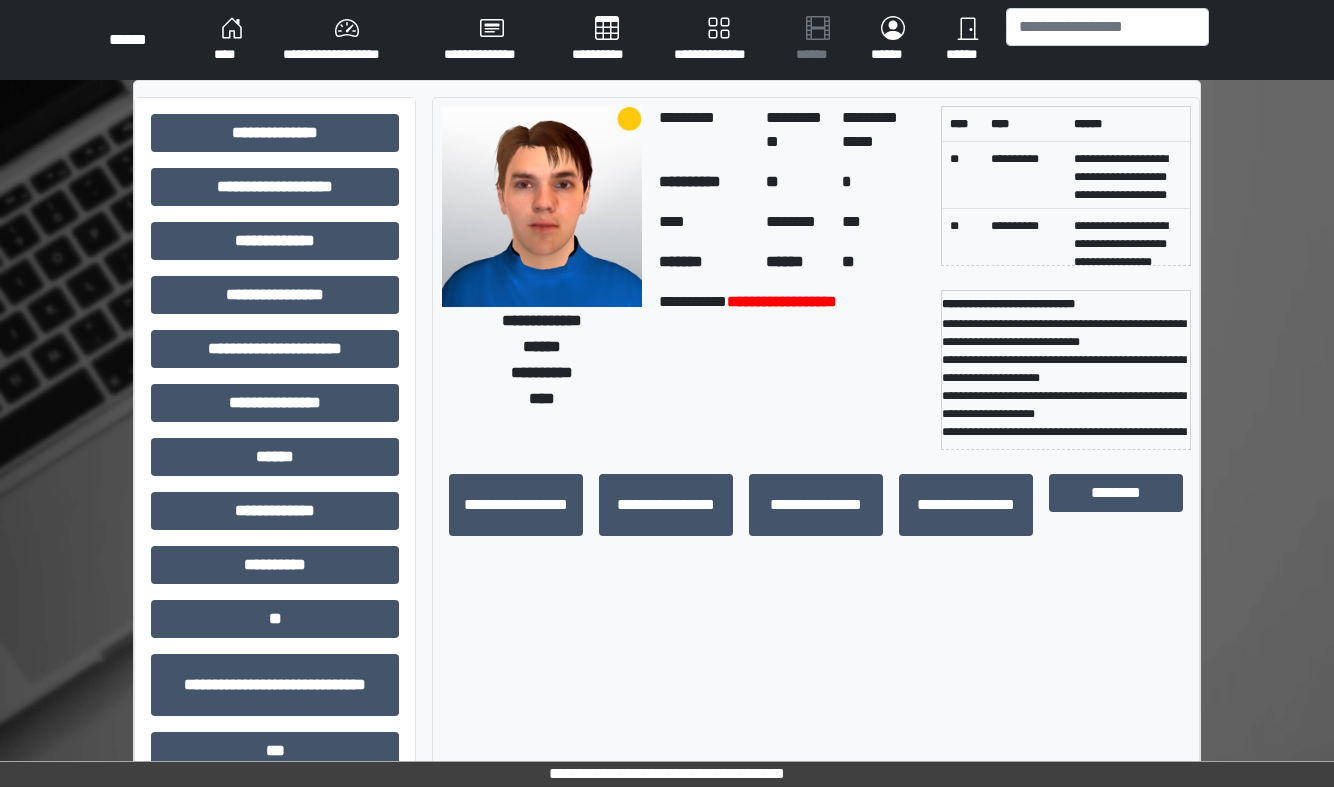 click on "**********" at bounding box center [666, 505] 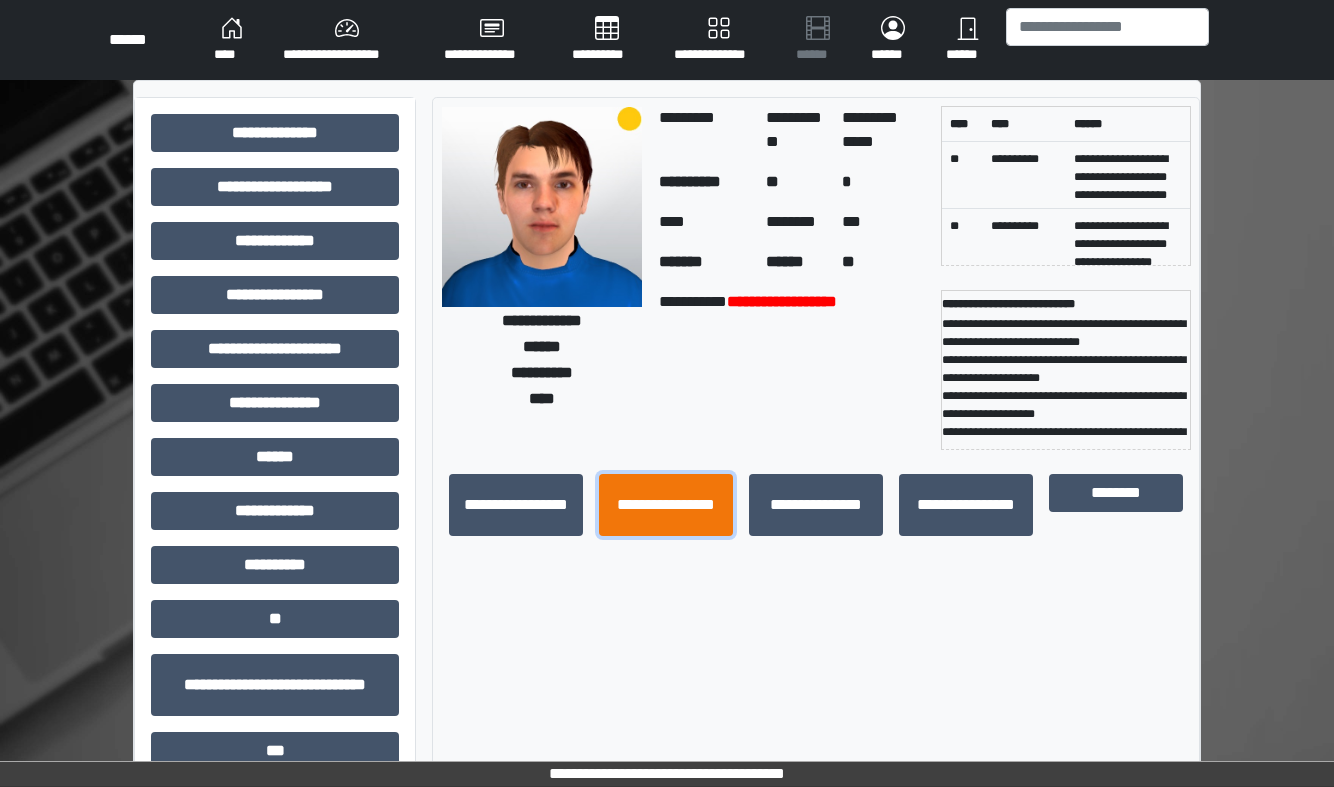click on "**********" at bounding box center [666, 505] 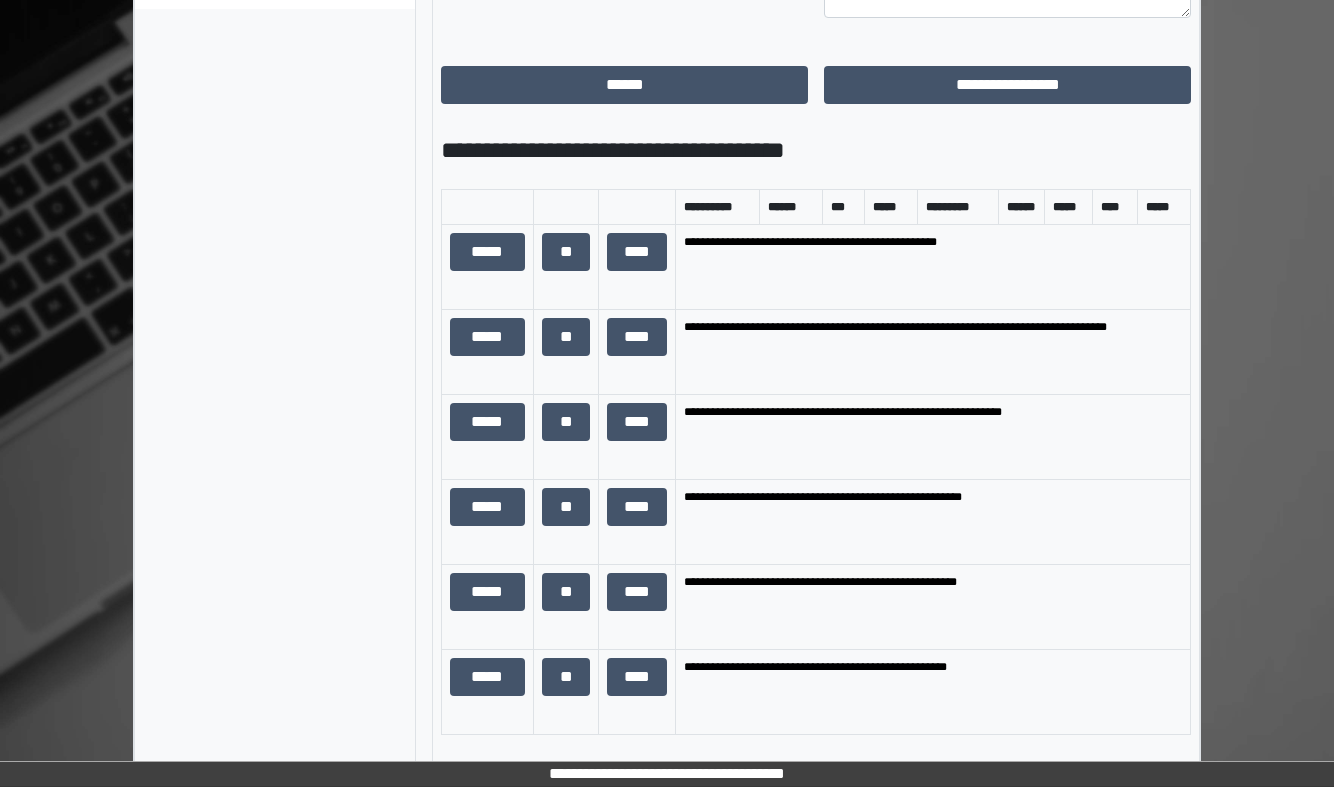 scroll, scrollTop: 903, scrollLeft: 0, axis: vertical 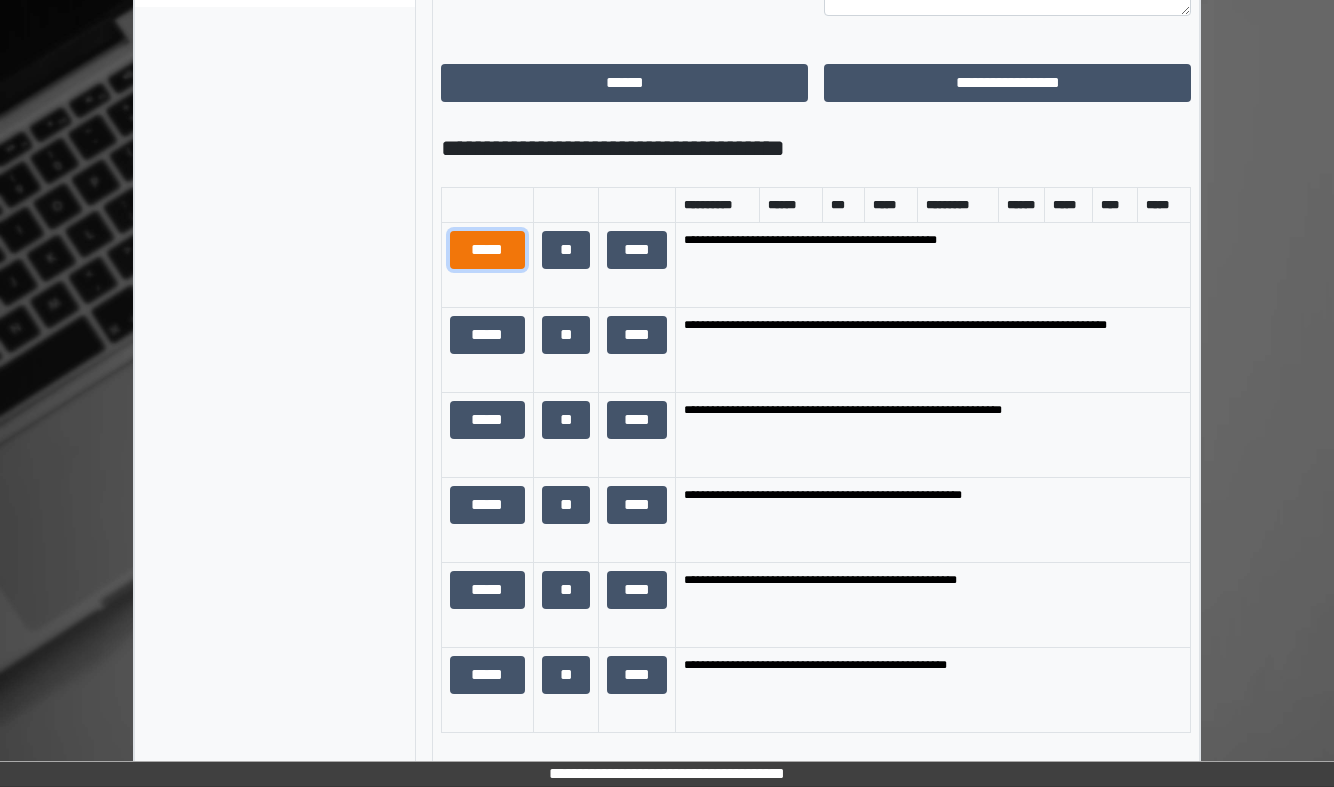 click on "*****" at bounding box center (487, 250) 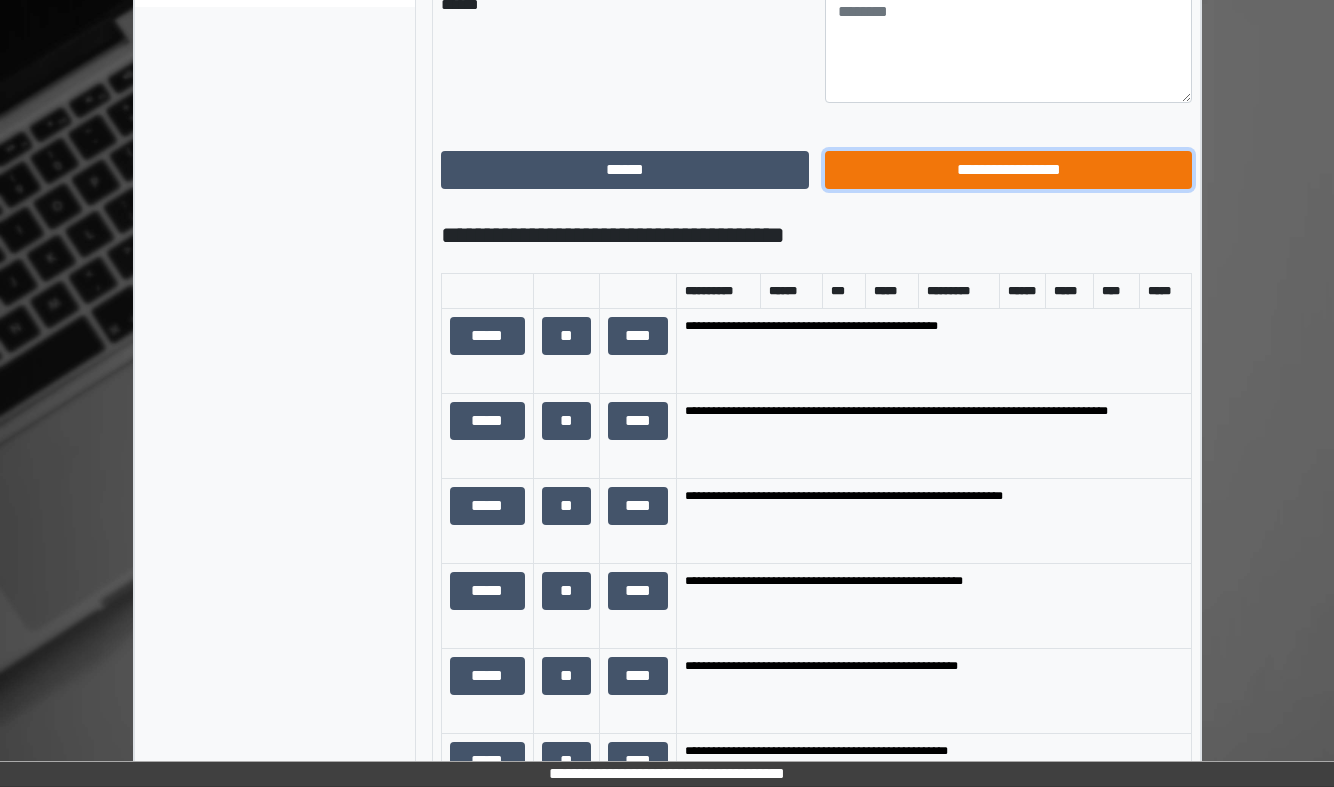 click on "**********" at bounding box center [1009, 170] 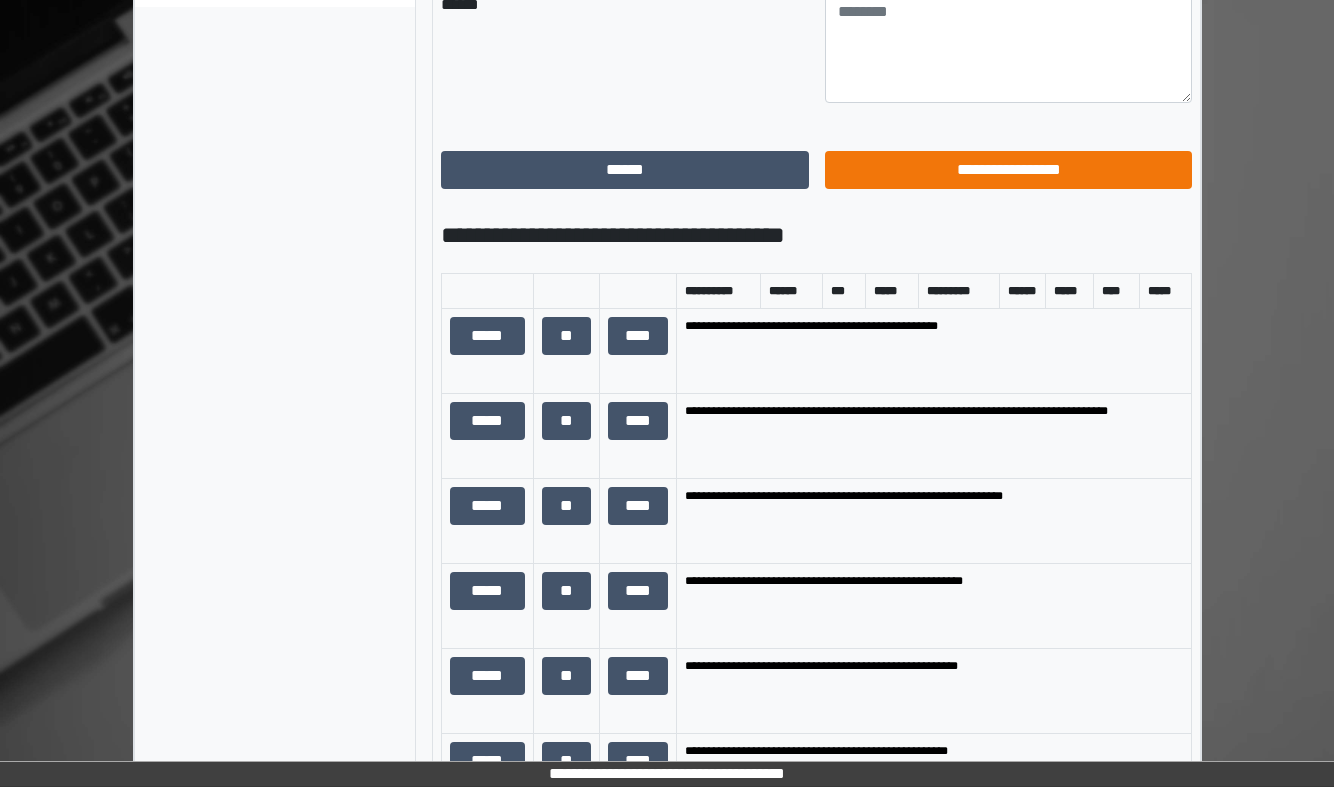 scroll, scrollTop: 141, scrollLeft: 0, axis: vertical 